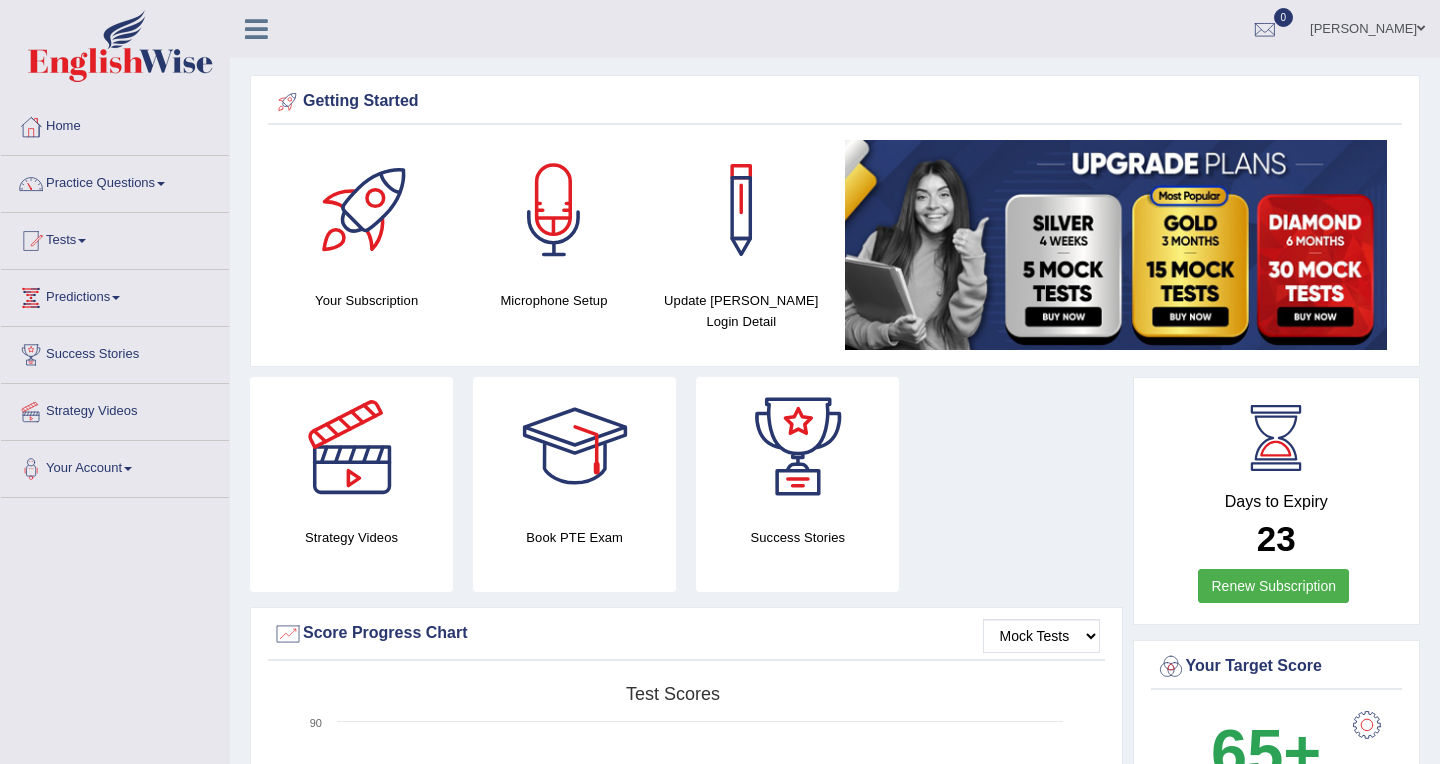scroll, scrollTop: 0, scrollLeft: 0, axis: both 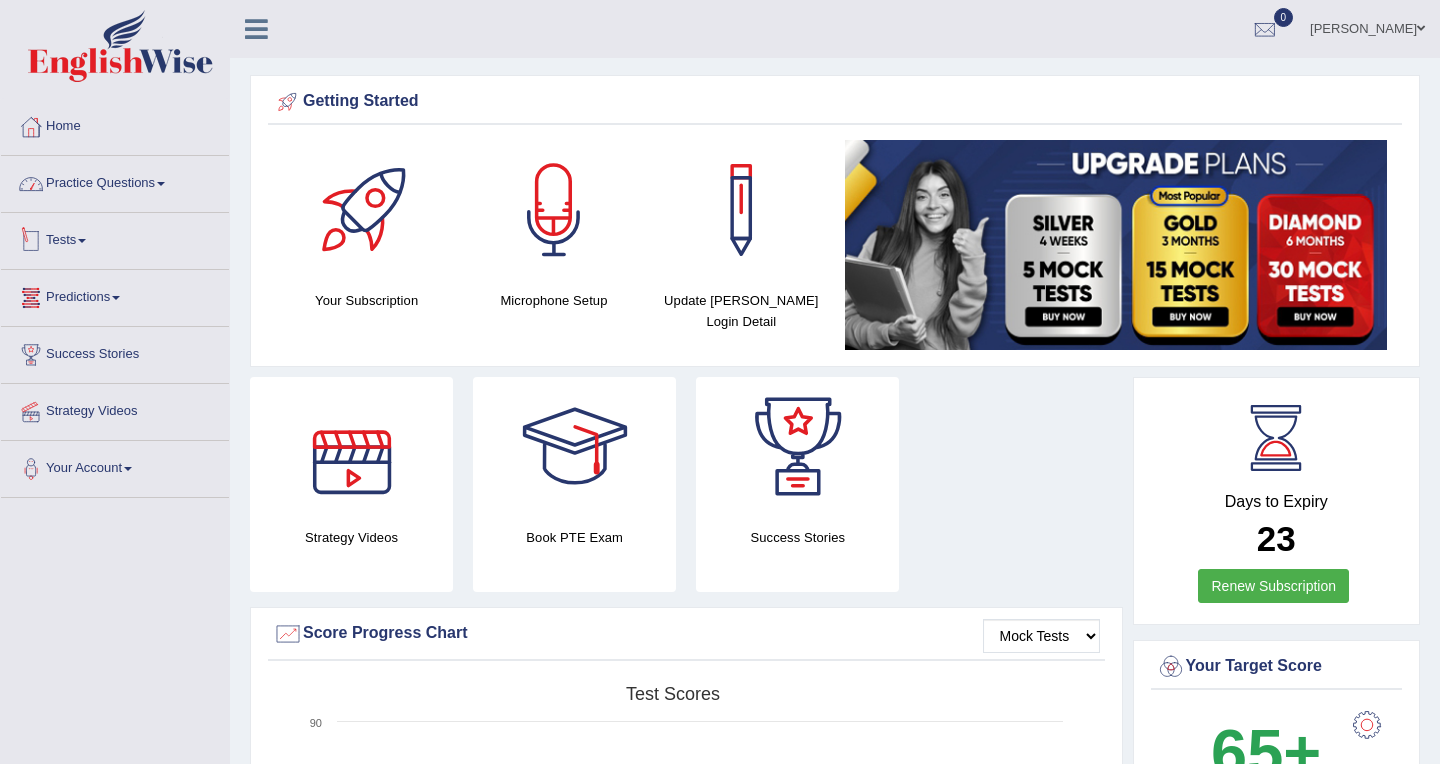 click at bounding box center [161, 184] 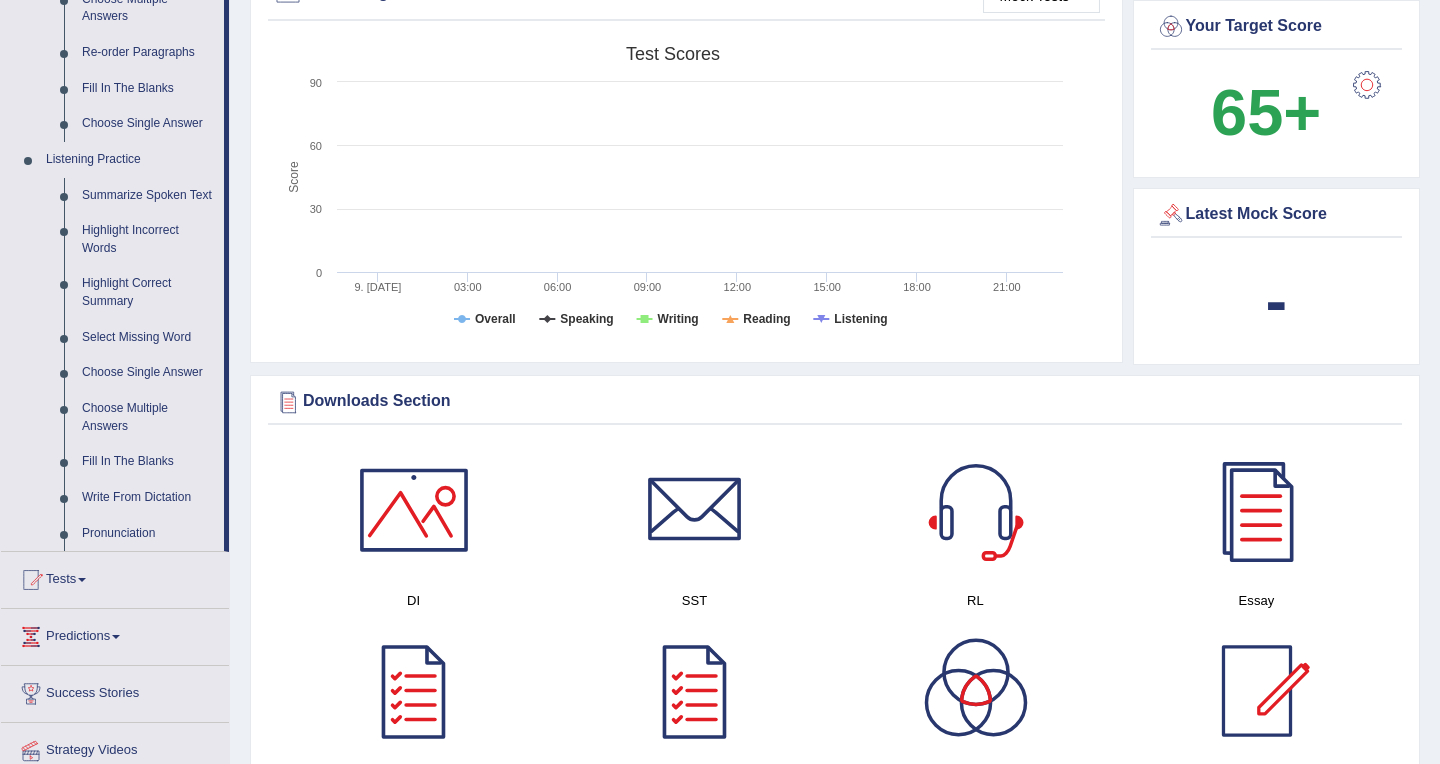 scroll, scrollTop: 637, scrollLeft: 0, axis: vertical 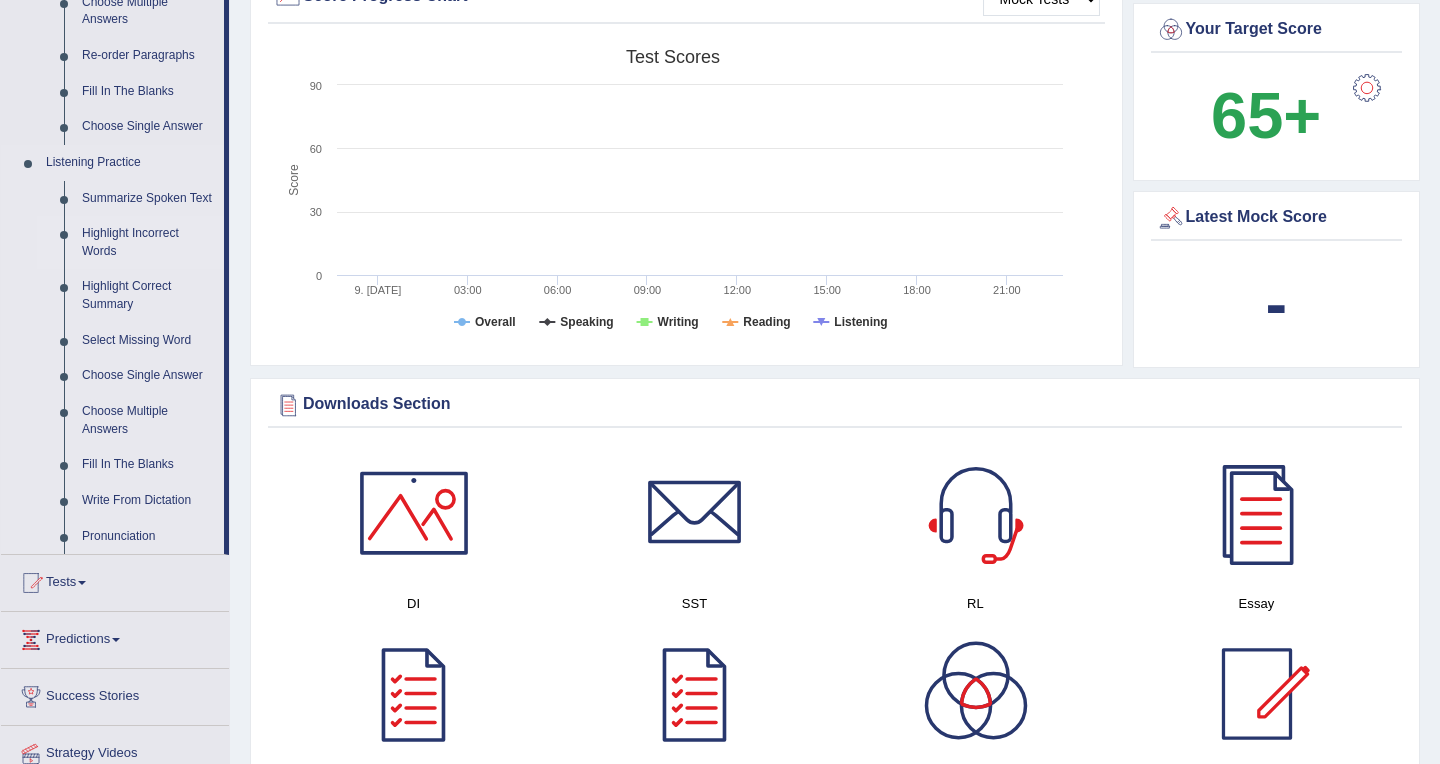 click on "Highlight Incorrect Words" at bounding box center [148, 242] 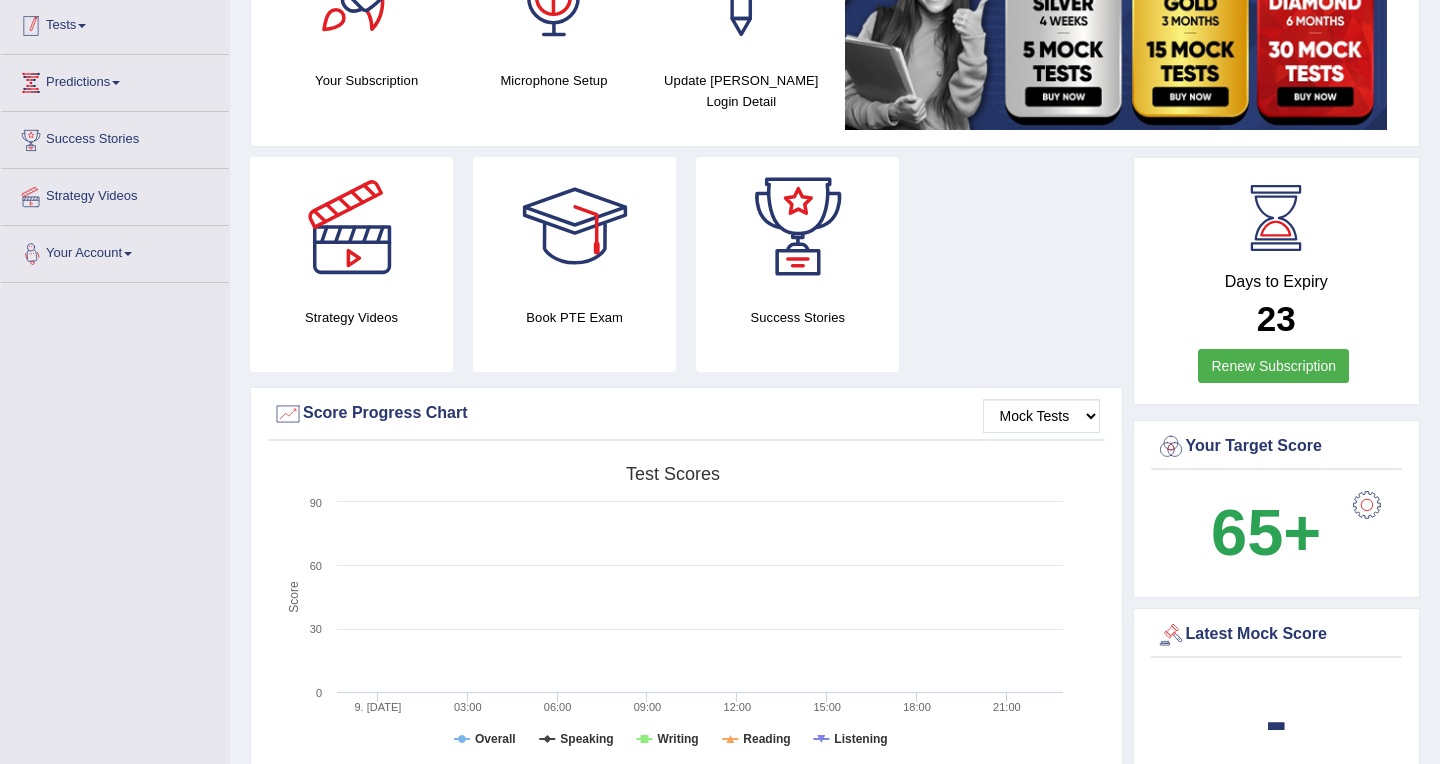 scroll, scrollTop: 275, scrollLeft: 0, axis: vertical 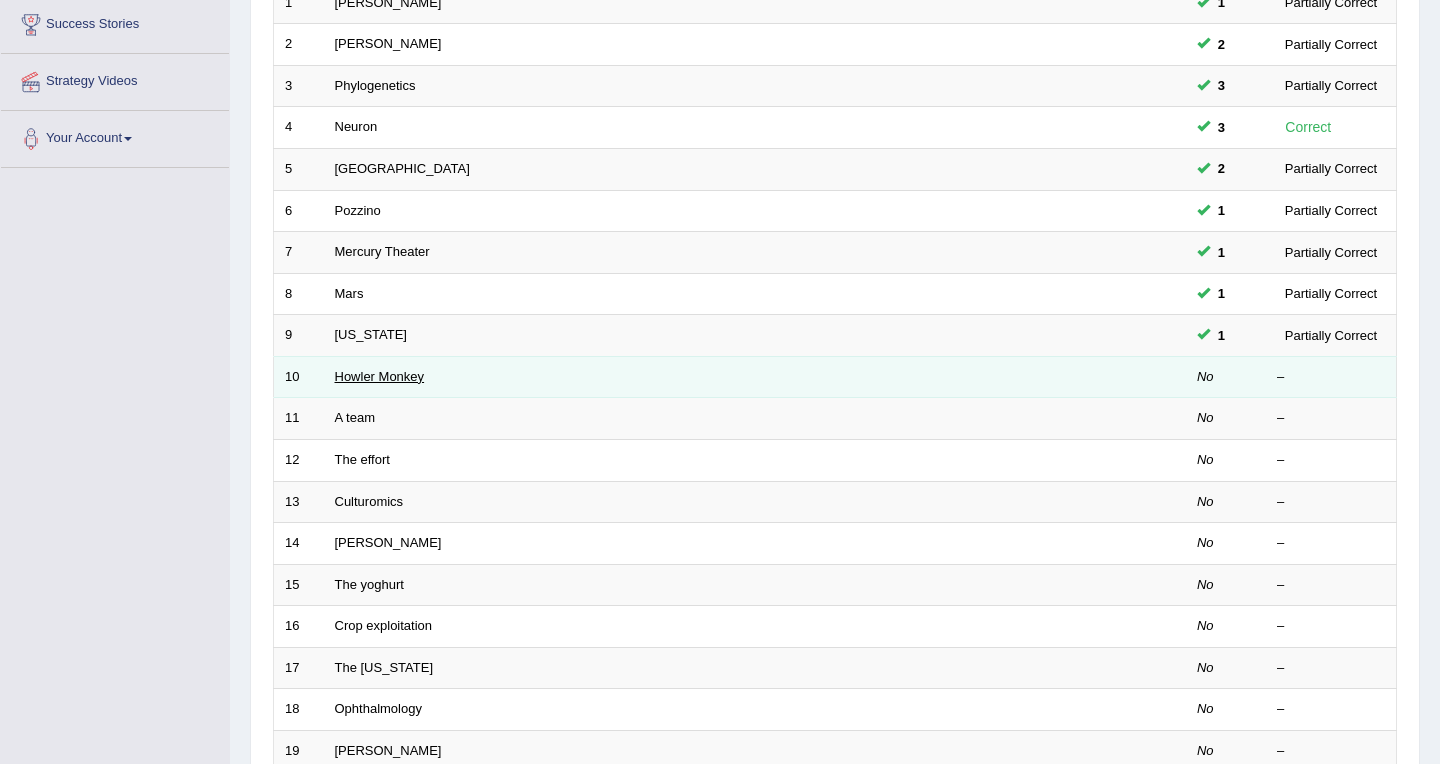 click on "Howler Monkey" at bounding box center (380, 376) 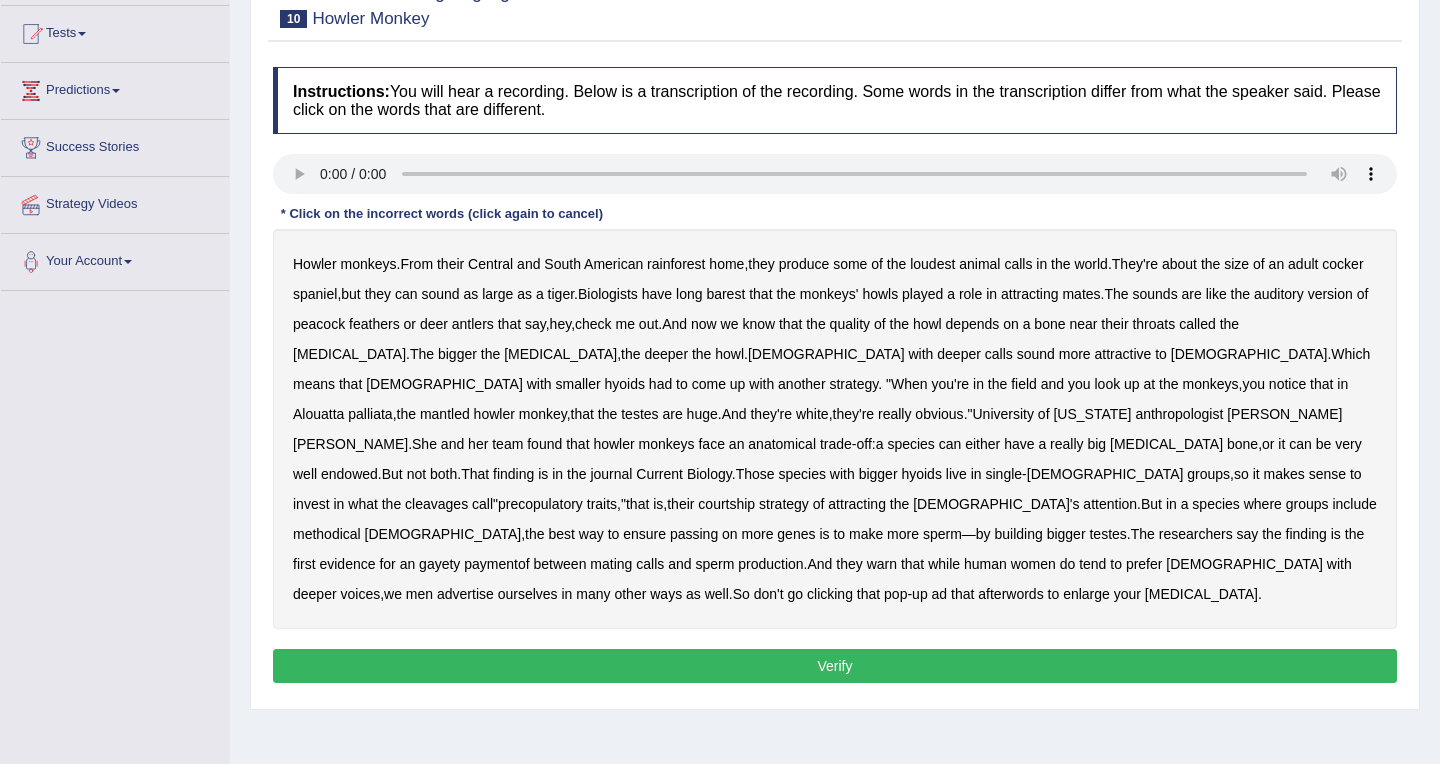 scroll, scrollTop: 209, scrollLeft: 0, axis: vertical 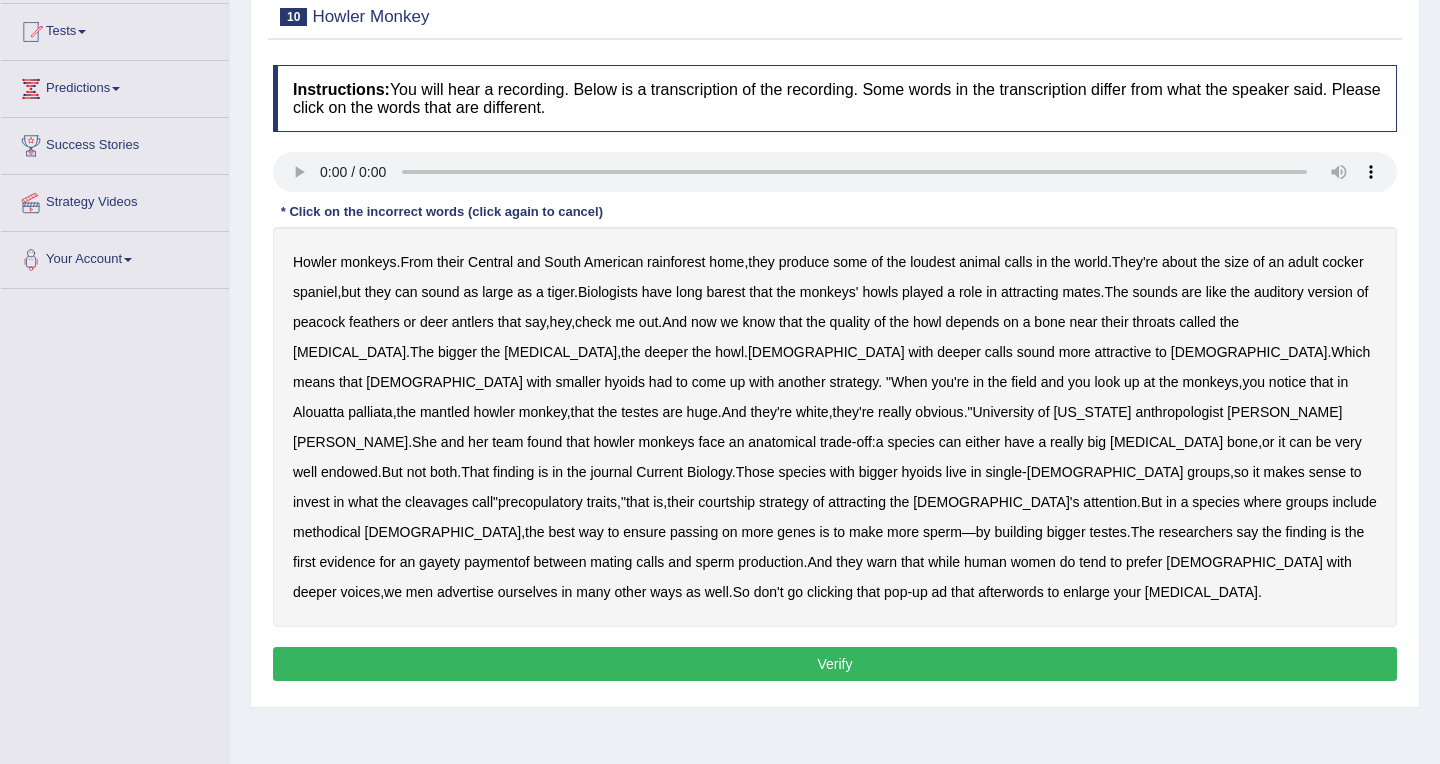 click on "version" at bounding box center (1330, 292) 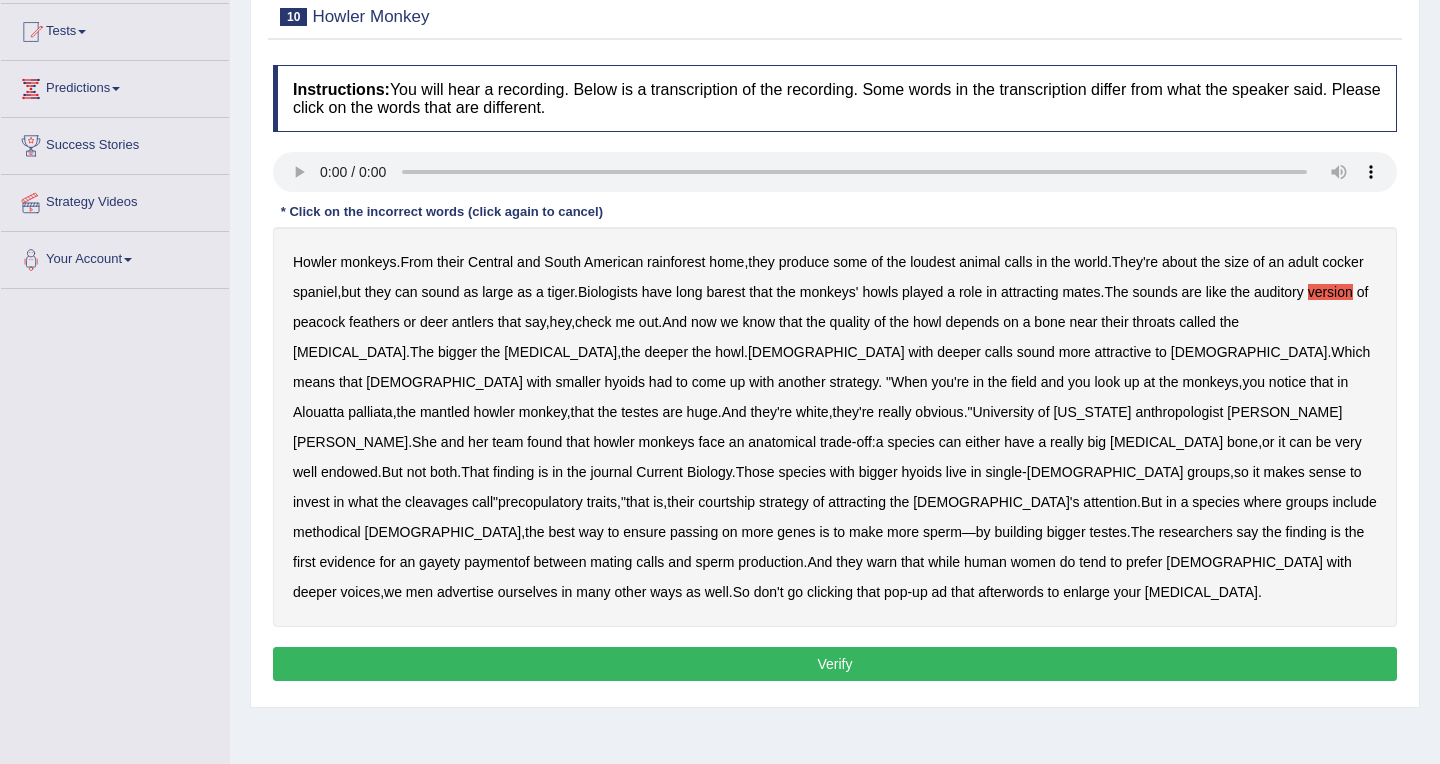 click on "palliata" at bounding box center (370, 412) 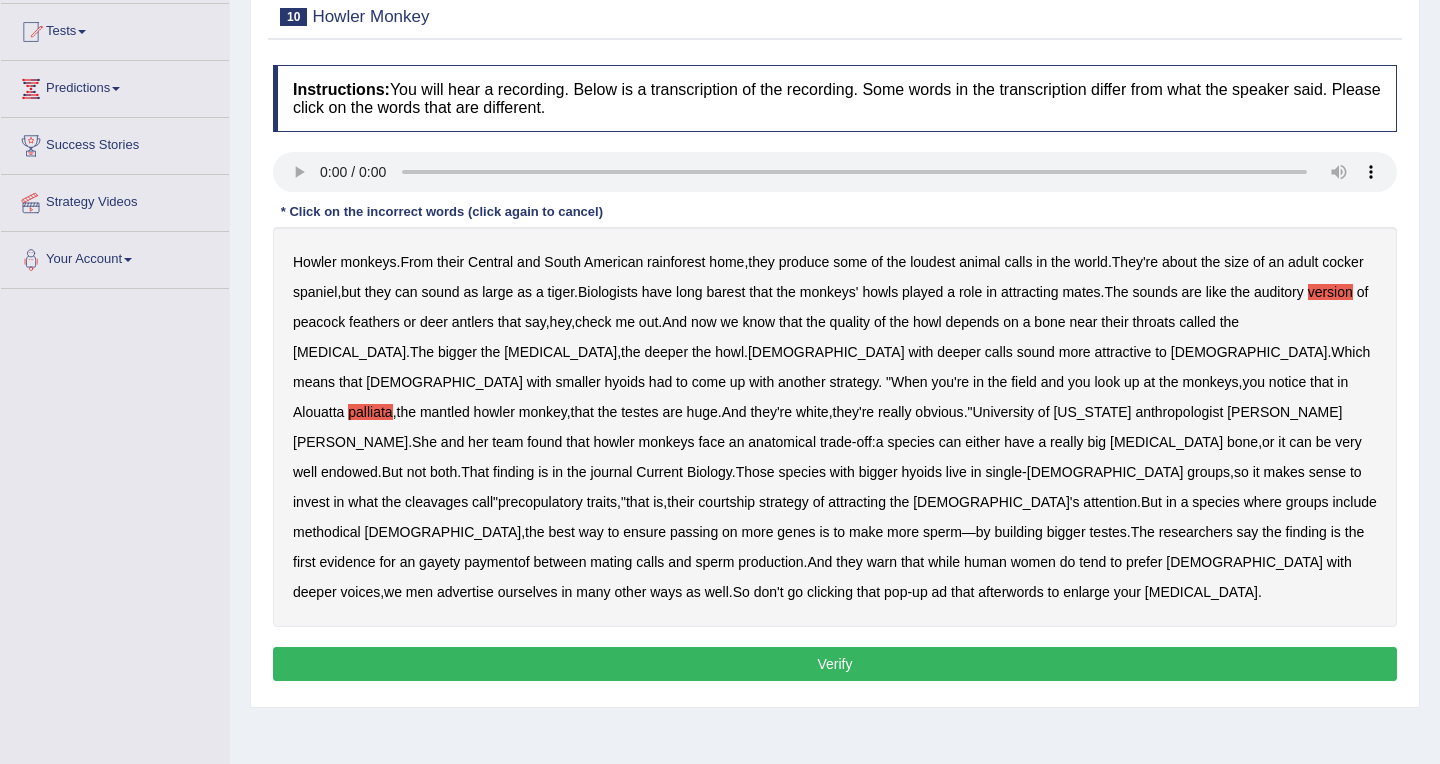 click on "cleavages" at bounding box center (436, 502) 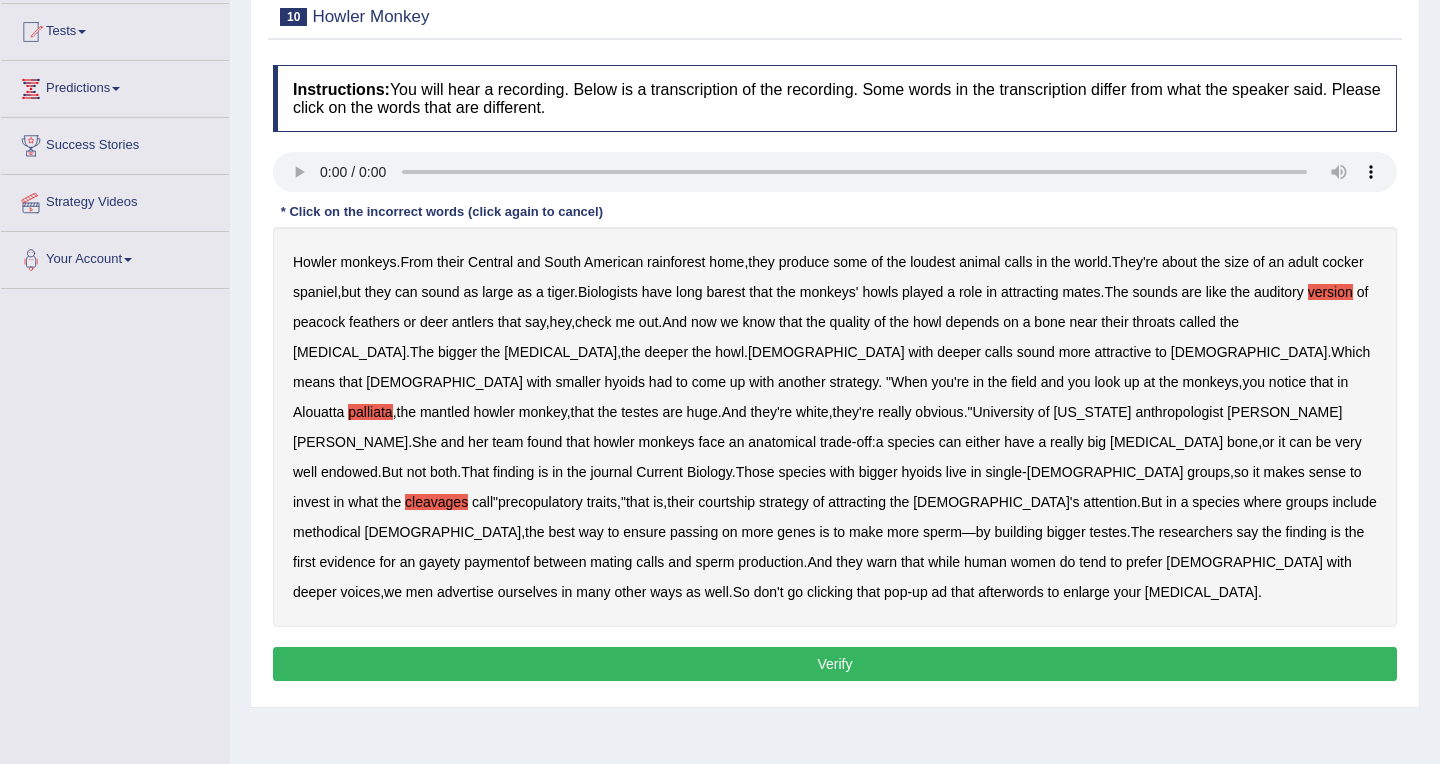 click on "gayety" at bounding box center [439, 562] 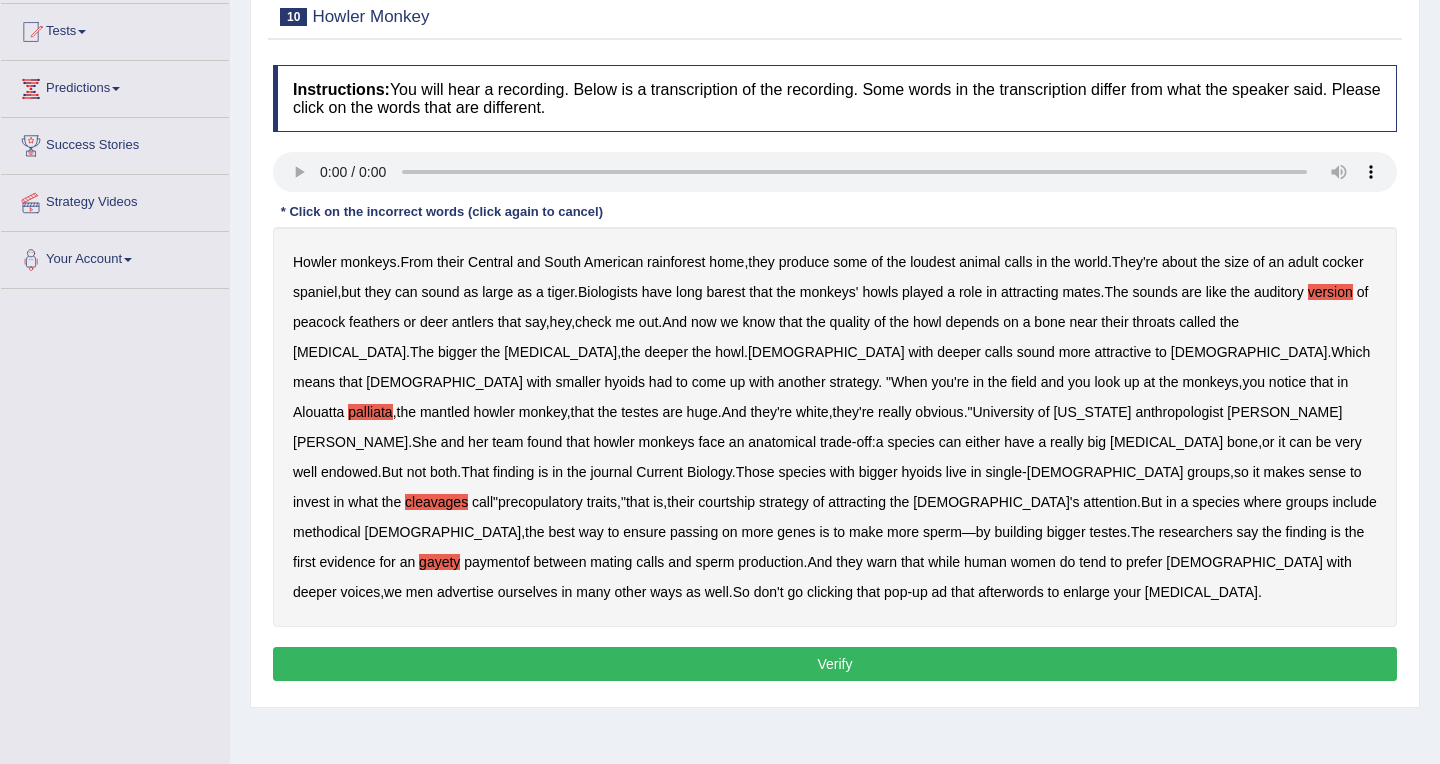 click on "afterwords" at bounding box center [1010, 592] 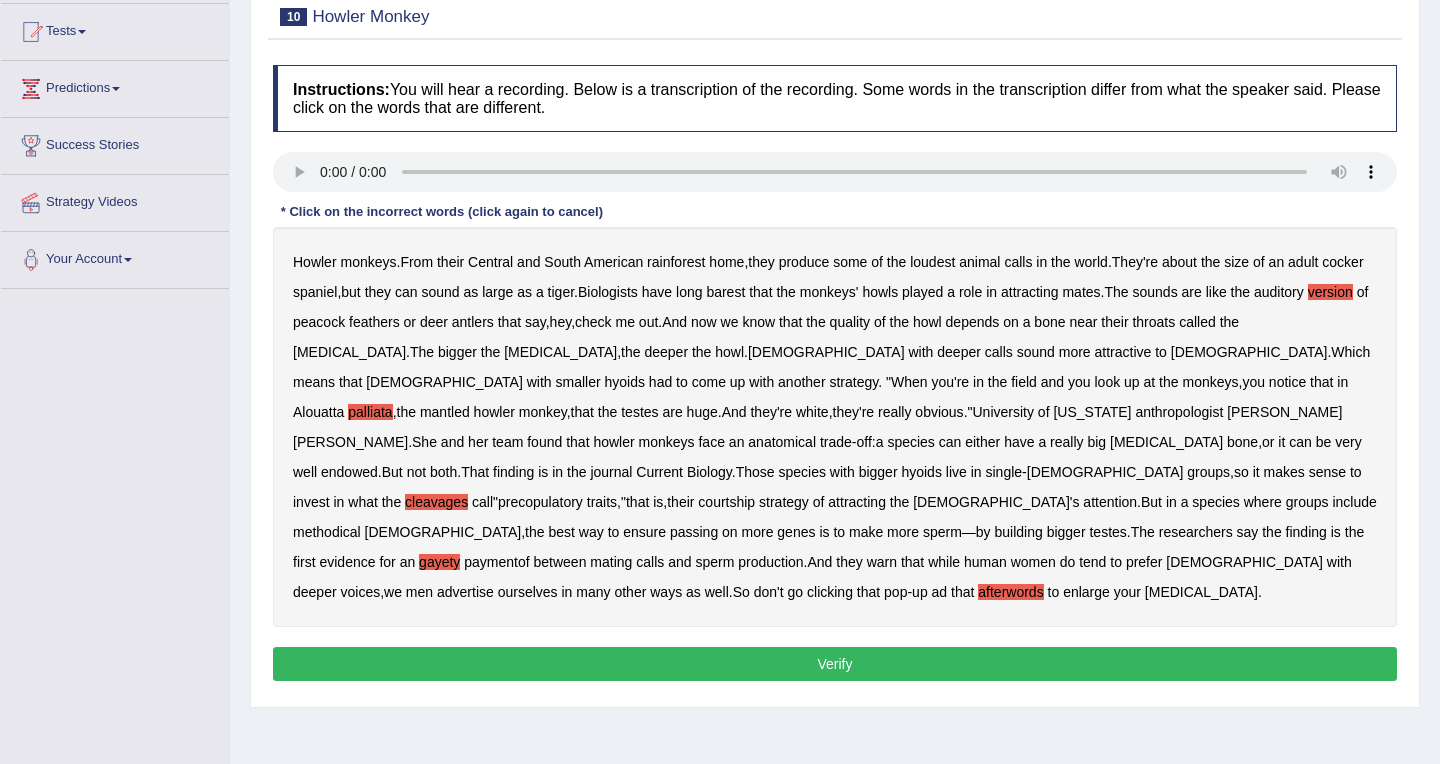 click on "Verify" at bounding box center [835, 664] 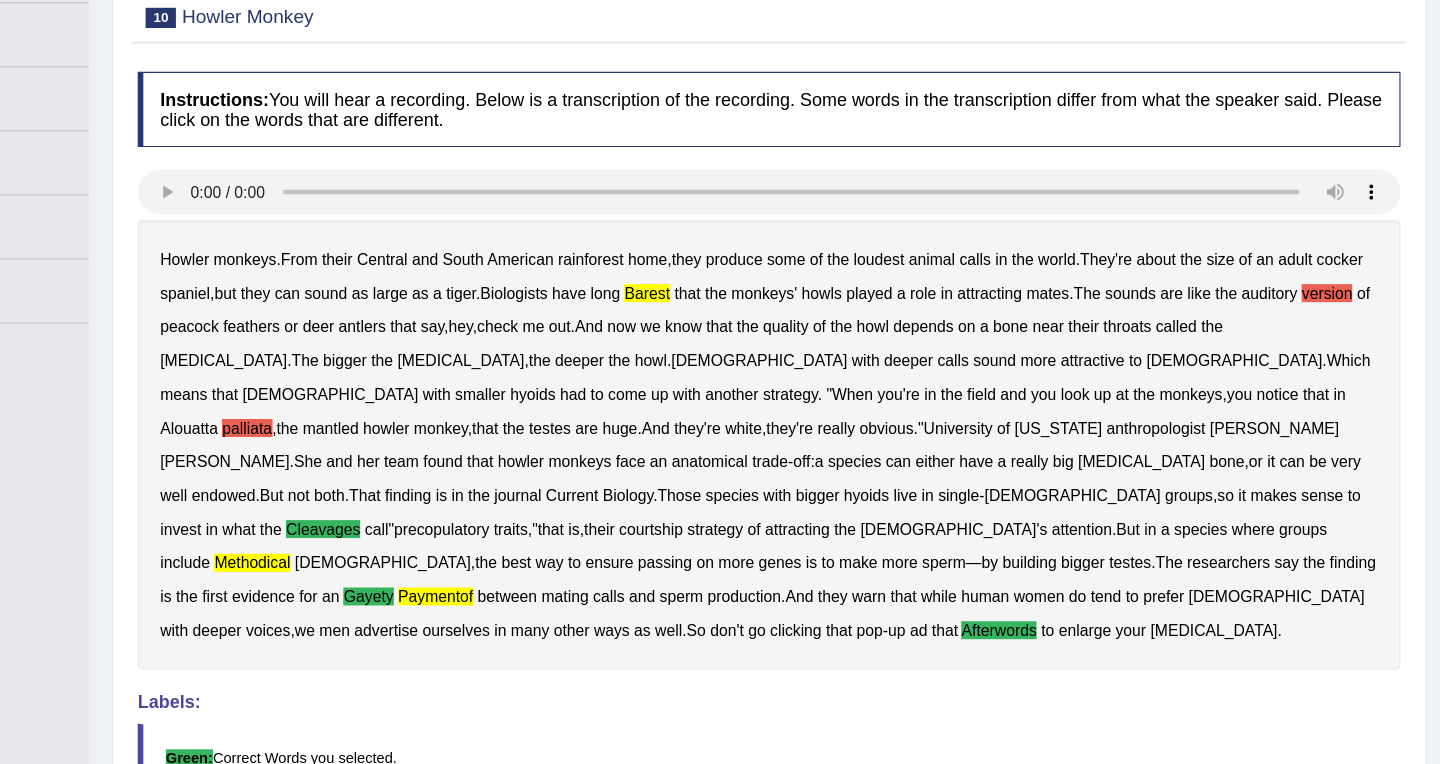 scroll, scrollTop: 0, scrollLeft: 0, axis: both 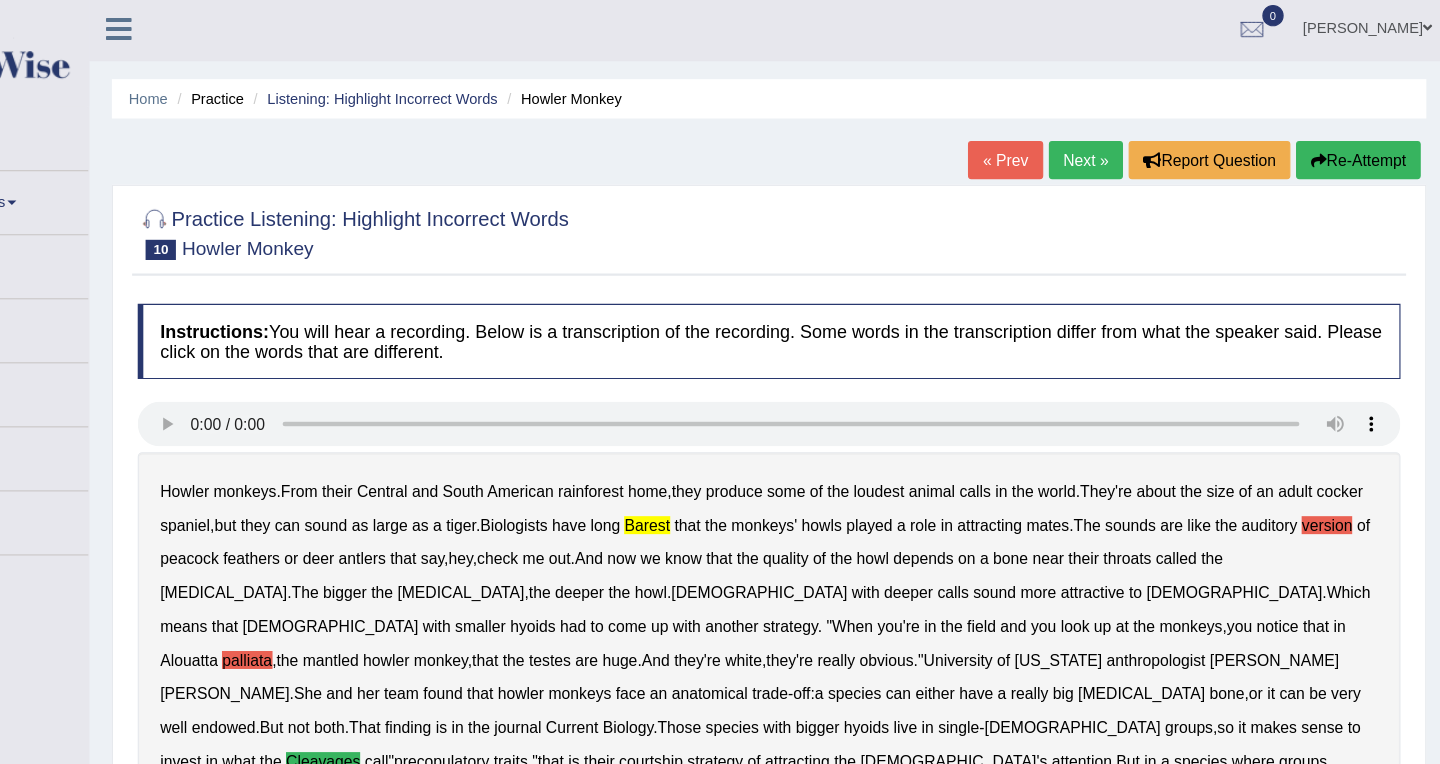 click on "Re-Attempt" at bounding box center (1359, 146) 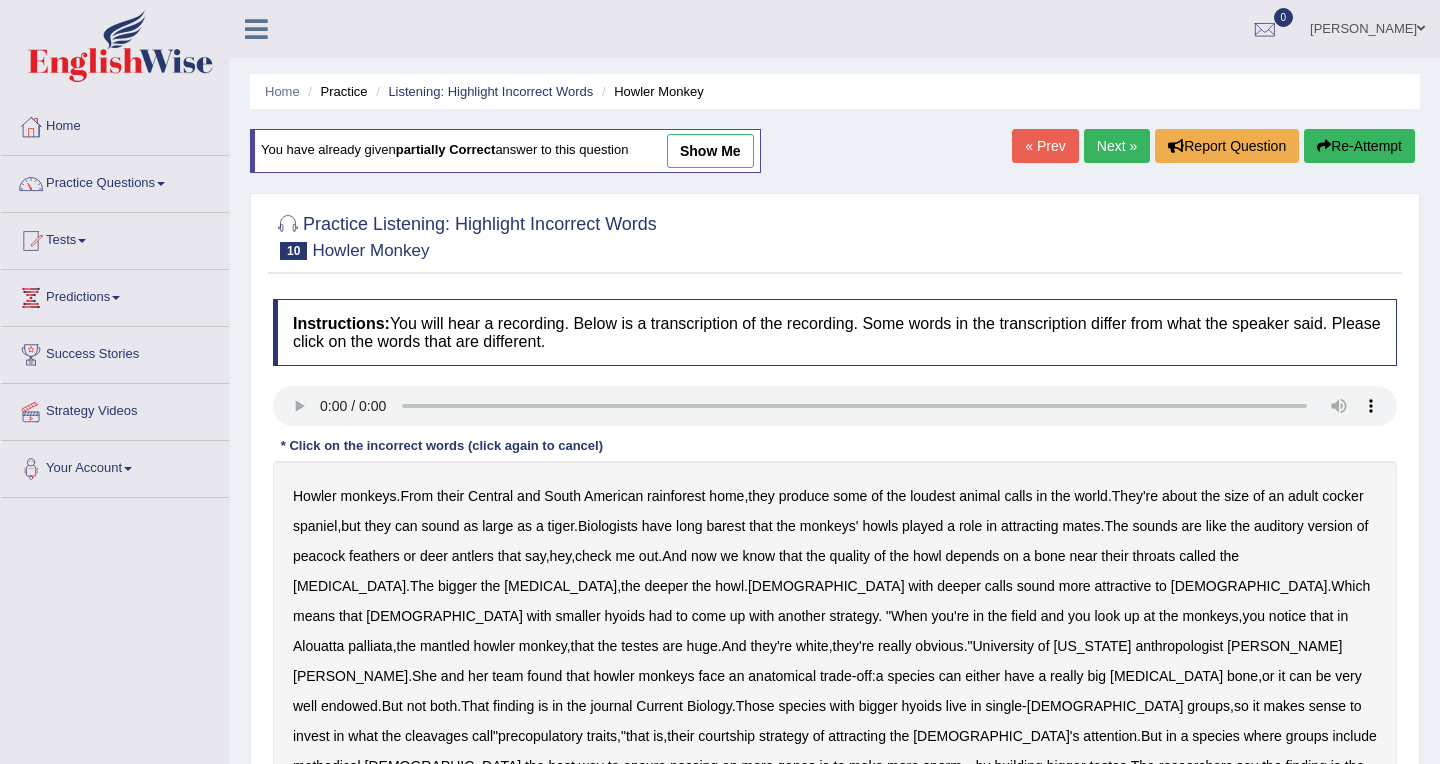 scroll, scrollTop: 0, scrollLeft: 0, axis: both 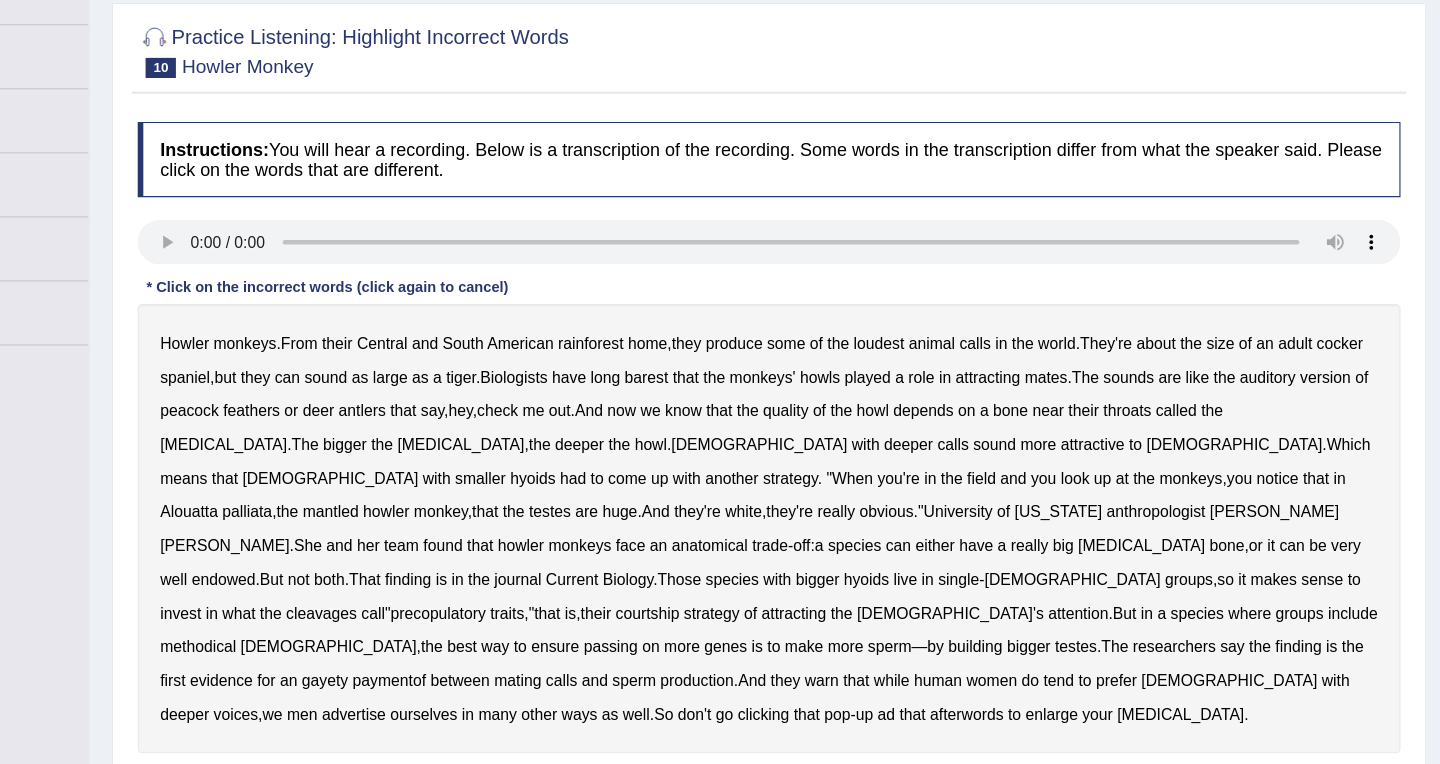 click on "barest" at bounding box center [725, 419] 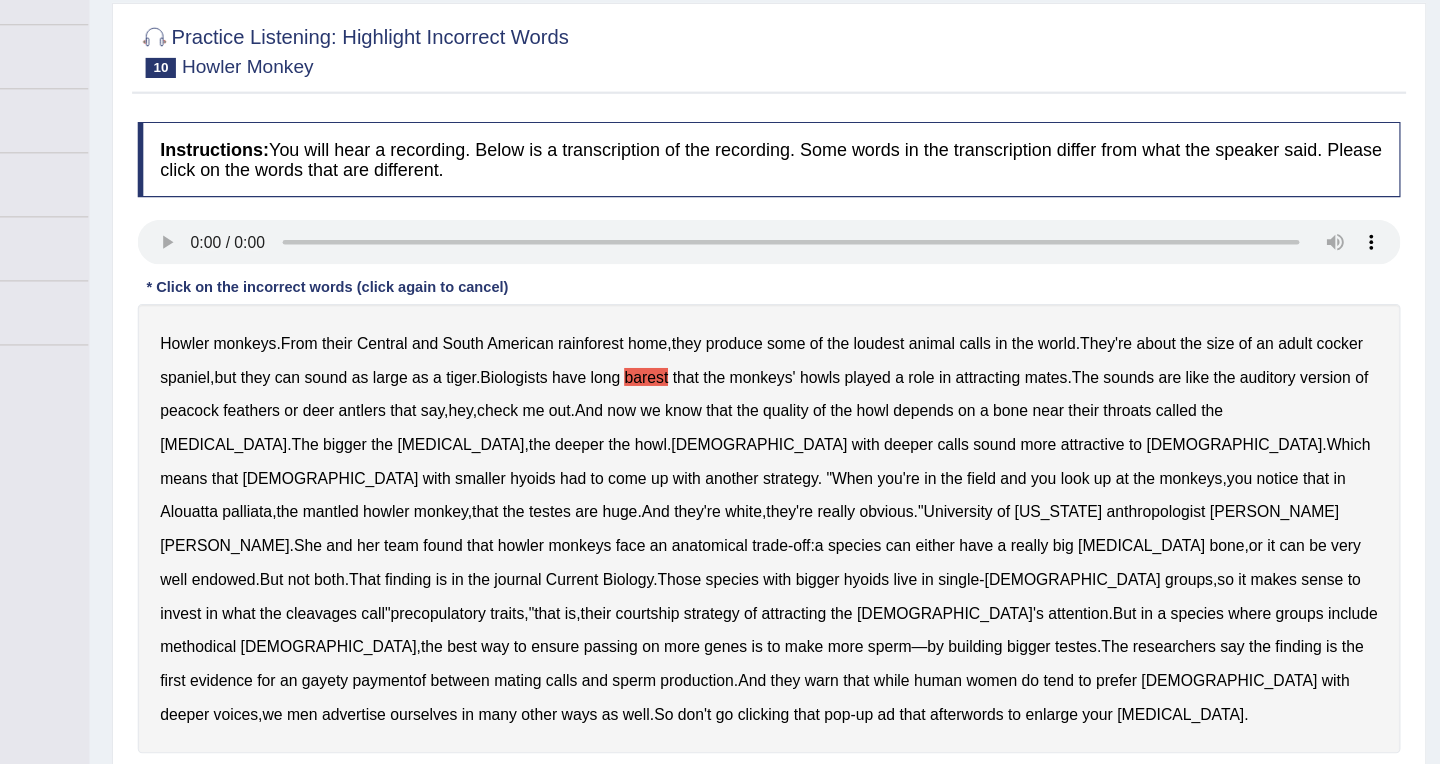 click on "palliata" at bounding box center (370, 539) 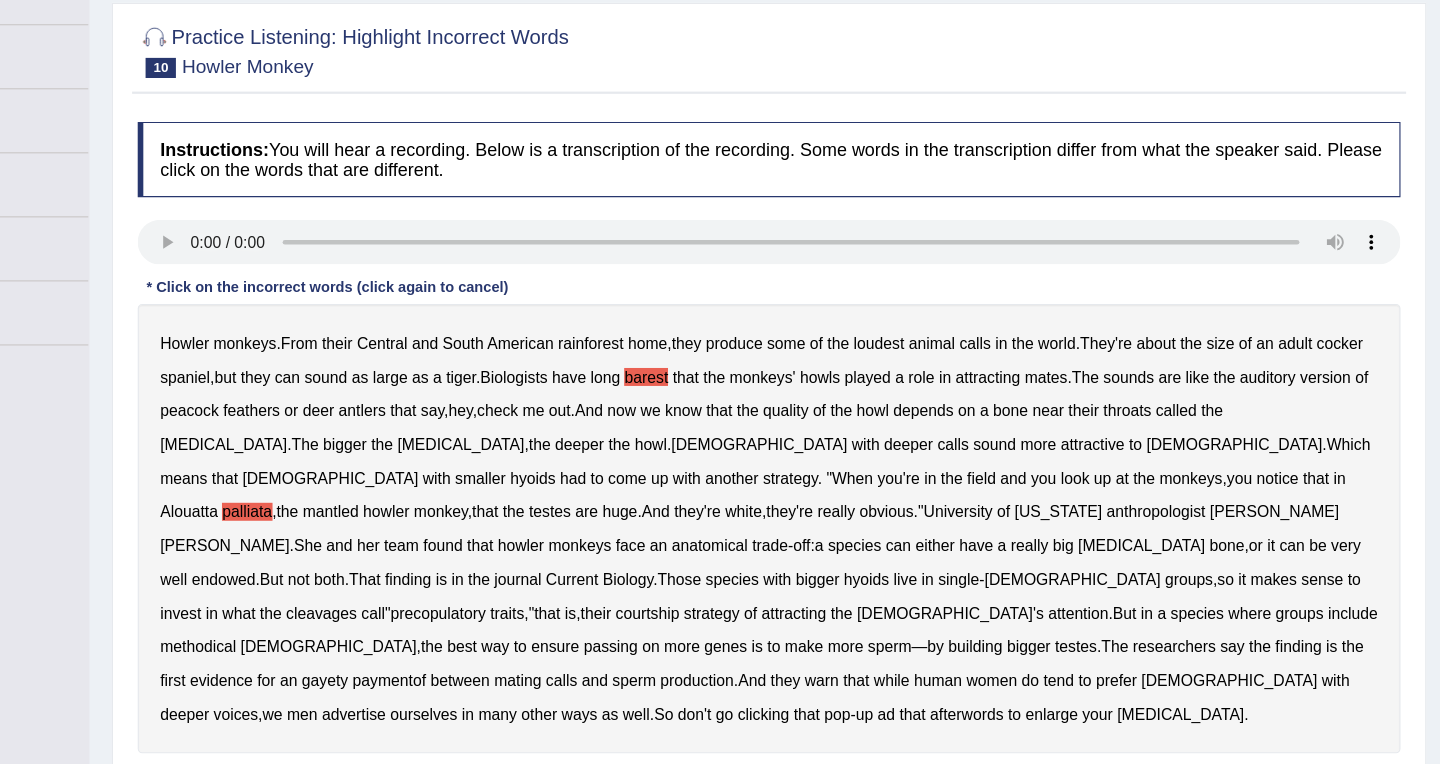 click on "hyoids" at bounding box center [921, 599] 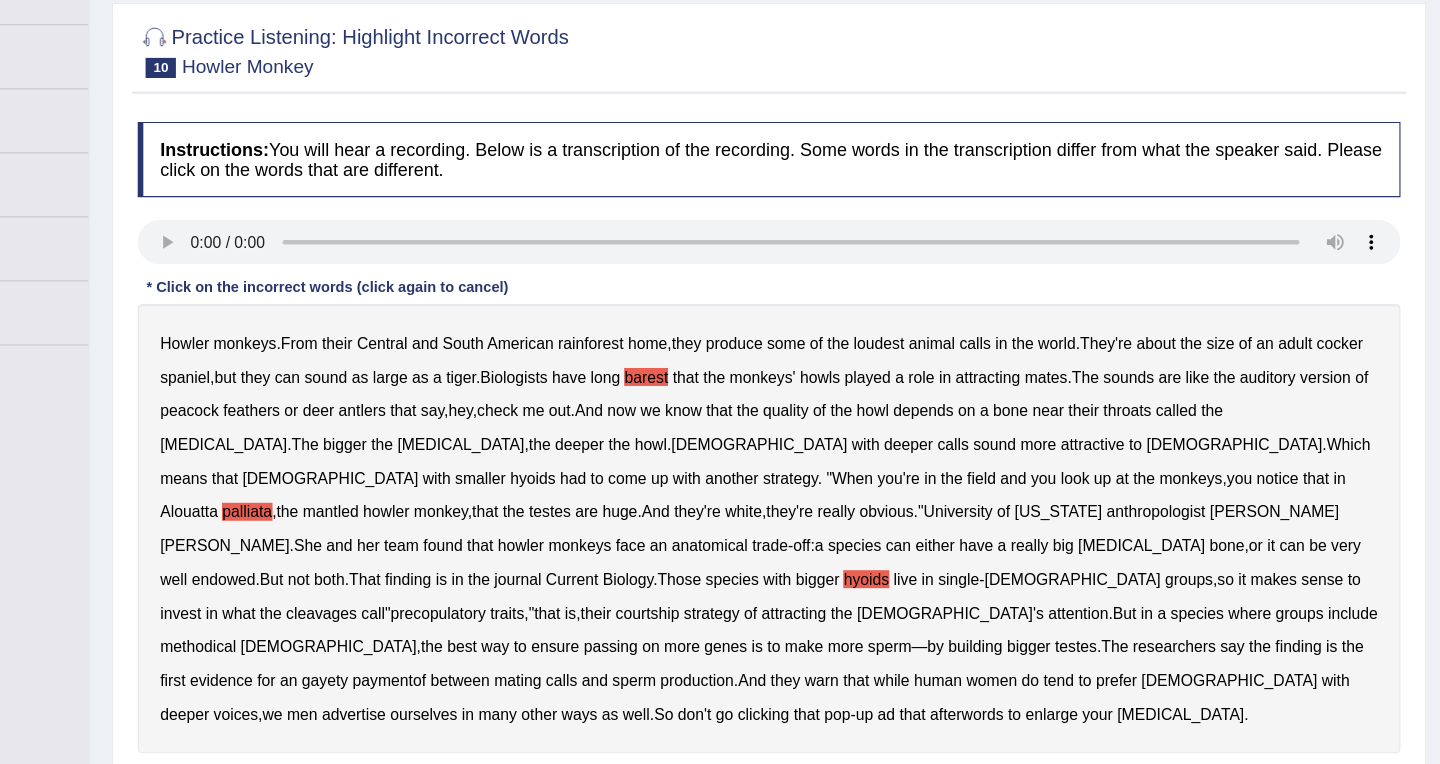 click on "hyoids" at bounding box center [921, 599] 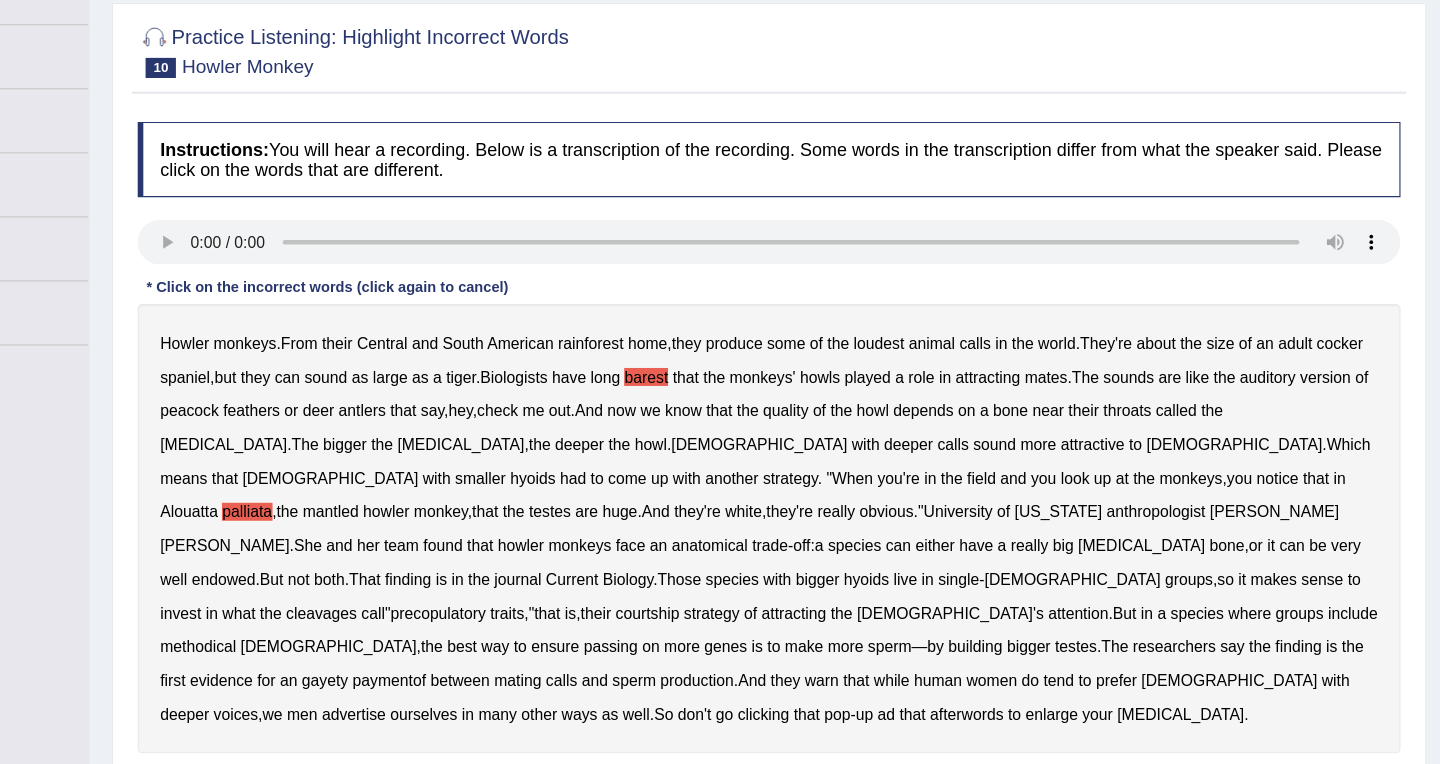 scroll, scrollTop: 198, scrollLeft: 0, axis: vertical 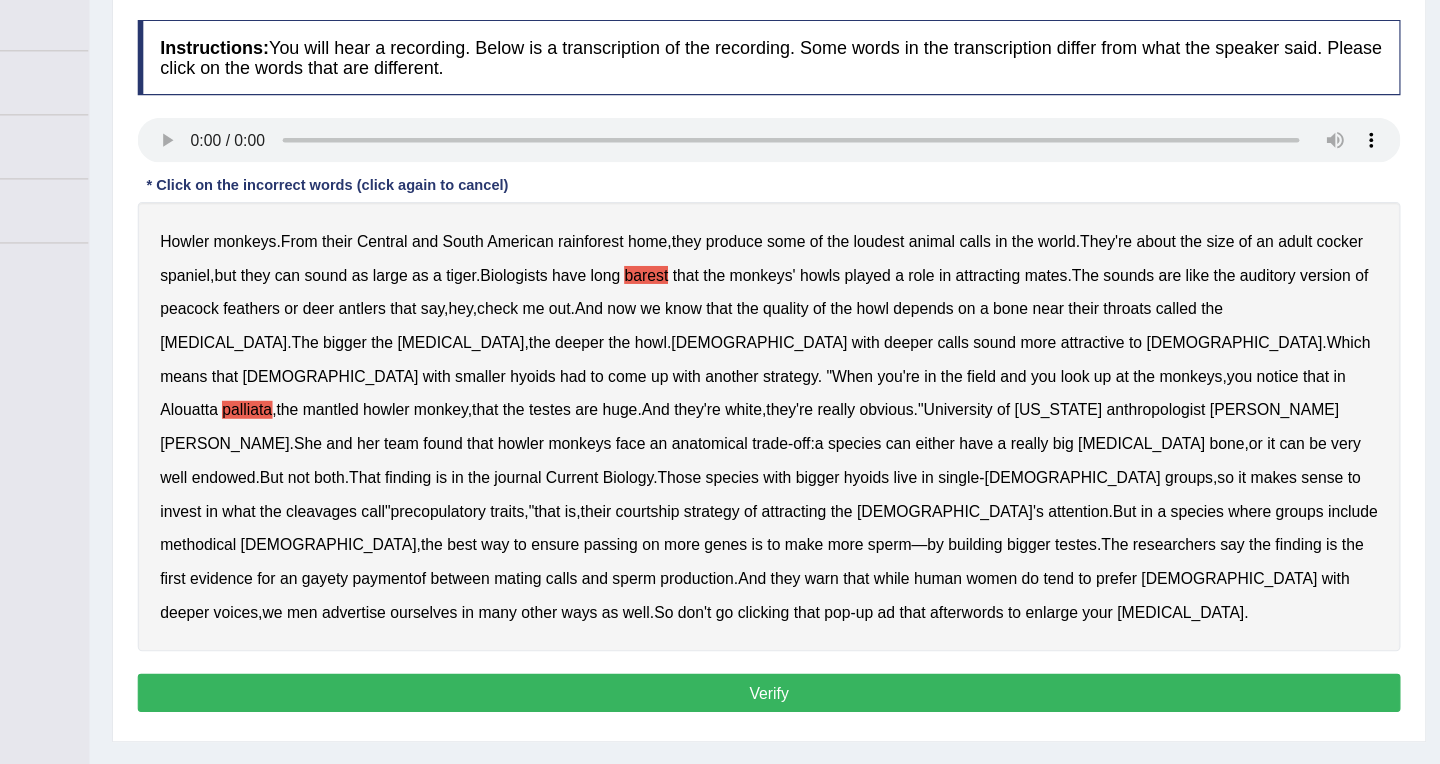 click on "hyoid" at bounding box center (560, 388) 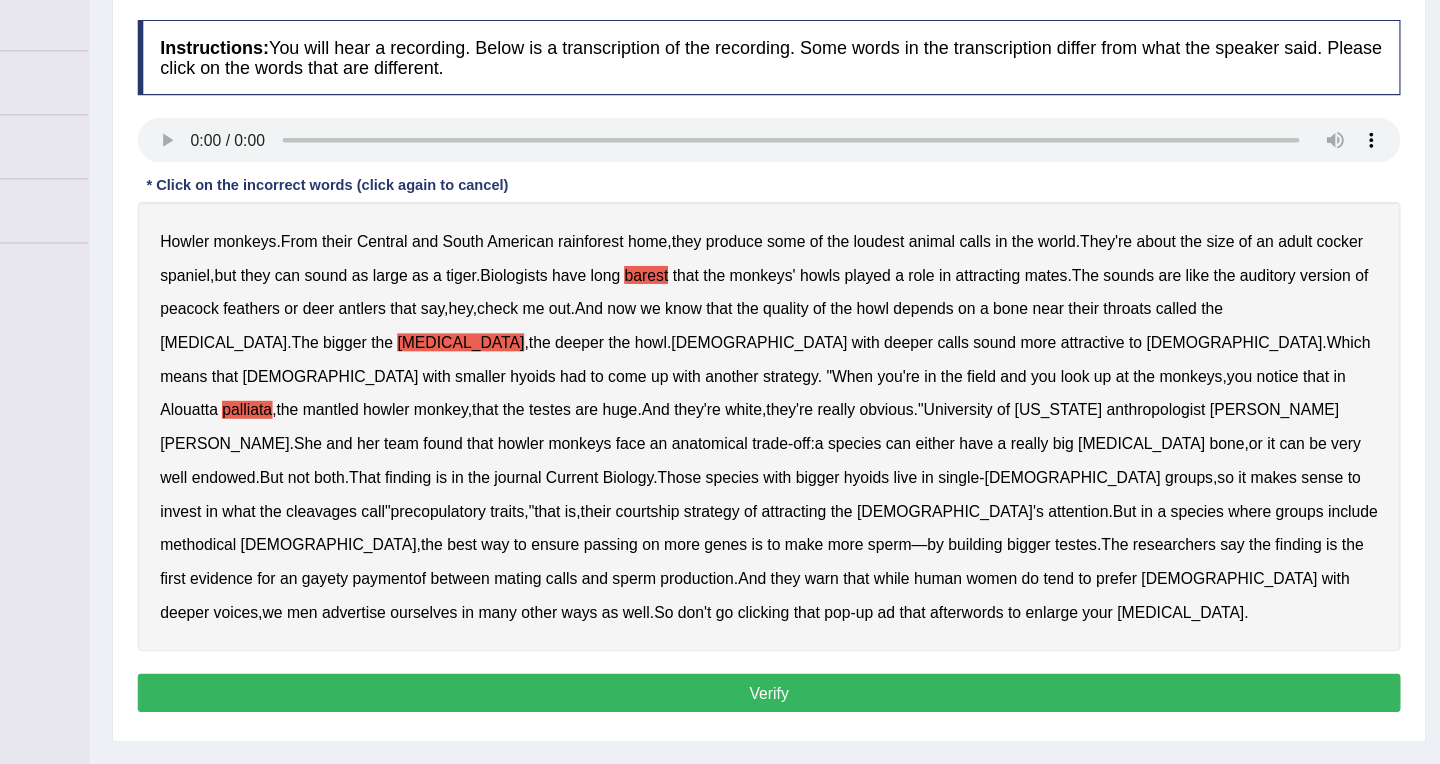 click on "cleavages" at bounding box center [436, 538] 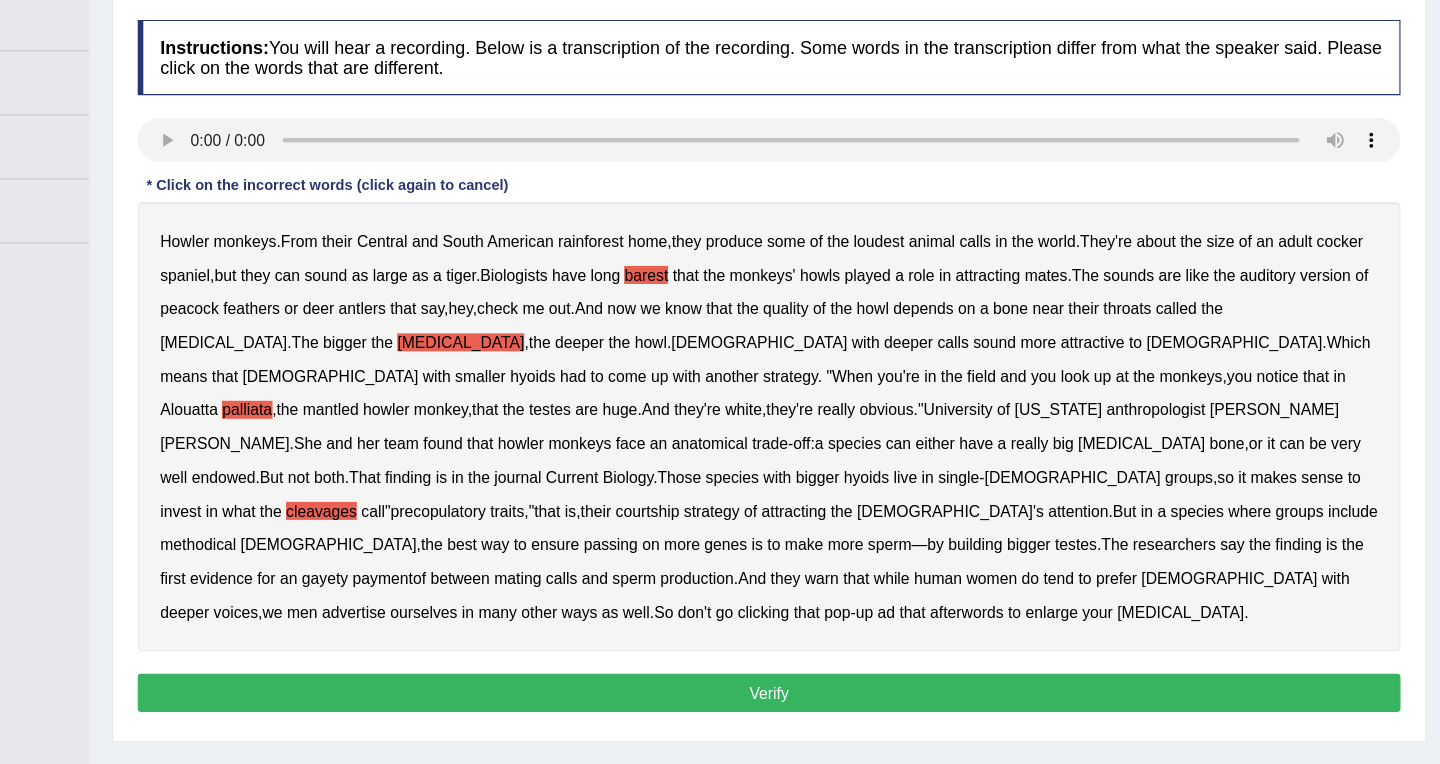 click on "gayety" at bounding box center [439, 598] 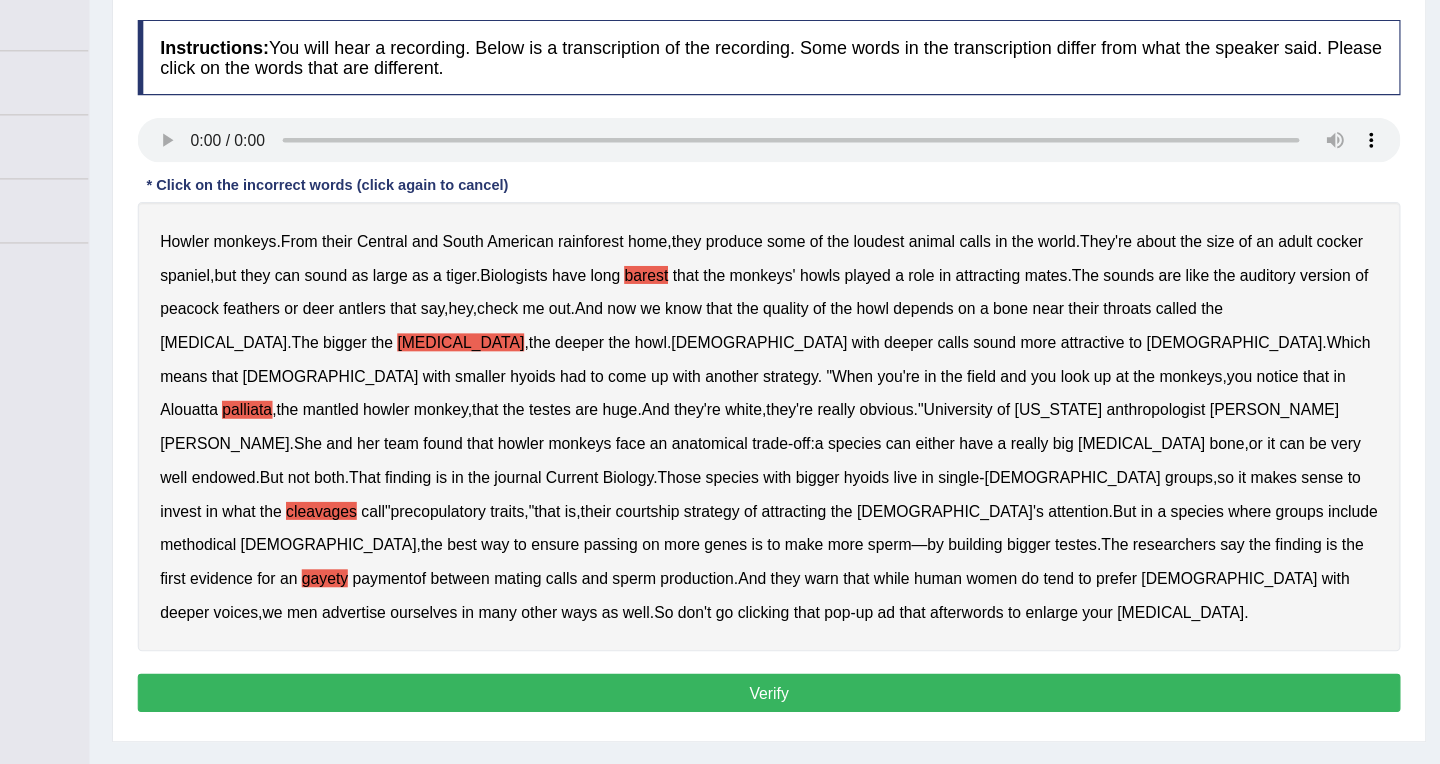 click on "afterwords" at bounding box center [1010, 628] 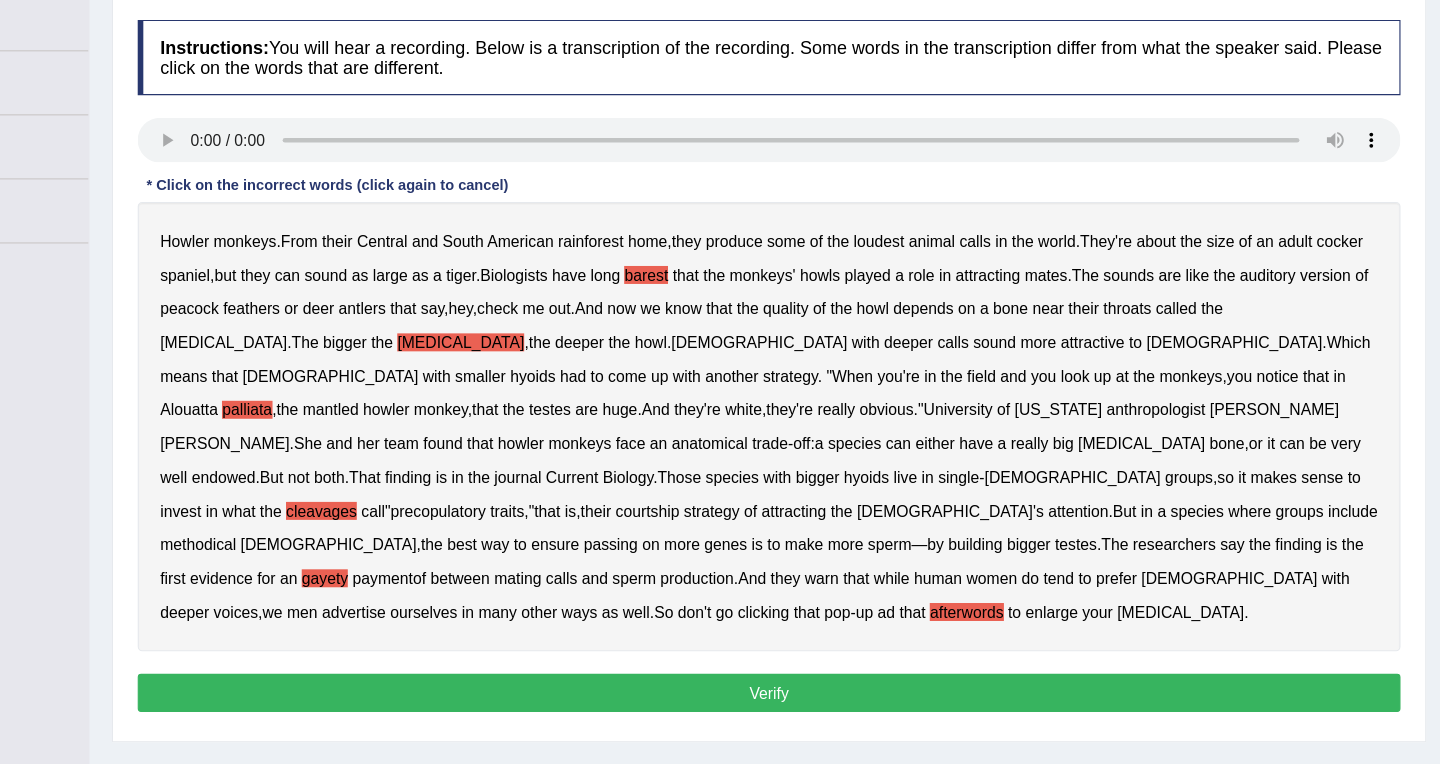click on "Verify" at bounding box center (835, 700) 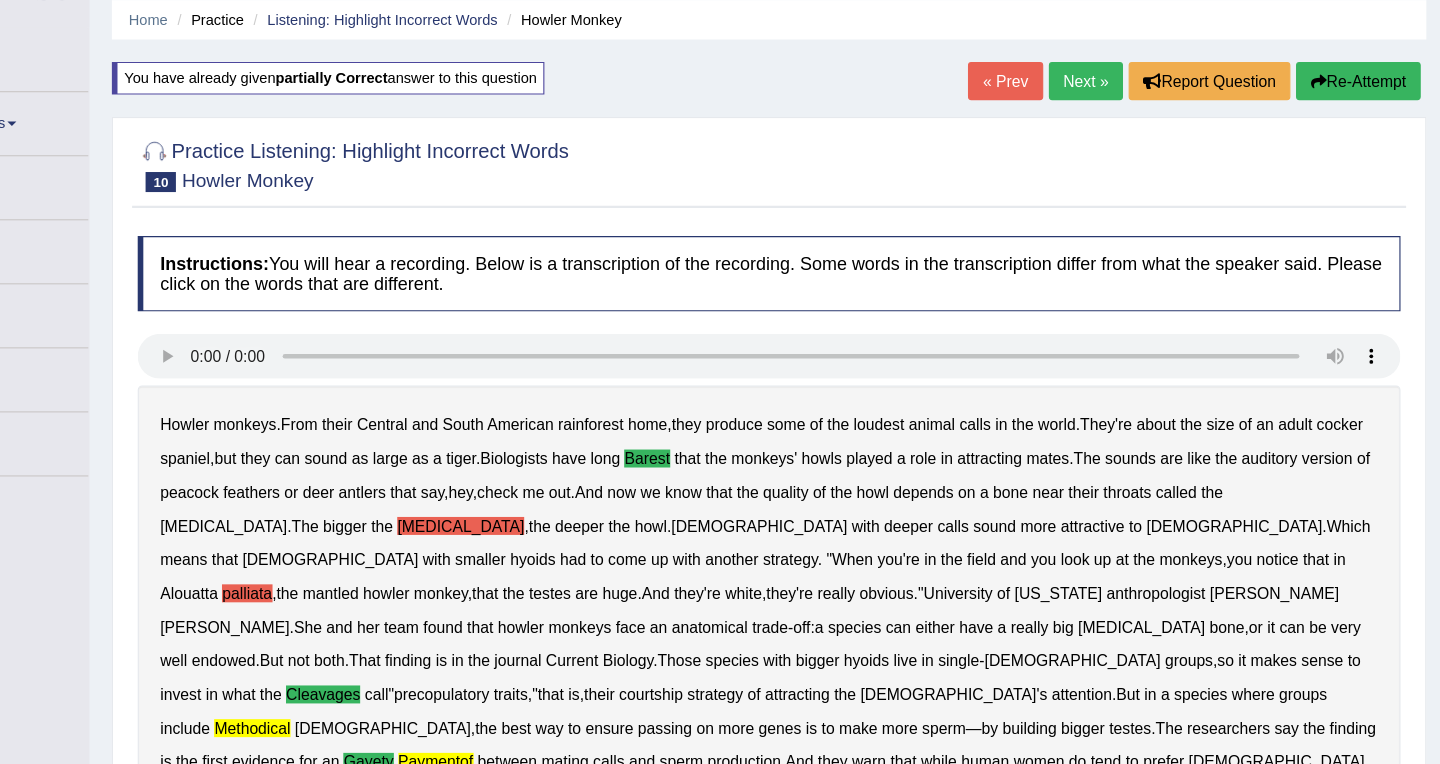 scroll, scrollTop: 0, scrollLeft: 0, axis: both 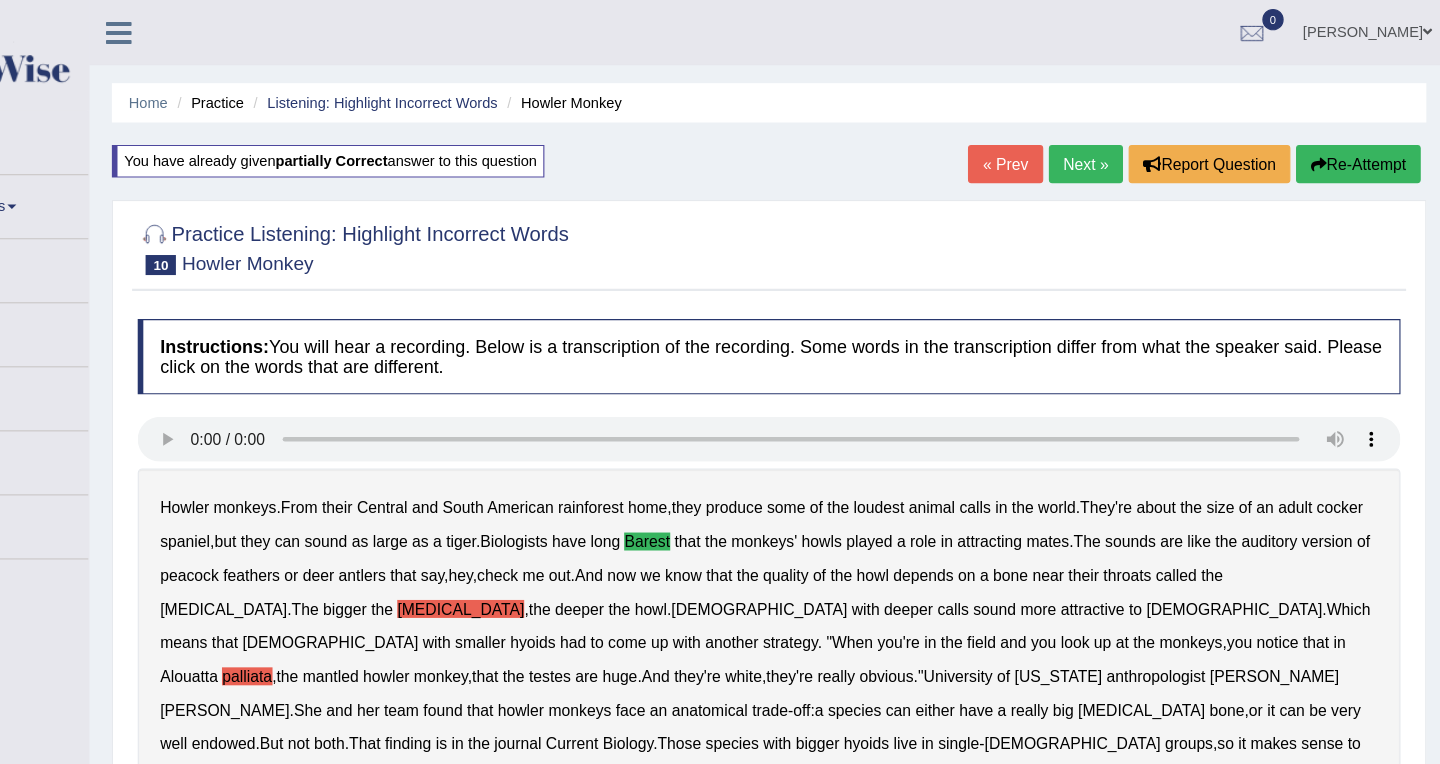 click on "Next »" at bounding box center (1117, 146) 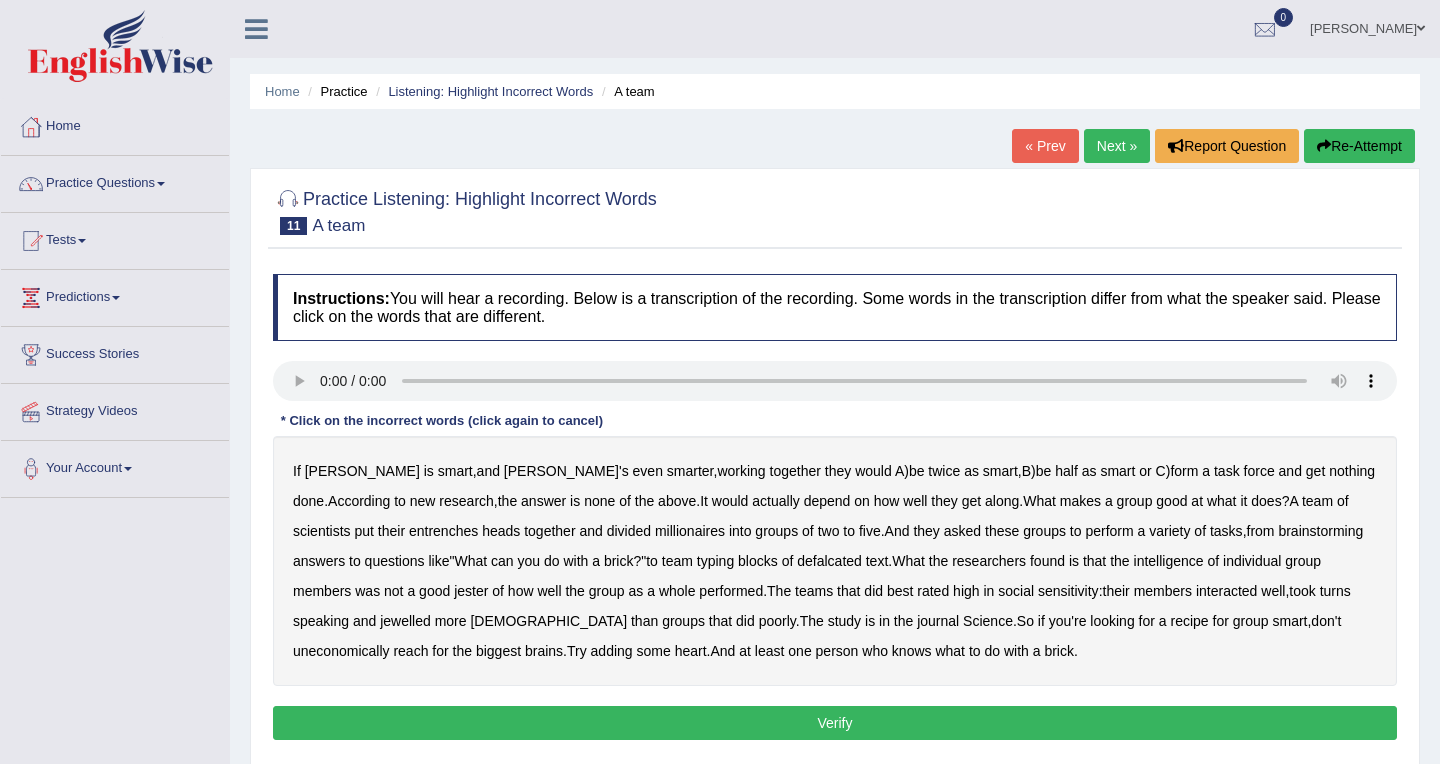 scroll, scrollTop: 0, scrollLeft: 0, axis: both 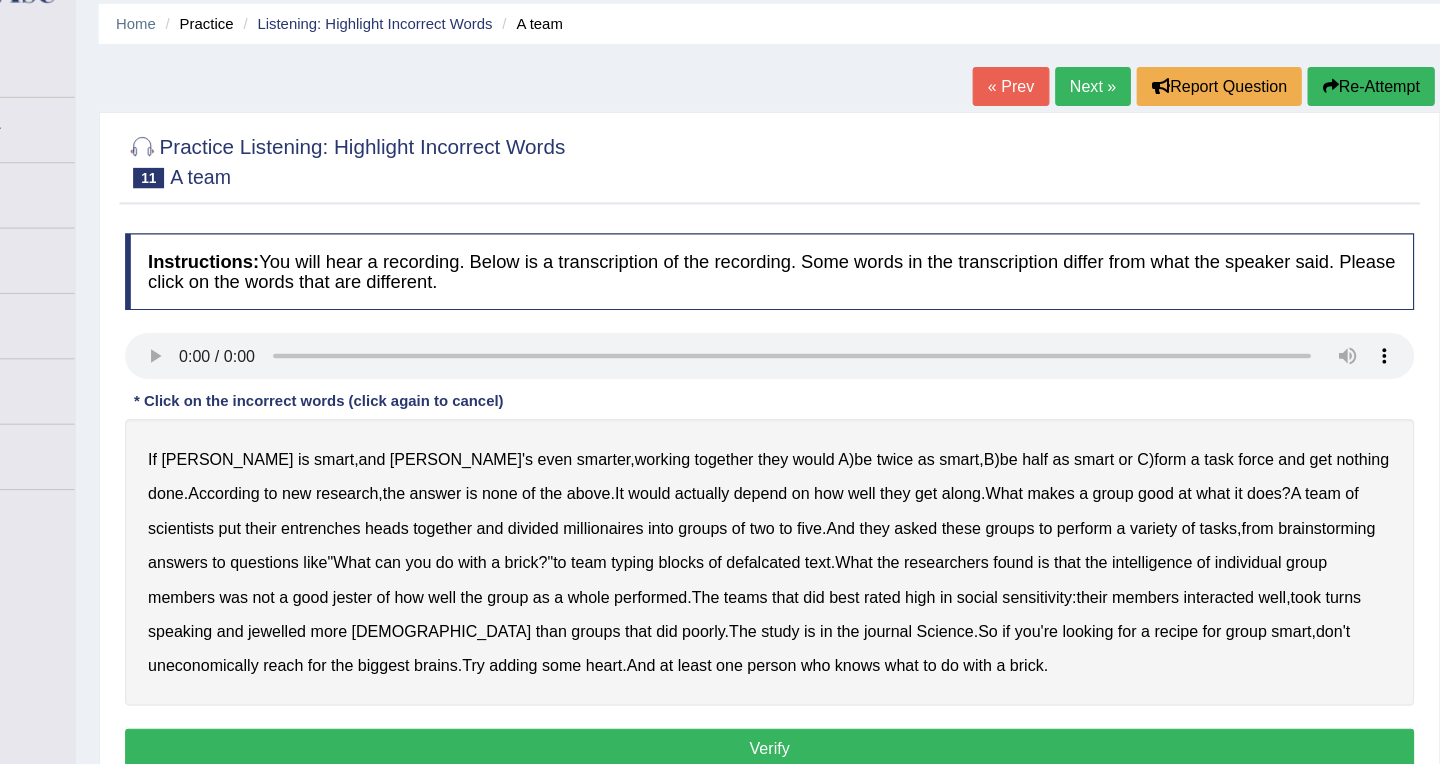 click on "task" at bounding box center [1227, 471] 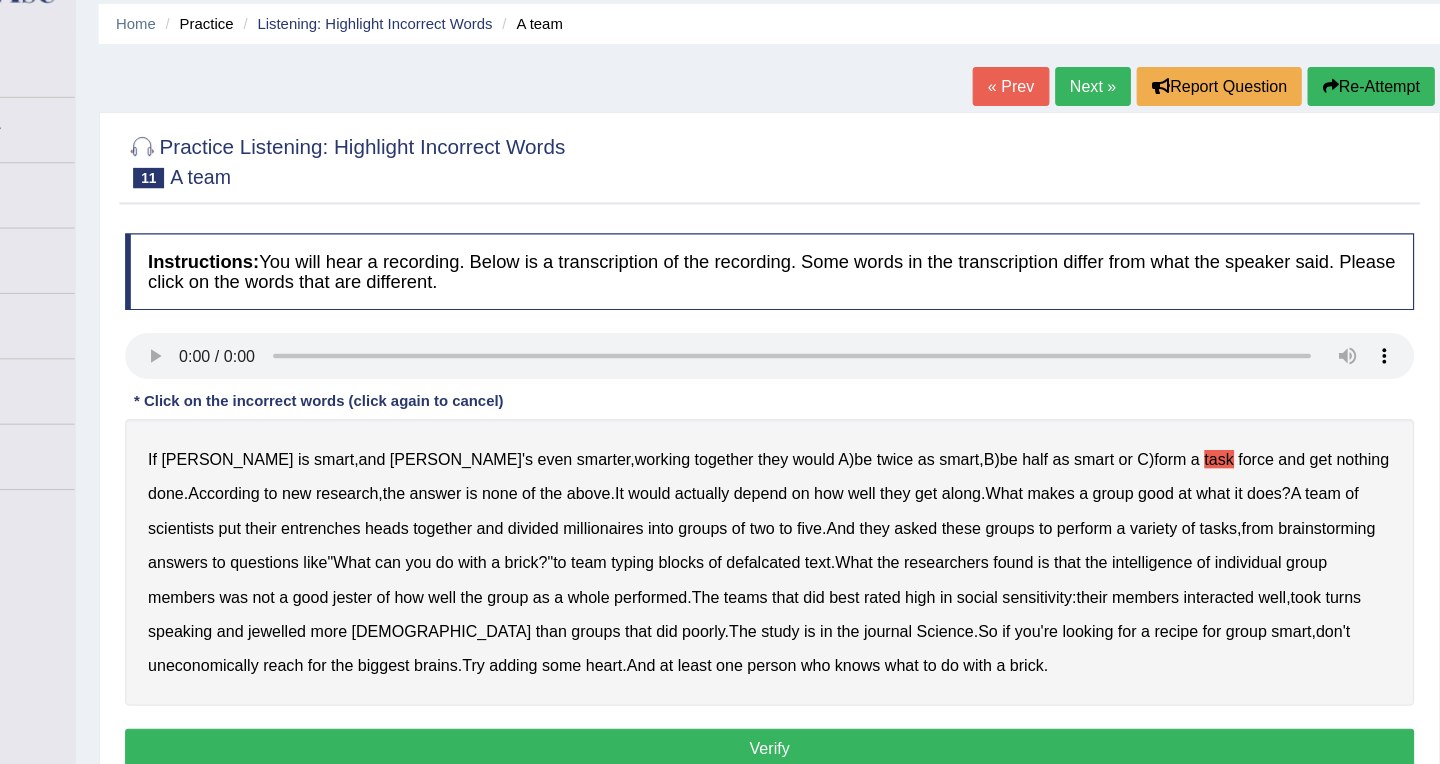 click on "task" at bounding box center (1227, 471) 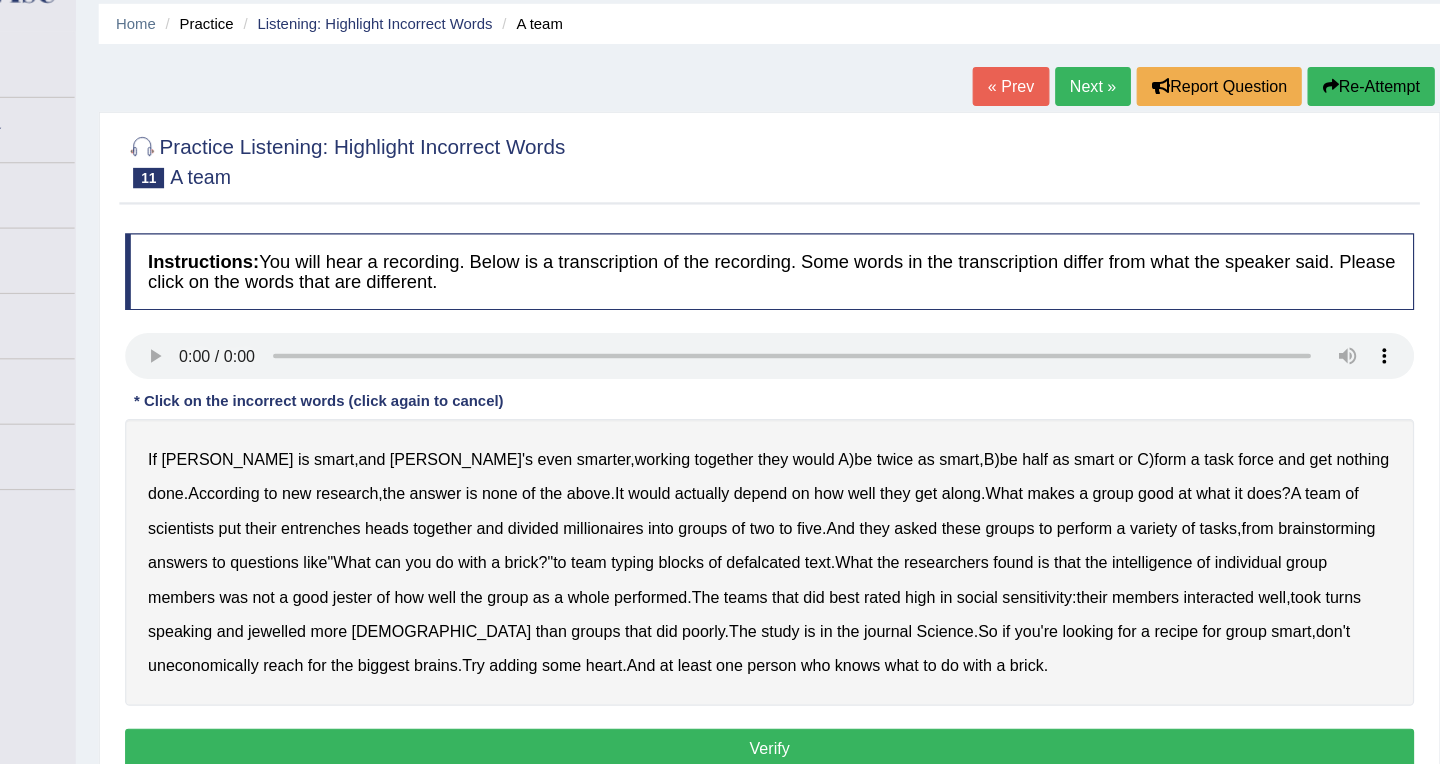 click on "entrenches" at bounding box center (443, 531) 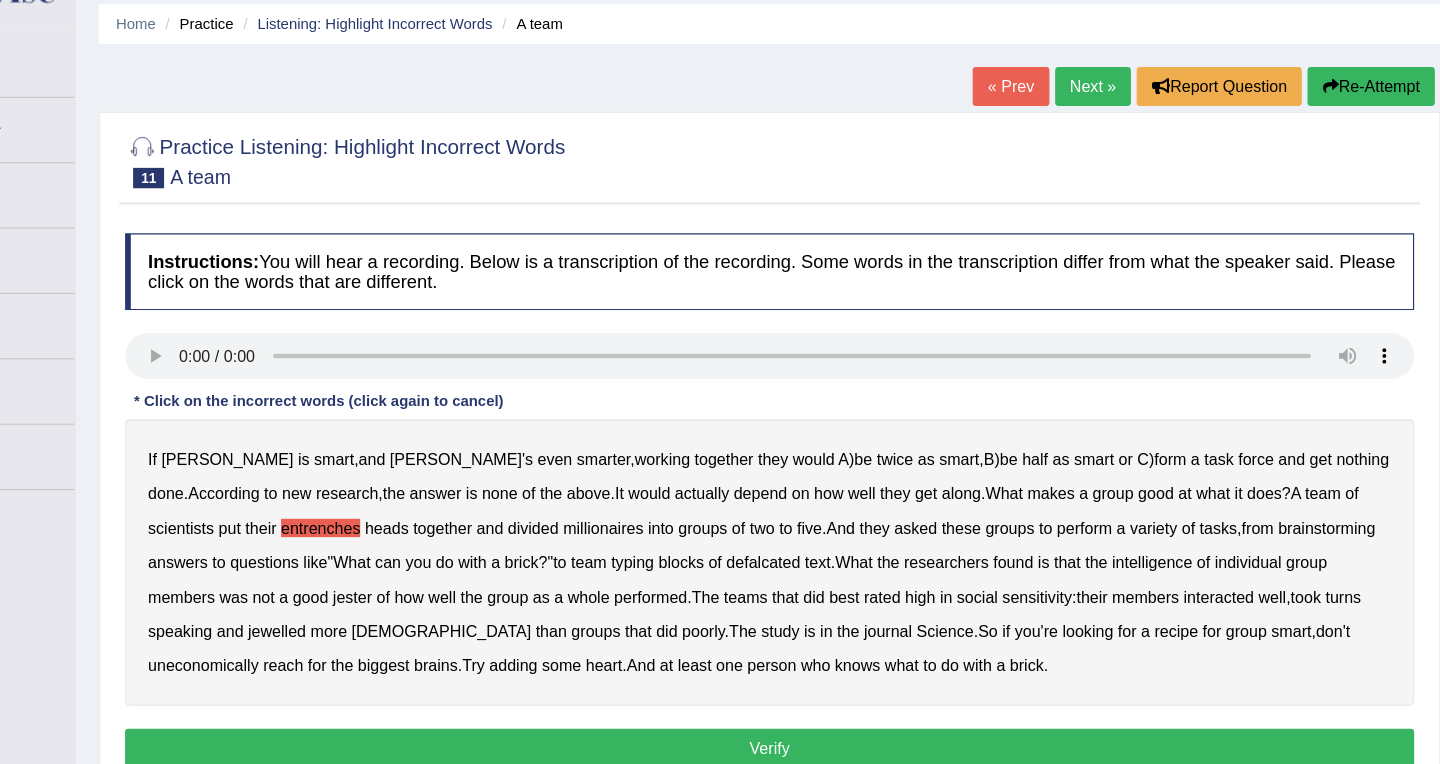 click on "defalcated" at bounding box center [829, 561] 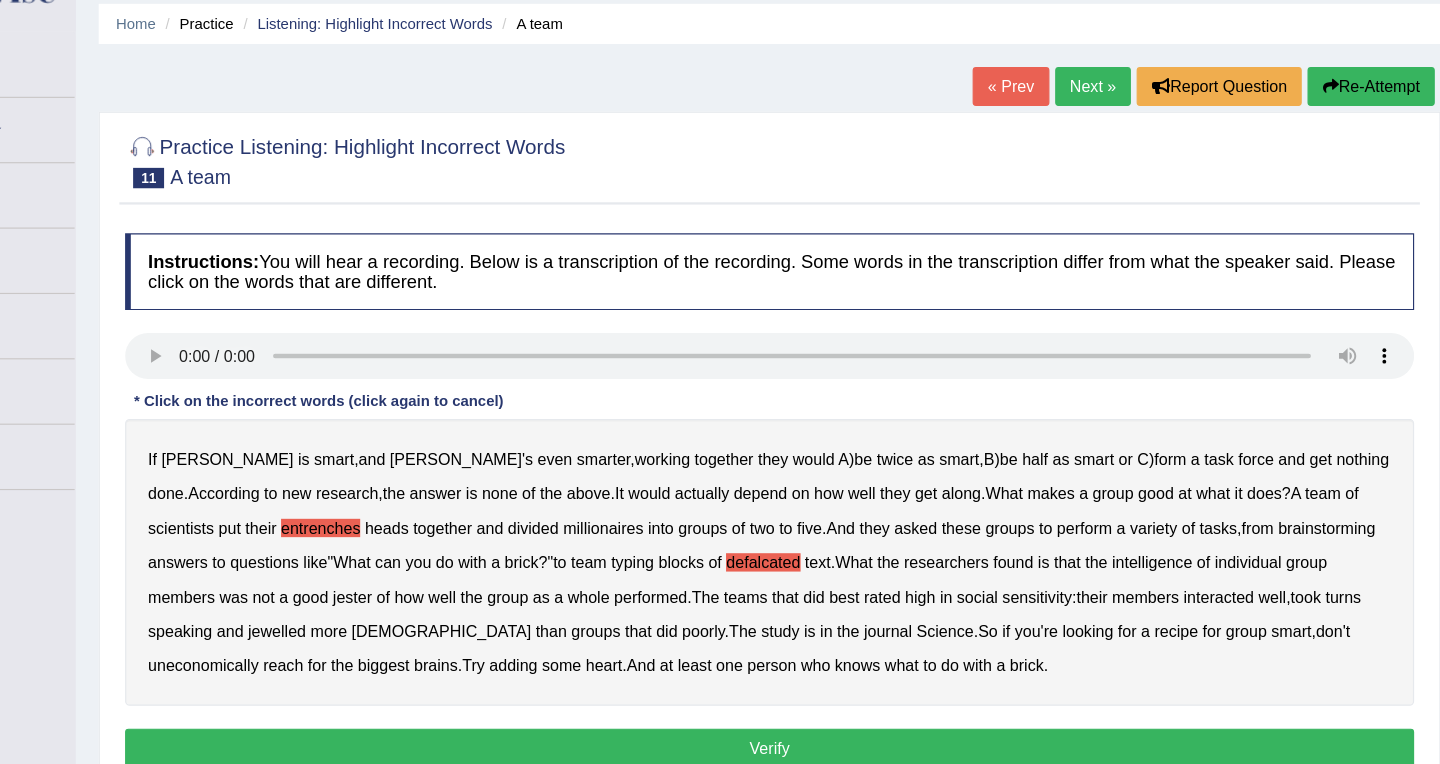 click on "jewelled" at bounding box center (405, 621) 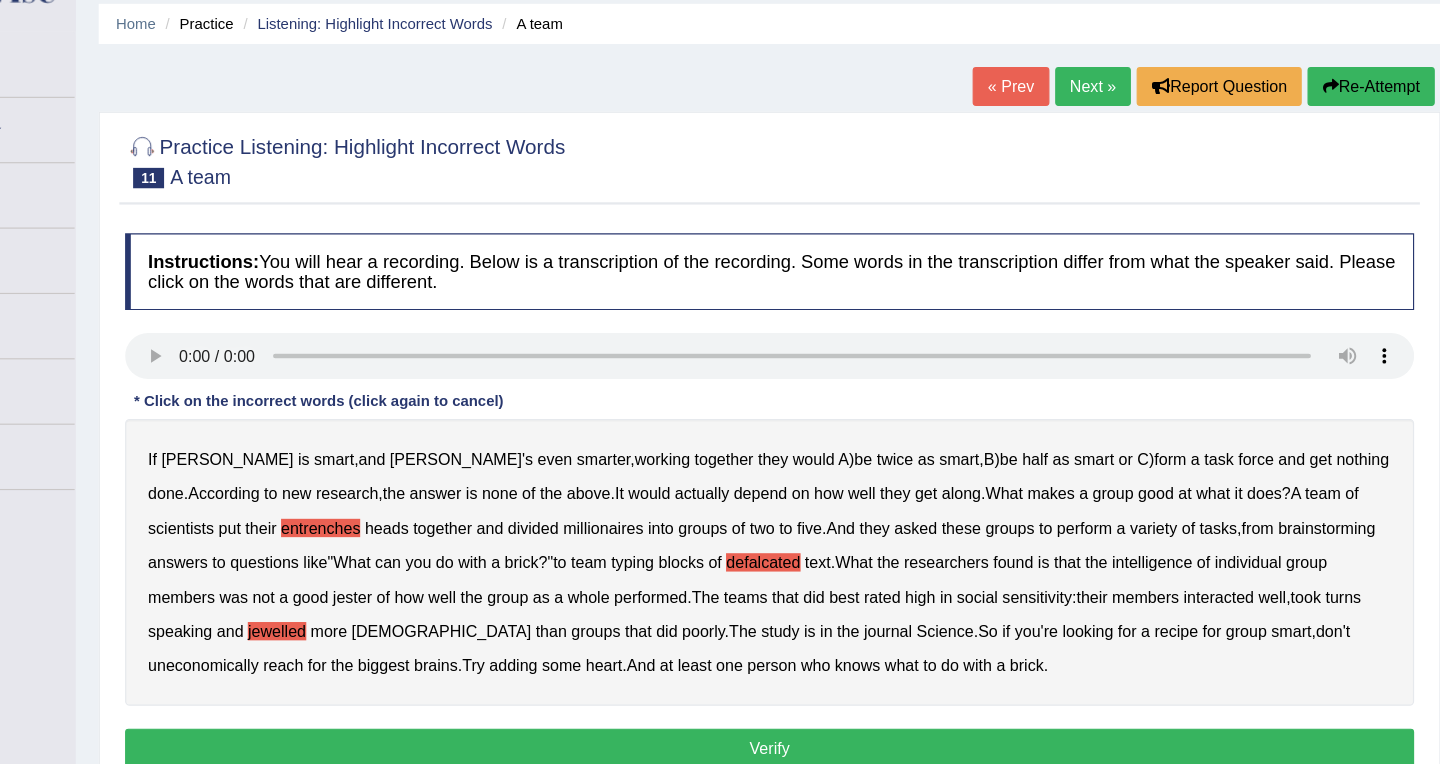 click on "uneconomically" at bounding box center [341, 651] 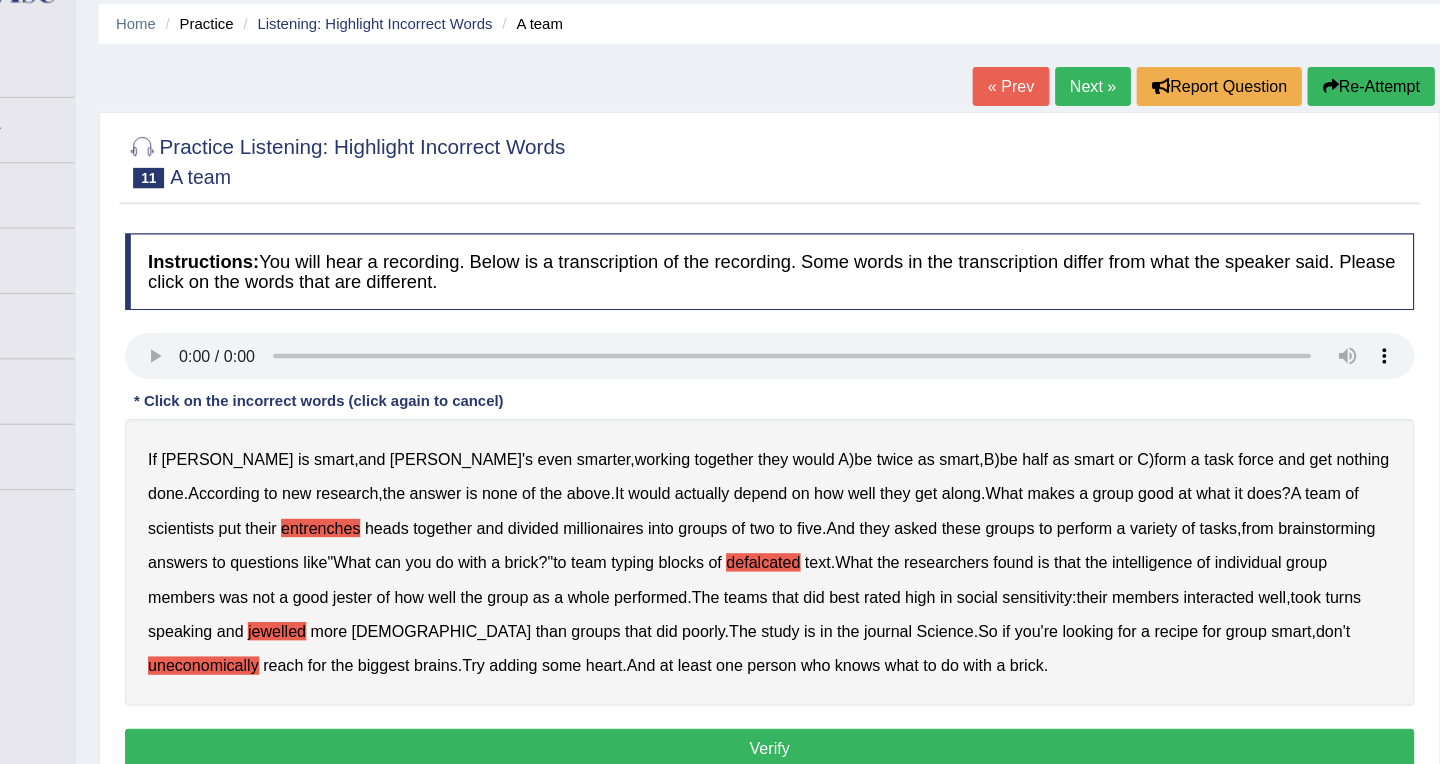click on "Verify" at bounding box center (835, 723) 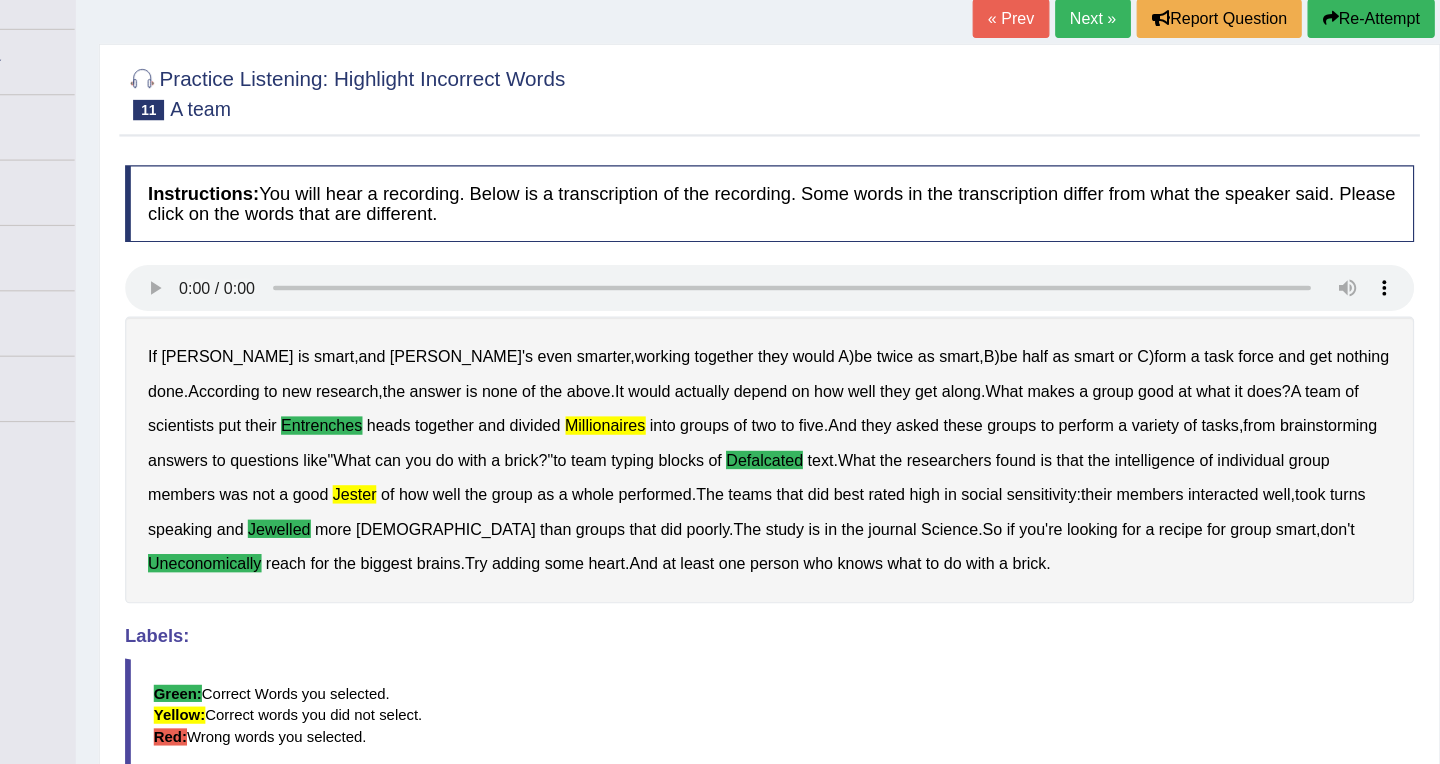 scroll, scrollTop: 123, scrollLeft: 0, axis: vertical 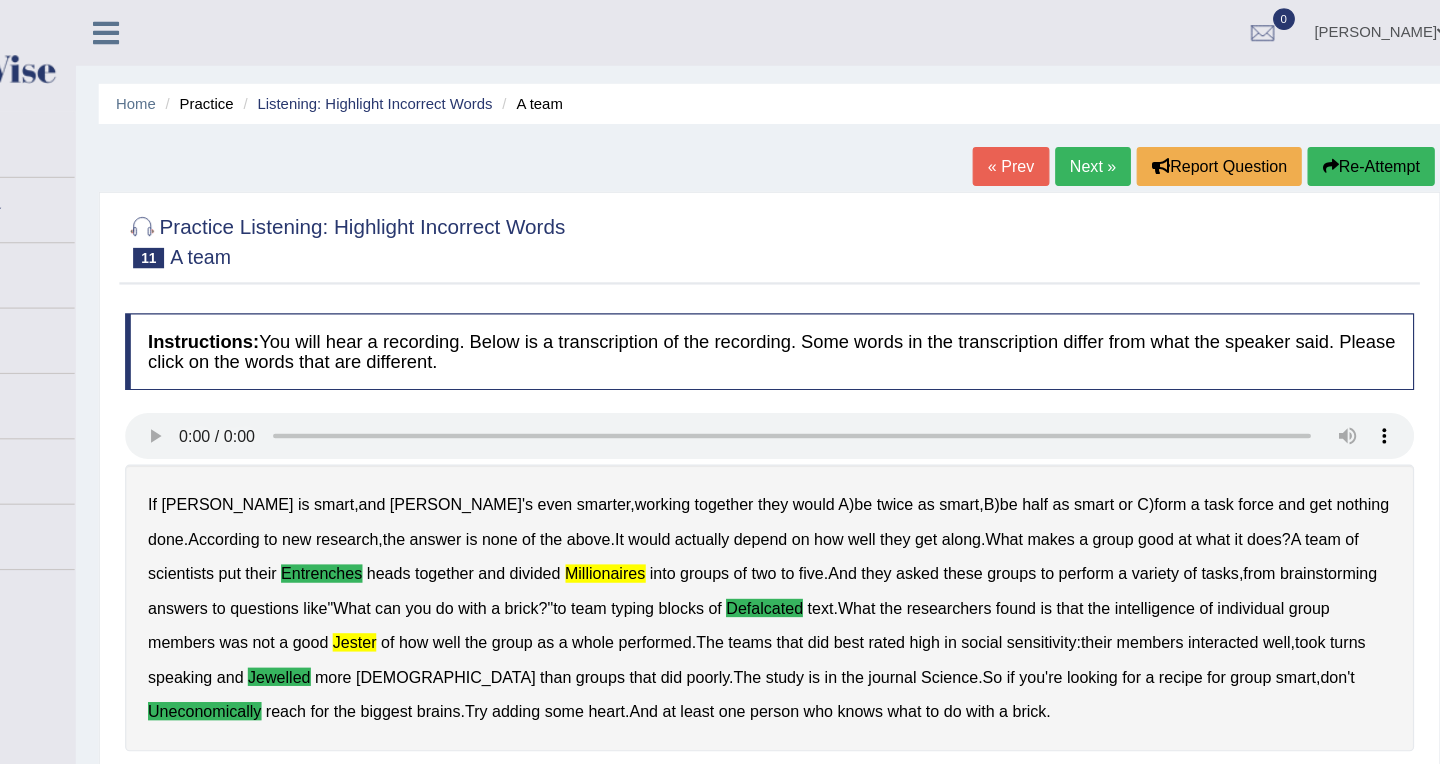 click on "Next »" at bounding box center [1117, 146] 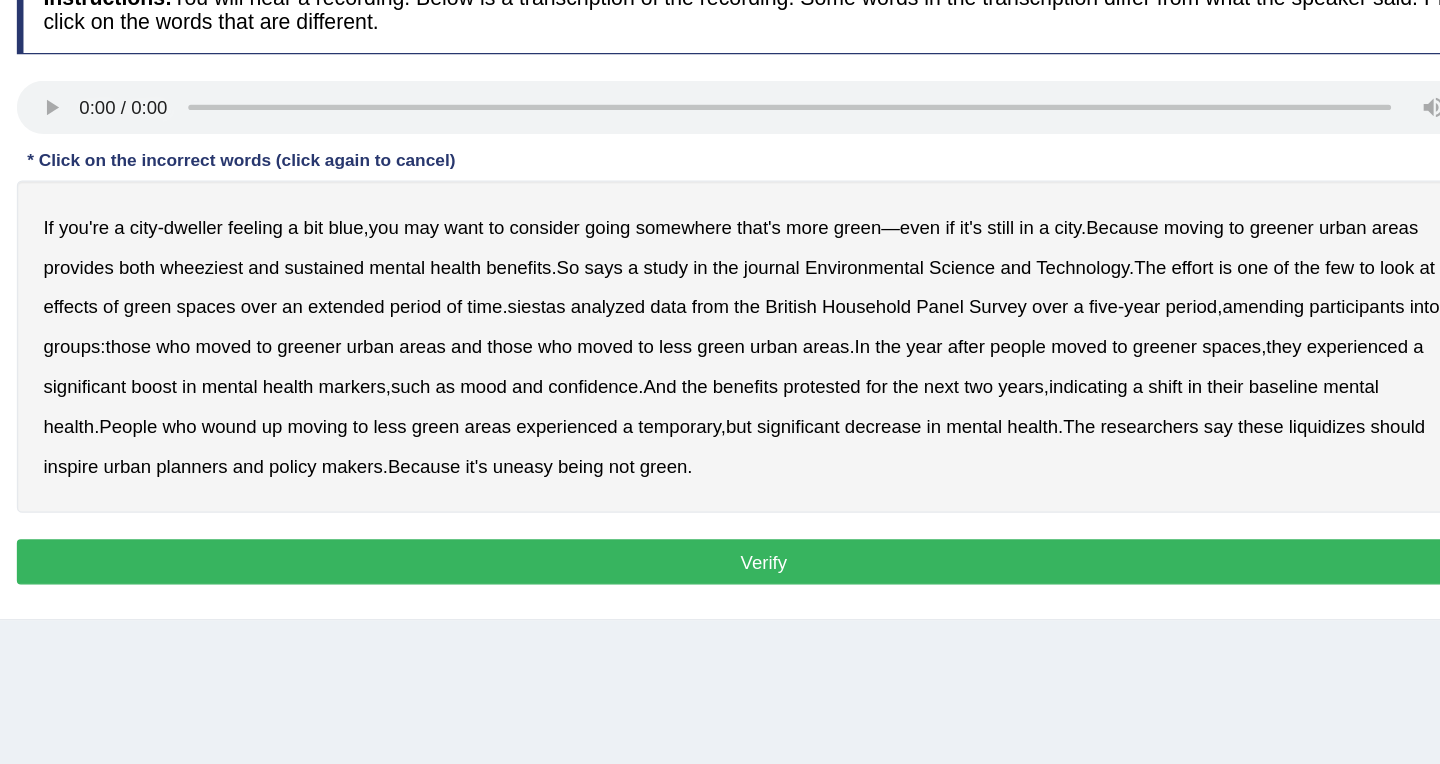scroll, scrollTop: 115, scrollLeft: 0, axis: vertical 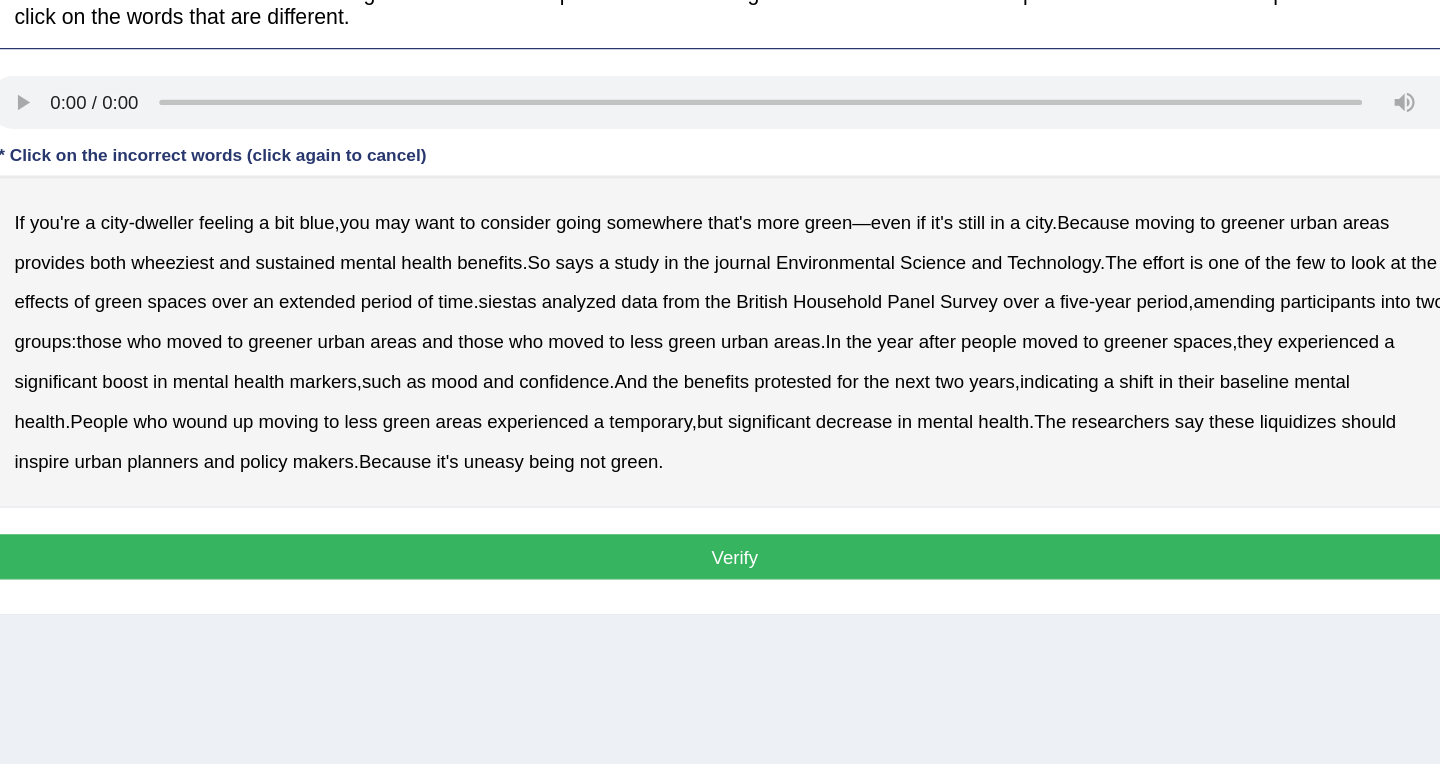 click on "wheeziest" at bounding box center [412, 386] 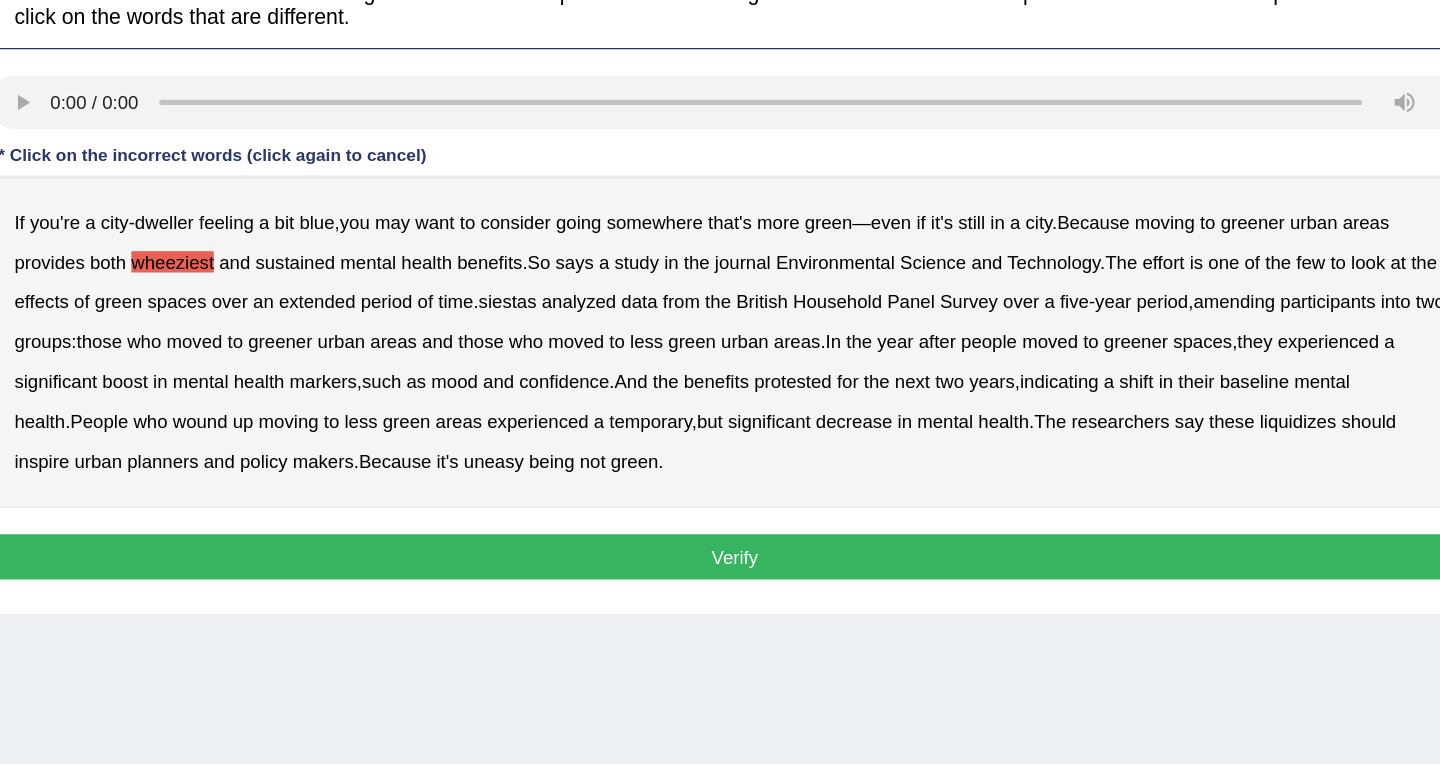 click on "If   you're   a   city - dweller   feeling   a   bit   blue ,  you   may   want   to   consider   going   somewhere   that's   more   green — even   if   it's   still   in   a   city .  Because   moving   to   greener   urban   areas   provides   both   wheeziest   and   sustained   mental   health   benefits .  So   says   a   study   in   the   journal   Environmental   Science   and   Technology .  The   effort   is   one   of   the   few   to   look   at   the   effects   of   green   spaces   over   an   extended   period   of   time .  siestas   analyzed   data   from   the   British   Household   Panel   Survey   over   a   five - year   period ,  amending   participants   into   two   groups :  those   who   moved   to   greener   urban   areas   and   those   who   moved   to   less   green   urban   areas .  In   the   year   after   people   moved   to   greener   spaces ,  they   experienced   a   significant   boost   in   mental   health   markers ,  such   as   mood   and   confidence .  And" at bounding box center [835, 446] 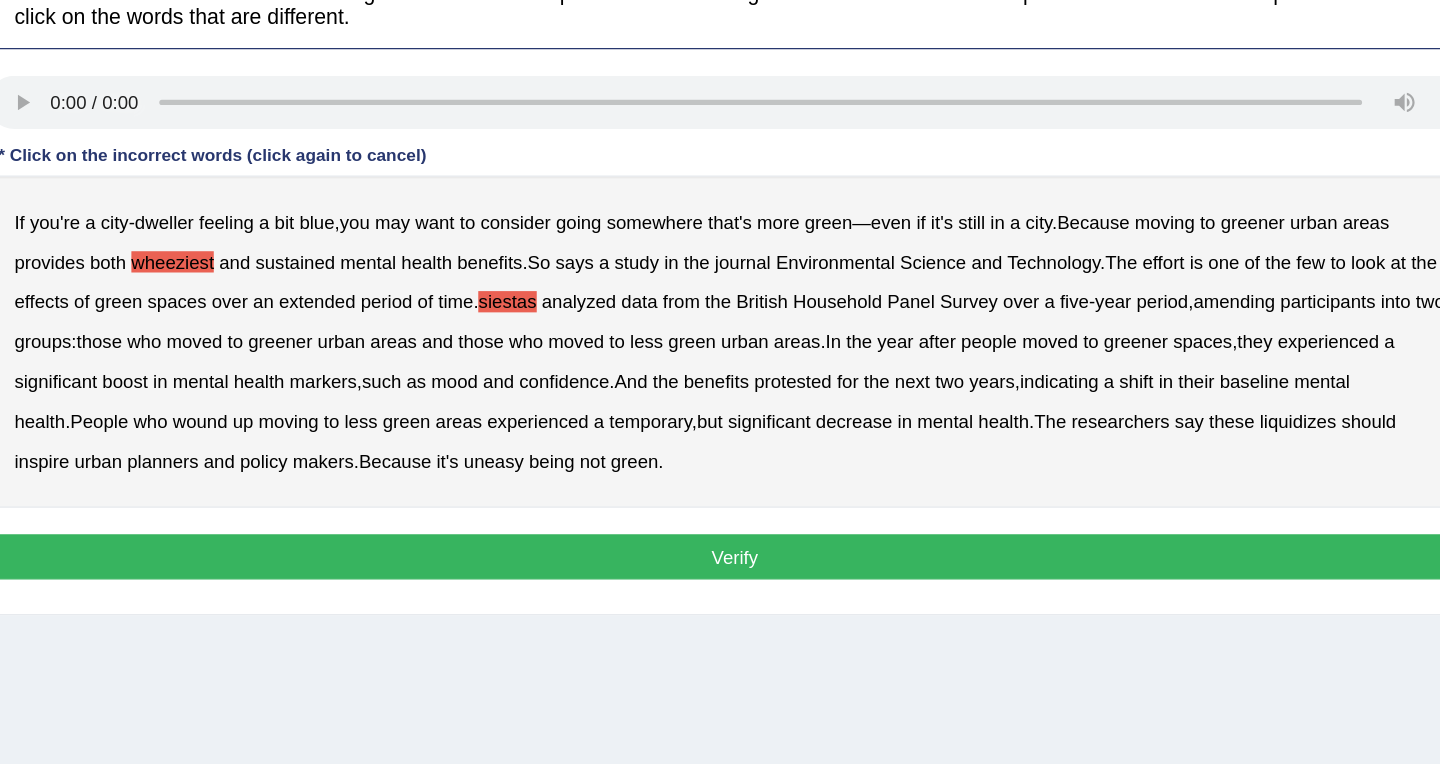 click on "If   you're   a   city - dweller   feeling   a   bit   blue ,  you   may   want   to   consider   going   somewhere   that's   more   green — even   if   it's   still   in   a   city .  Because   moving   to   greener   urban   areas   provides   both   wheeziest   and   sustained   mental   health   benefits .  So   says   a   study   in   the   journal   Environmental   Science   and   Technology .  The   effort   is   one   of   the   few   to   look   at   the   effects   of   green   spaces   over   an   extended   period   of   time .  siestas   analyzed   data   from   the   British   Household   Panel   Survey   over   a   five - year   period ,  amending   participants   into   two   groups :  those   who   moved   to   greener   urban   areas   and   those   who   moved   to   less   green   urban   areas .  In   the   year   after   people   moved   to   greener   spaces ,  they   experienced   a   significant   boost   in   mental   health   markers ,  such   as   mood   and   confidence .  And" at bounding box center [835, 446] 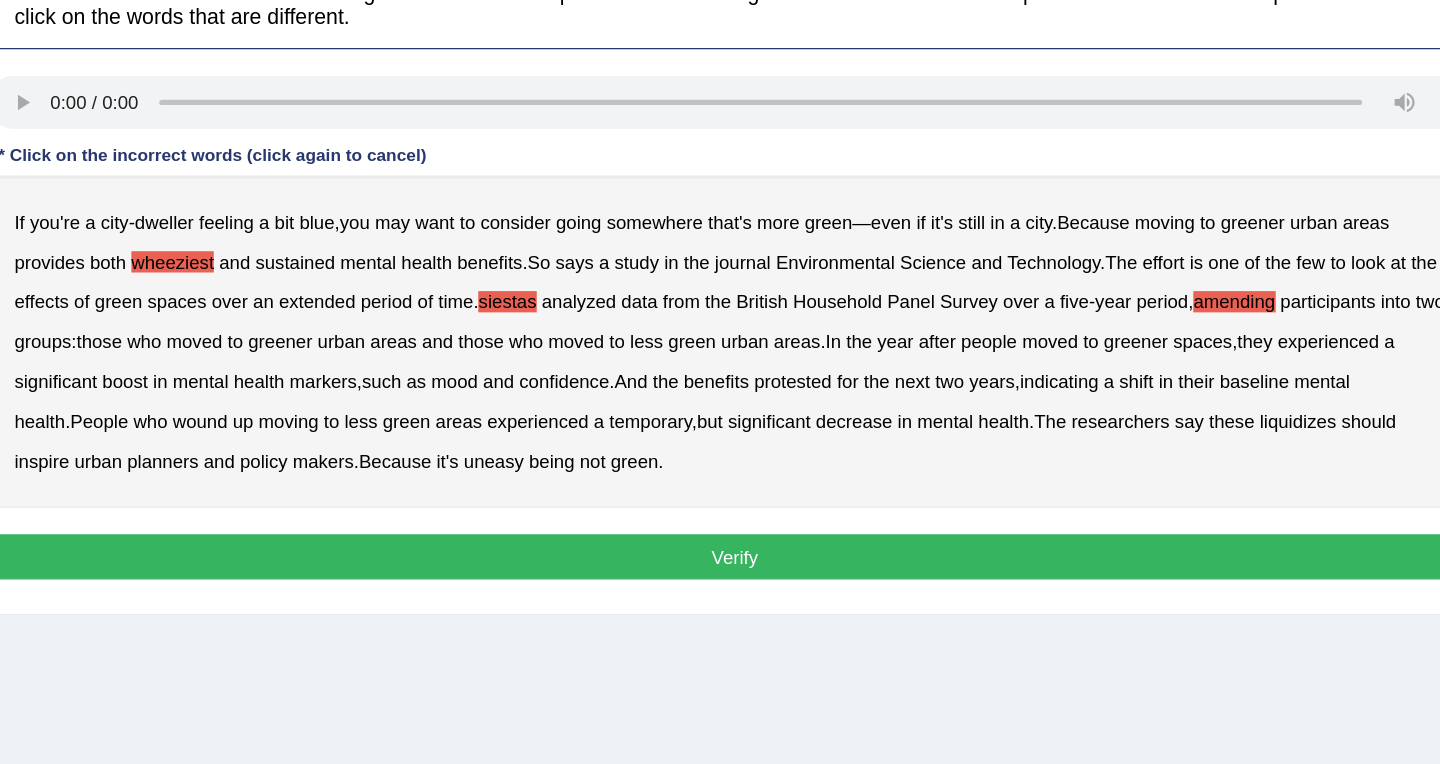 click on "liquidizes" at bounding box center (1259, 506) 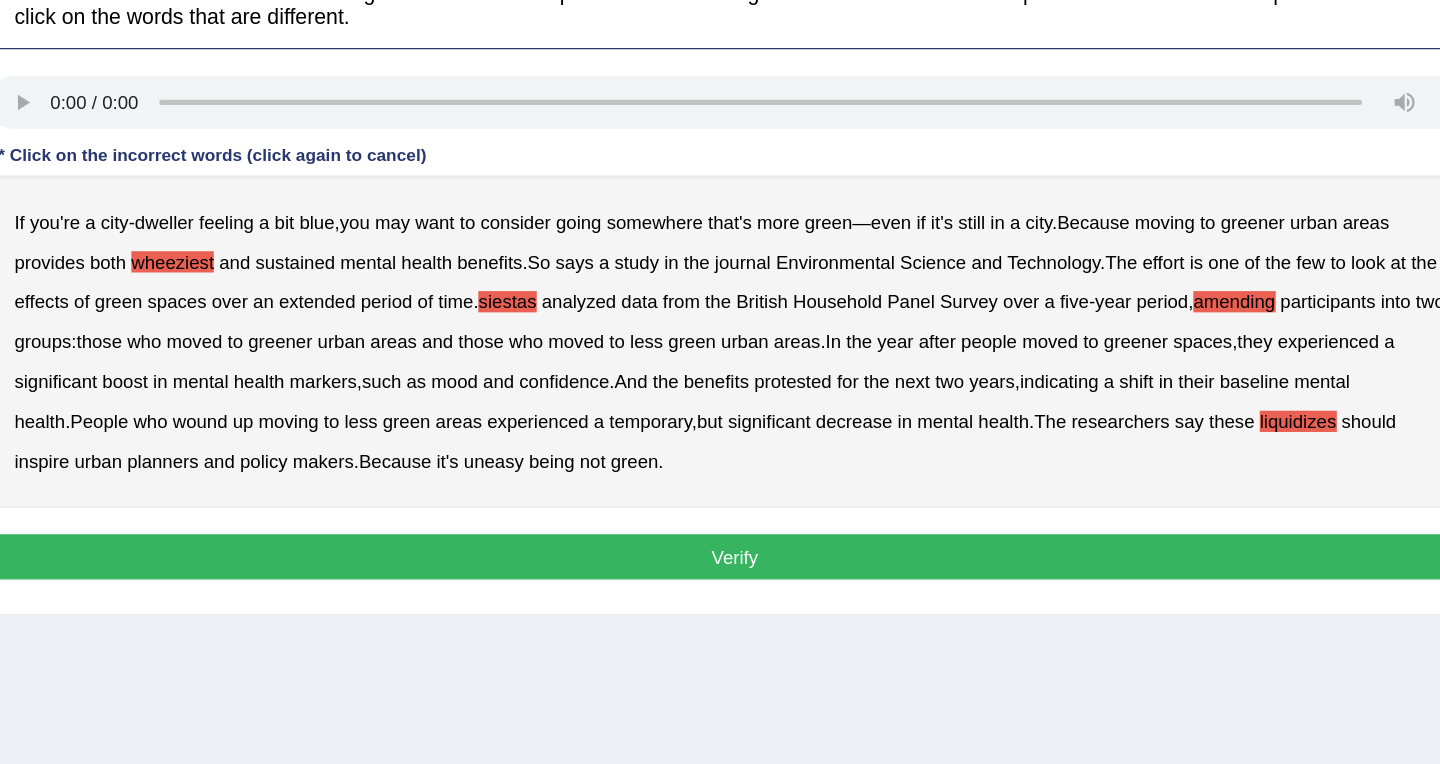 click on "Verify" at bounding box center (835, 608) 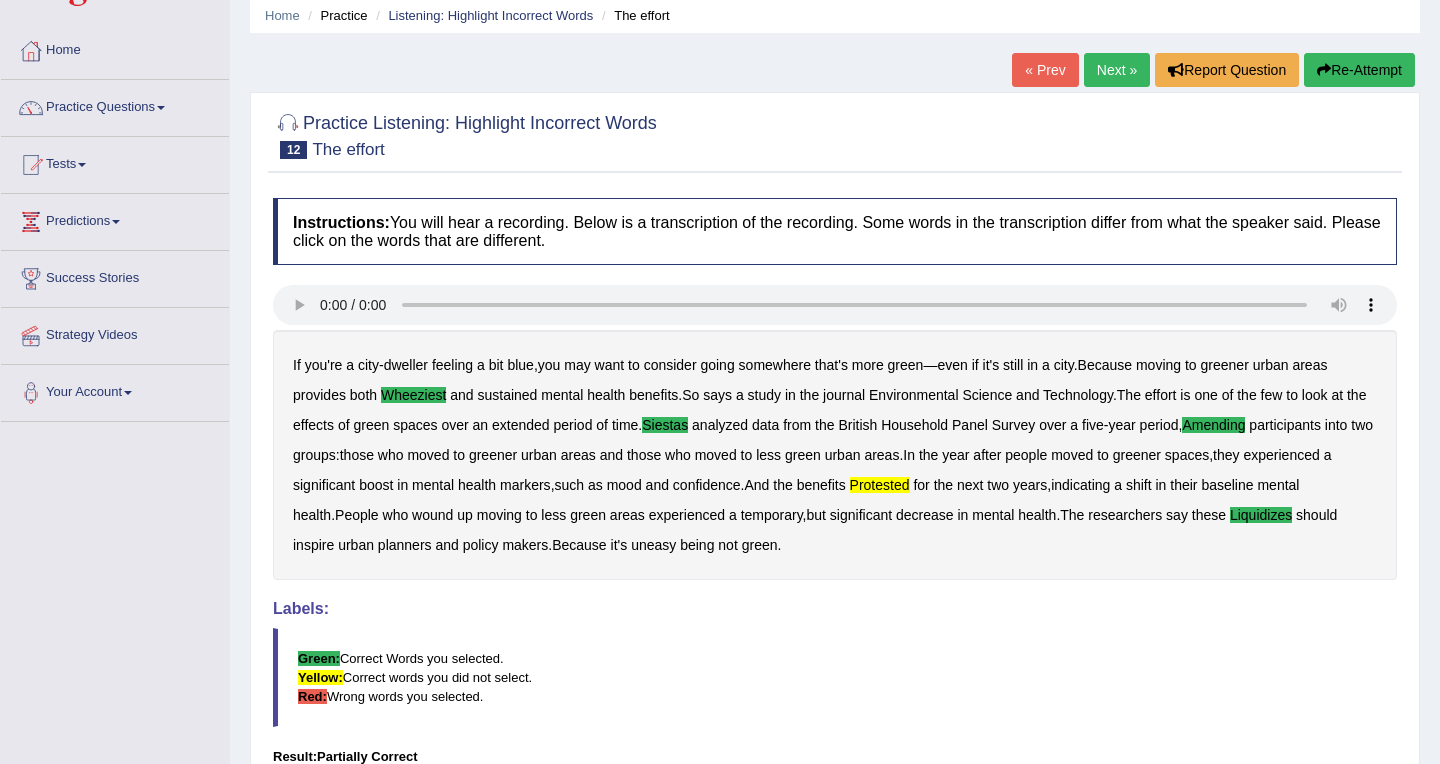 scroll, scrollTop: 0, scrollLeft: 0, axis: both 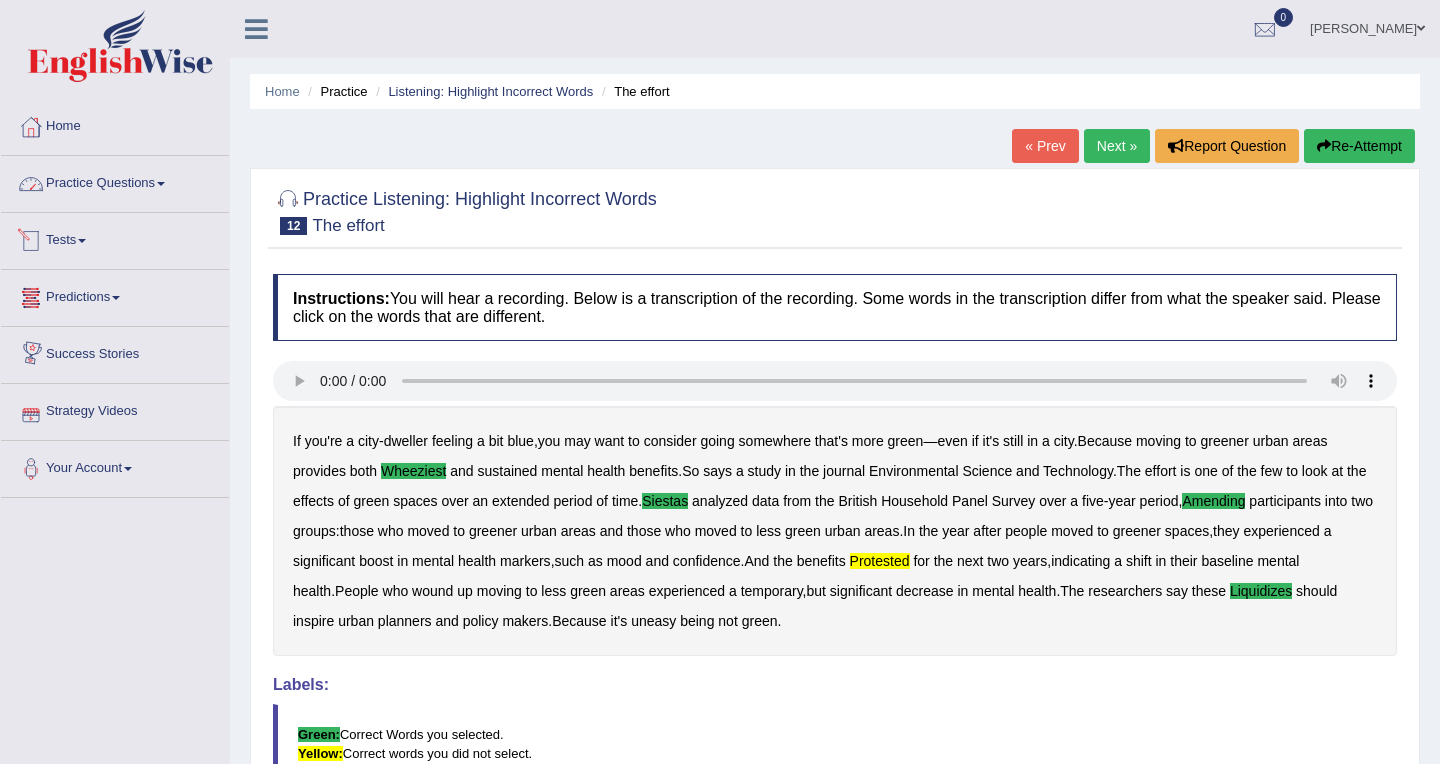 click on "Practice Questions" at bounding box center (115, 181) 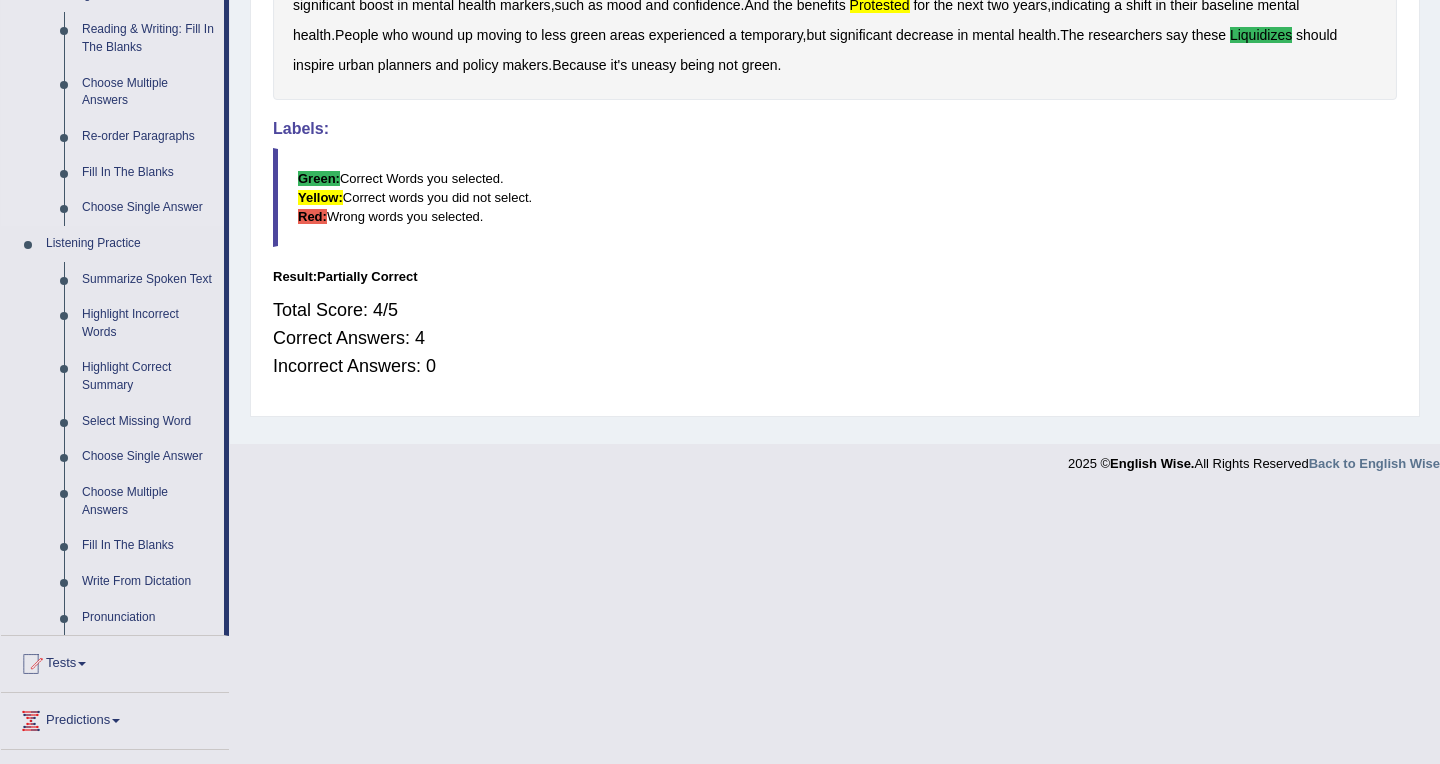 scroll, scrollTop: 604, scrollLeft: 0, axis: vertical 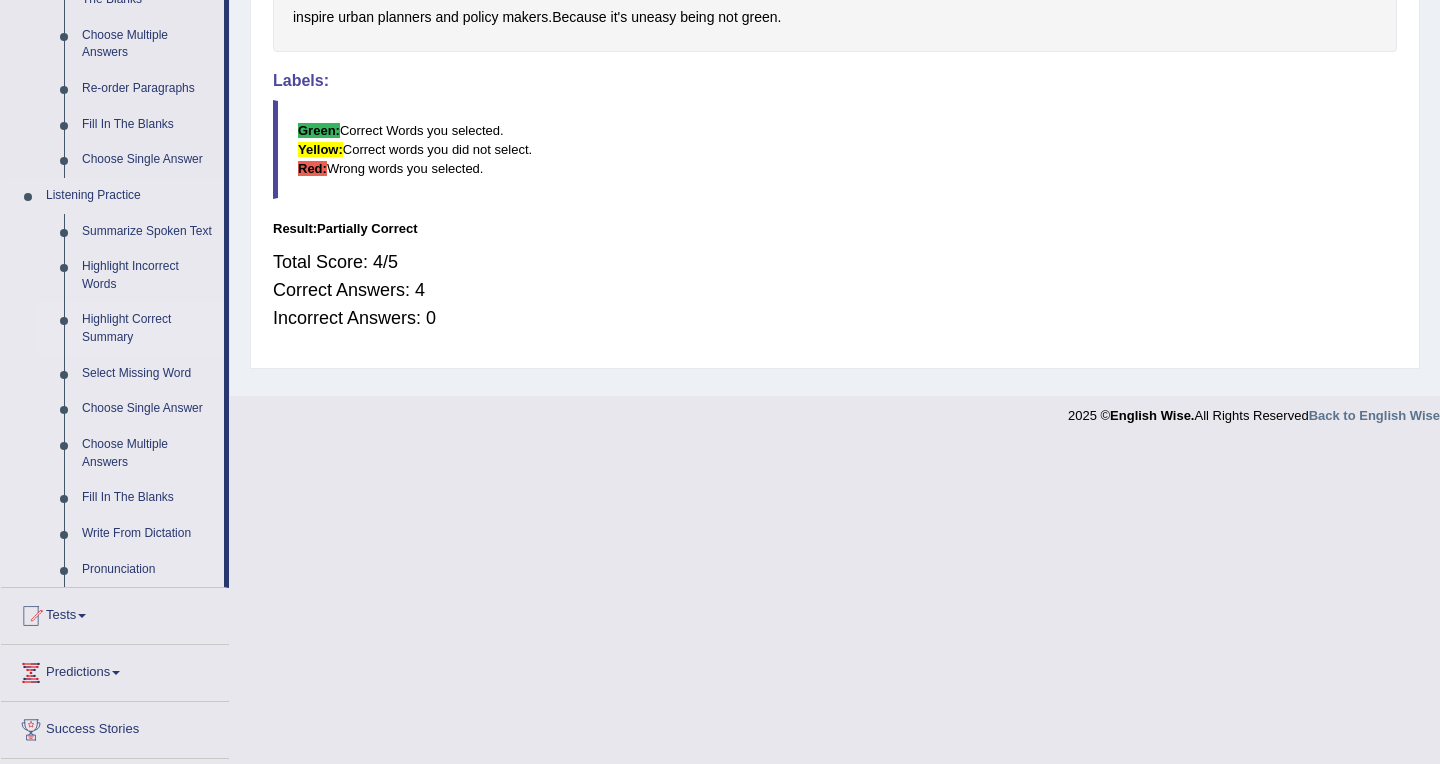 click on "Highlight Correct Summary" at bounding box center [148, 328] 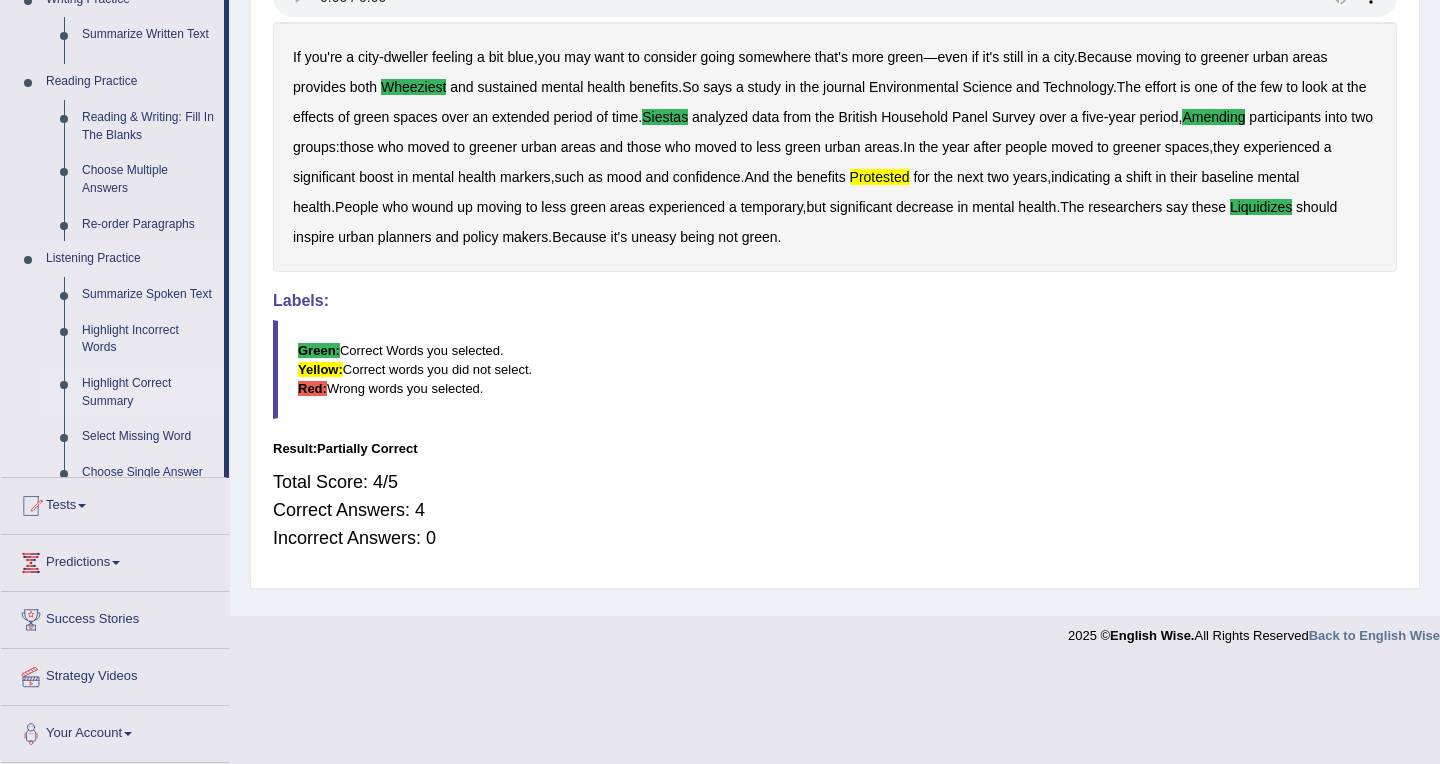 scroll, scrollTop: 286, scrollLeft: 0, axis: vertical 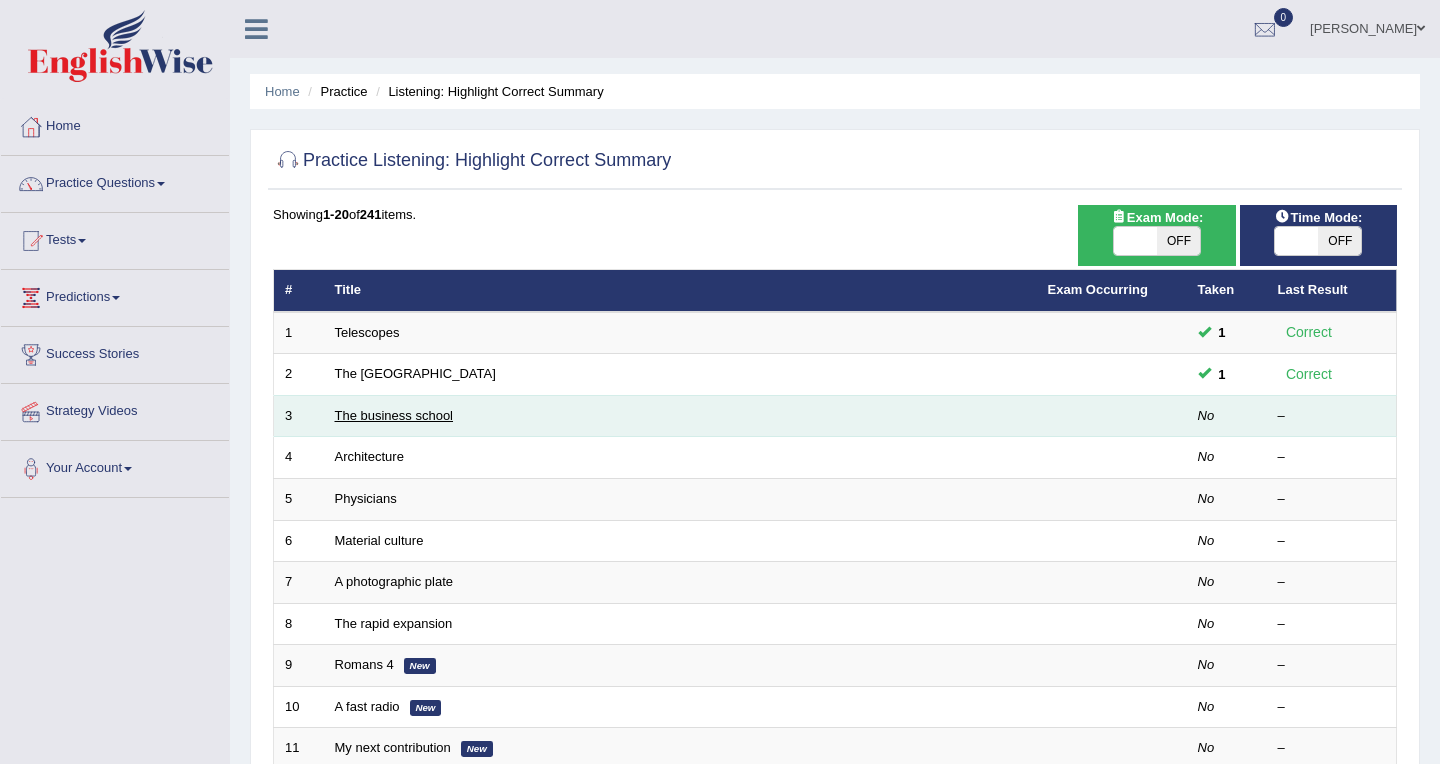 click on "The business school" at bounding box center [394, 415] 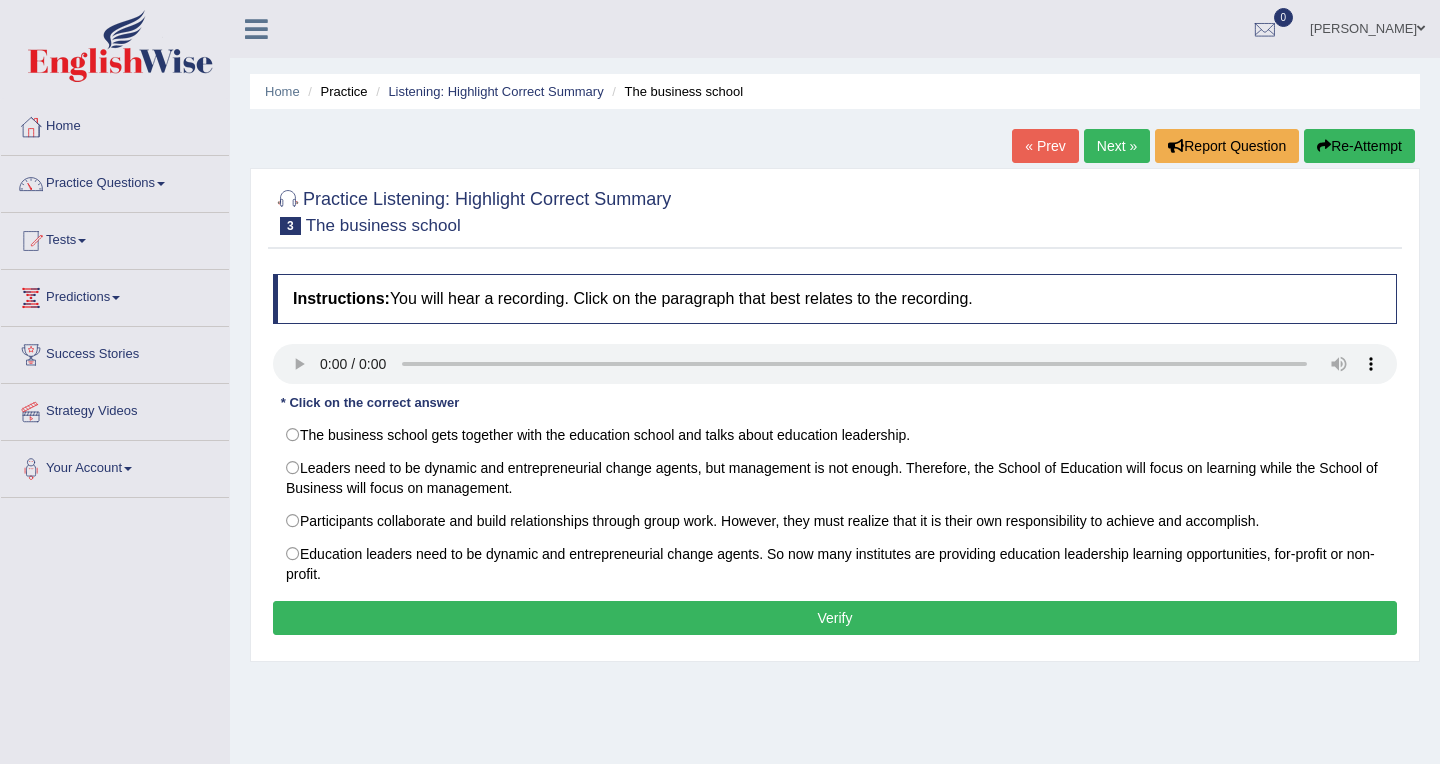 scroll, scrollTop: 0, scrollLeft: 0, axis: both 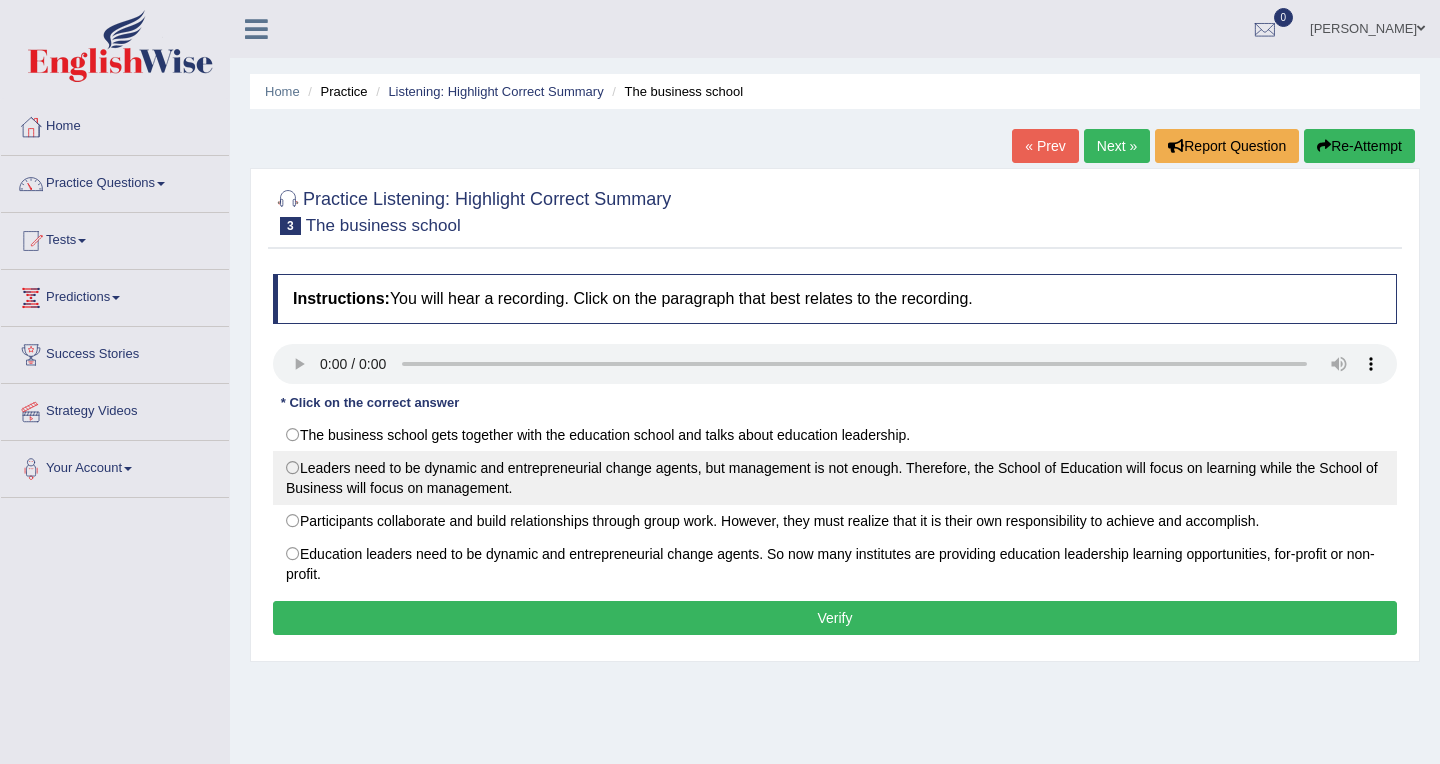 click on "Leaders need to be dynamic and entrepreneurial change agents, but management is not enough. Therefore, the School of Education will focus on learning while the School of Business will focus on management." at bounding box center [835, 478] 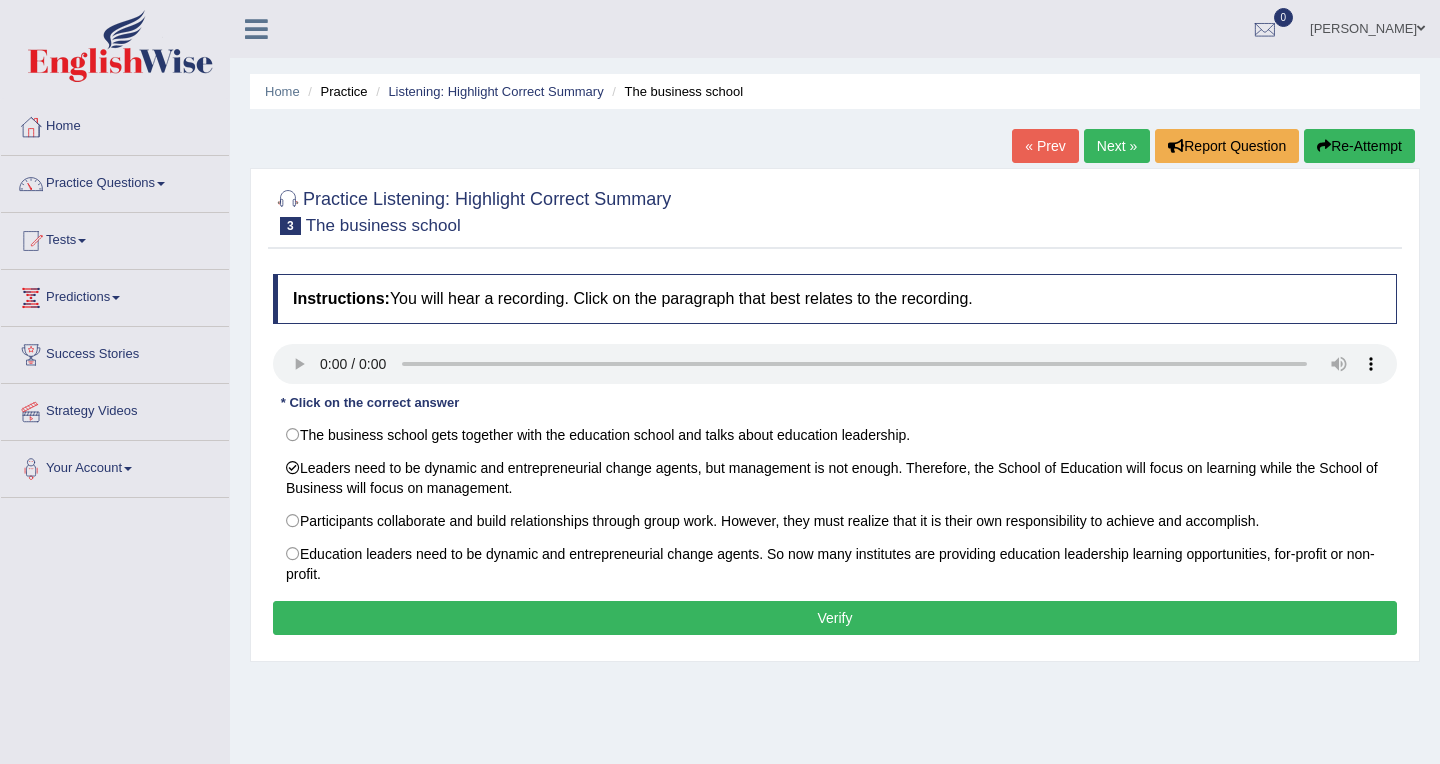 click on "Verify" at bounding box center (835, 618) 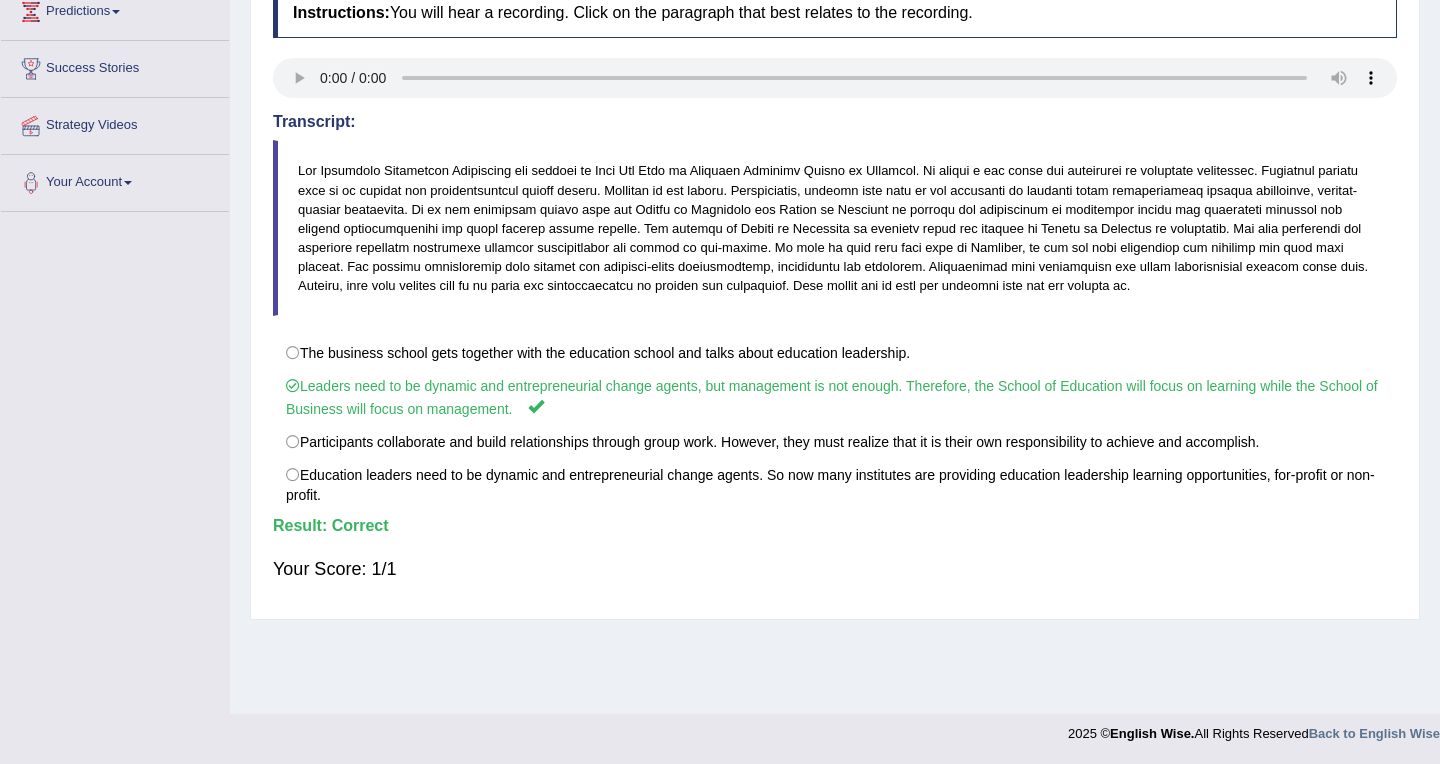 scroll, scrollTop: 0, scrollLeft: 0, axis: both 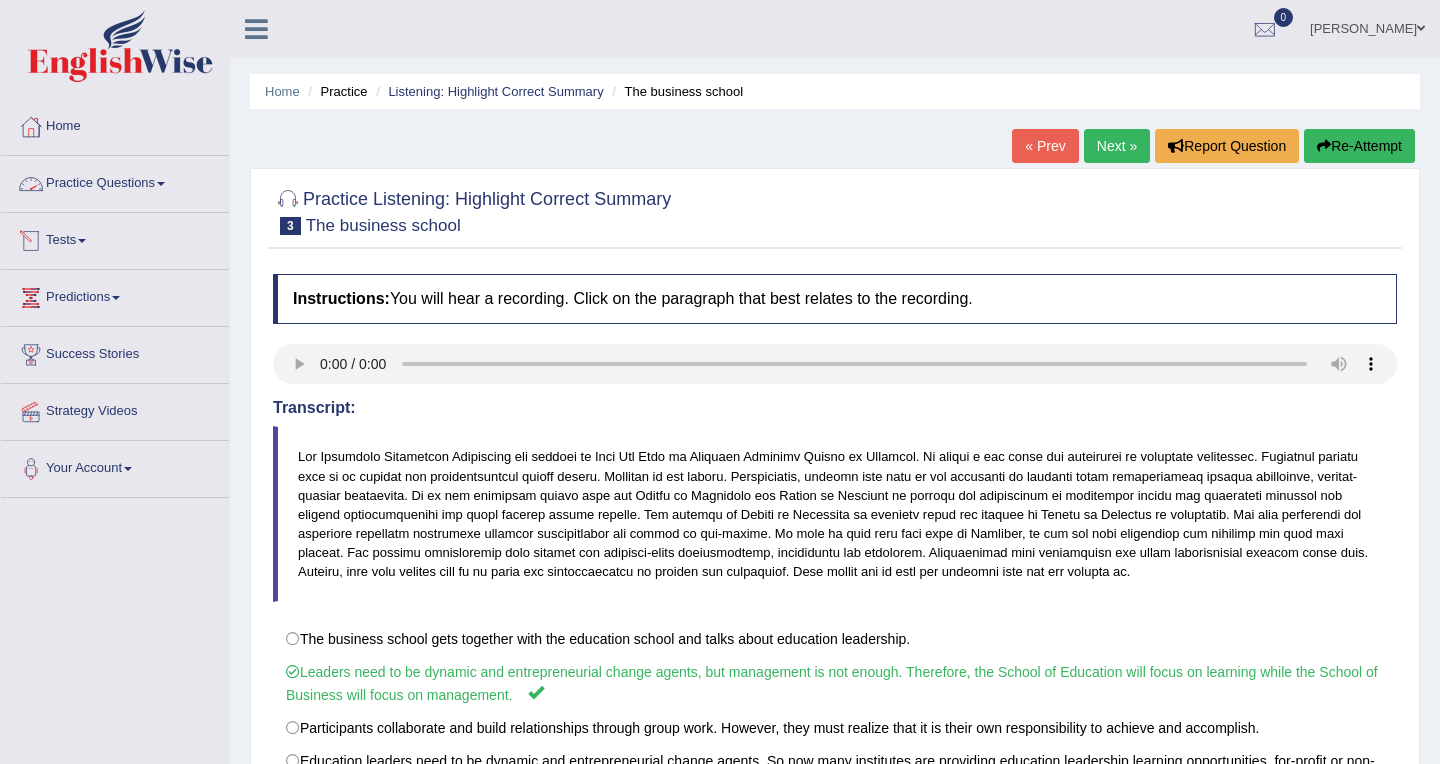 click on "Practice Questions" at bounding box center [115, 181] 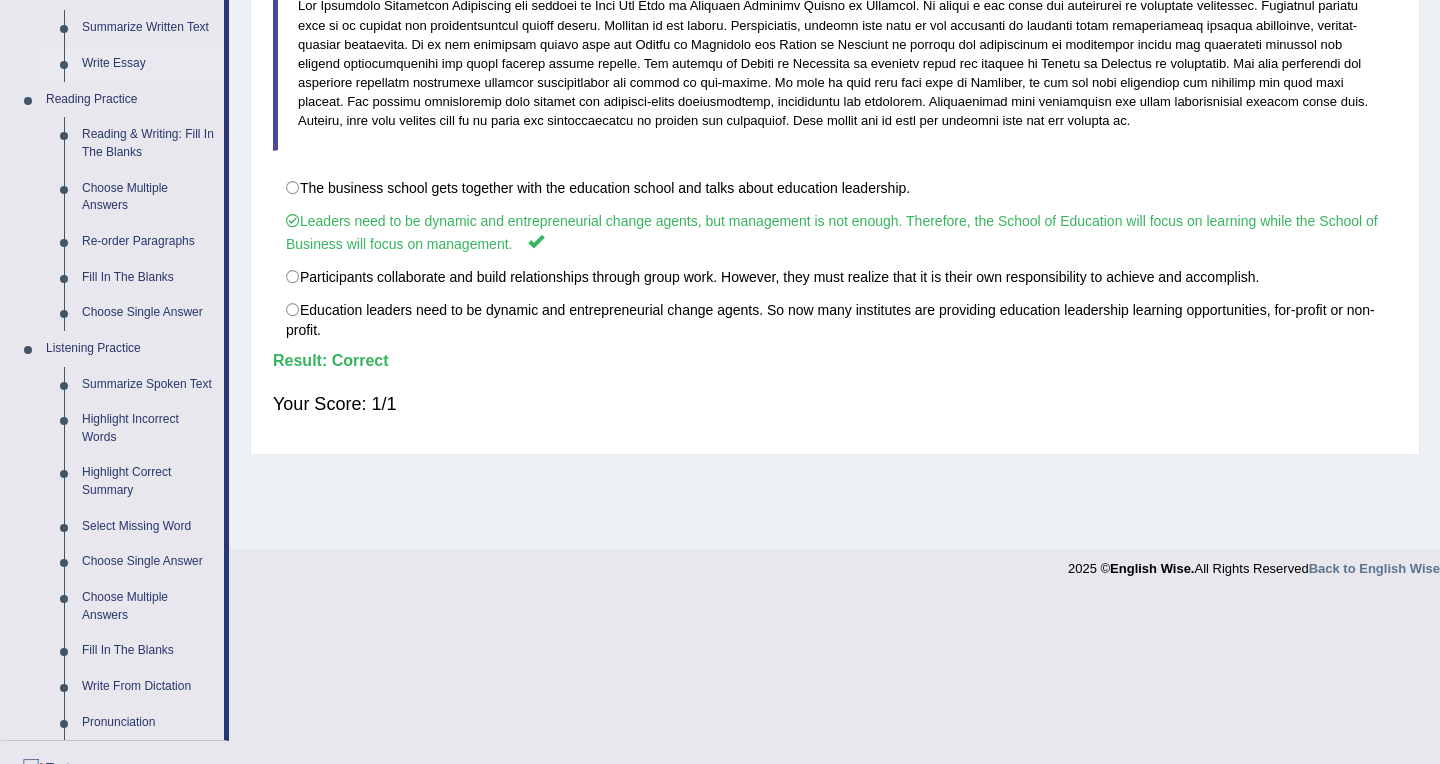 scroll, scrollTop: 476, scrollLeft: 0, axis: vertical 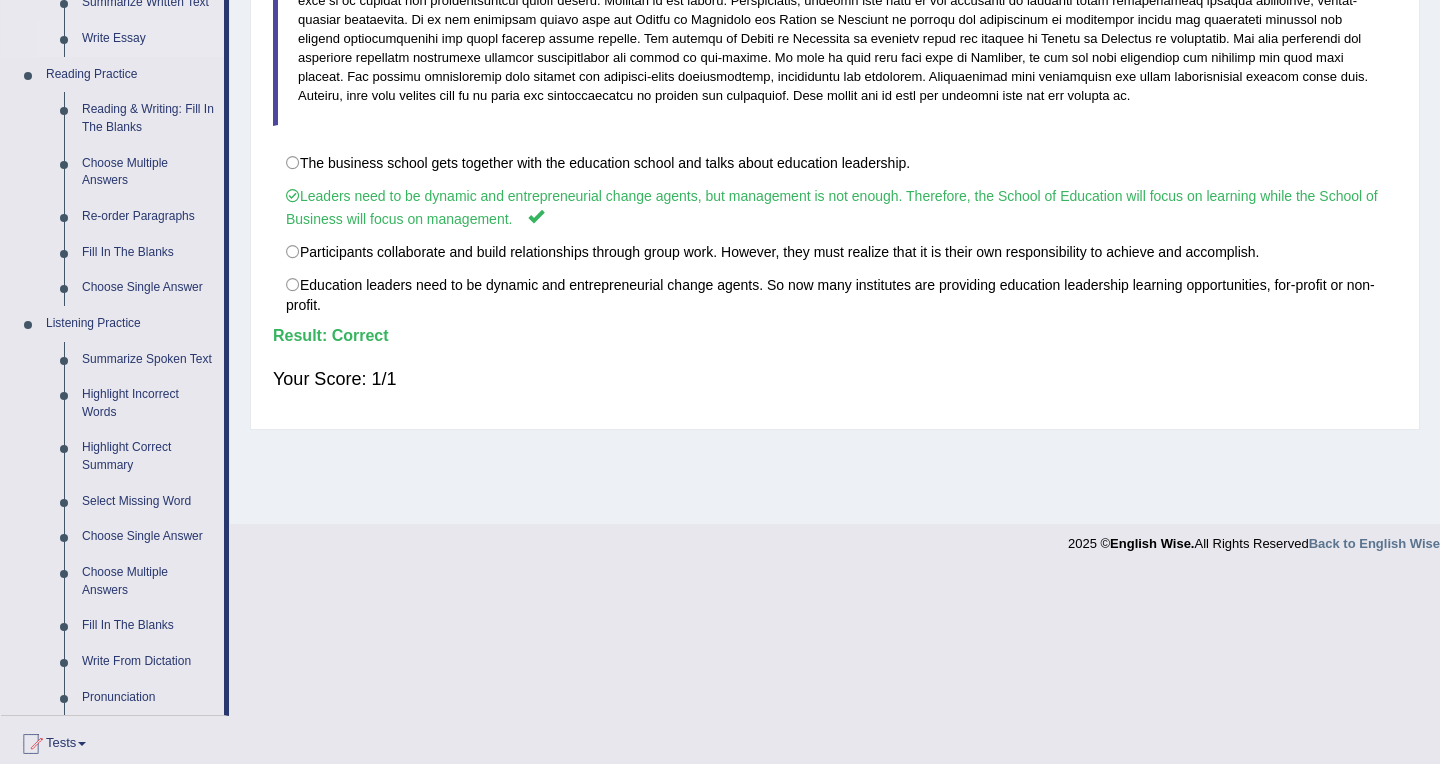 click on "Select Missing Word" at bounding box center (148, 502) 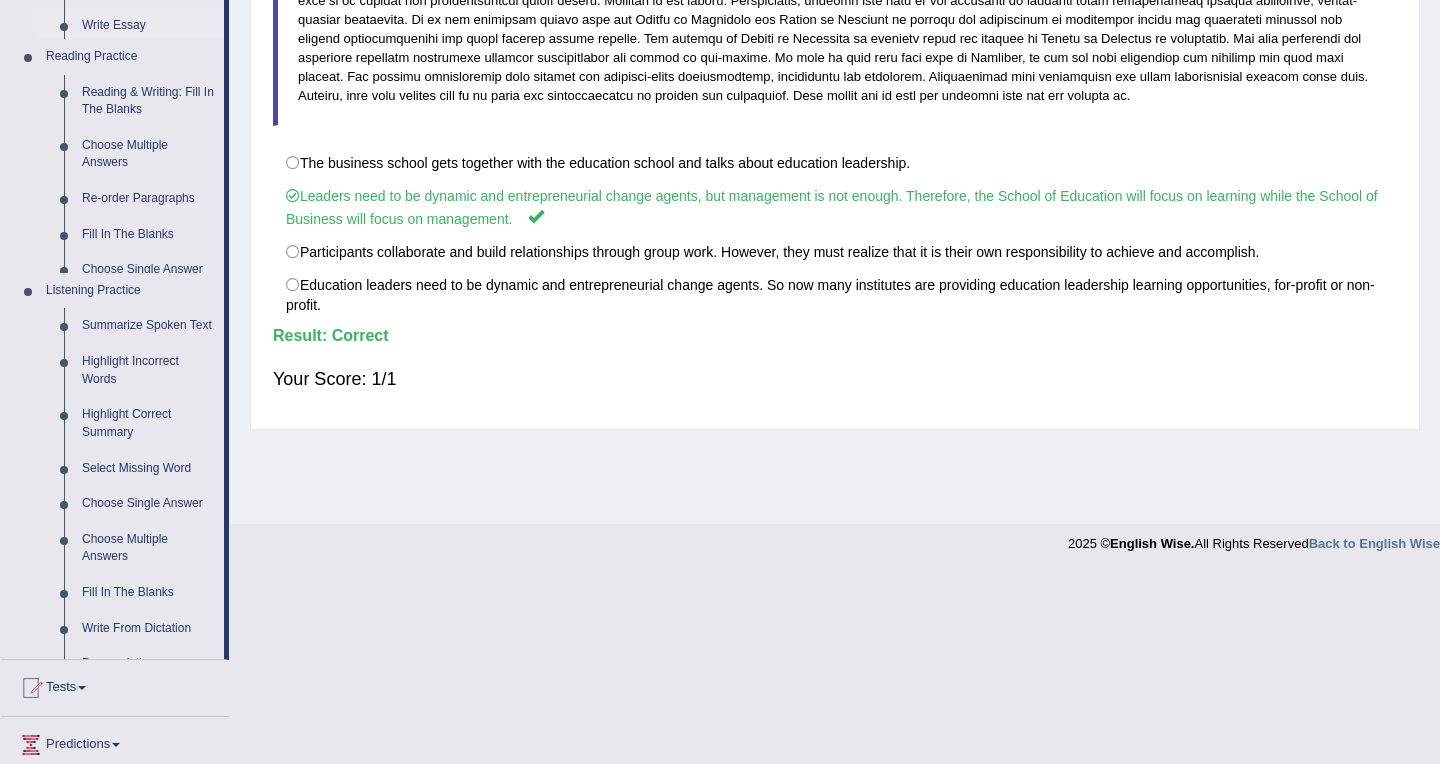 scroll, scrollTop: 286, scrollLeft: 0, axis: vertical 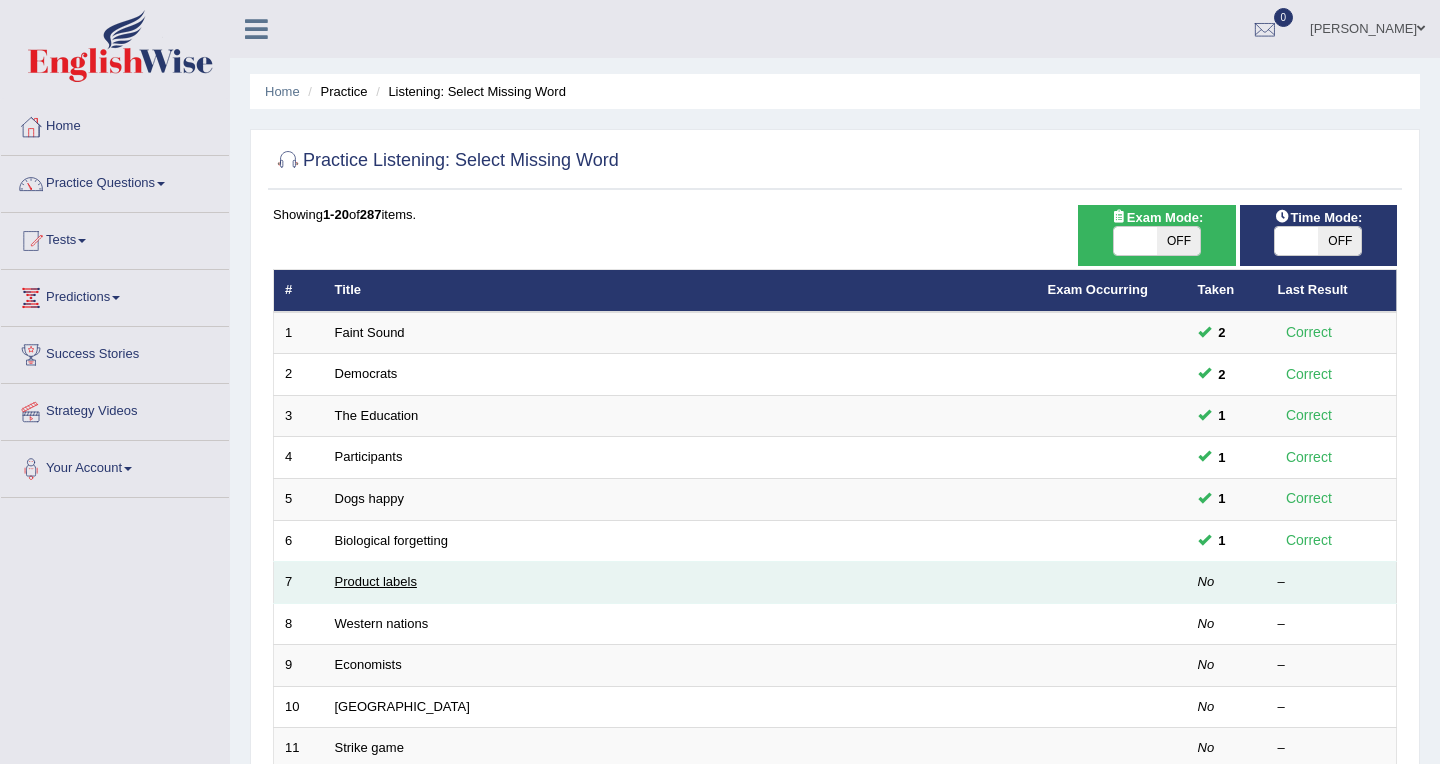 click on "Product labels" at bounding box center [376, 581] 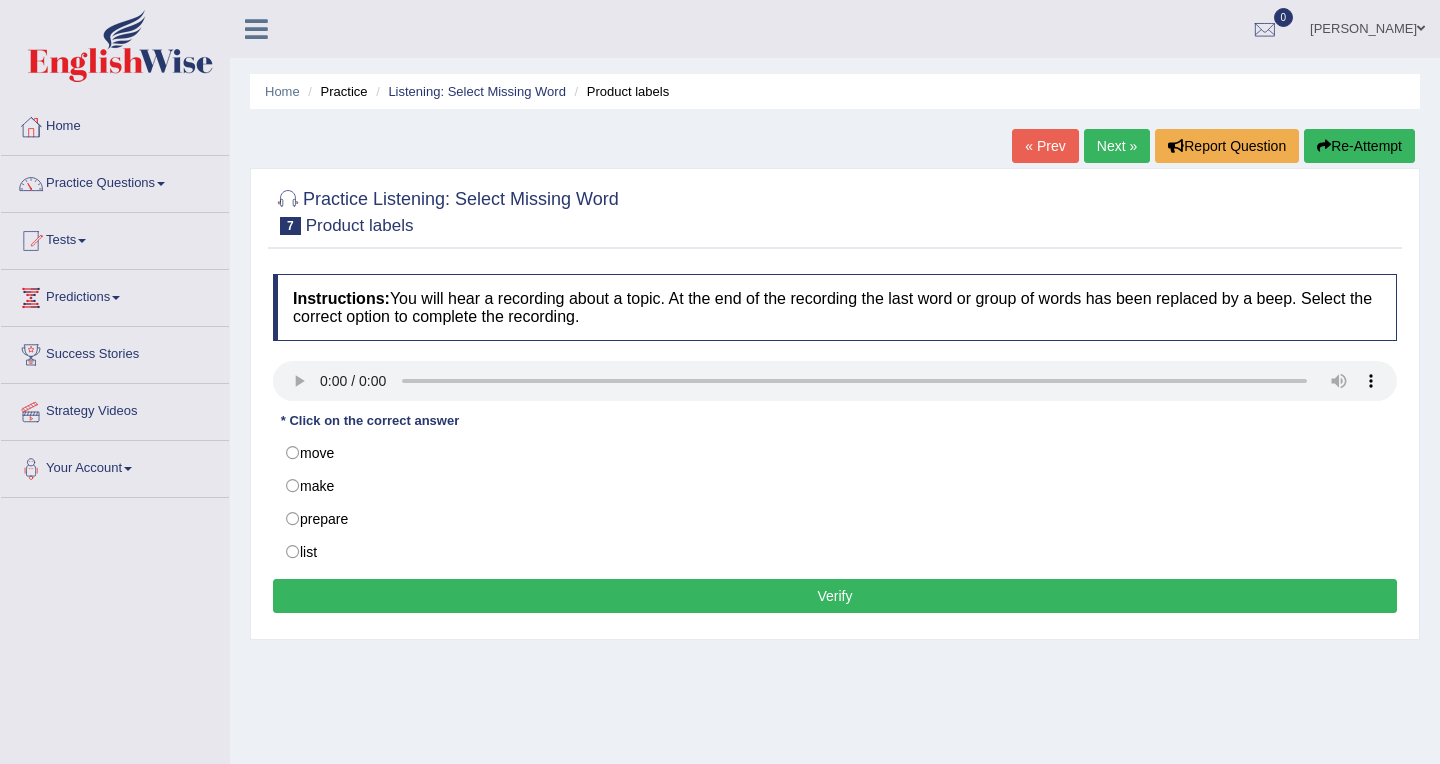 scroll, scrollTop: 0, scrollLeft: 0, axis: both 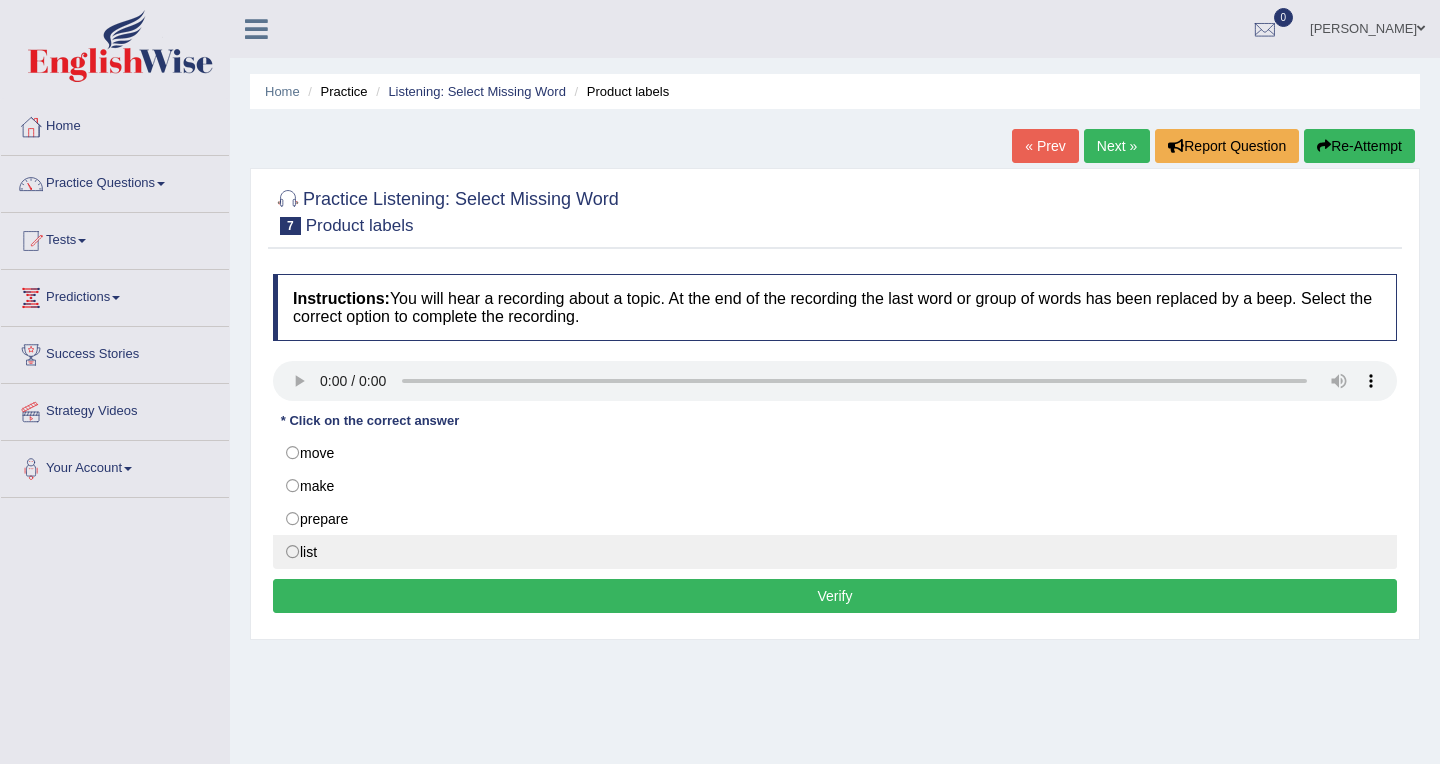 click on "list" at bounding box center (835, 552) 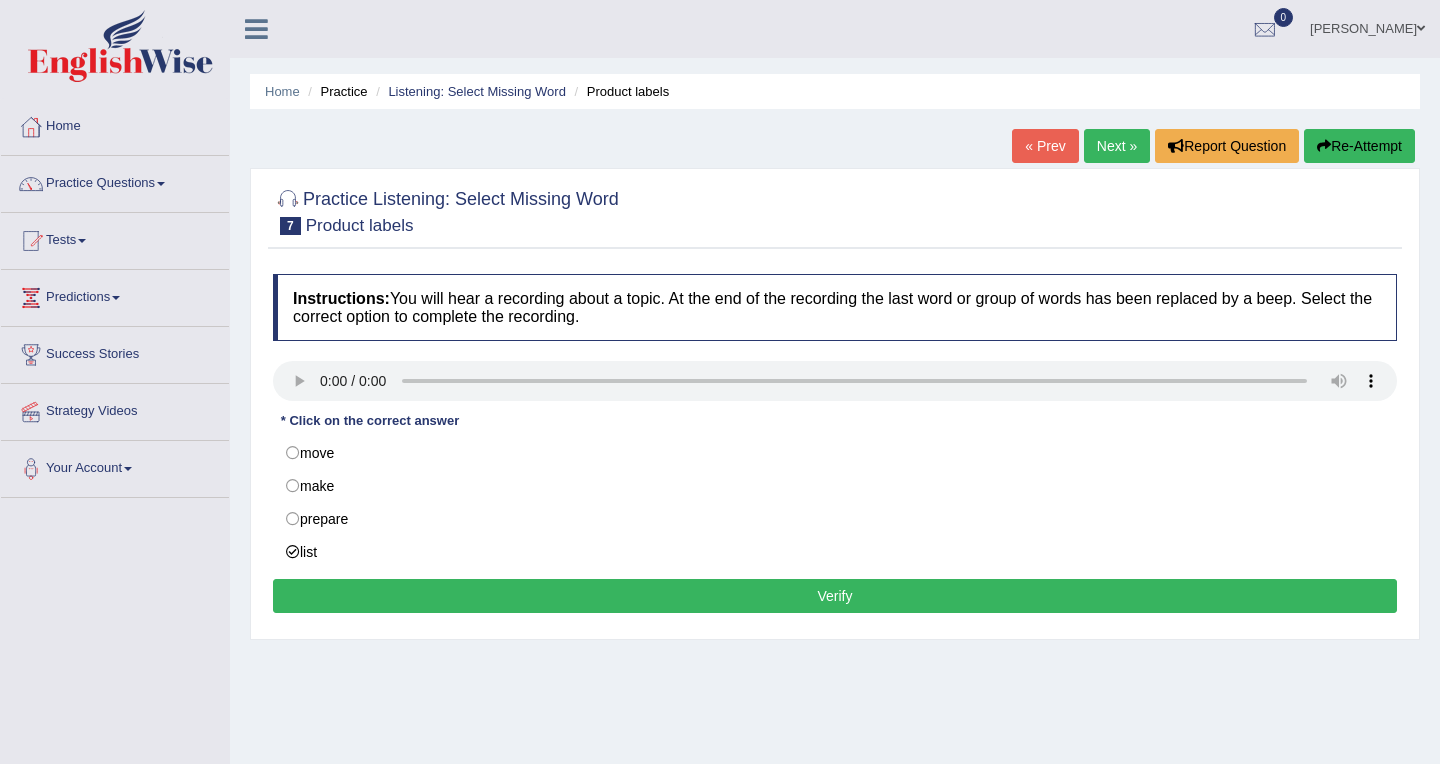 click on "Verify" at bounding box center (835, 596) 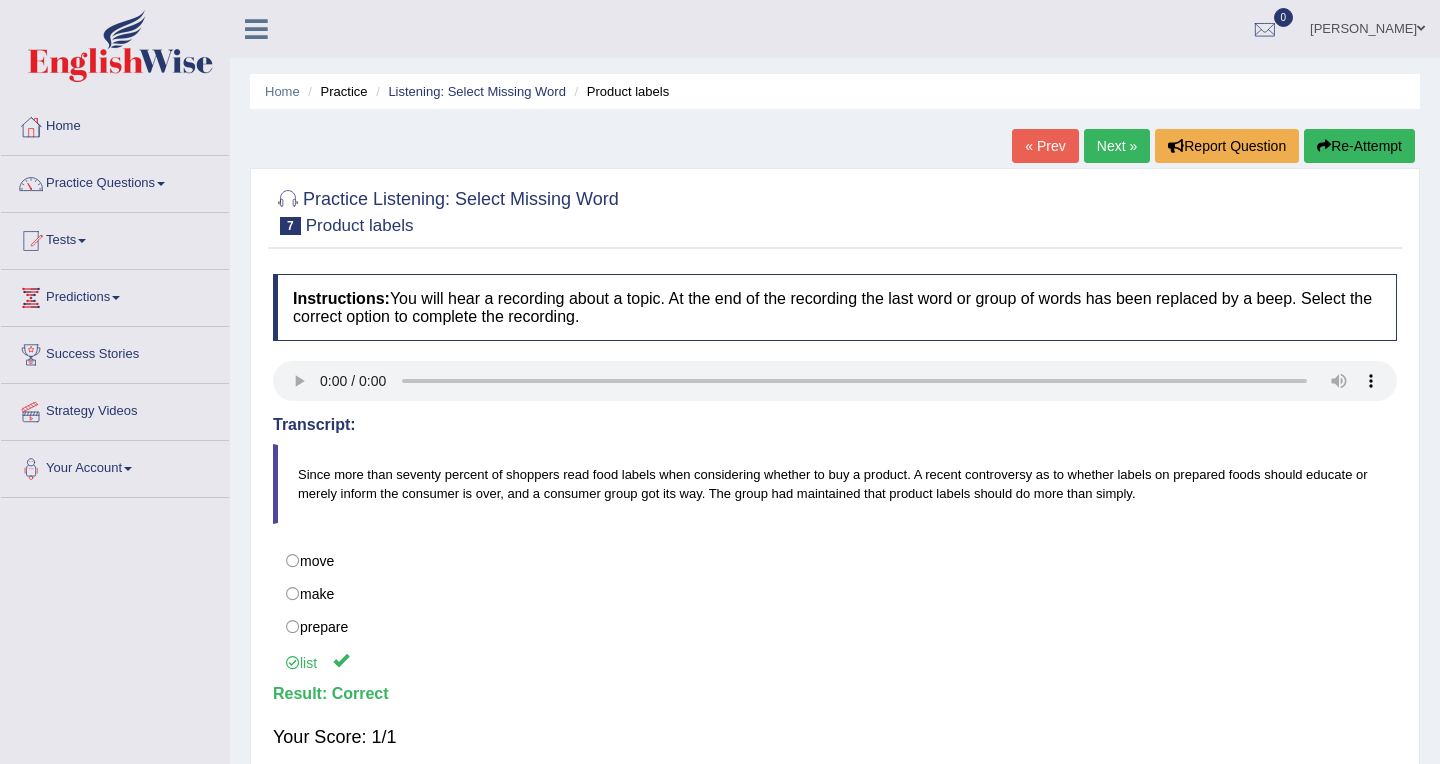 click on "Next »" at bounding box center (1117, 146) 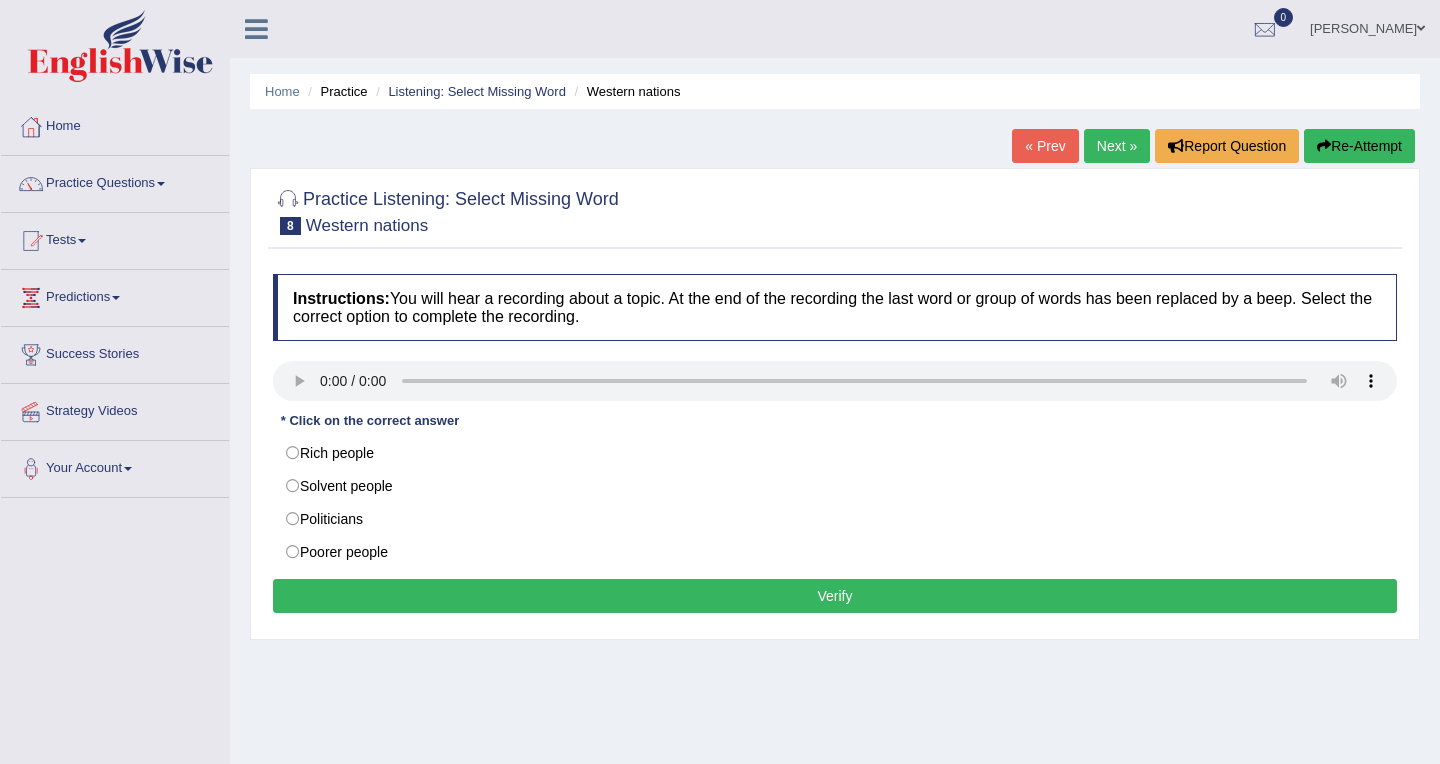scroll, scrollTop: 0, scrollLeft: 0, axis: both 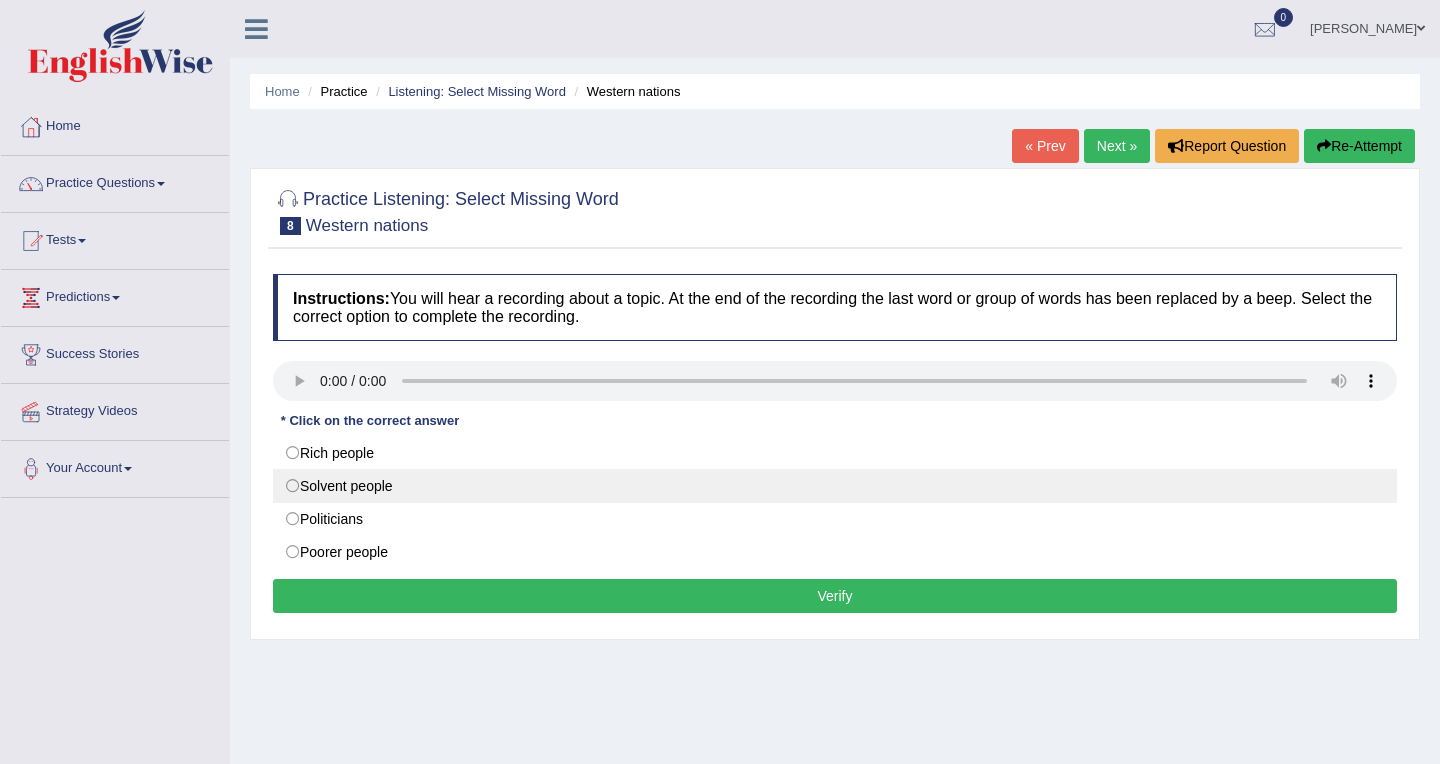 click on "Solvent  people" at bounding box center (835, 486) 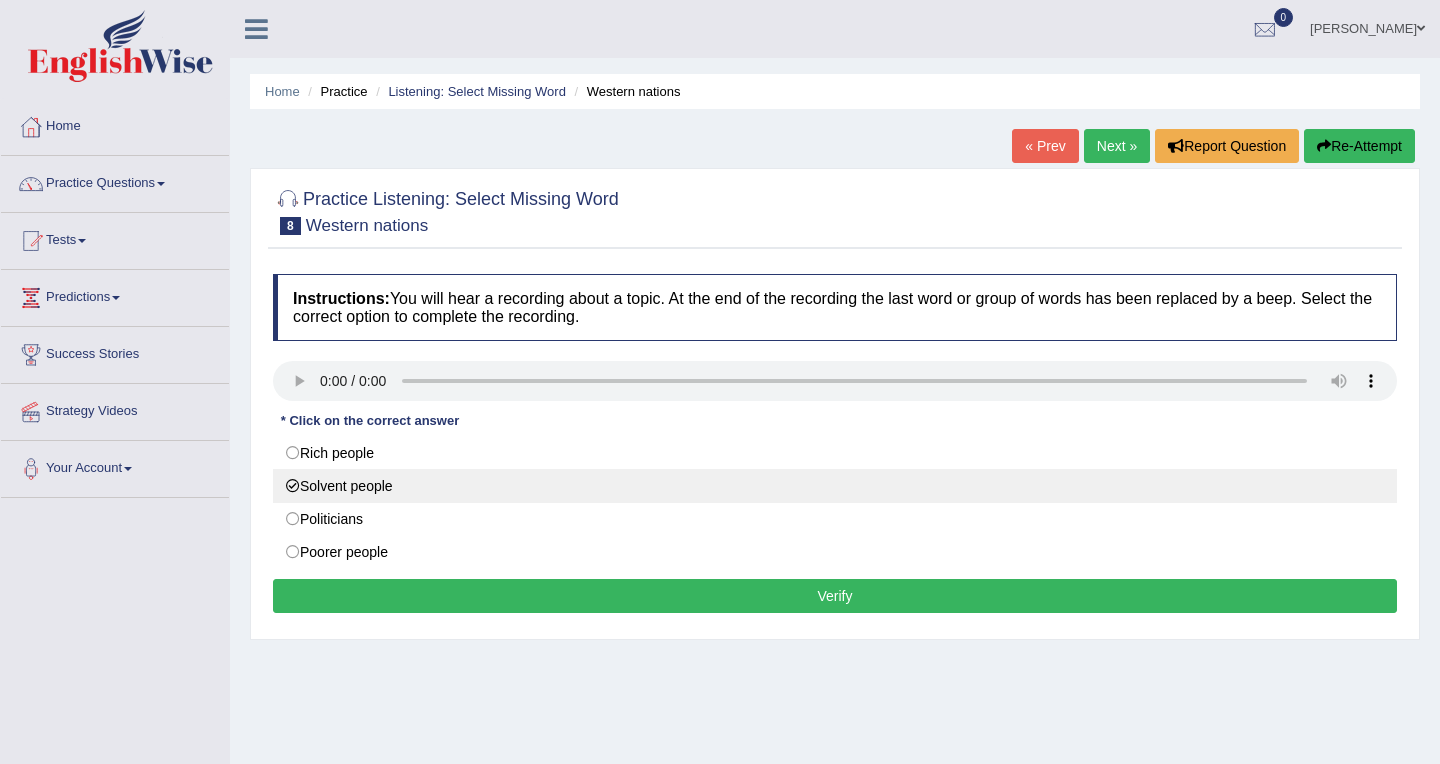 click on "Solvent  people" at bounding box center [835, 486] 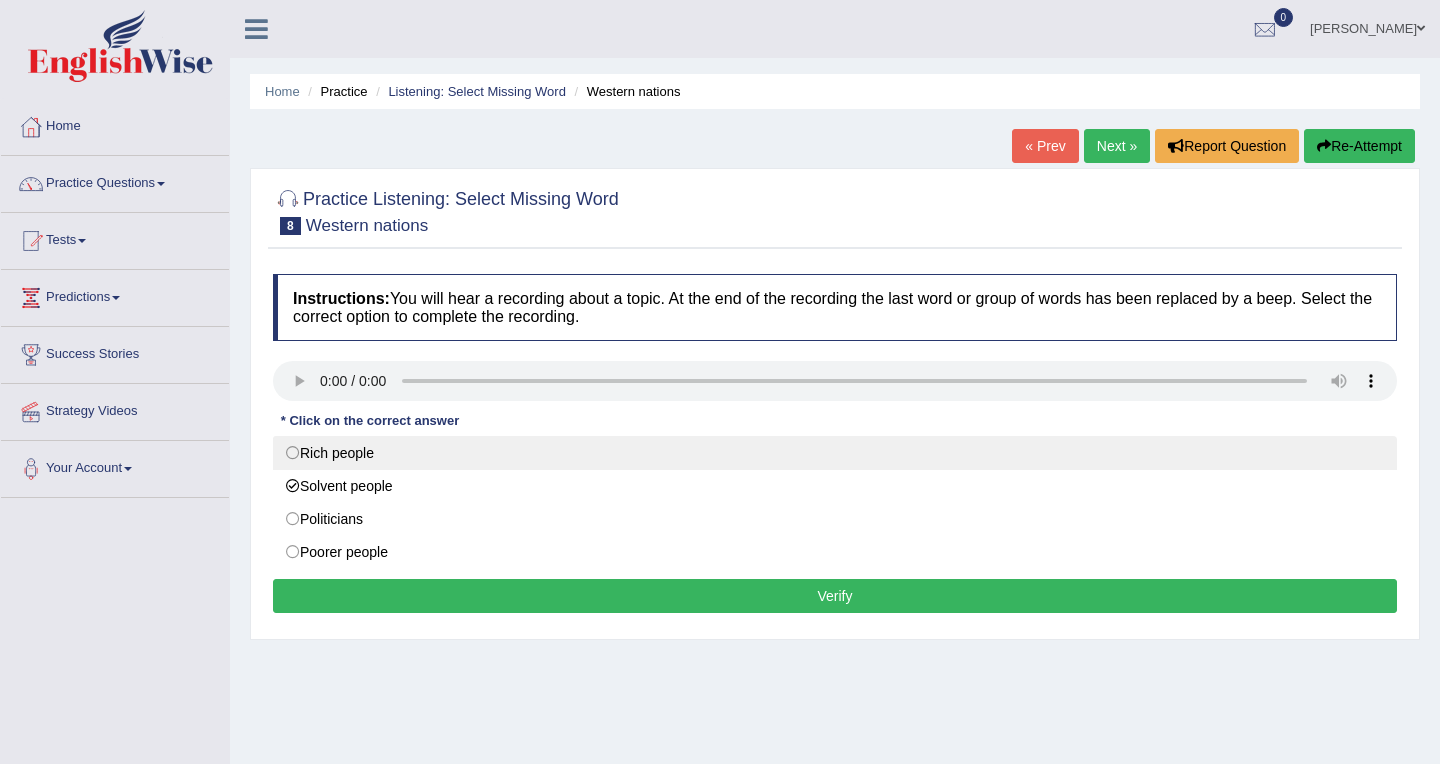 click on "Rich  people" at bounding box center (835, 453) 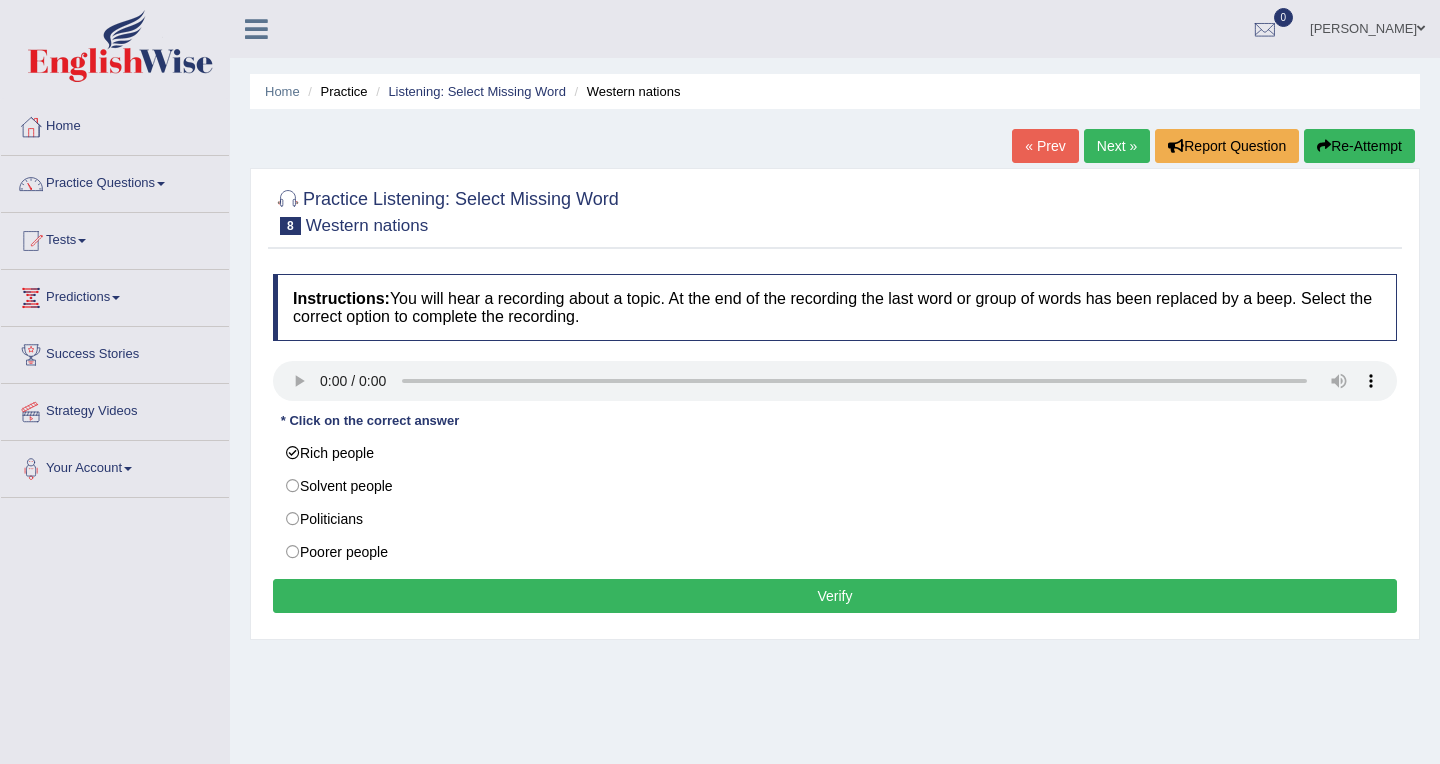 click on "Verify" at bounding box center (835, 596) 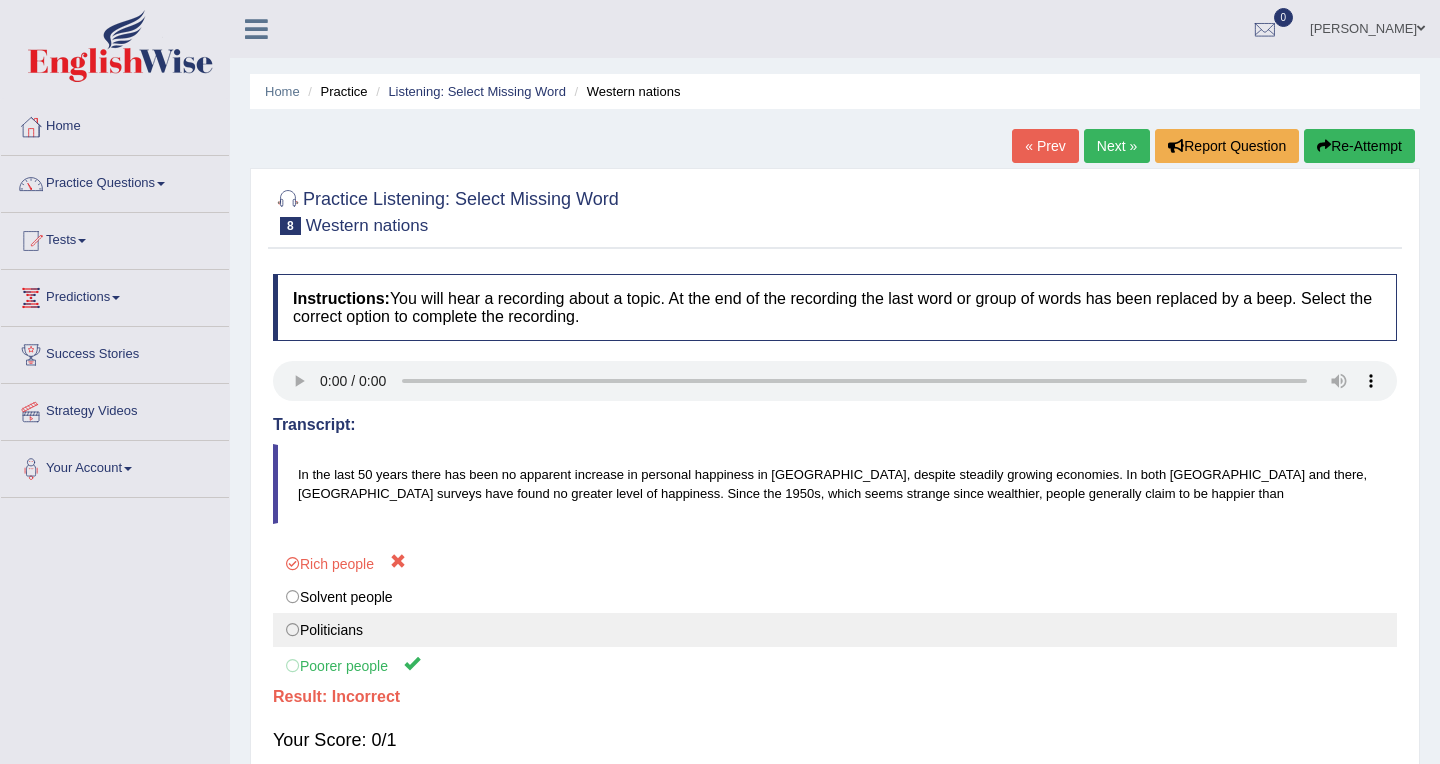 scroll, scrollTop: 2, scrollLeft: 0, axis: vertical 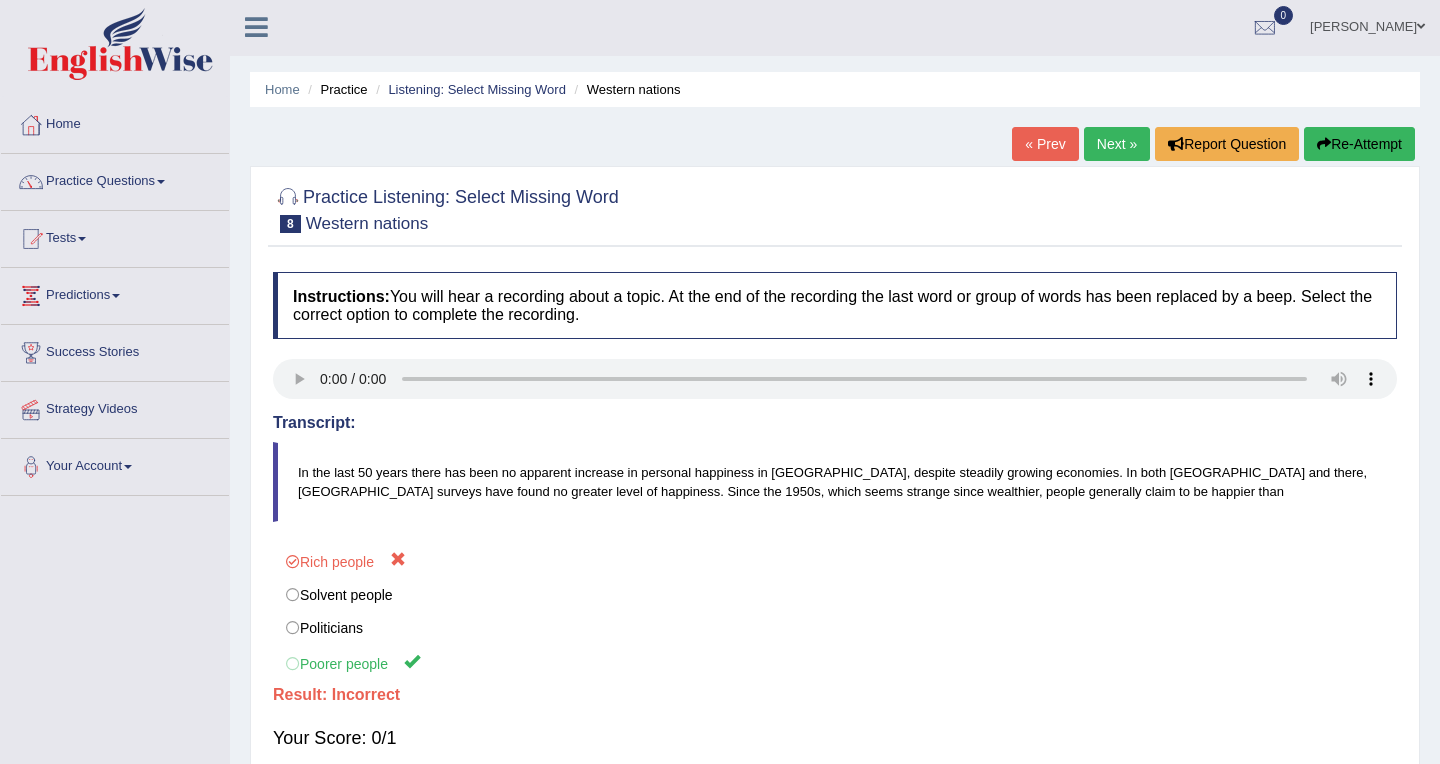 click on "Next »" at bounding box center [1117, 144] 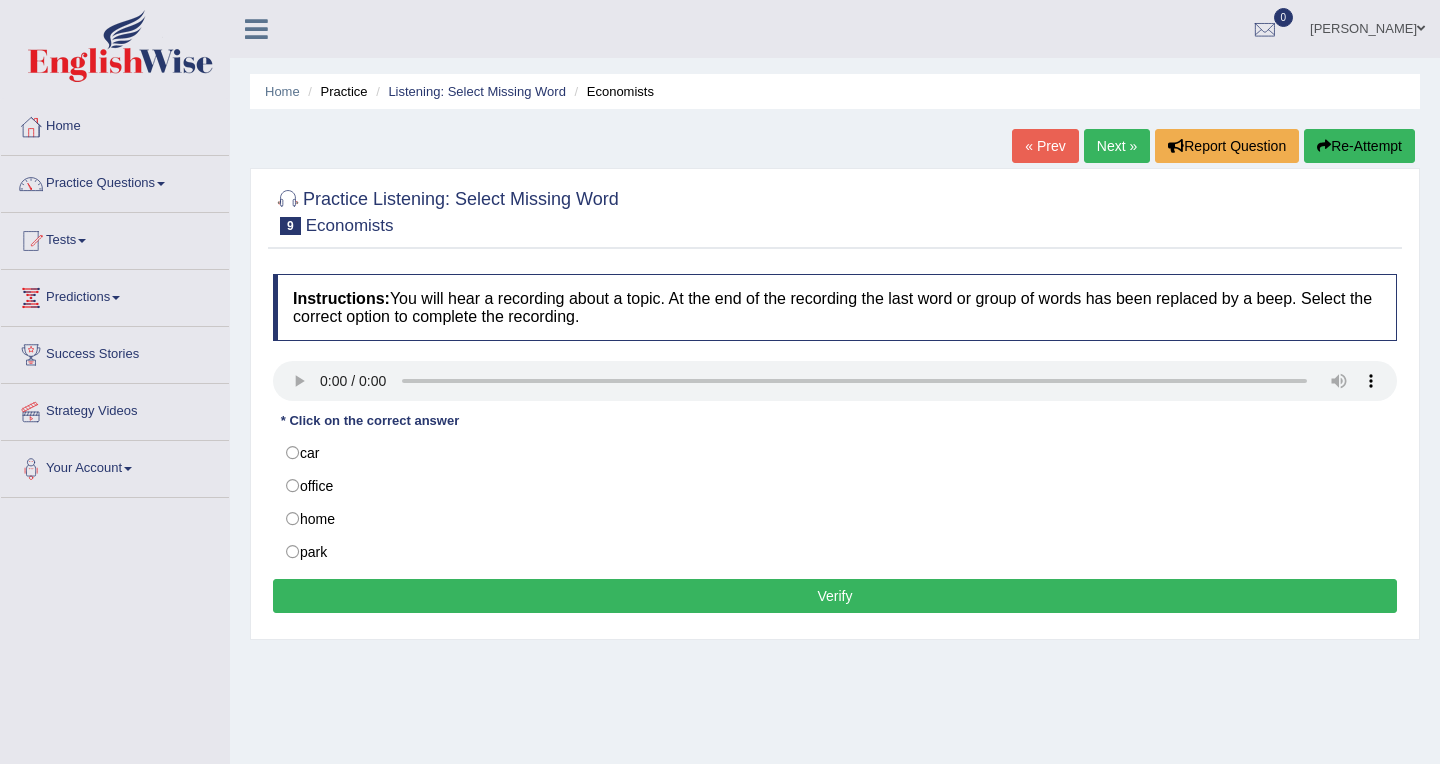 scroll, scrollTop: 0, scrollLeft: 0, axis: both 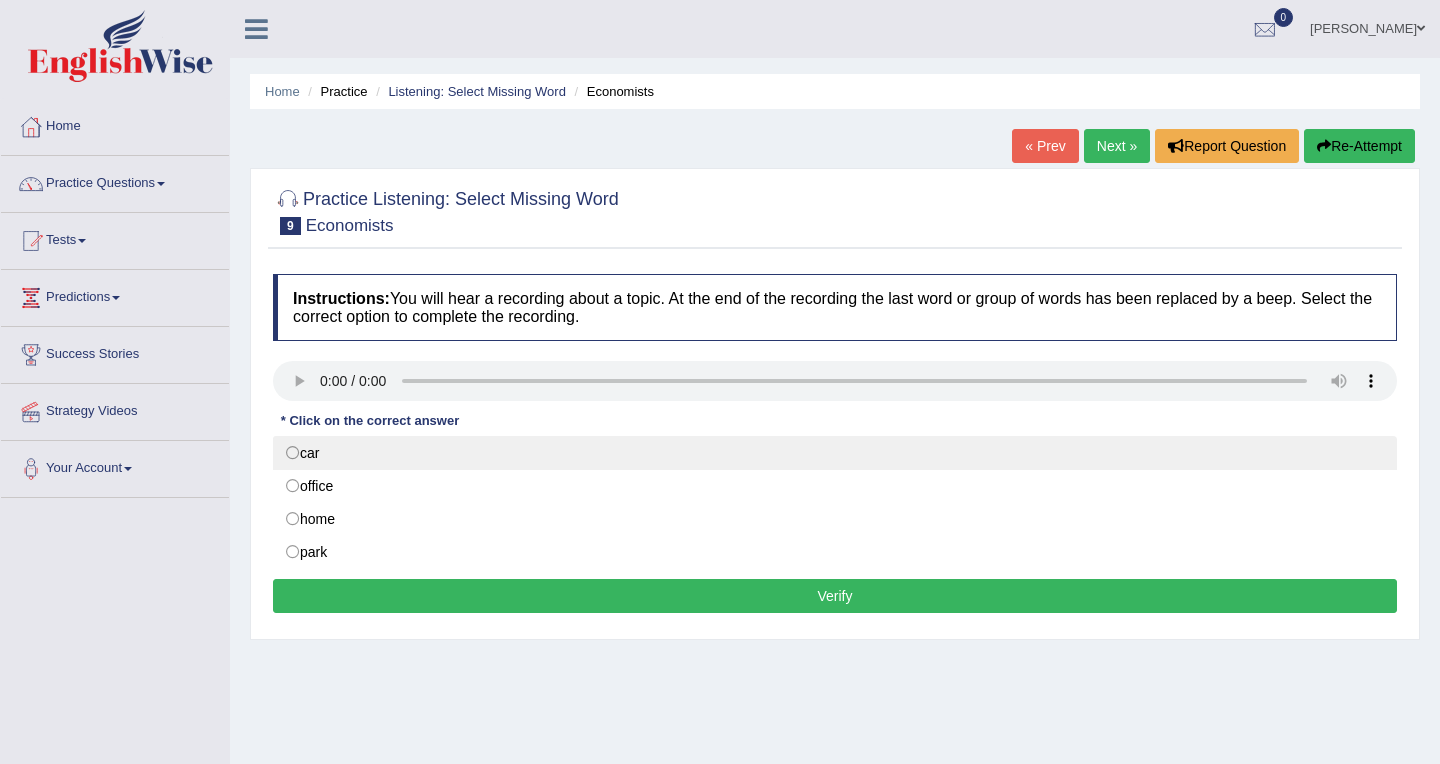 click on "car" at bounding box center [835, 453] 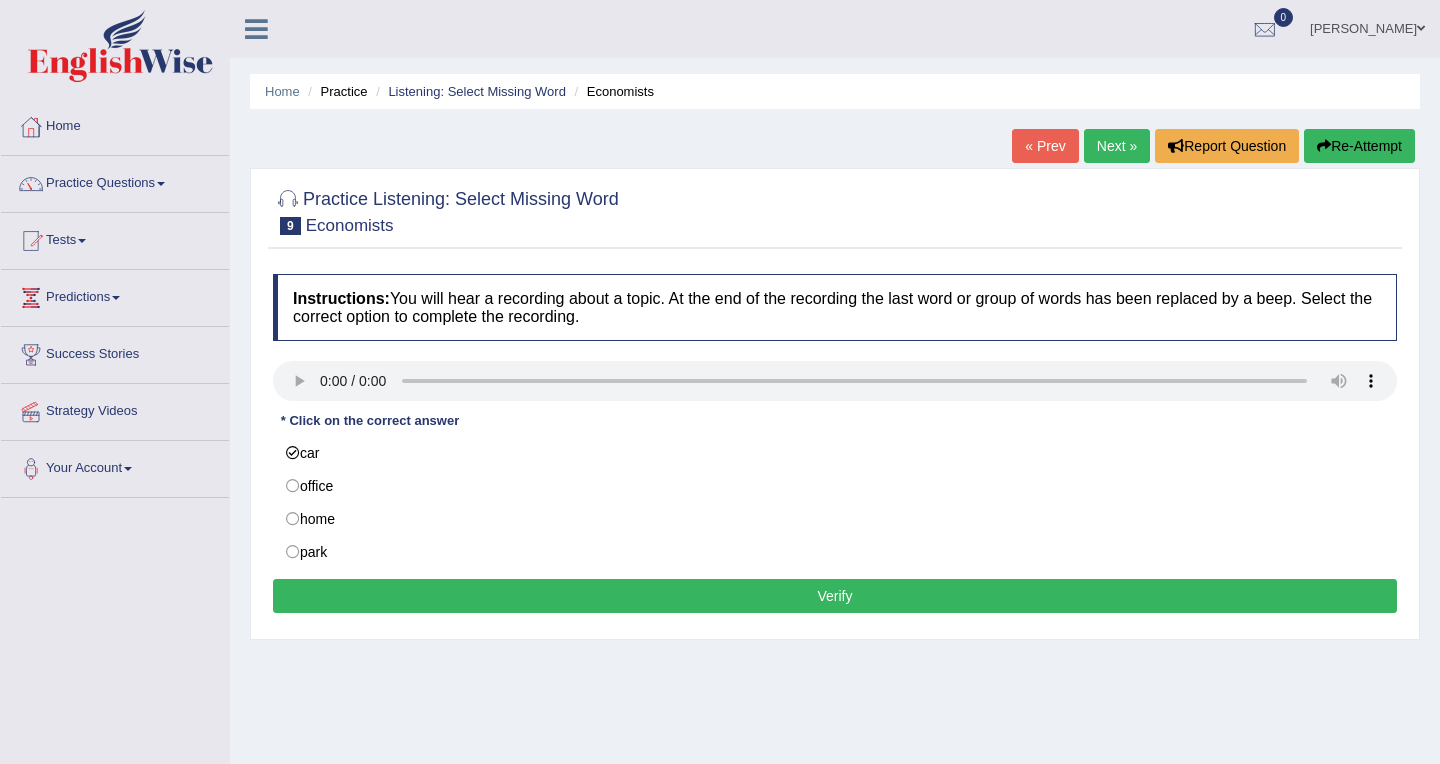 click on "Verify" at bounding box center (835, 596) 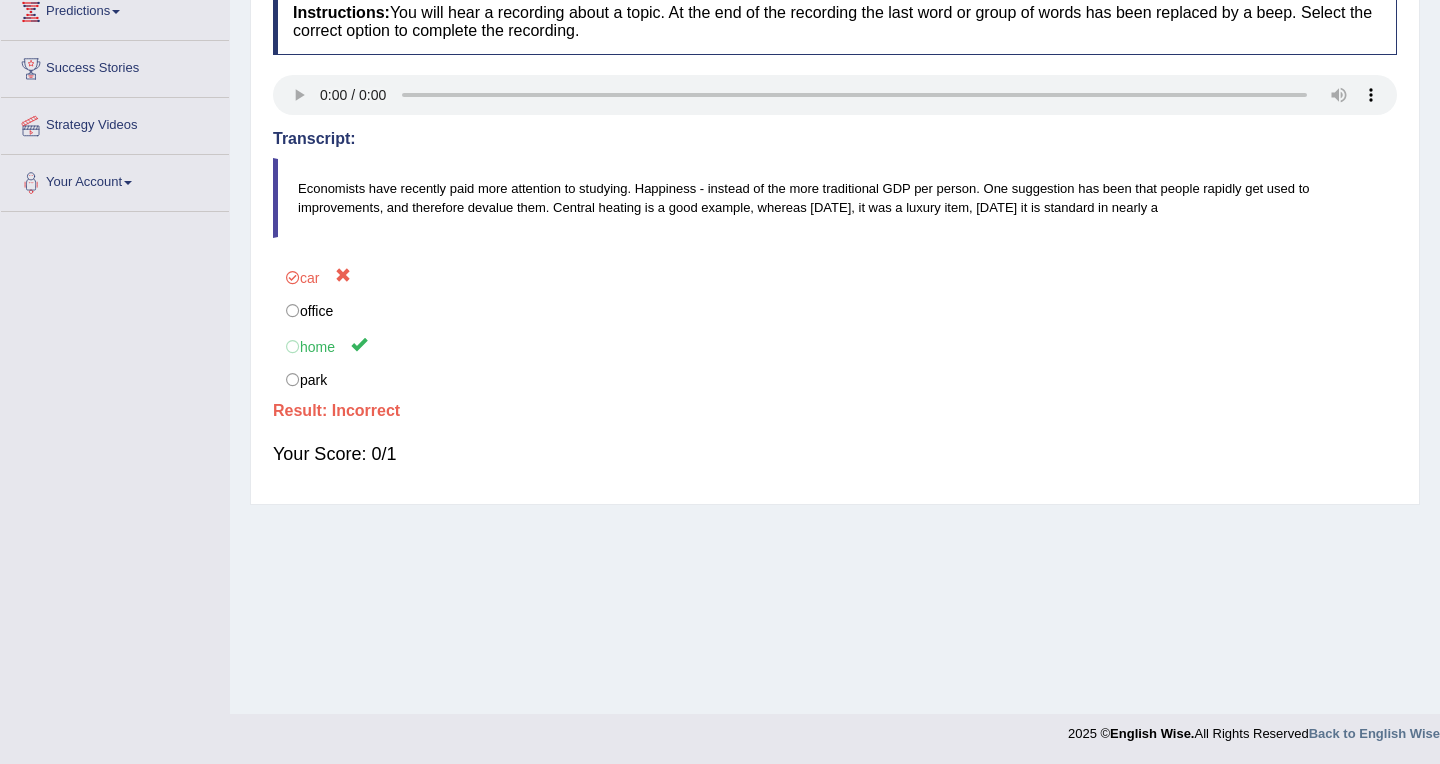scroll, scrollTop: 0, scrollLeft: 0, axis: both 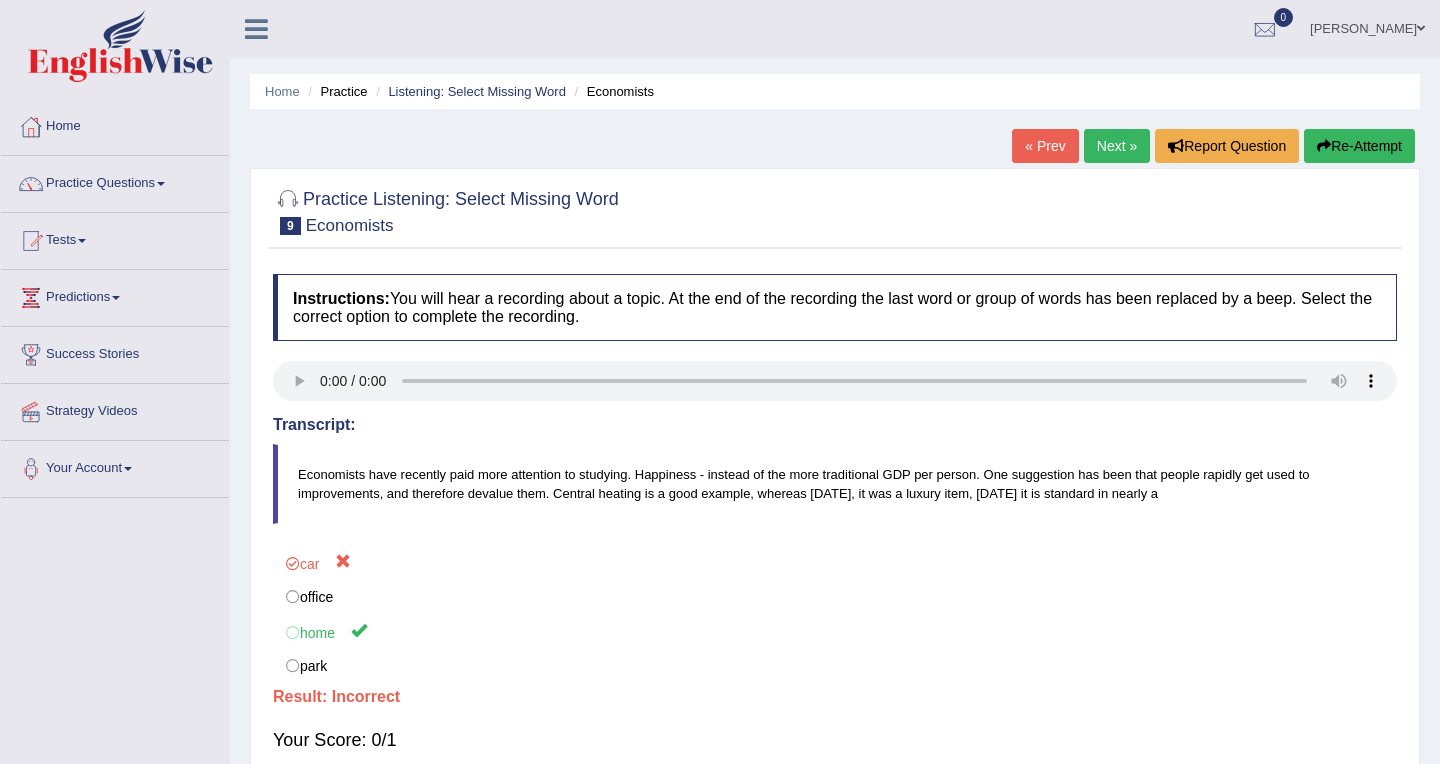 click on "Next »" at bounding box center [1117, 146] 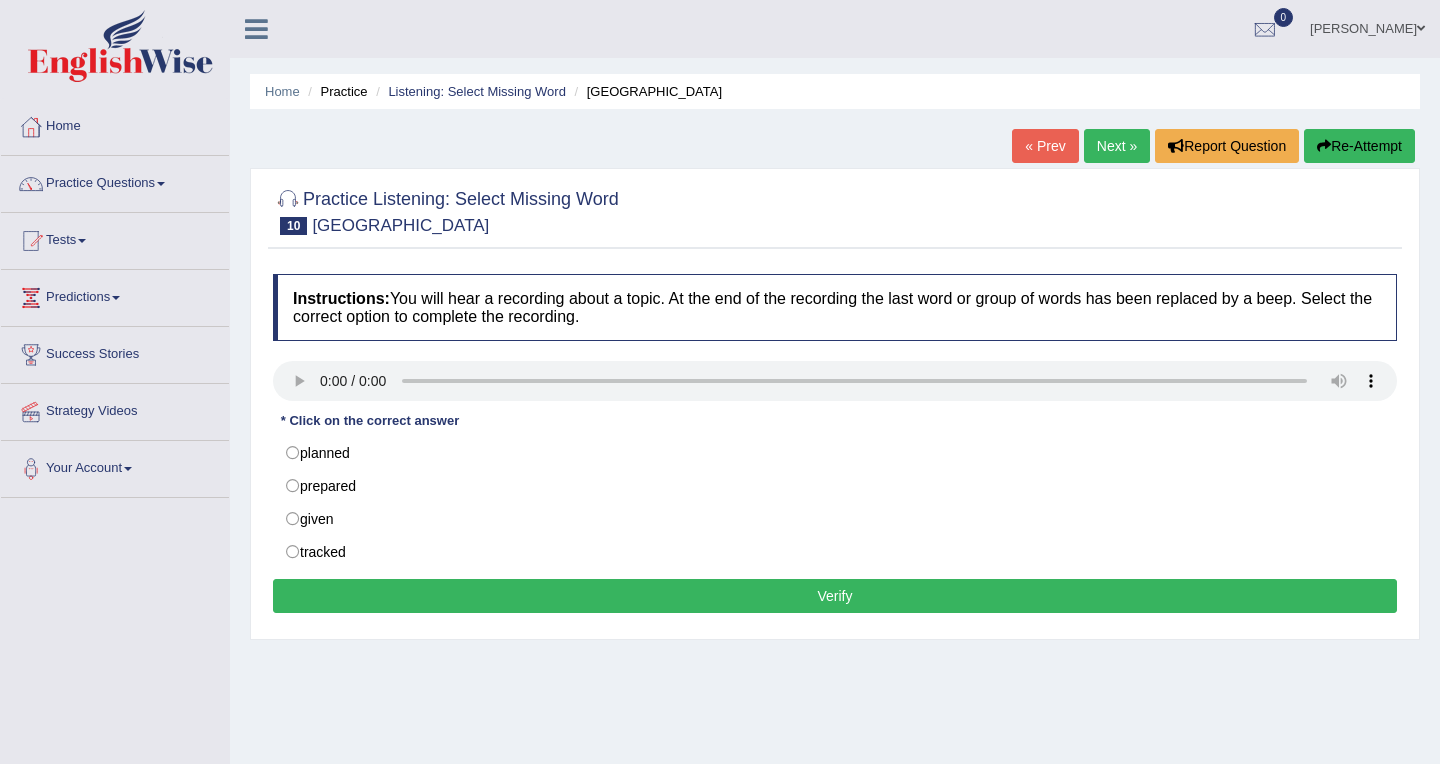 scroll, scrollTop: 0, scrollLeft: 0, axis: both 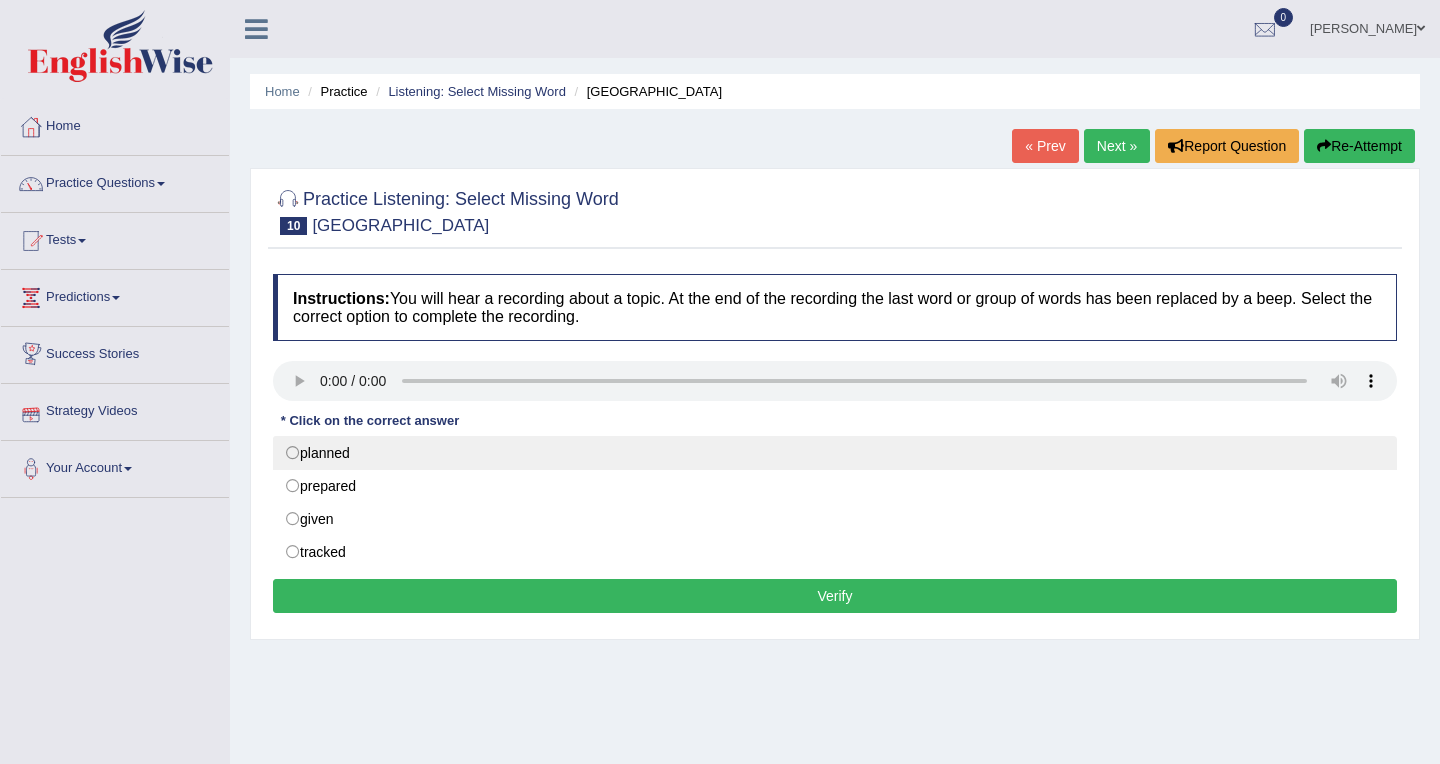 click on "planned" at bounding box center [835, 453] 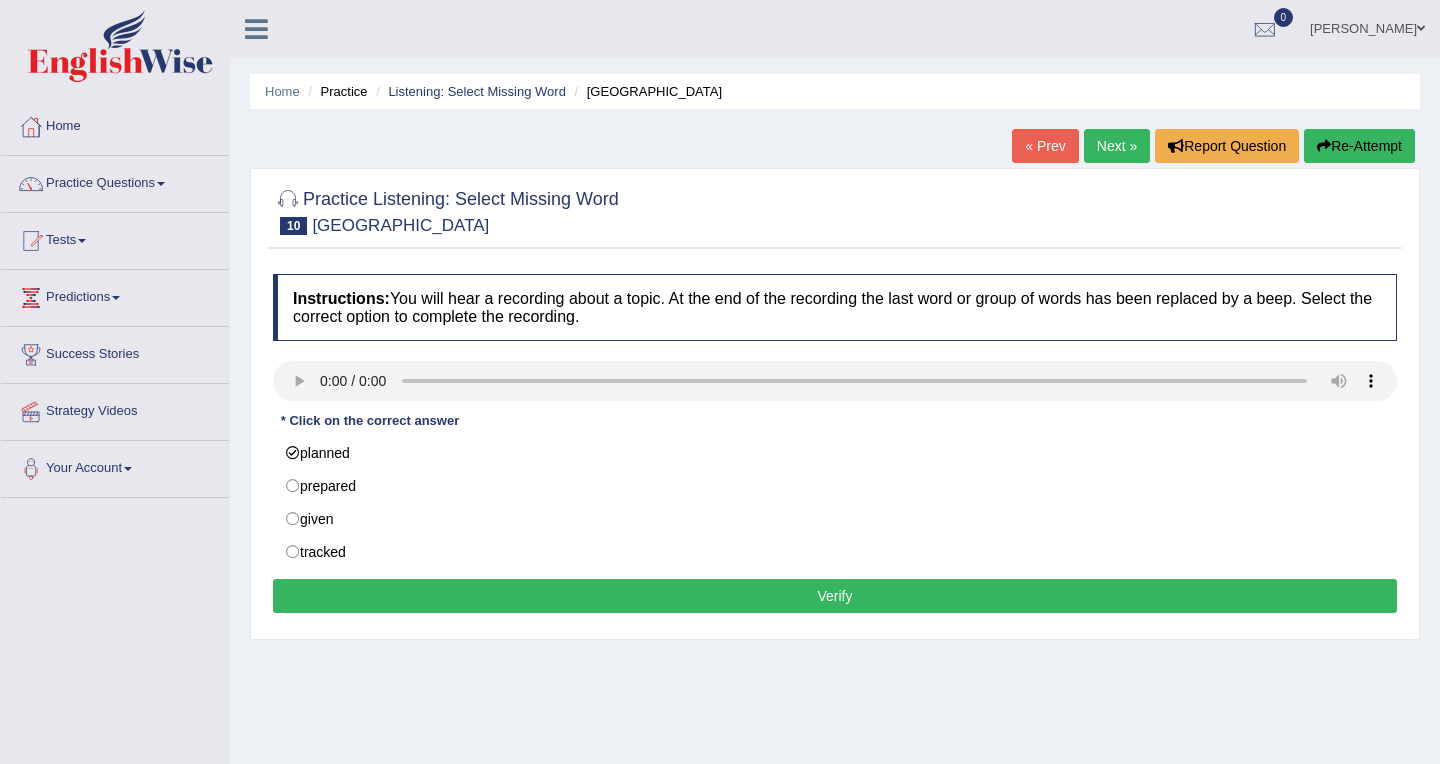 click on "Verify" at bounding box center (835, 596) 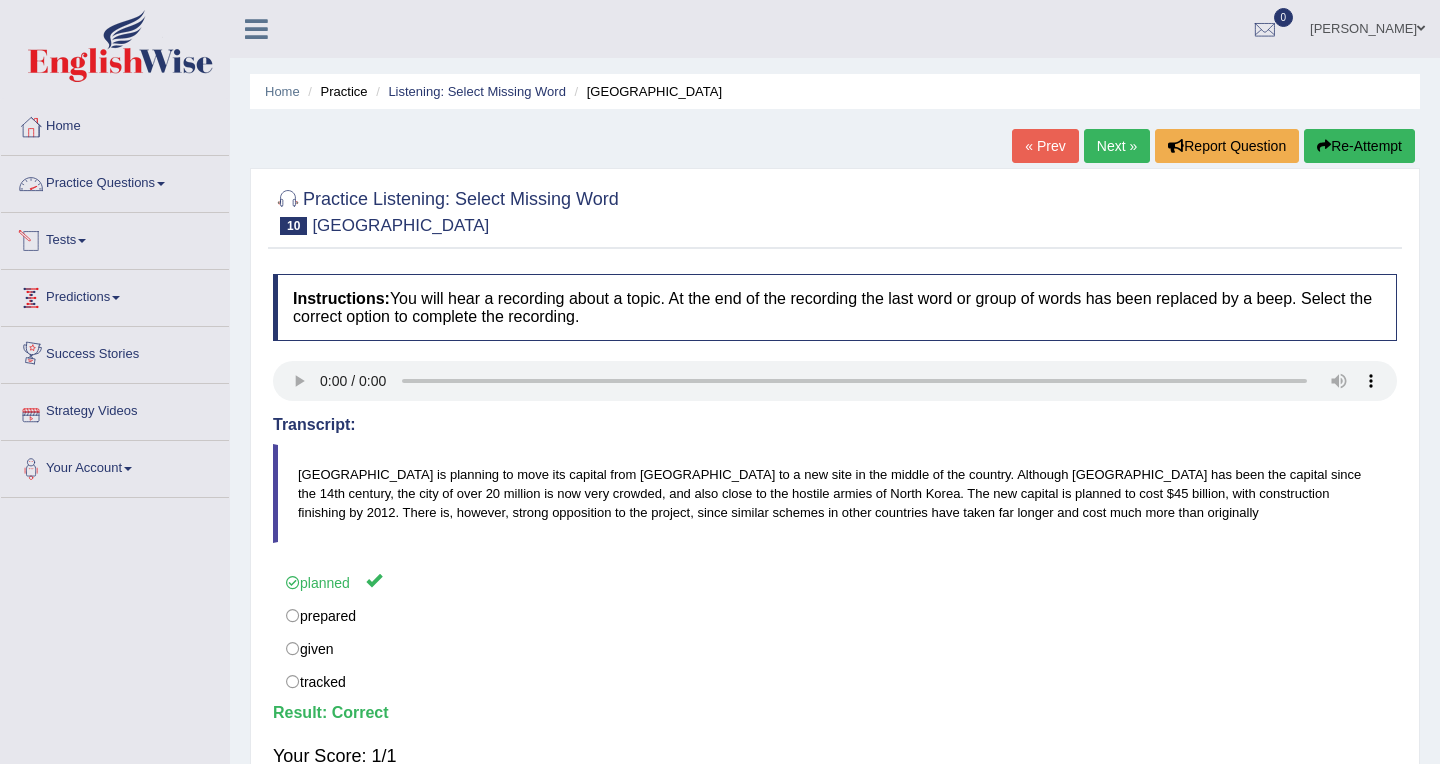 click on "Practice Questions" at bounding box center (115, 181) 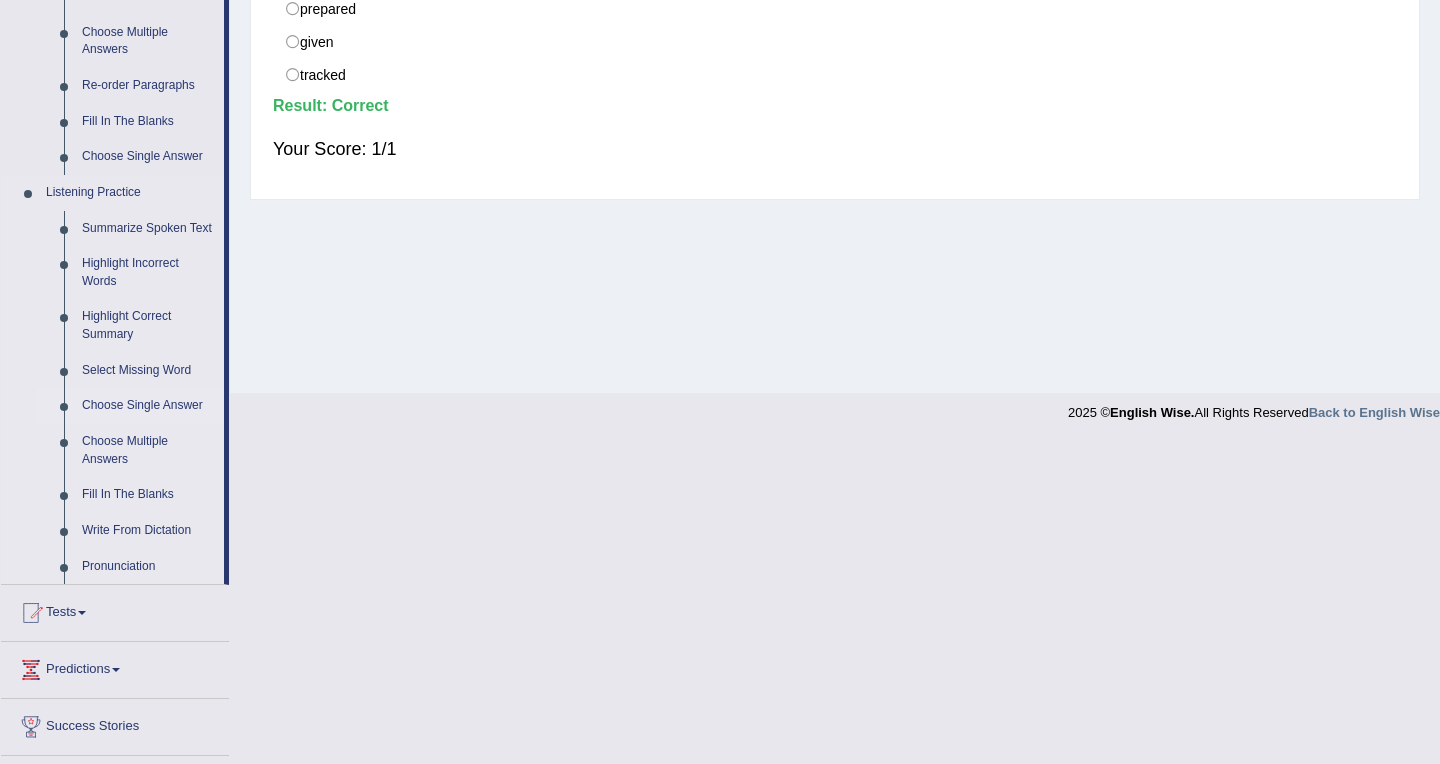 scroll, scrollTop: 609, scrollLeft: 0, axis: vertical 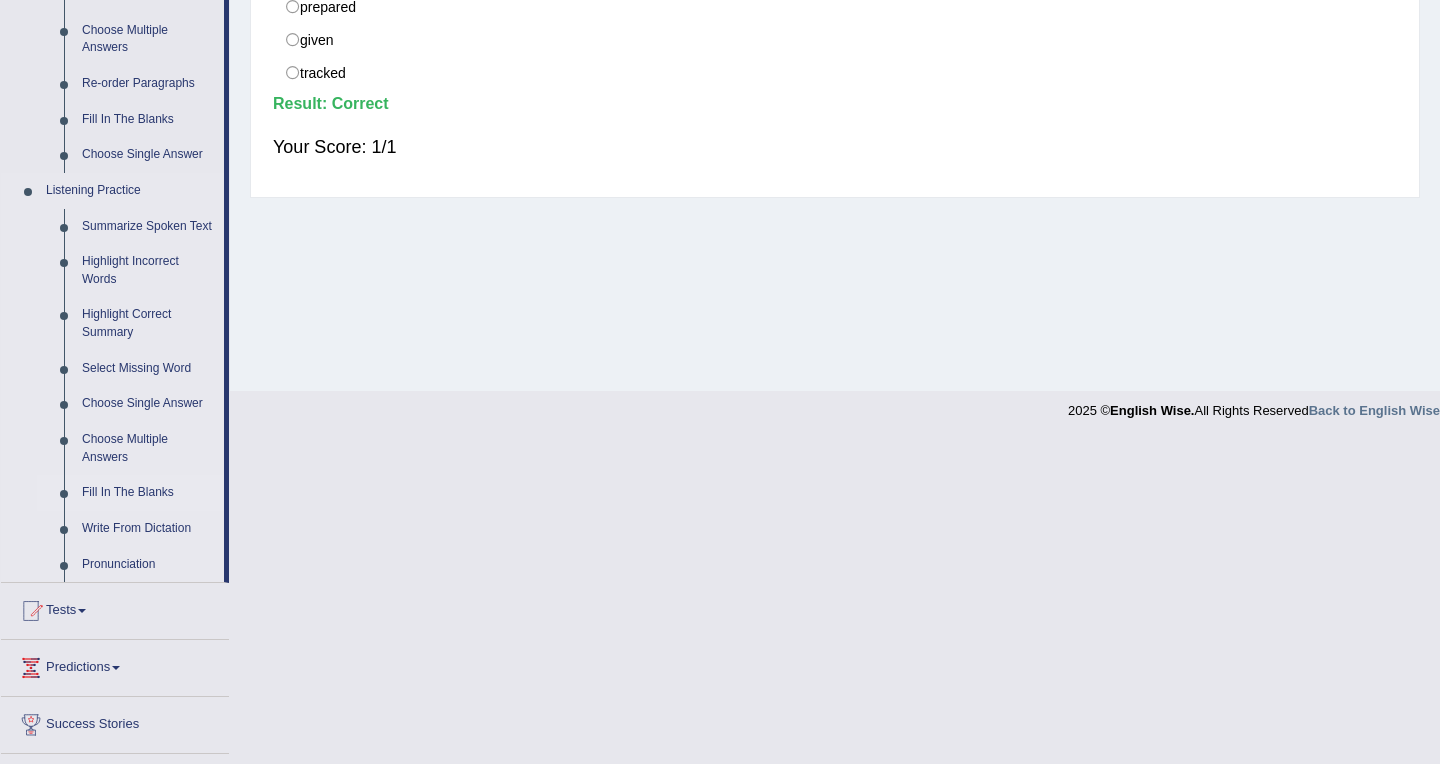 click on "Fill In The Blanks" at bounding box center (148, 493) 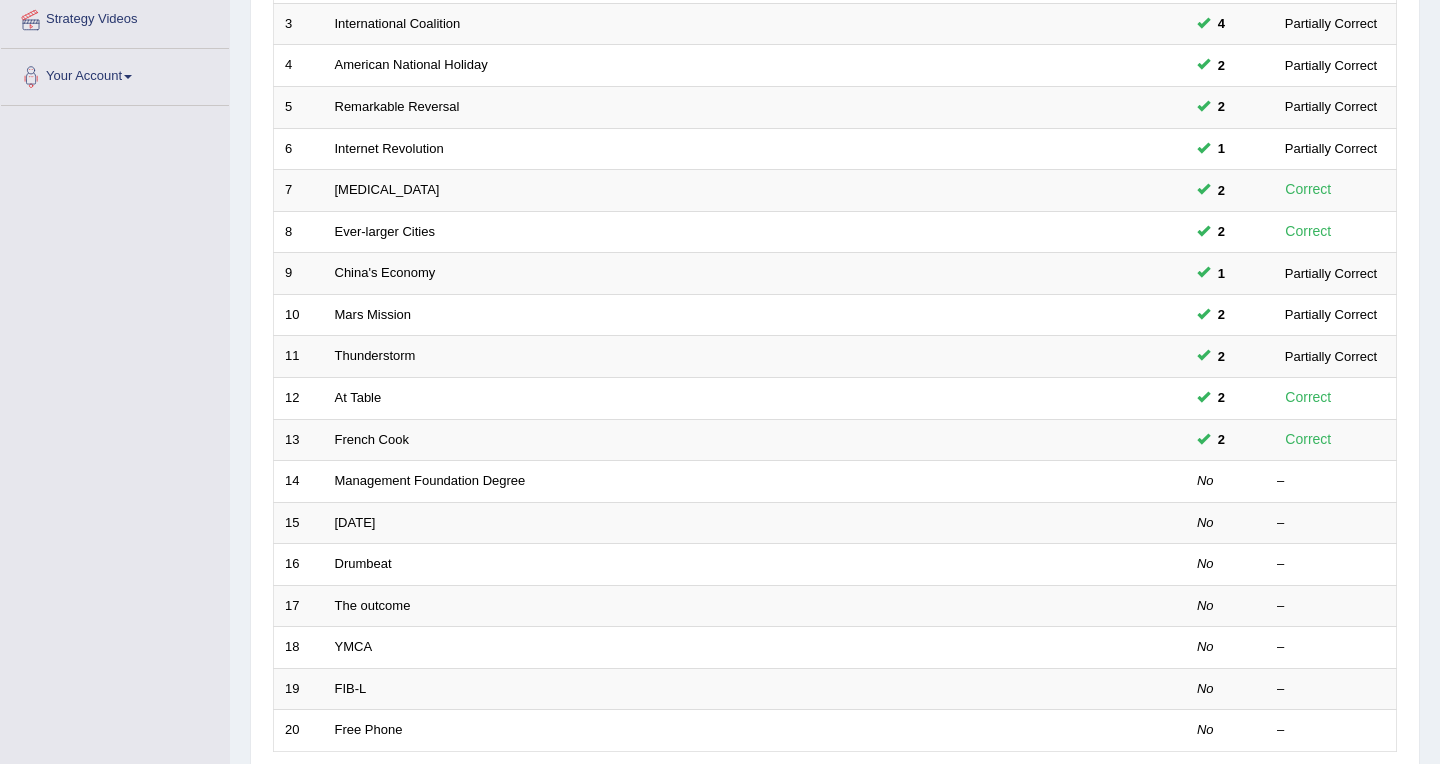 scroll, scrollTop: 560, scrollLeft: 0, axis: vertical 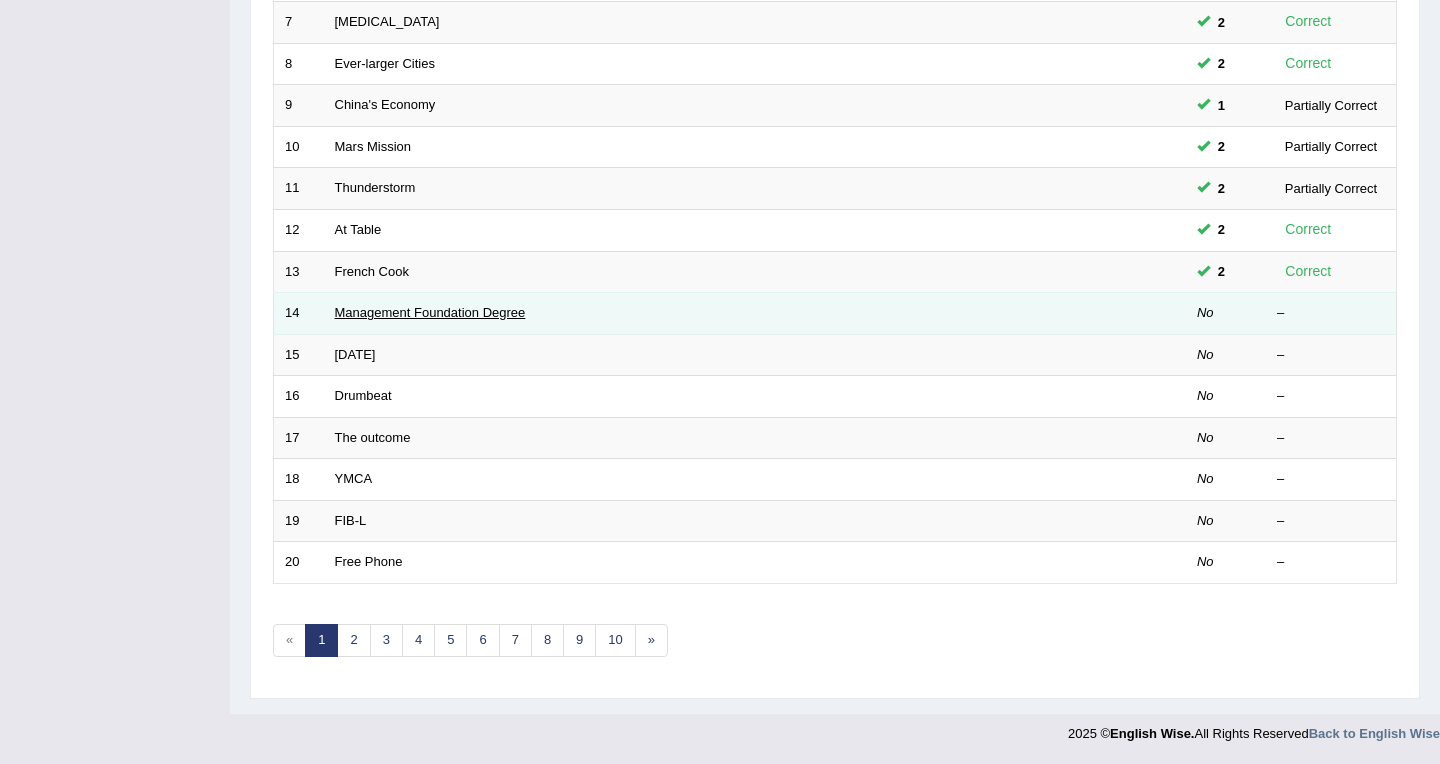 click on "Management Foundation Degree" at bounding box center [430, 312] 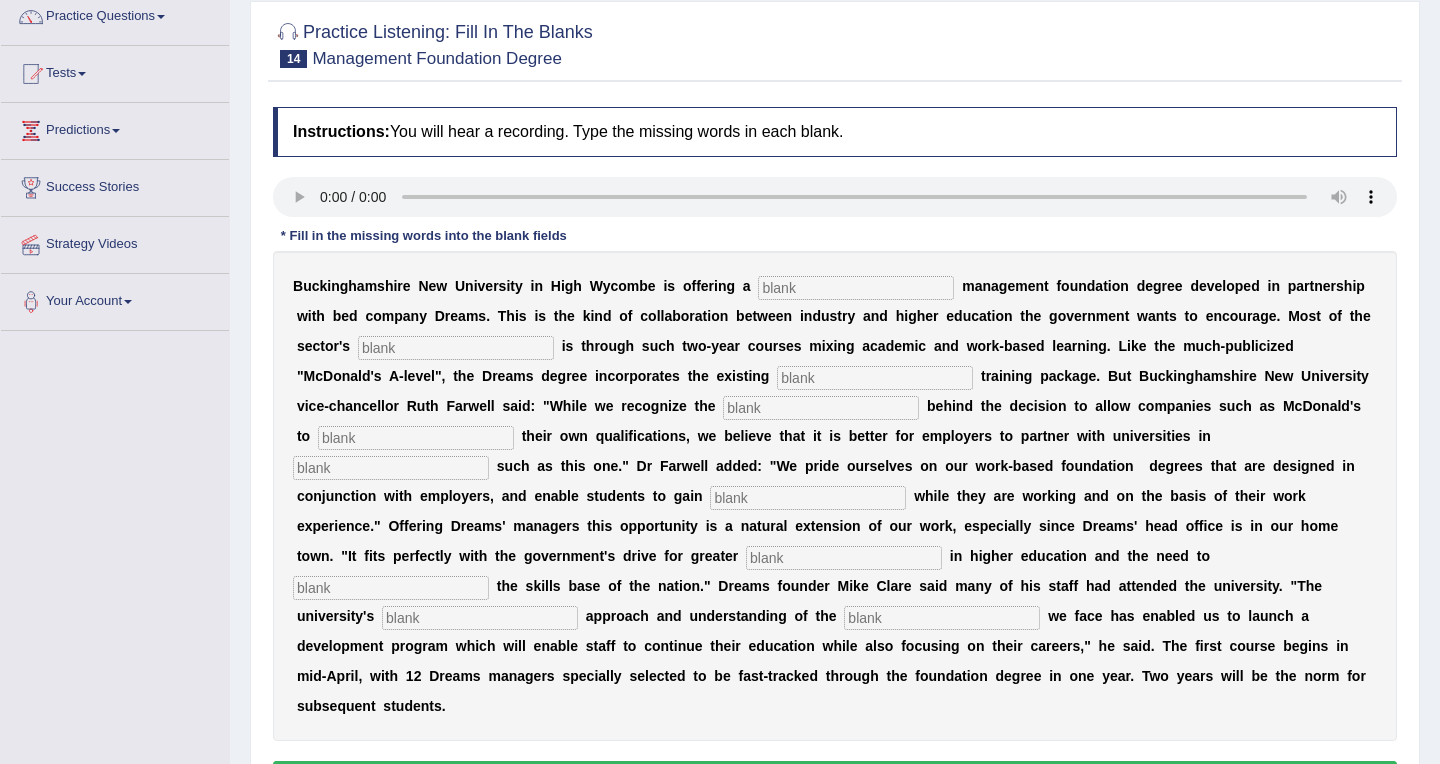 scroll, scrollTop: 174, scrollLeft: 0, axis: vertical 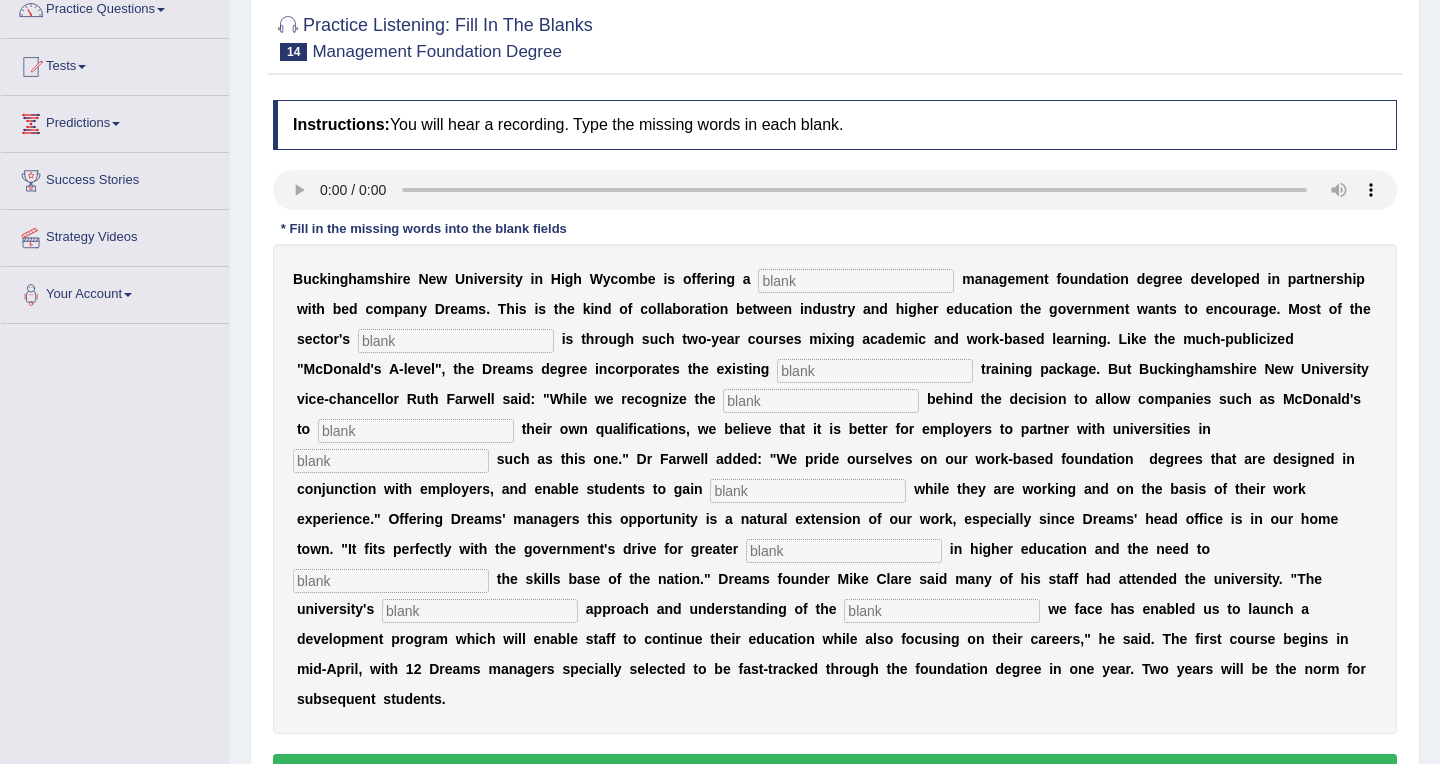 click at bounding box center [856, 281] 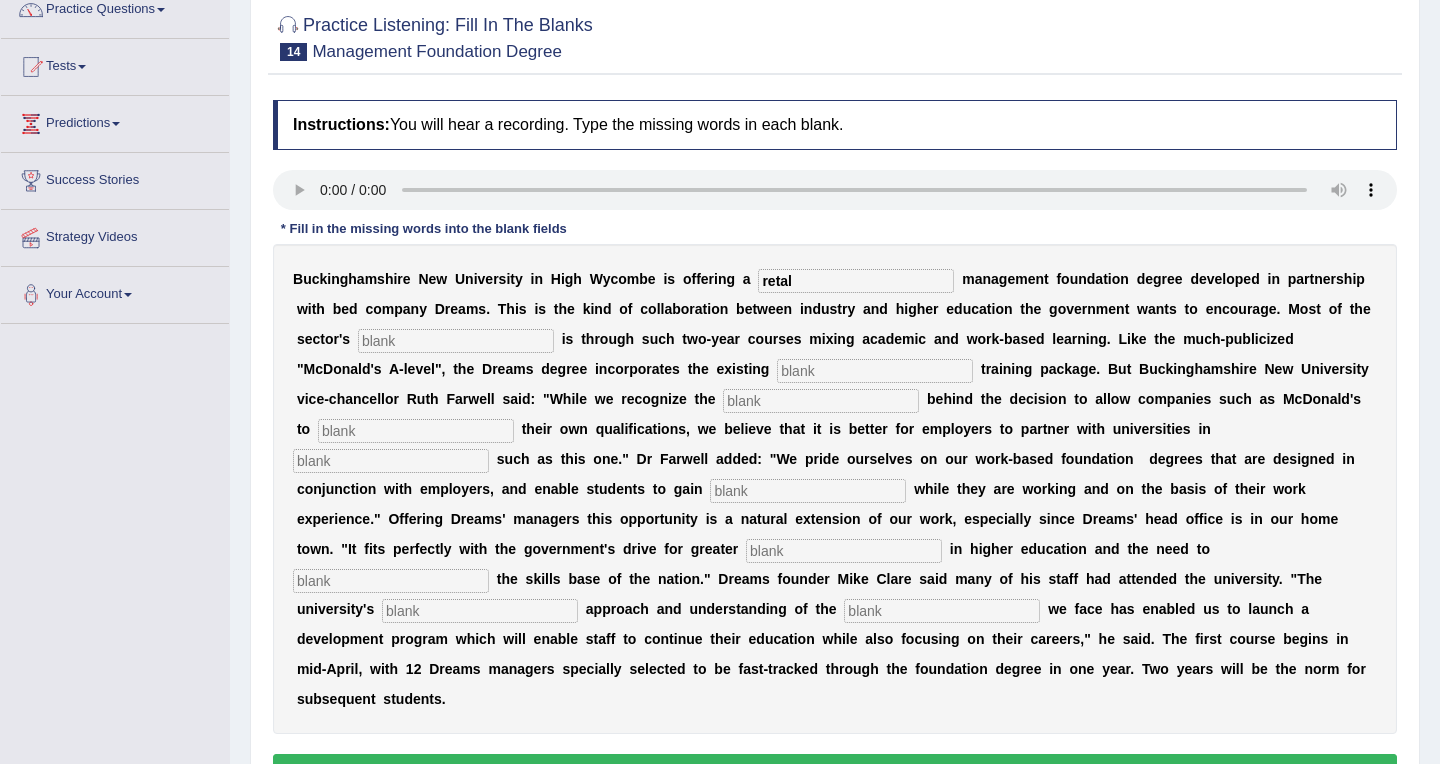 type on "retal" 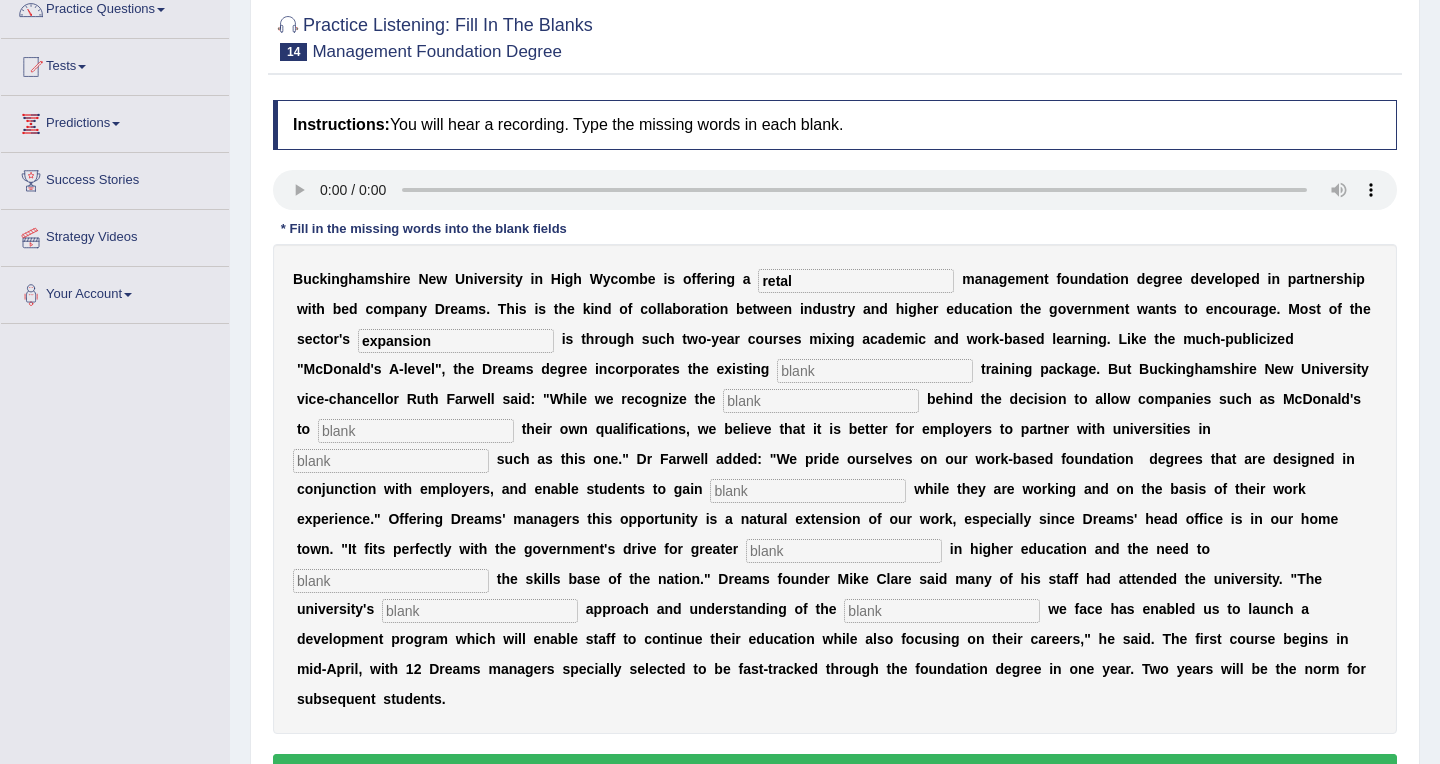 type on "expansion" 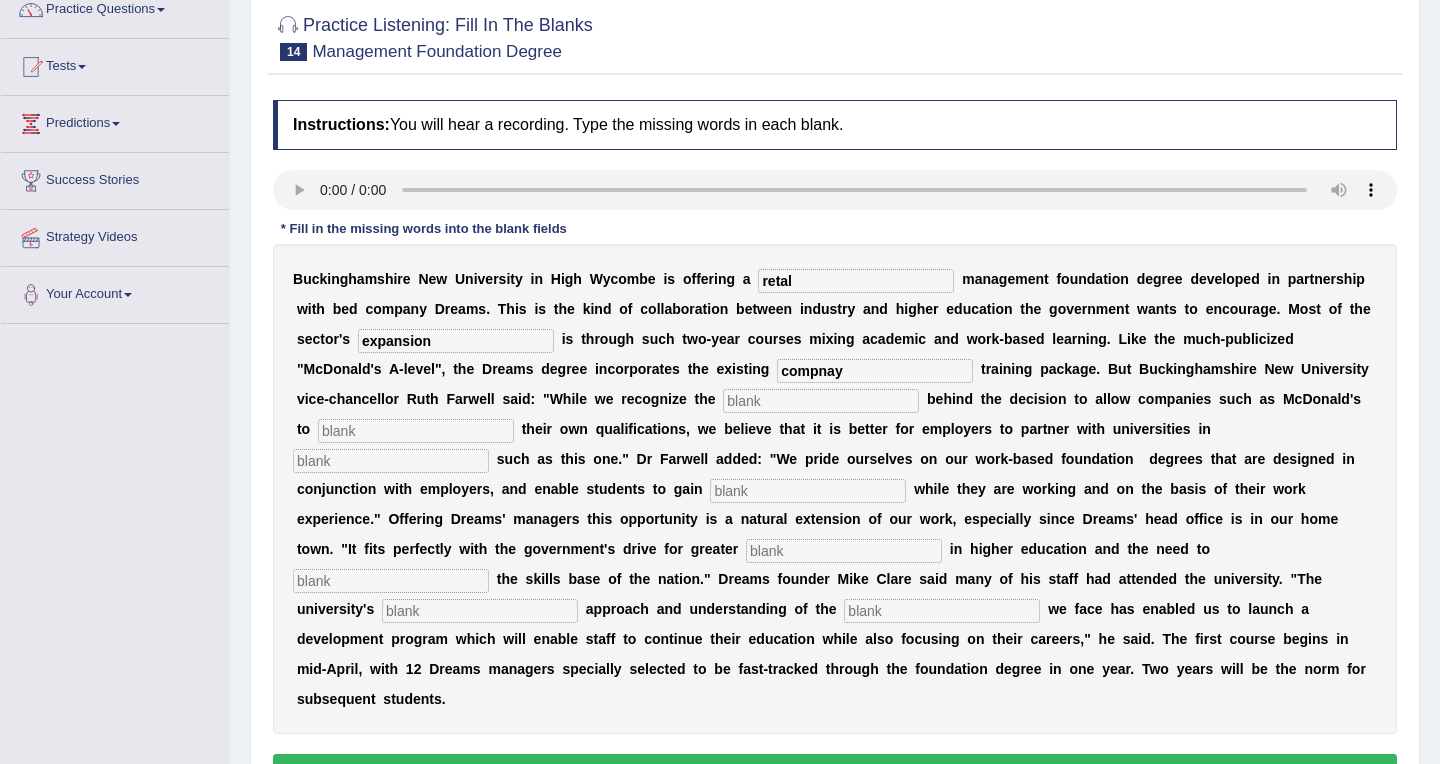 type on "compnay" 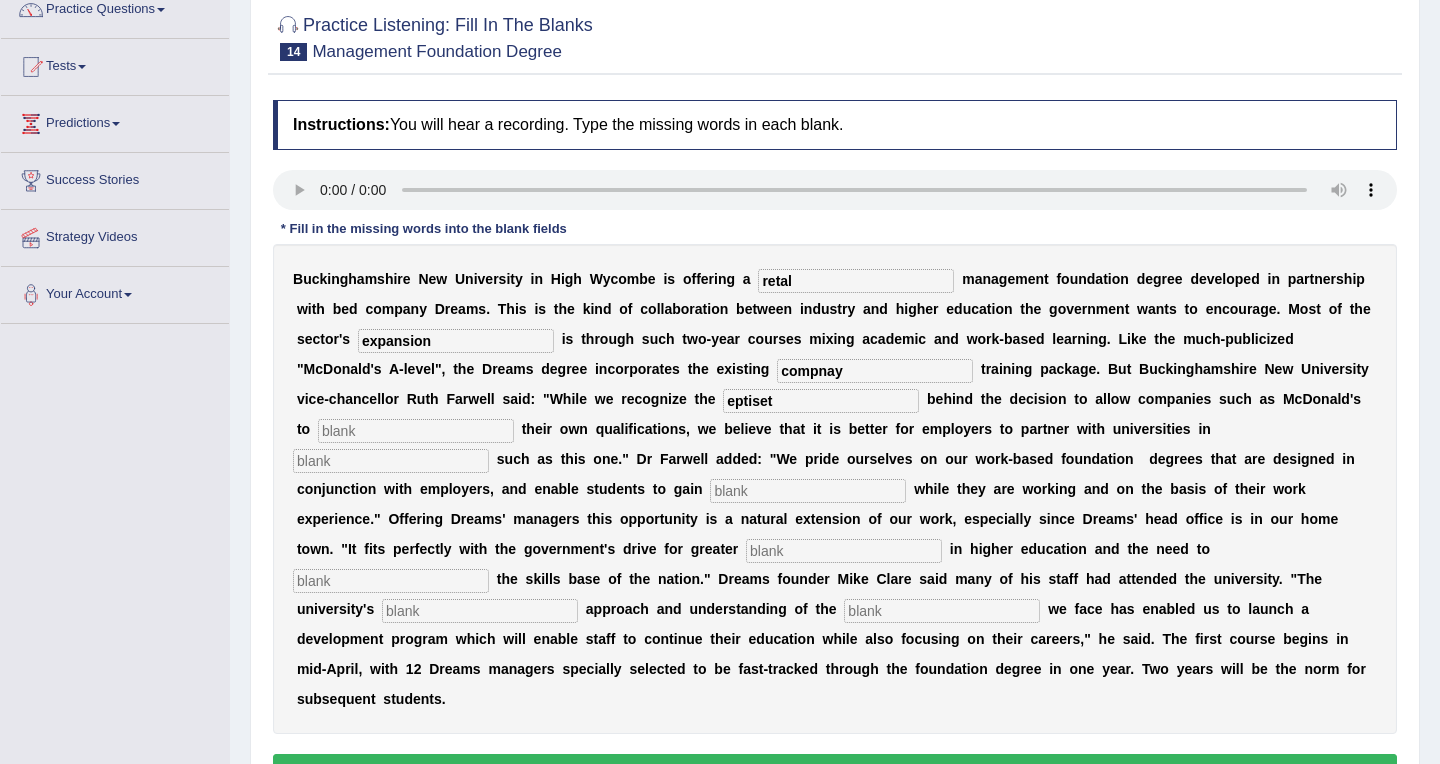 type on "eptiset" 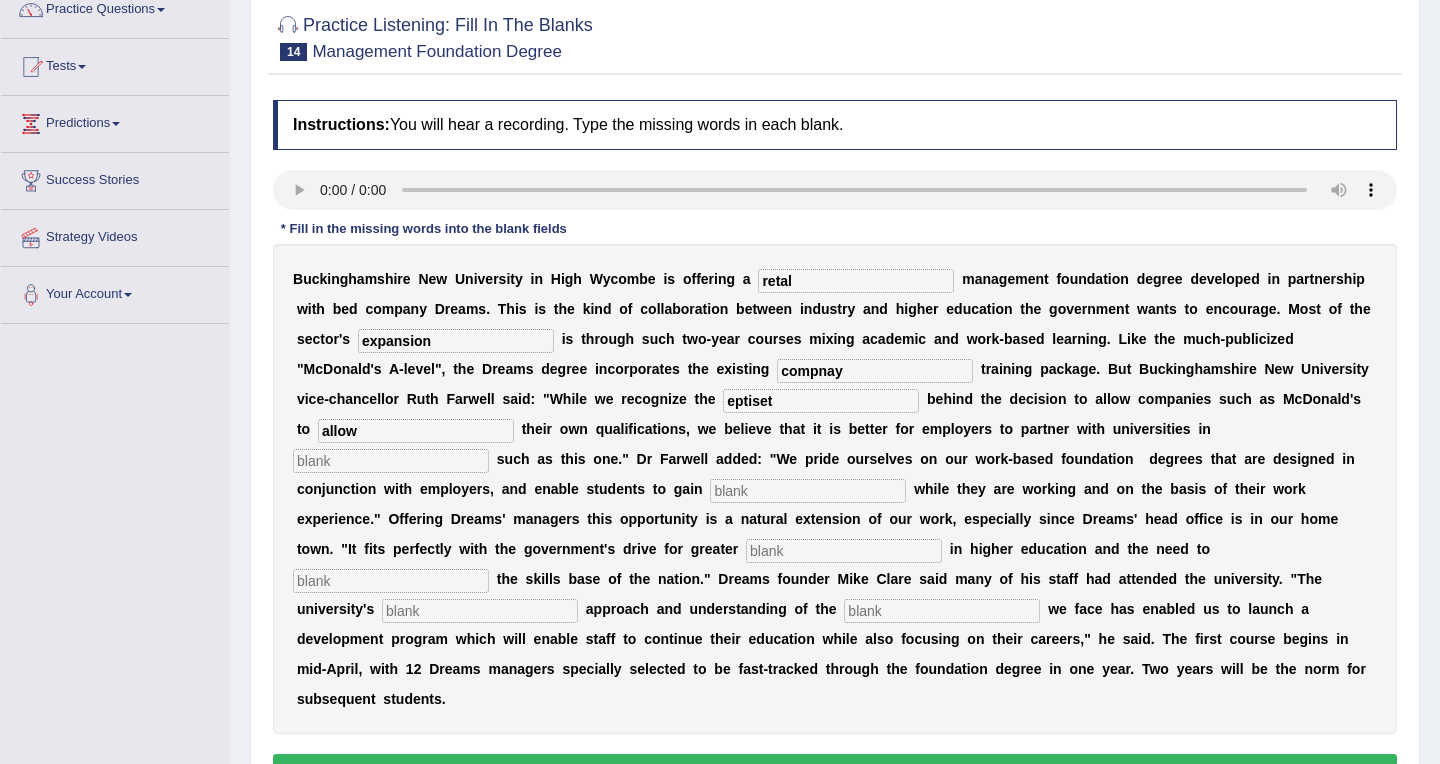 type on "allow" 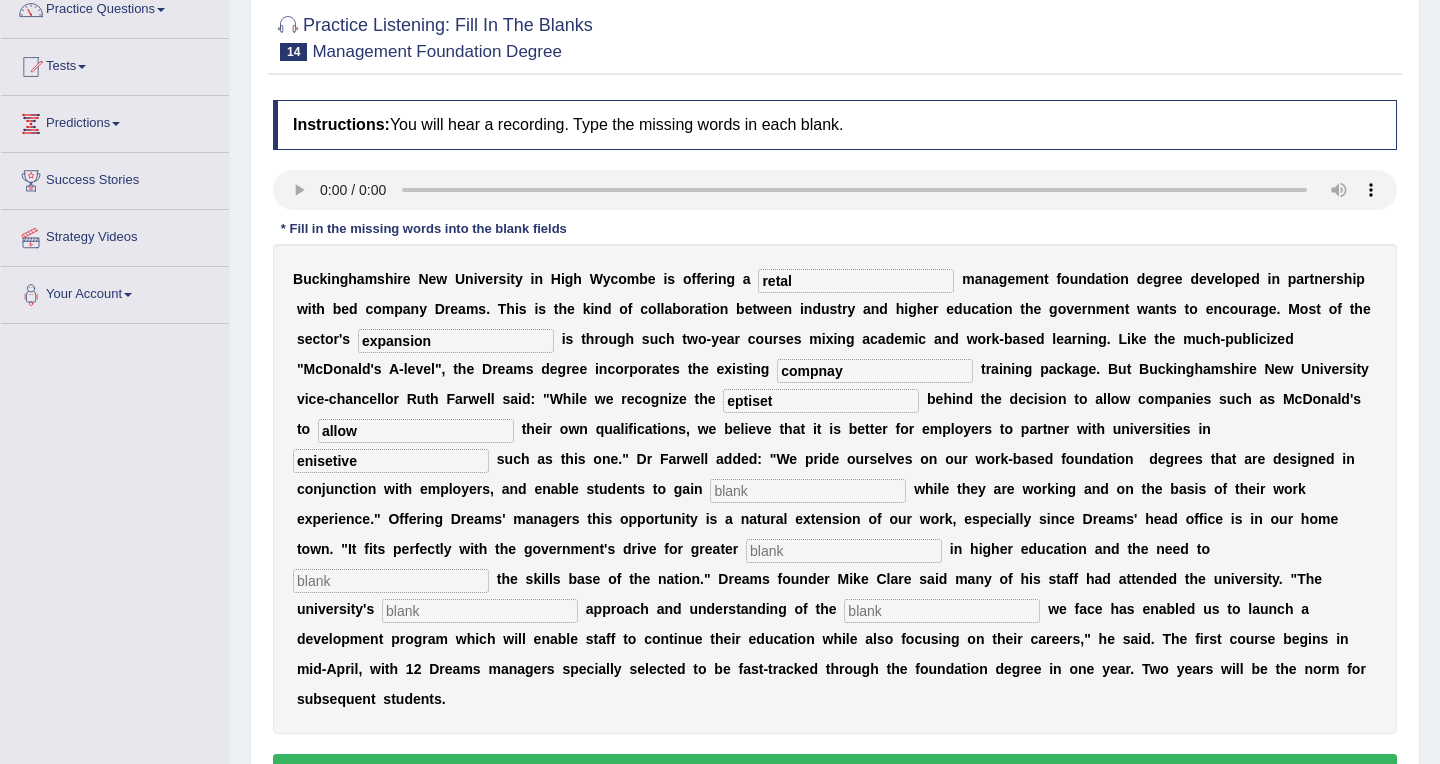 type on "enisetive" 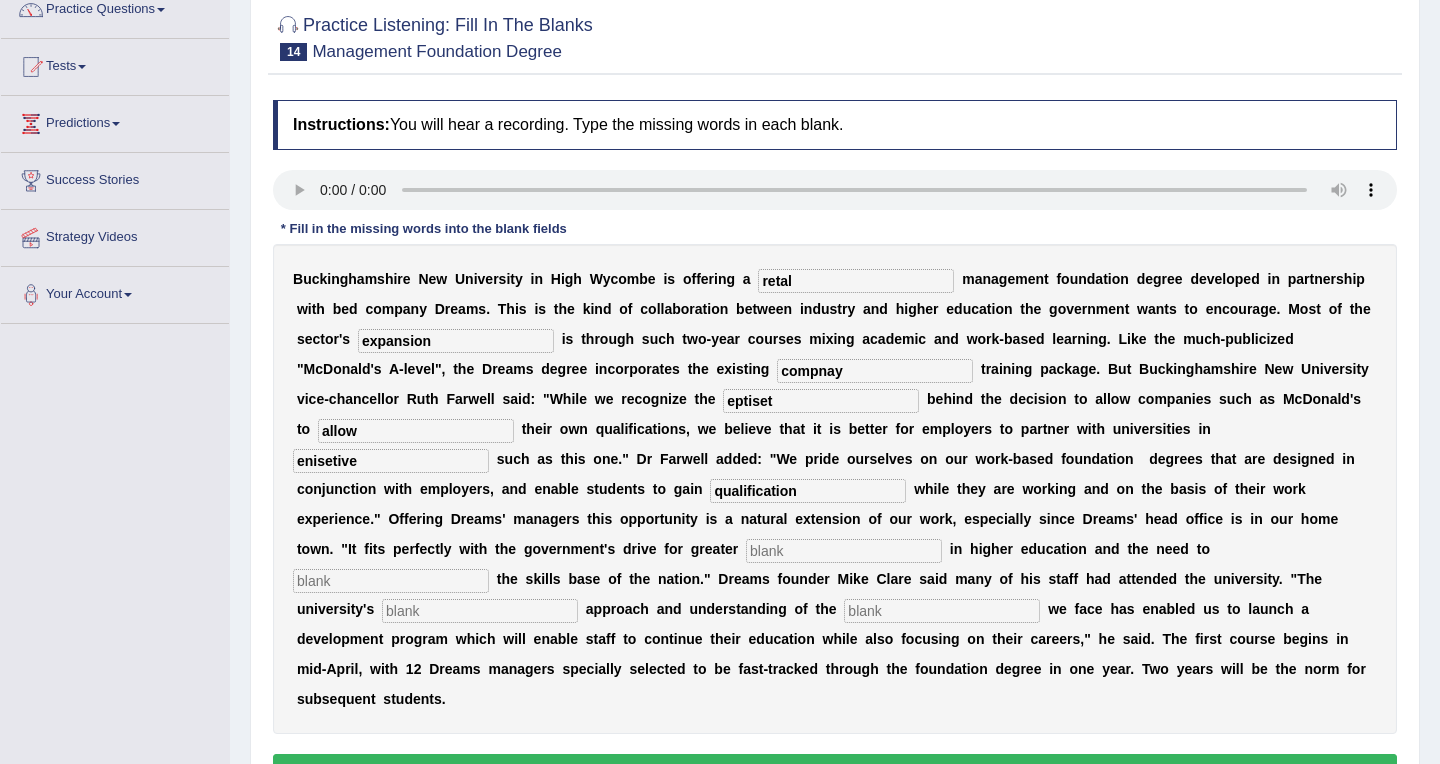 type on "qualification" 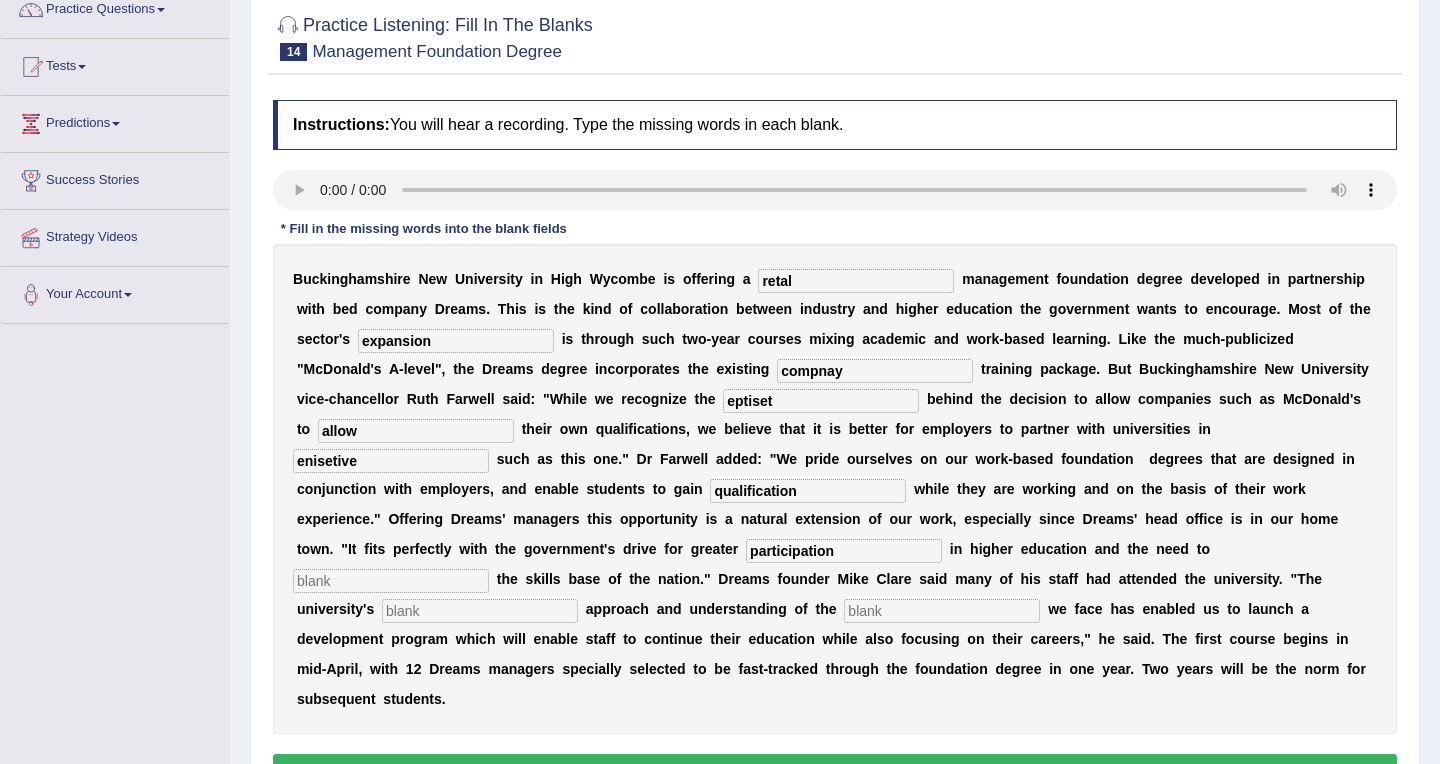type on "participation" 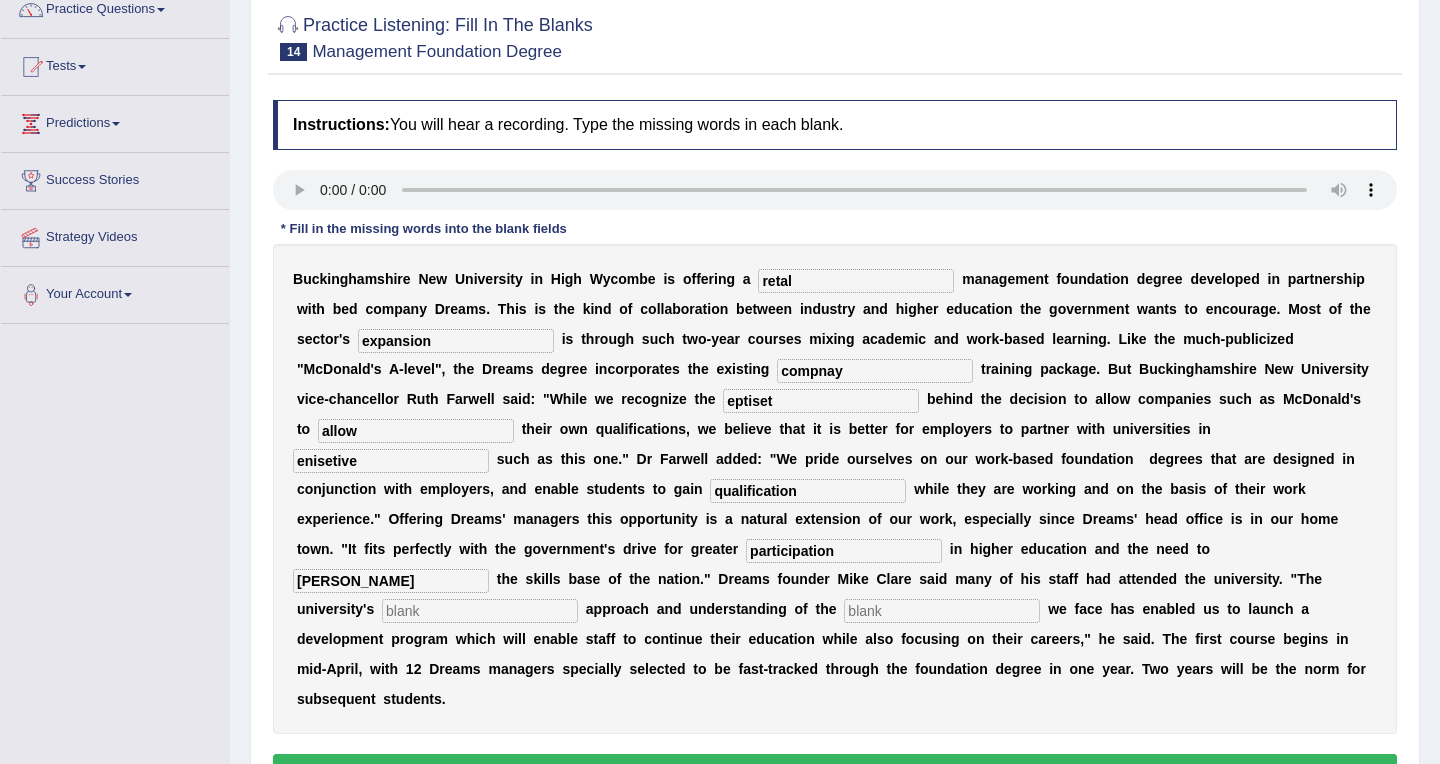 type on "hance" 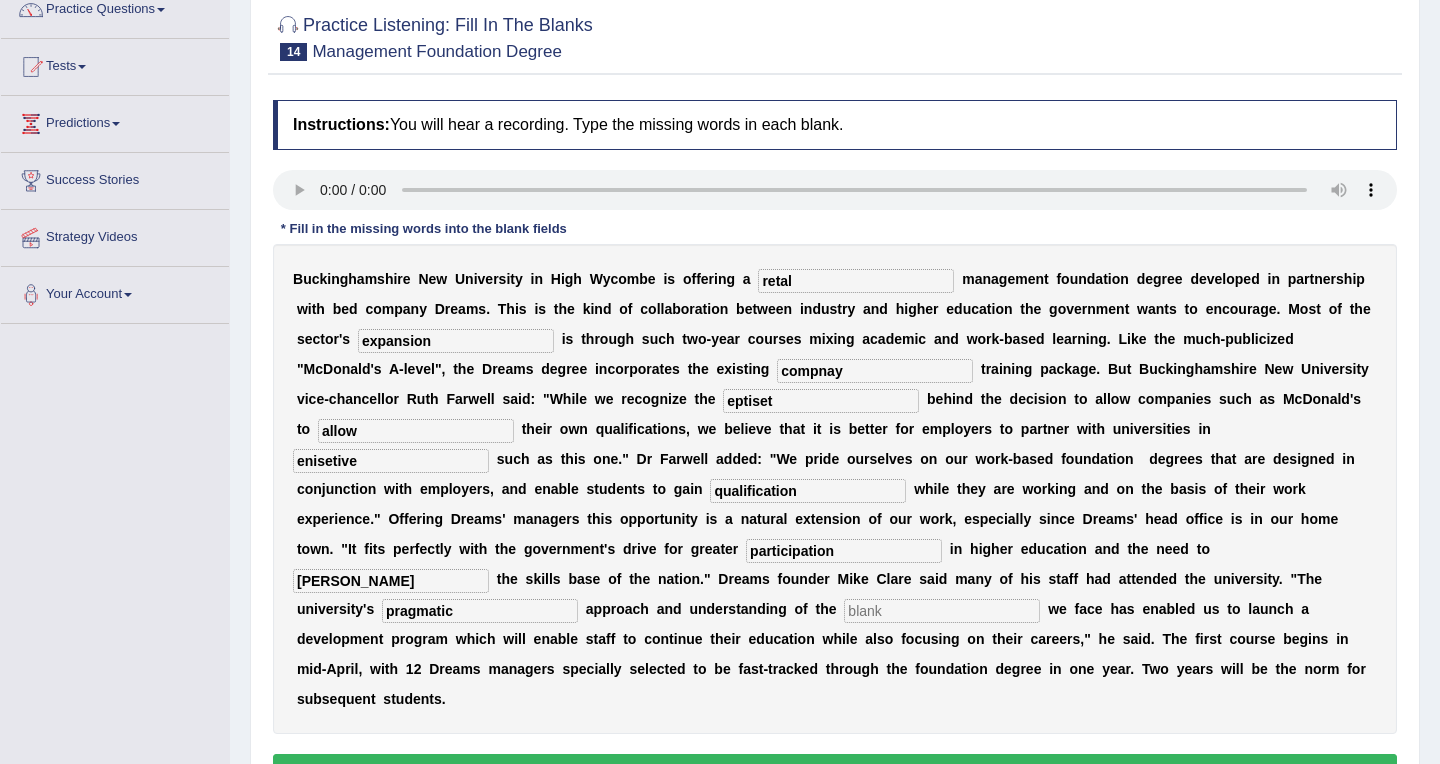 type on "pragmatic" 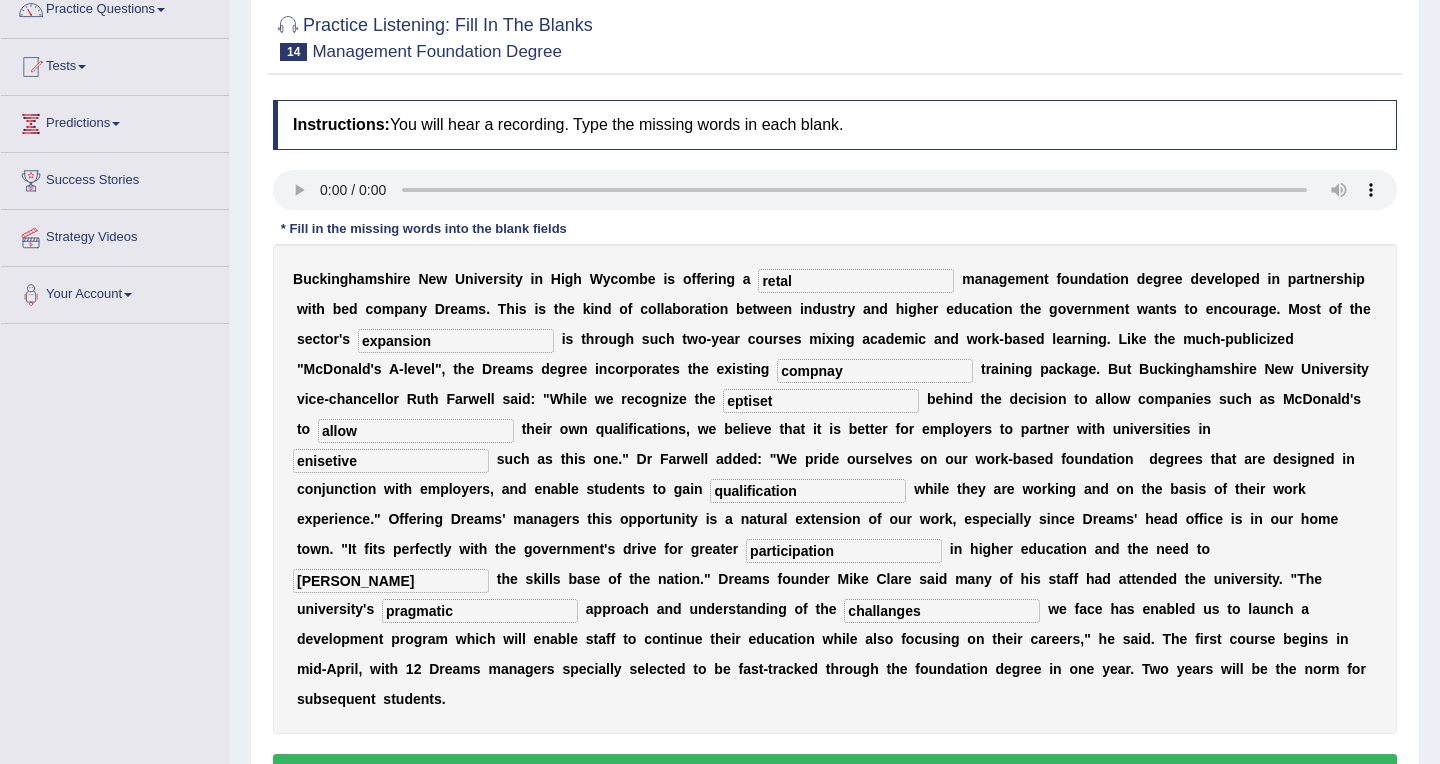 type on "challanges" 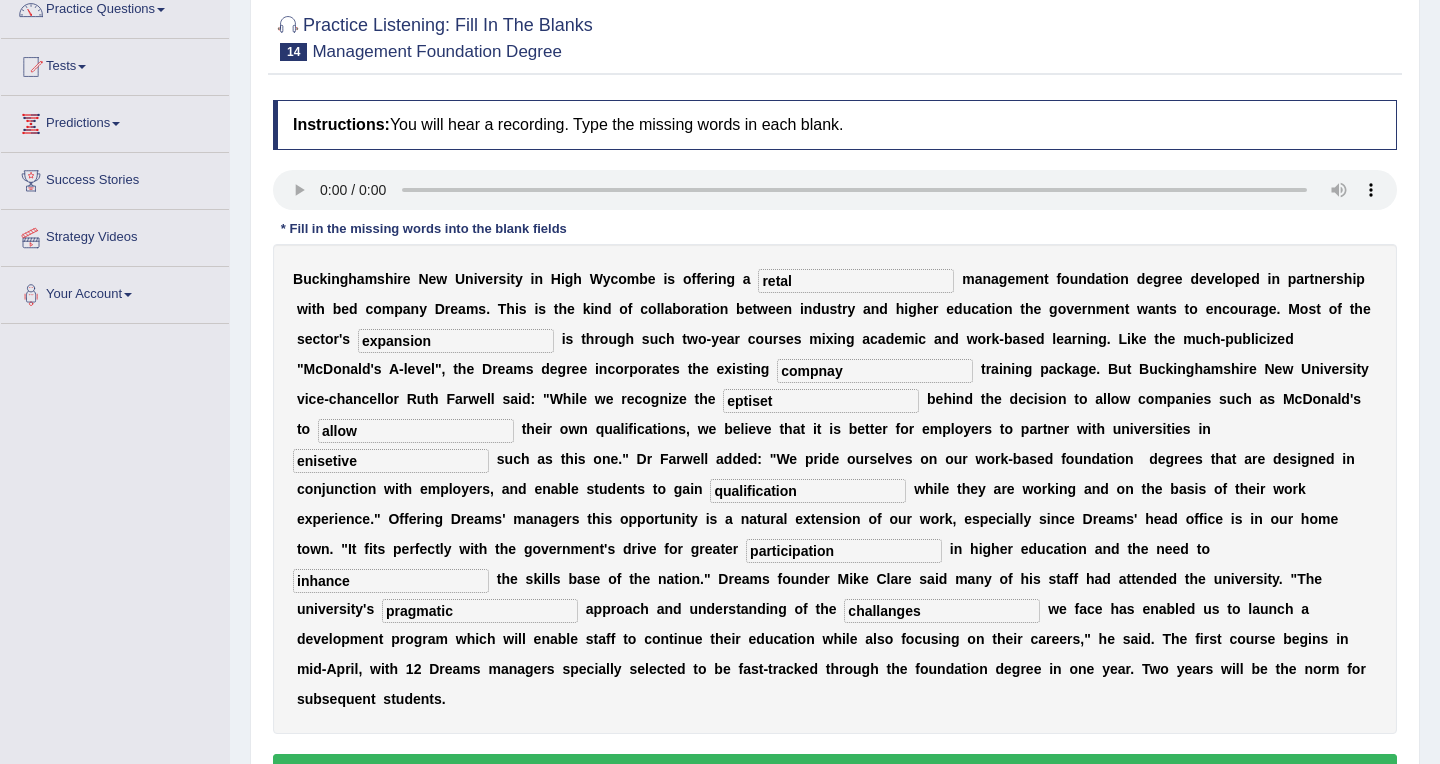 type on "inhance" 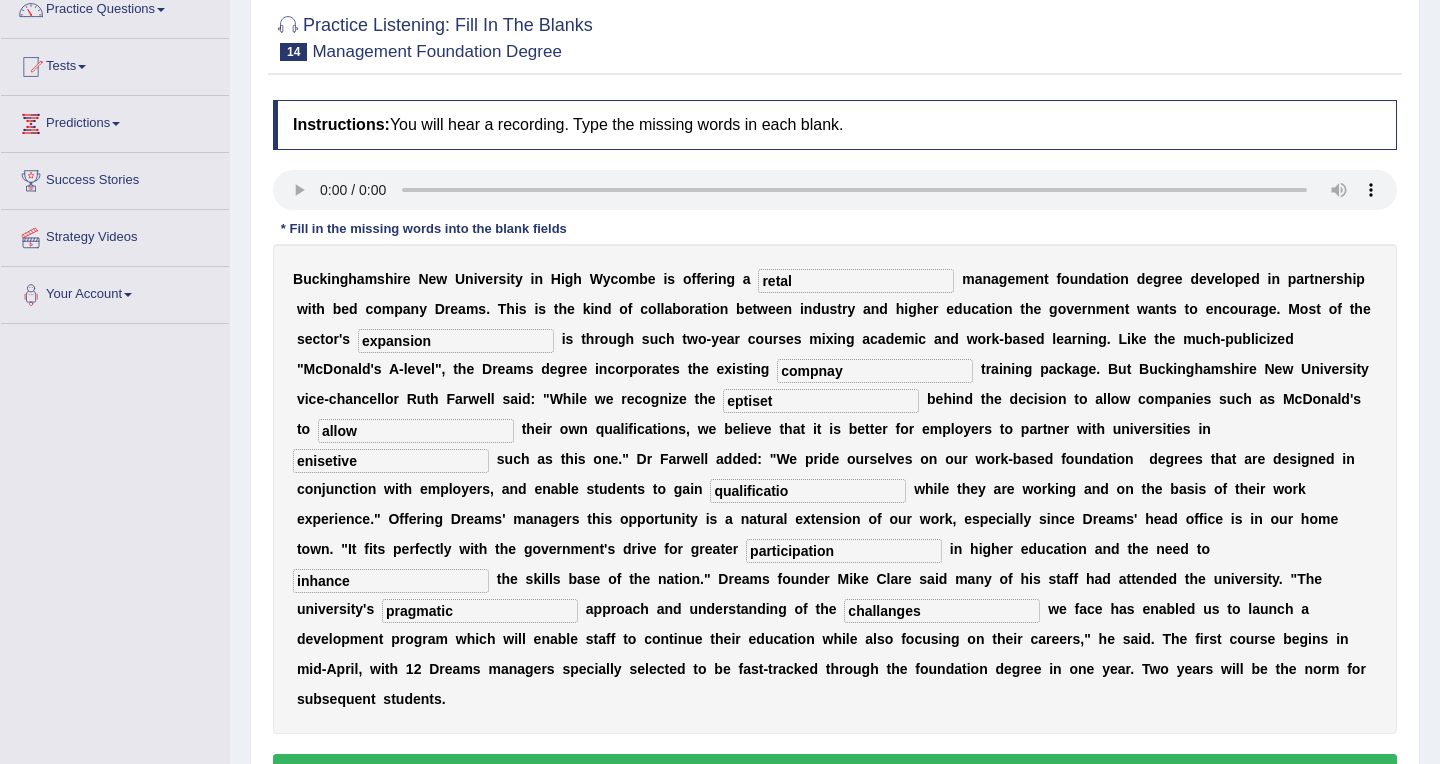 type on "qualification" 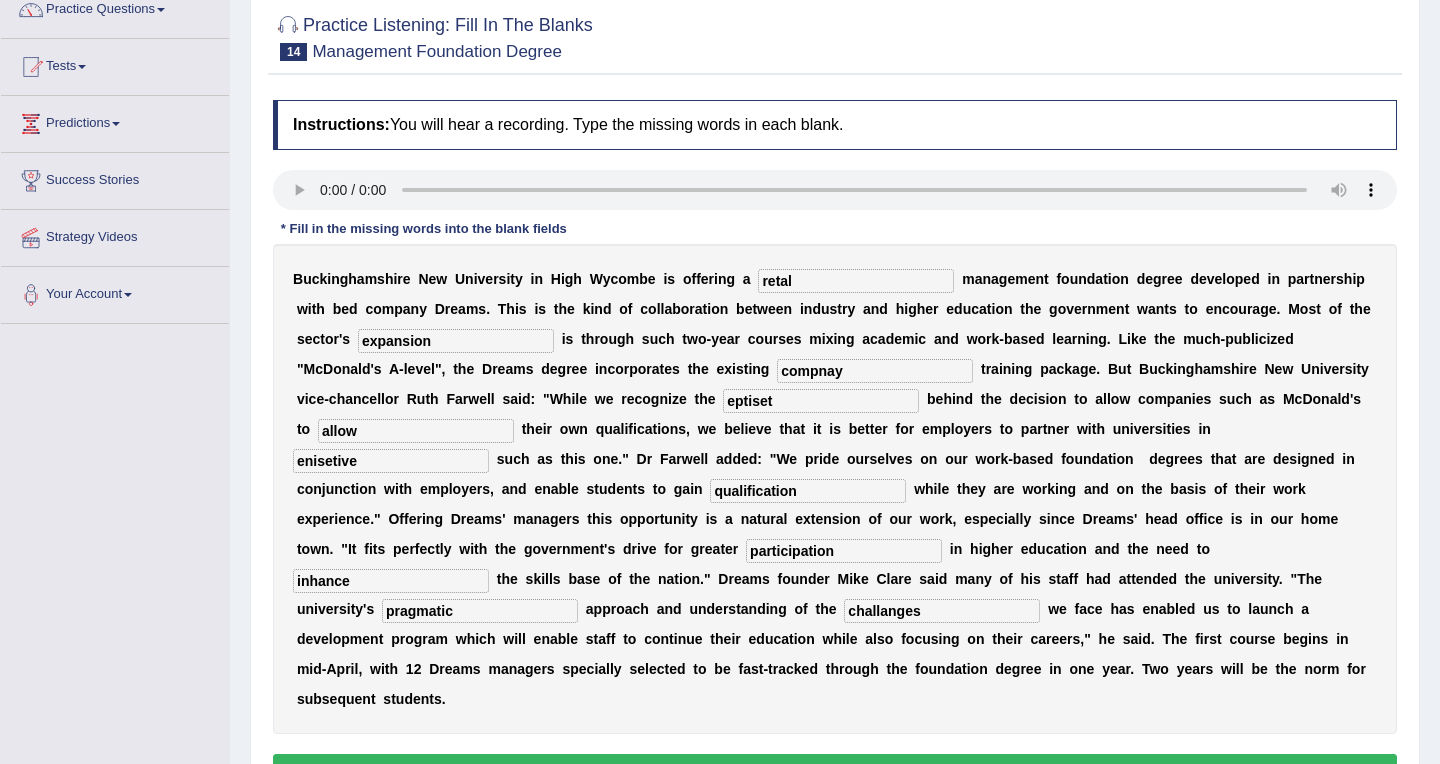 click on "enisetive" at bounding box center [391, 461] 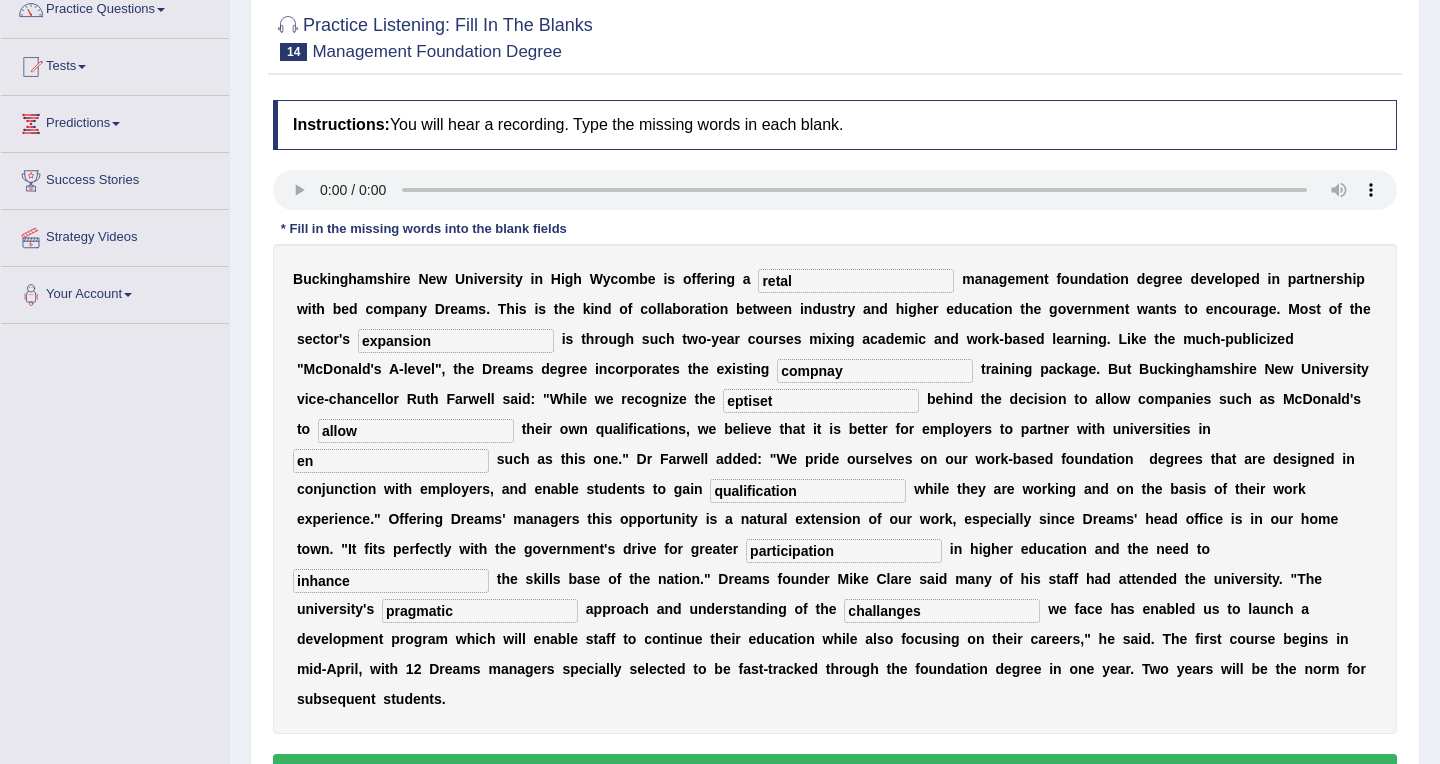 type on "e" 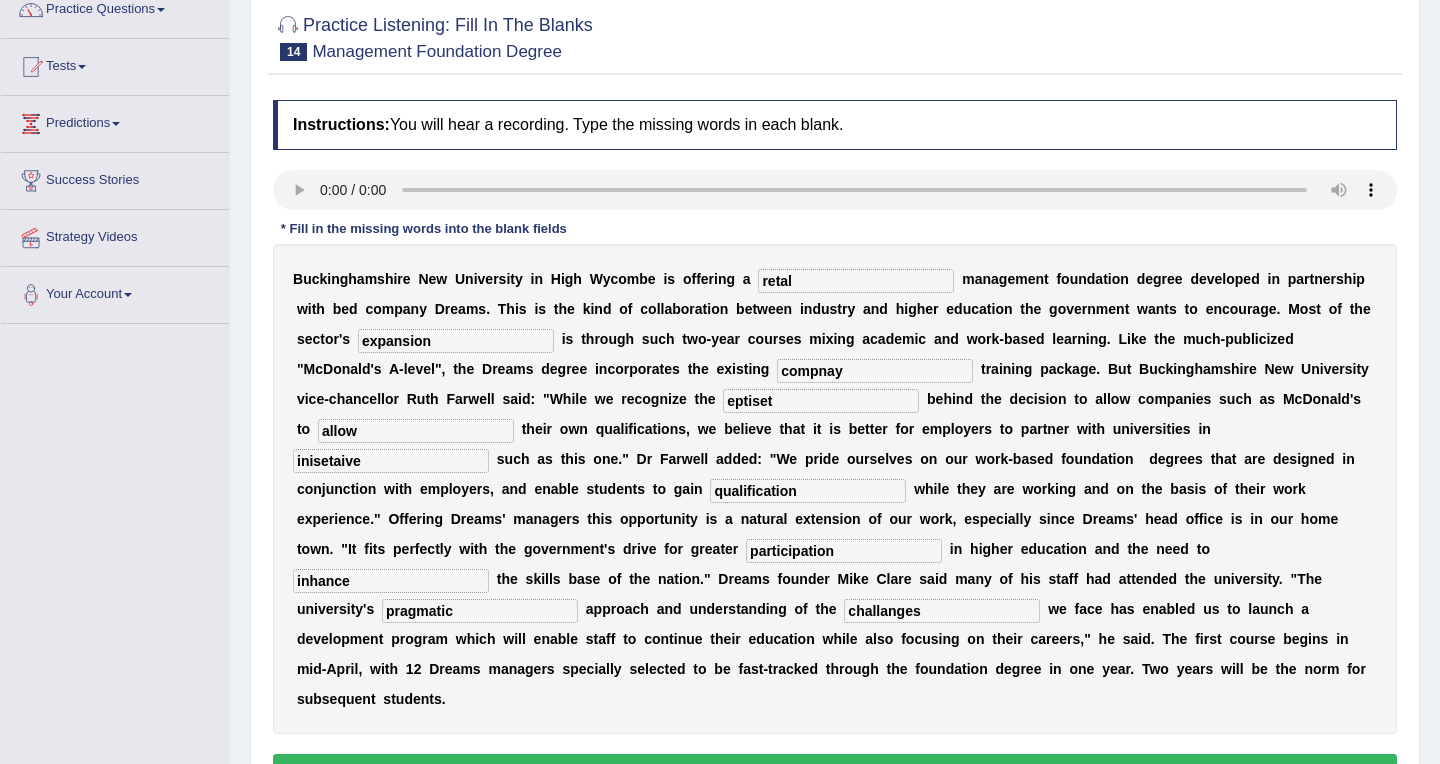 click on "inisetaive" at bounding box center [391, 461] 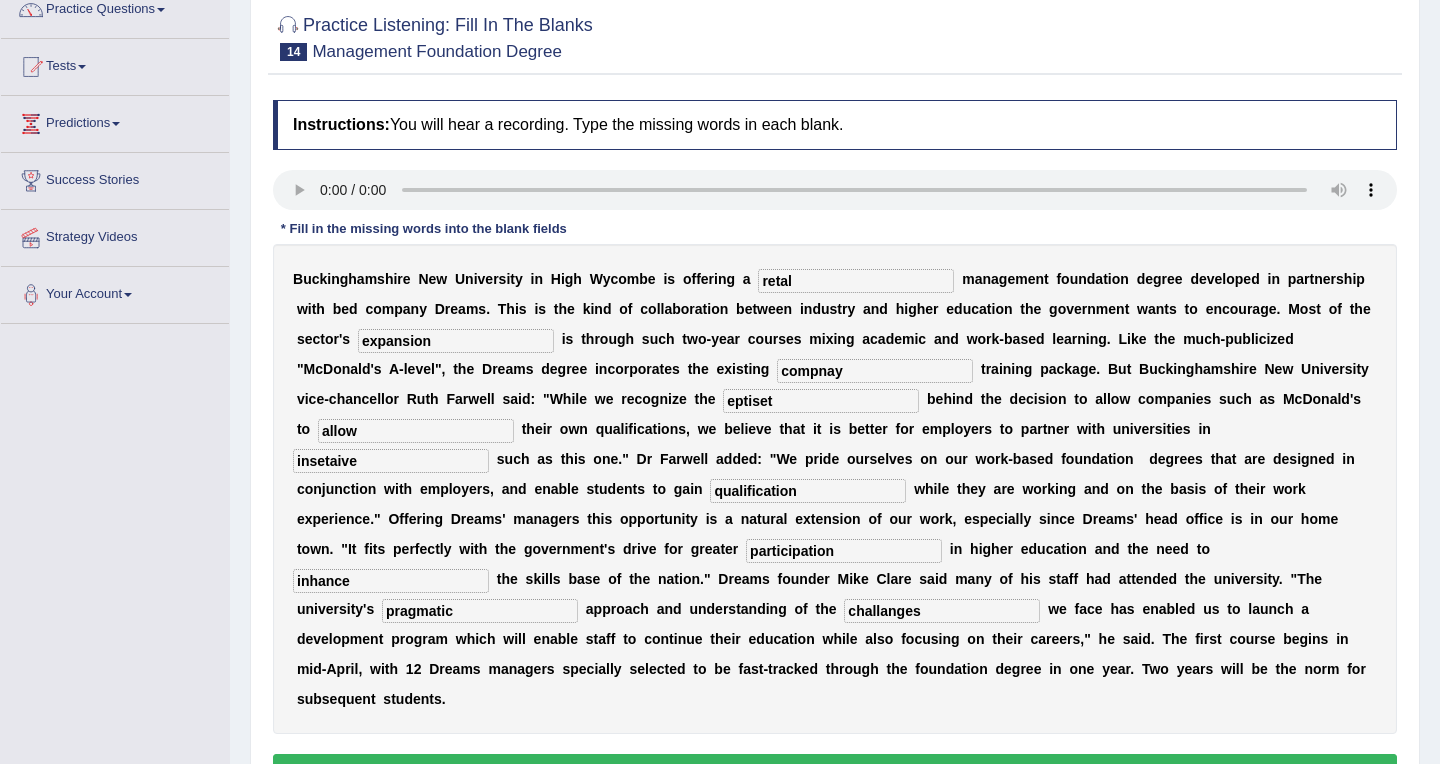 type on "insetaive" 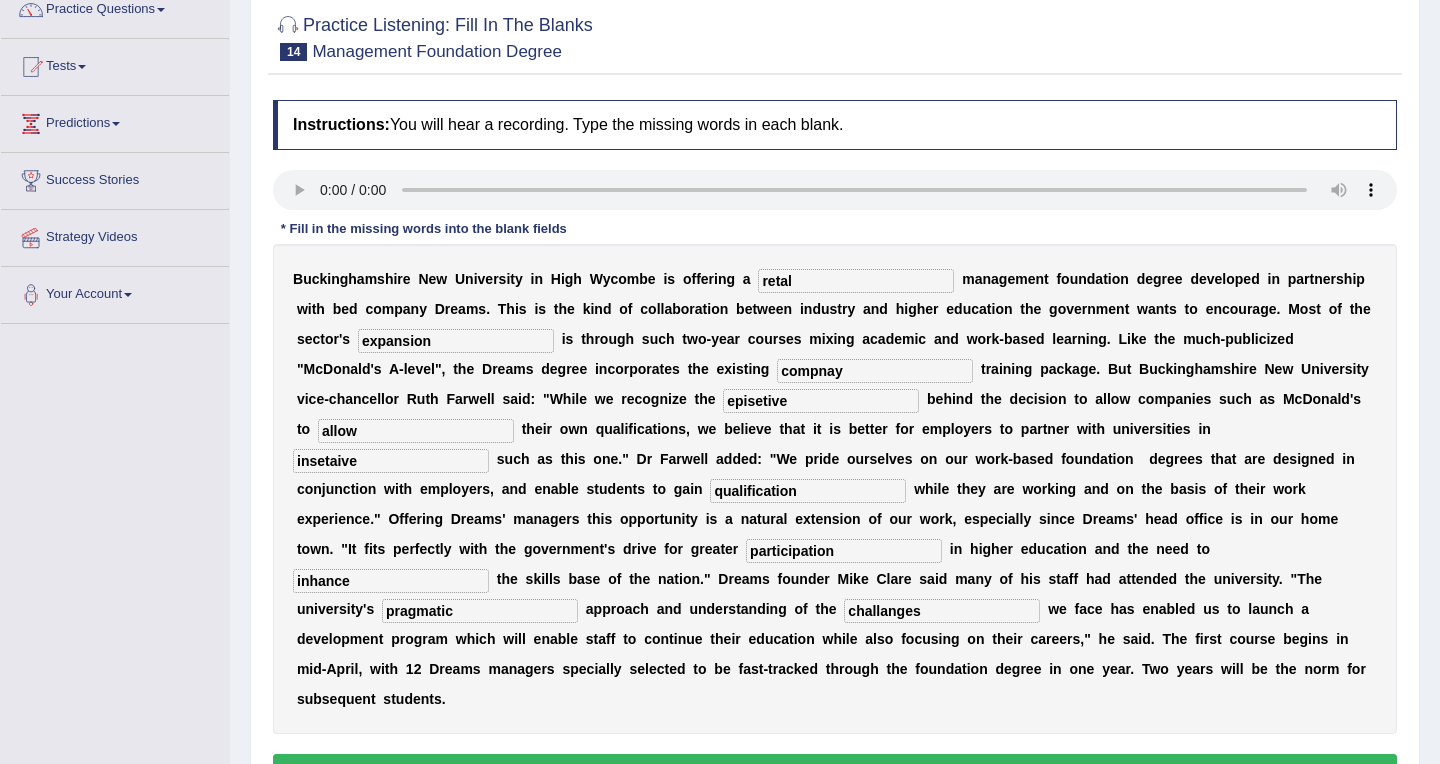 type on "episetive" 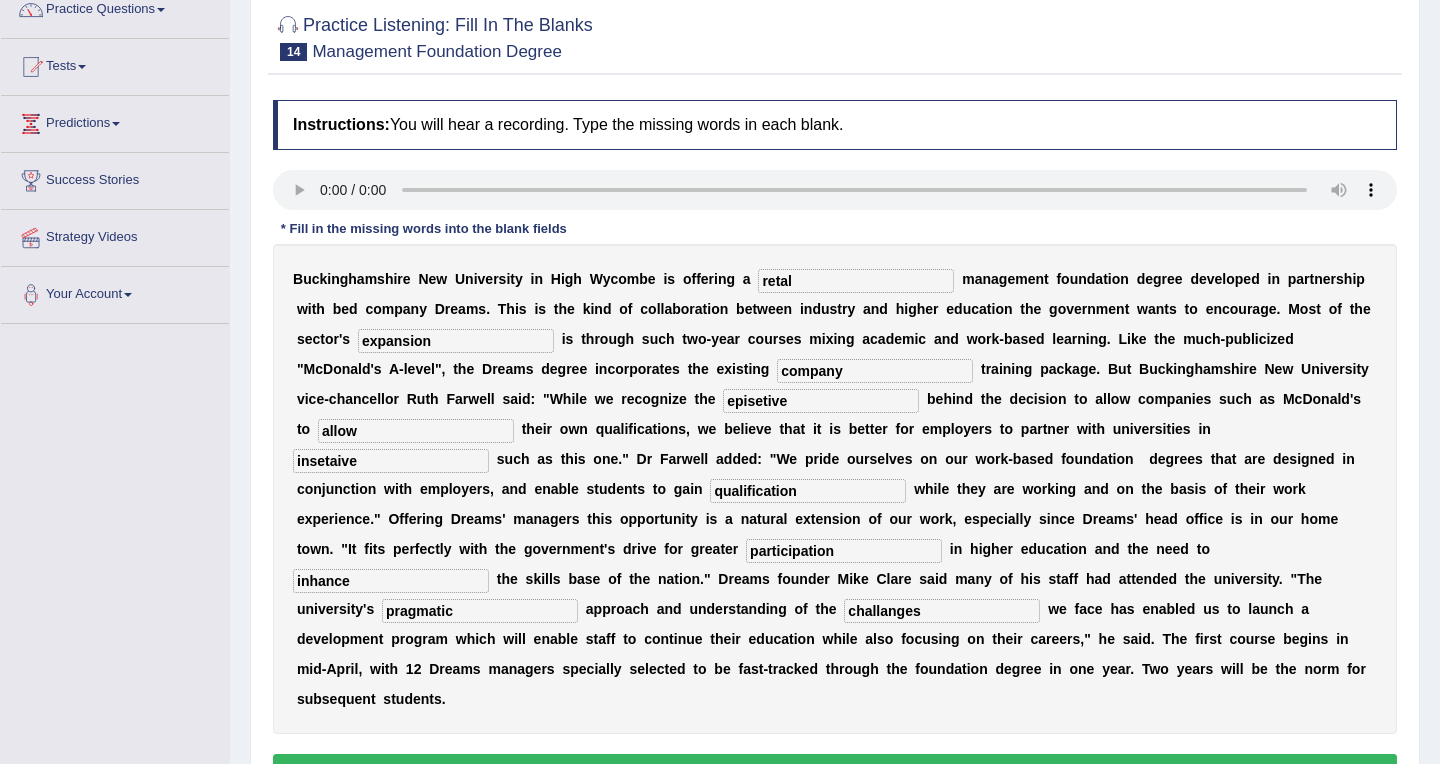 scroll, scrollTop: 286, scrollLeft: 0, axis: vertical 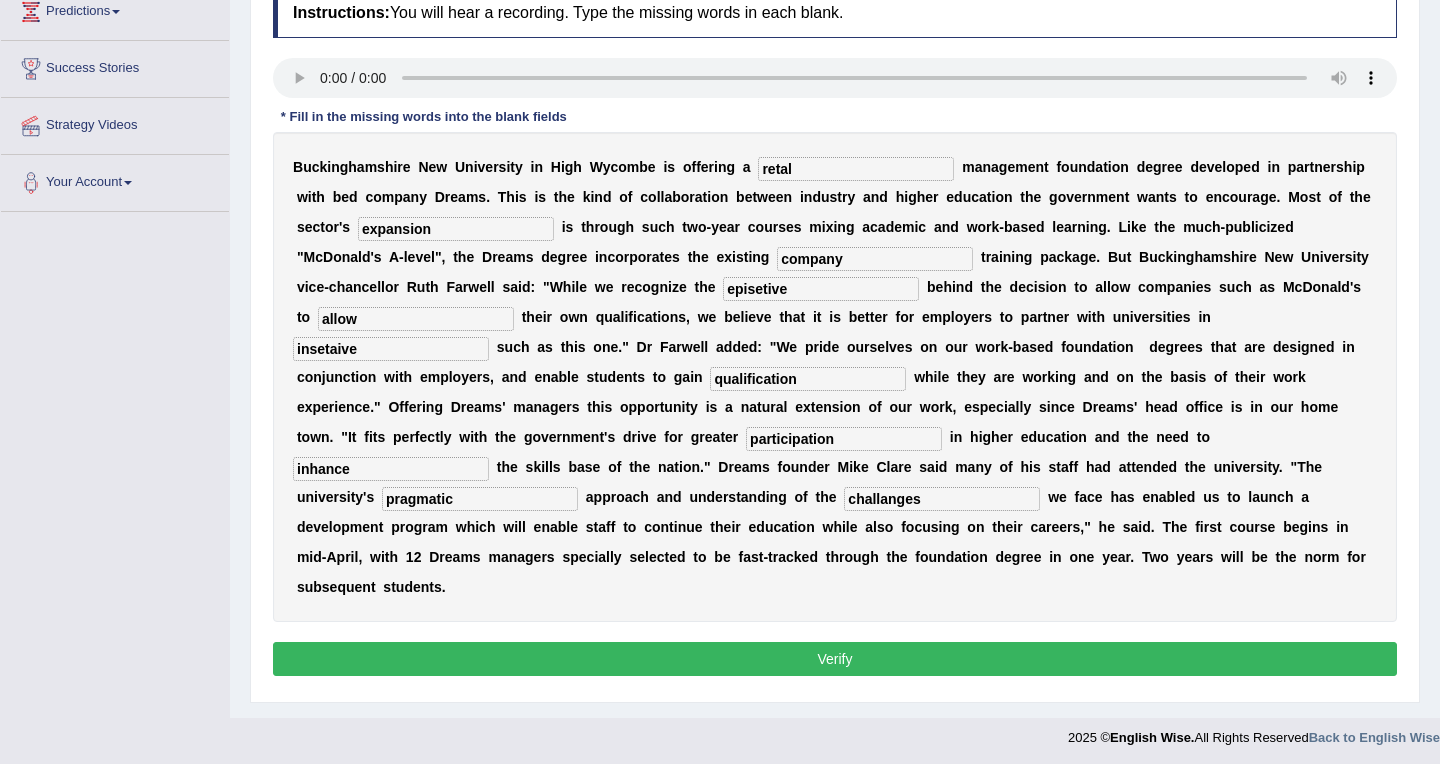 type on "company" 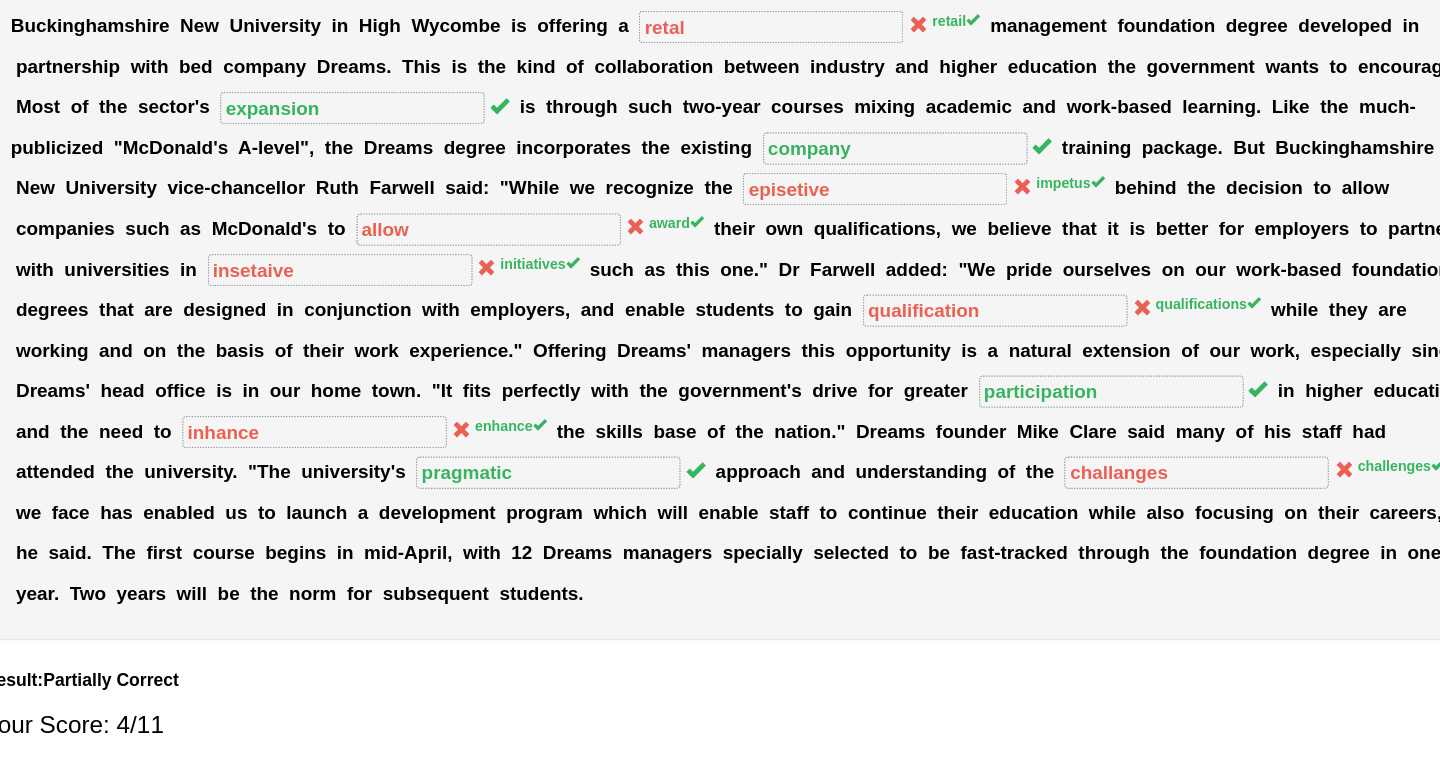 scroll, scrollTop: 207, scrollLeft: 0, axis: vertical 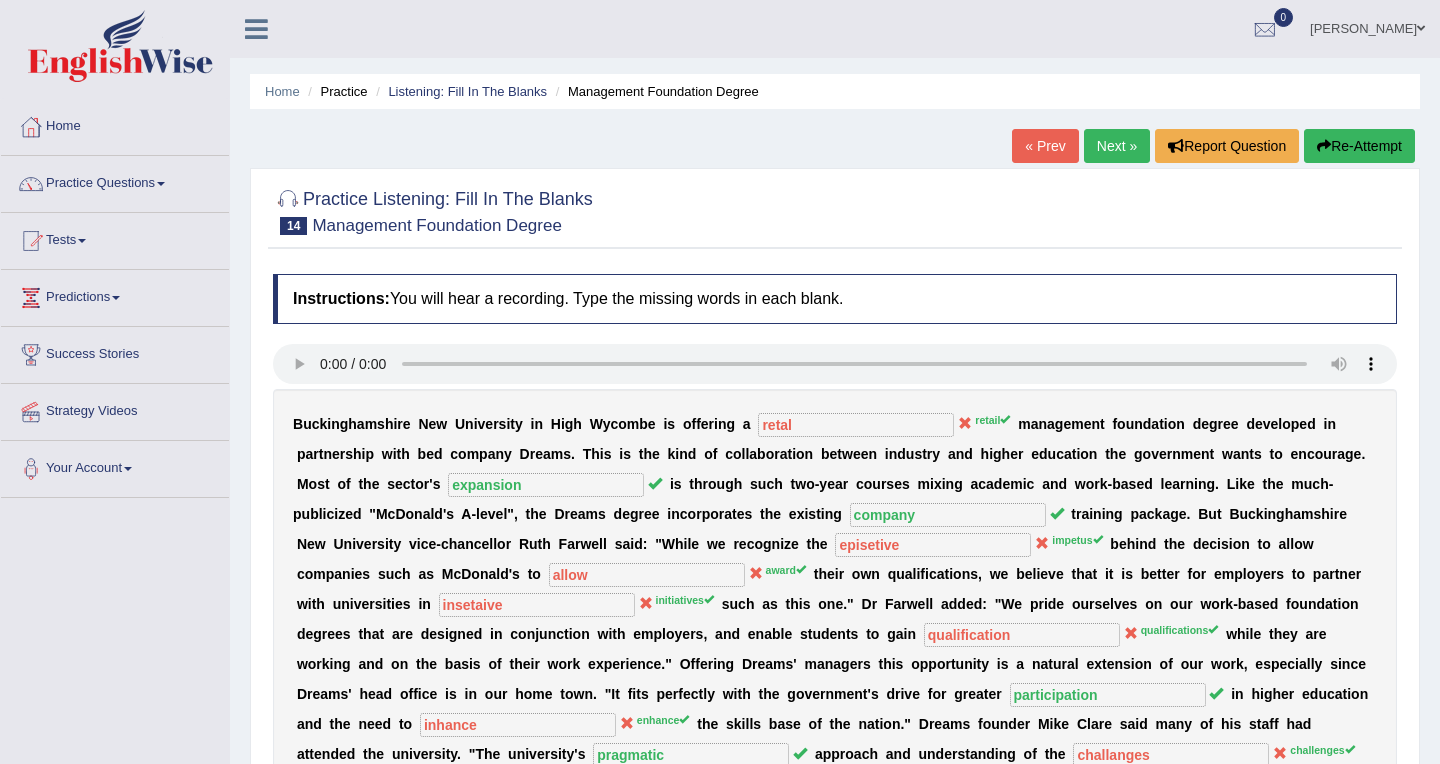 click on "Re-Attempt" at bounding box center [1359, 146] 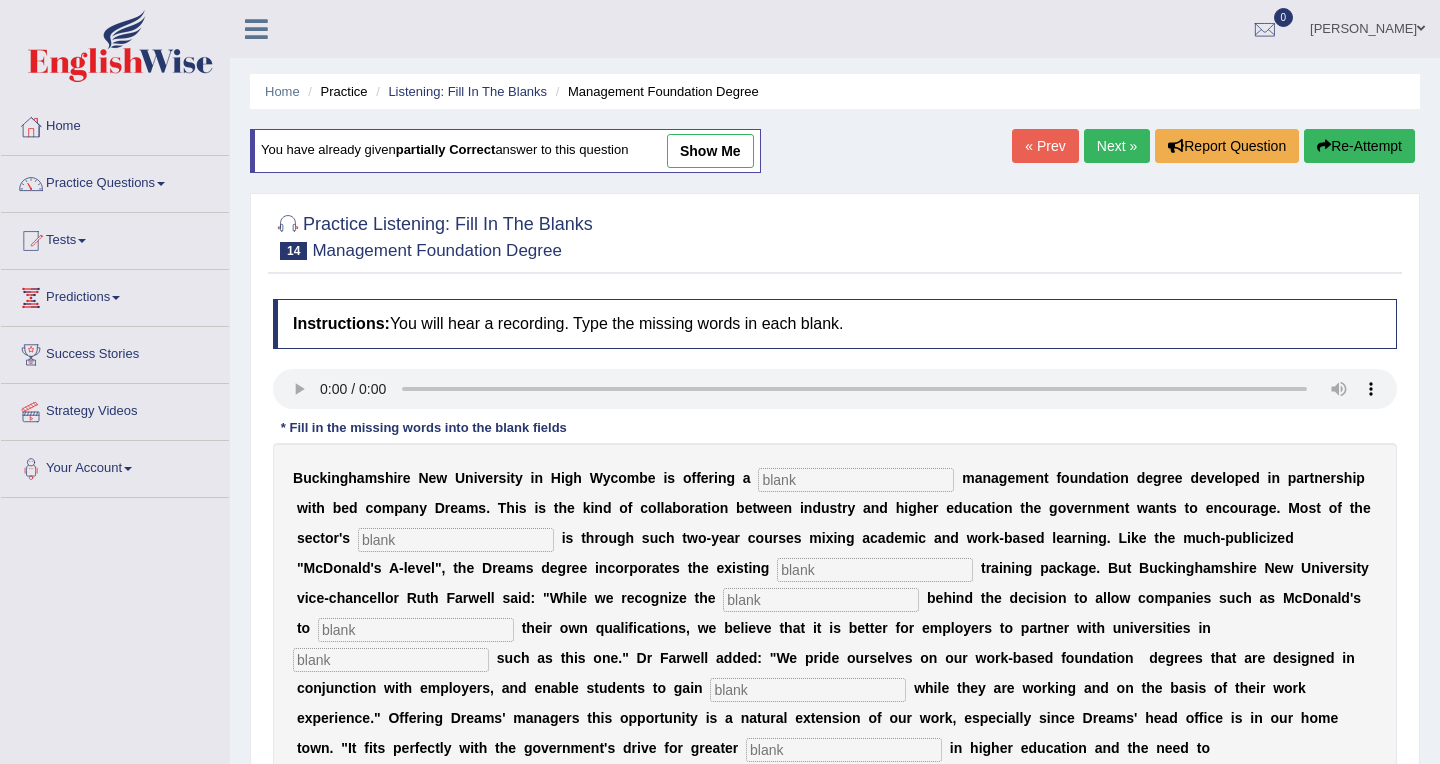 scroll, scrollTop: 244, scrollLeft: 0, axis: vertical 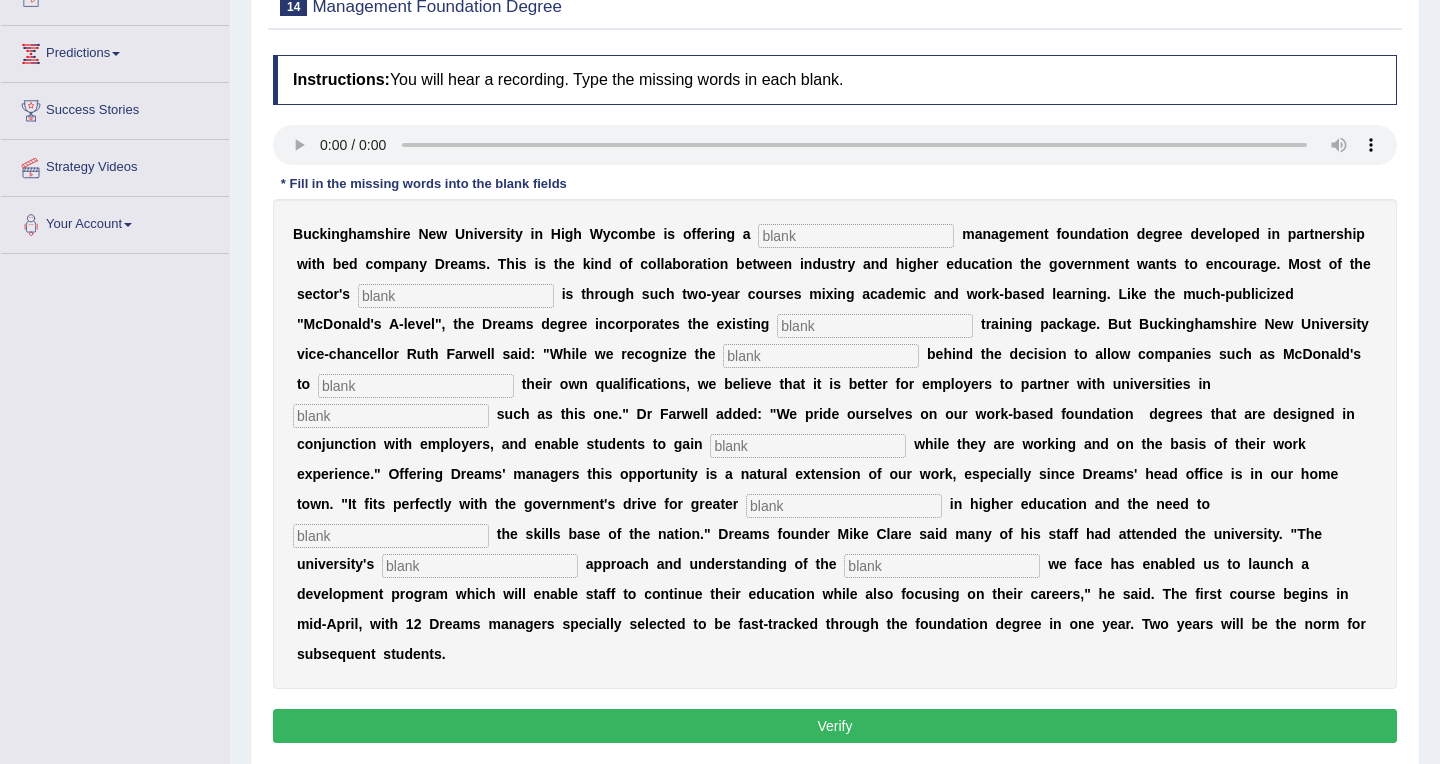 click at bounding box center (856, 236) 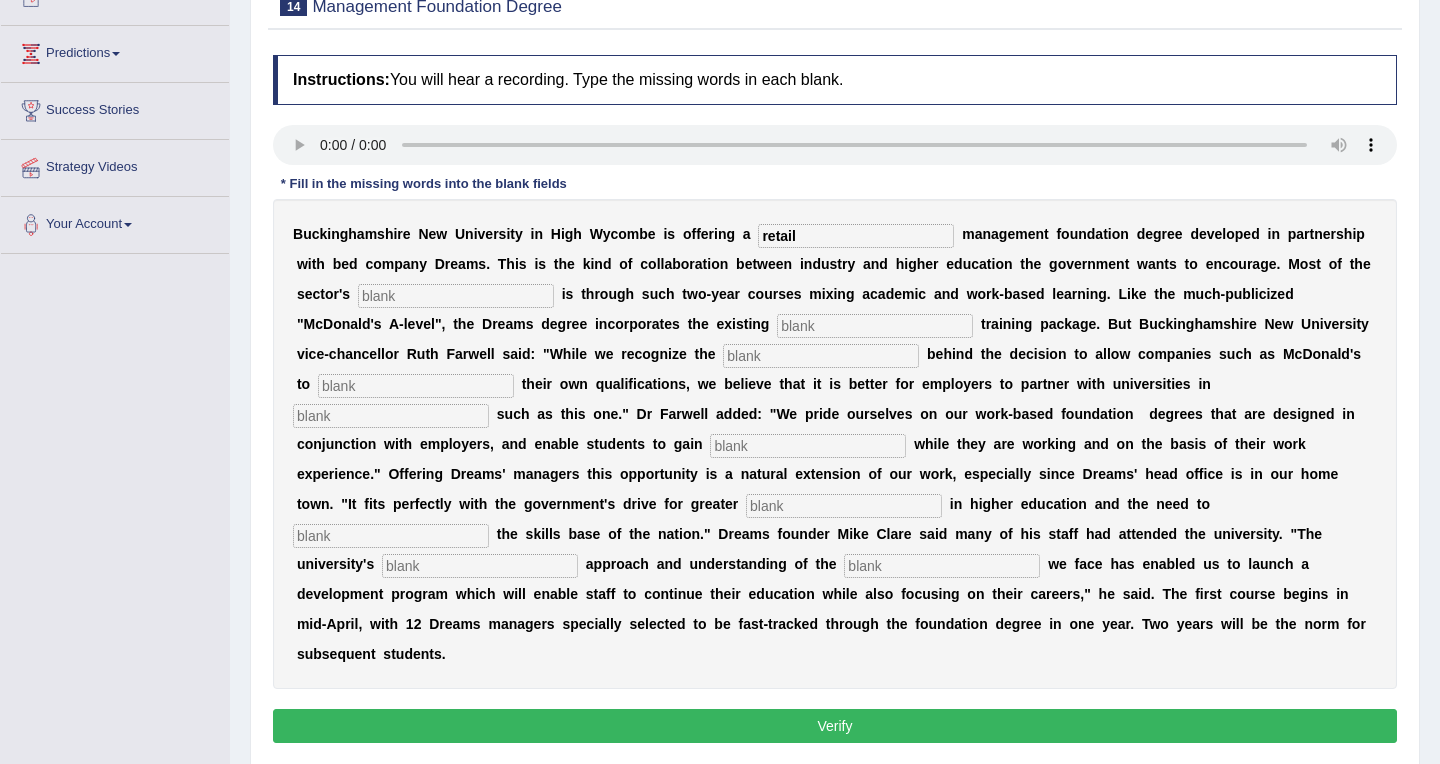 type on "retail" 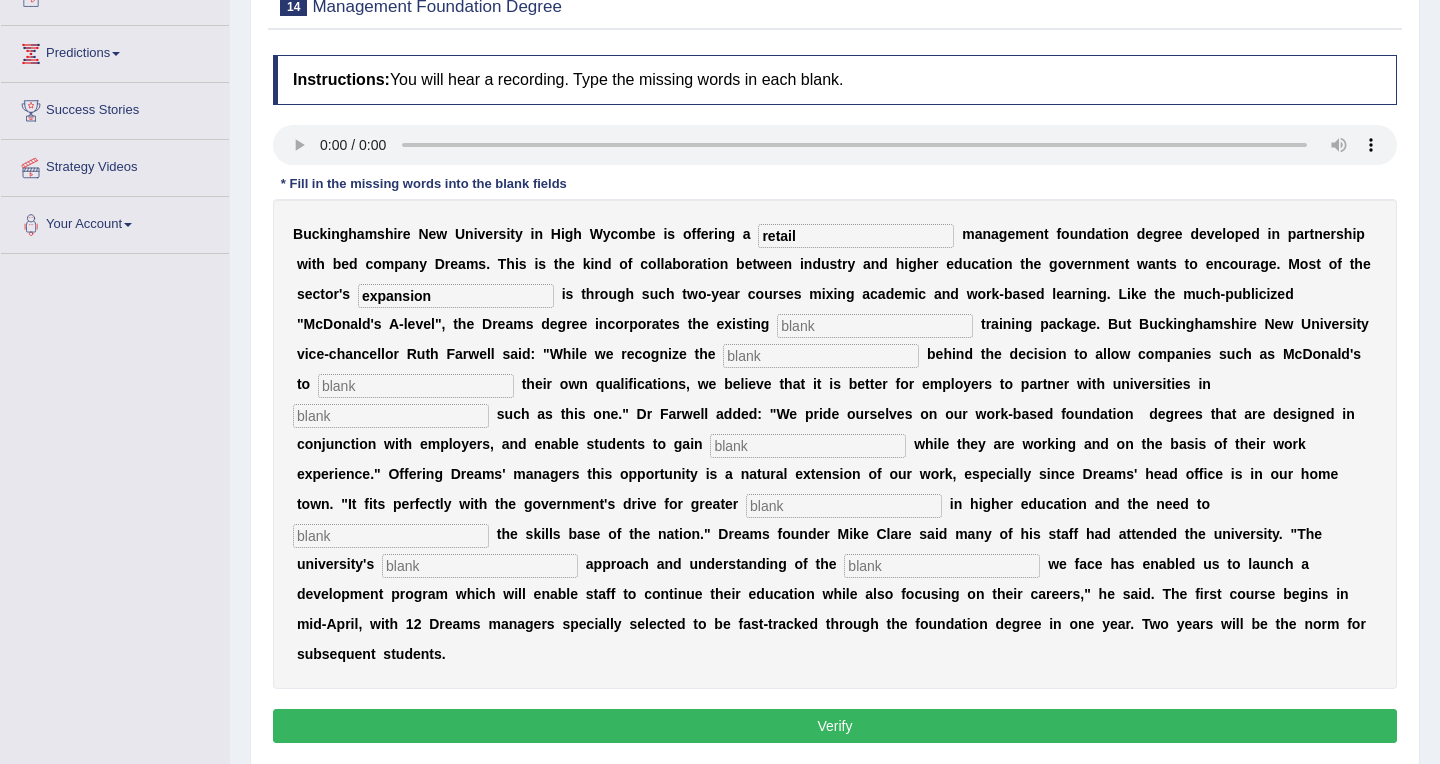 type on "expansion" 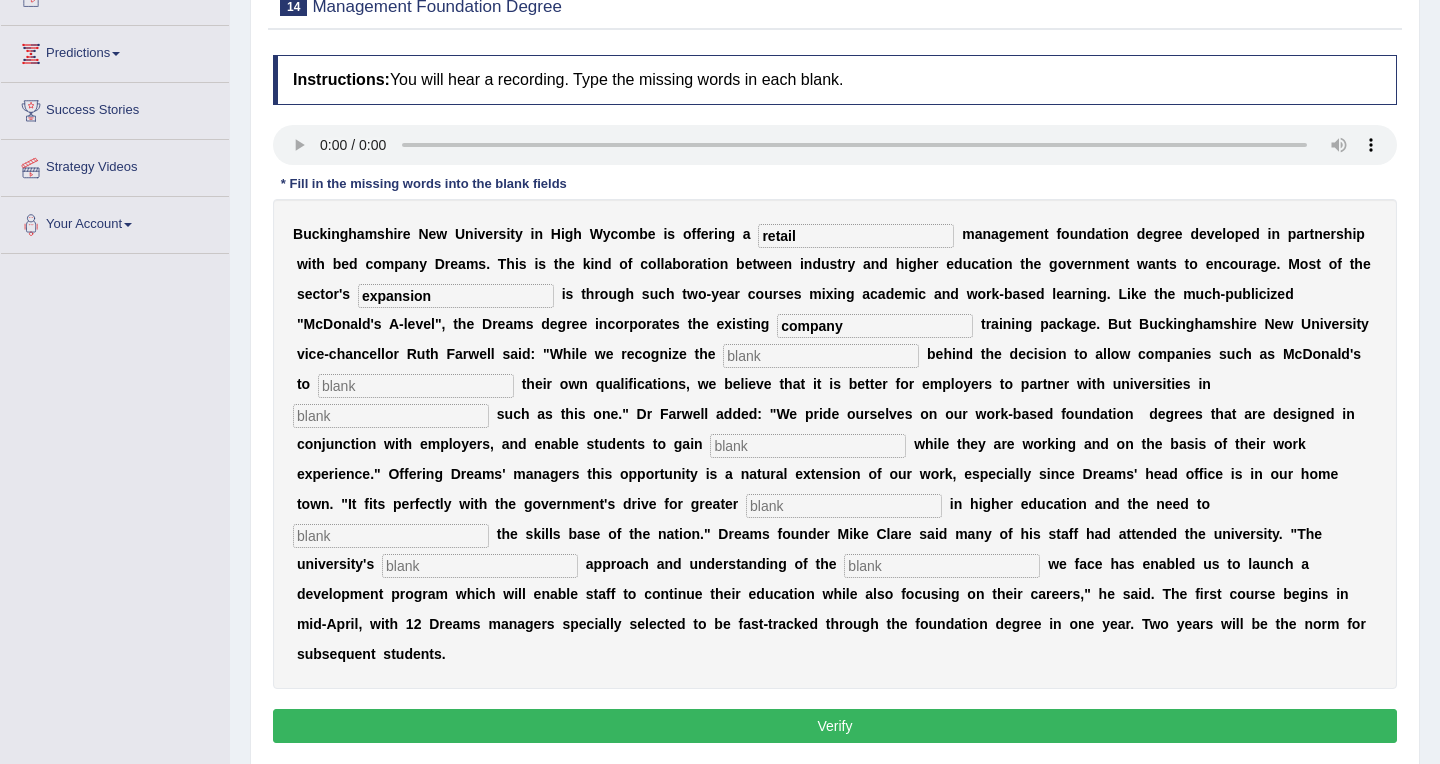 type on "company" 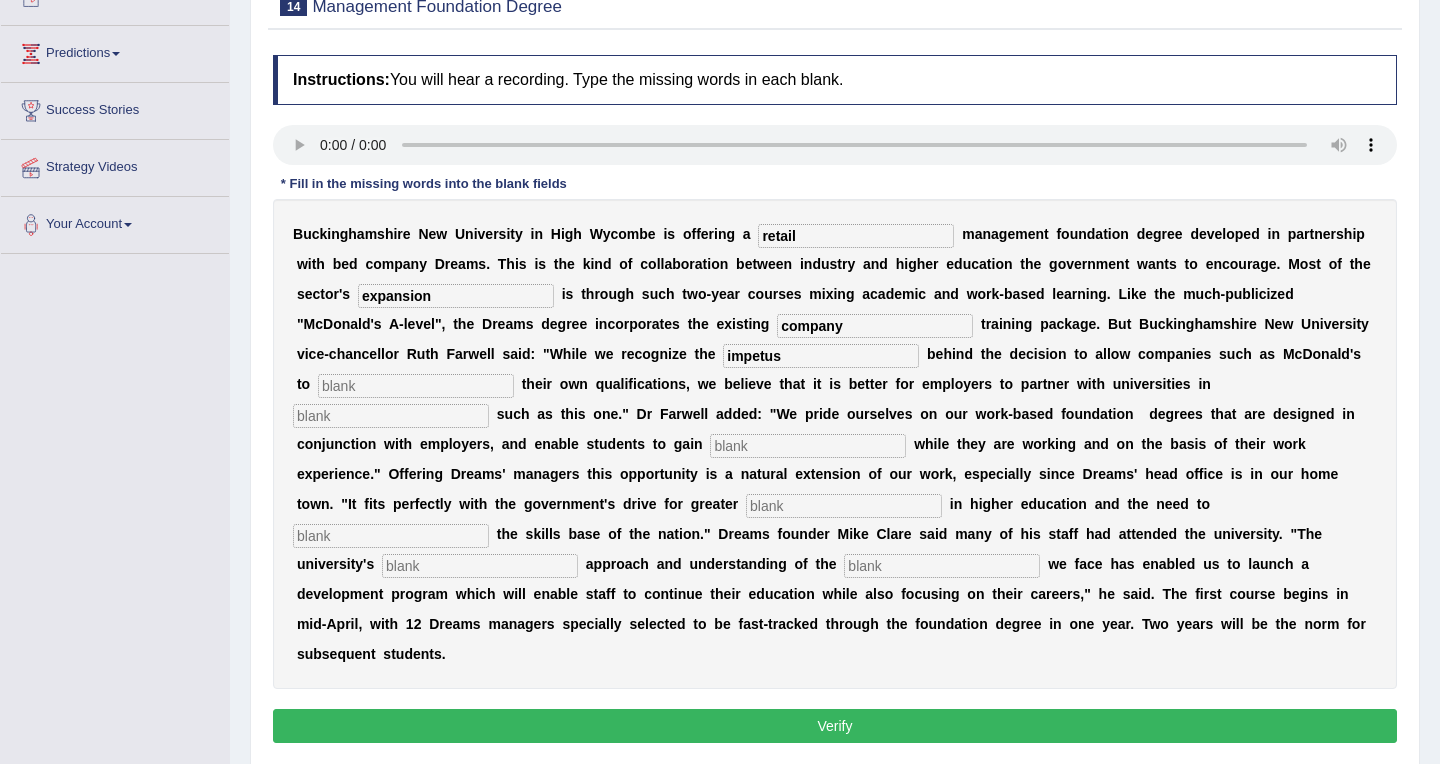 type on "impetus" 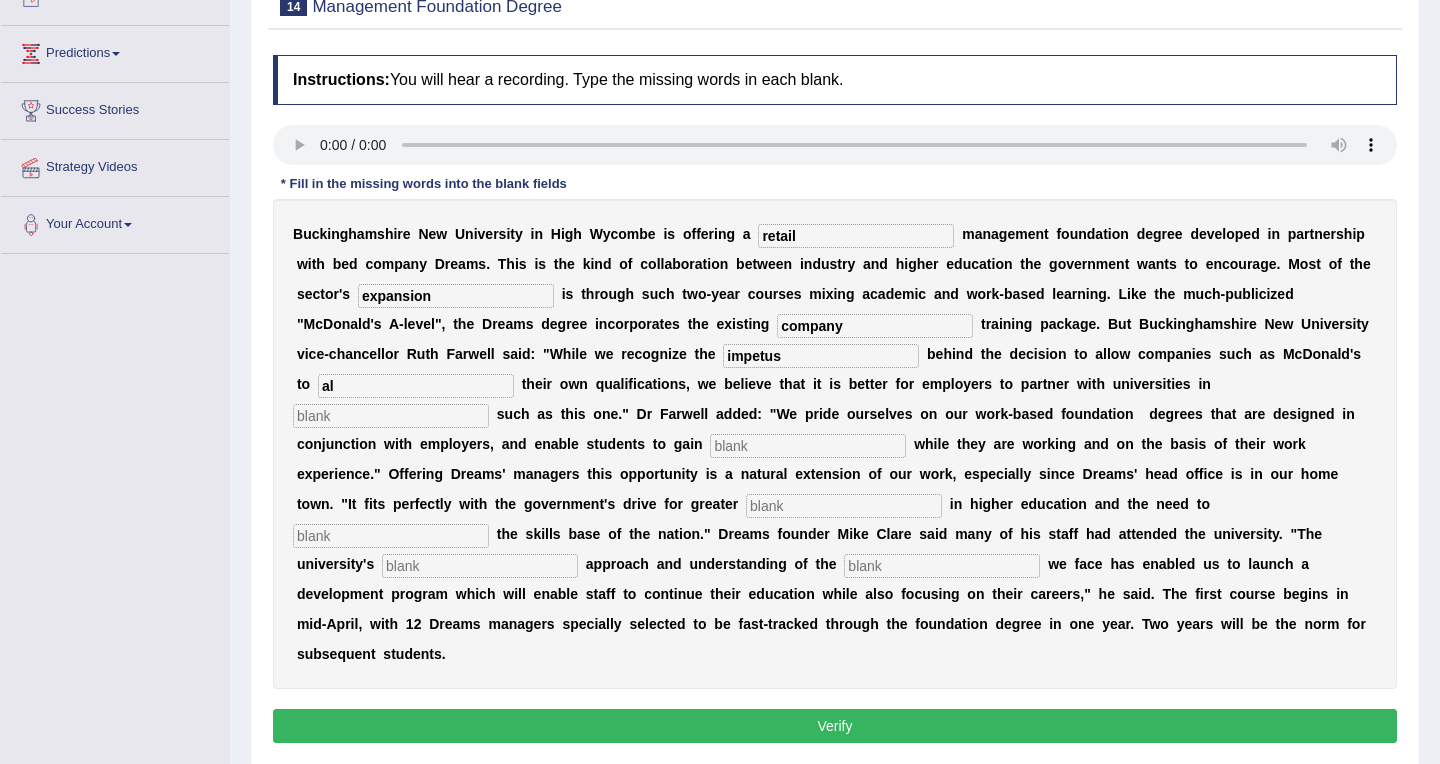 type on "a" 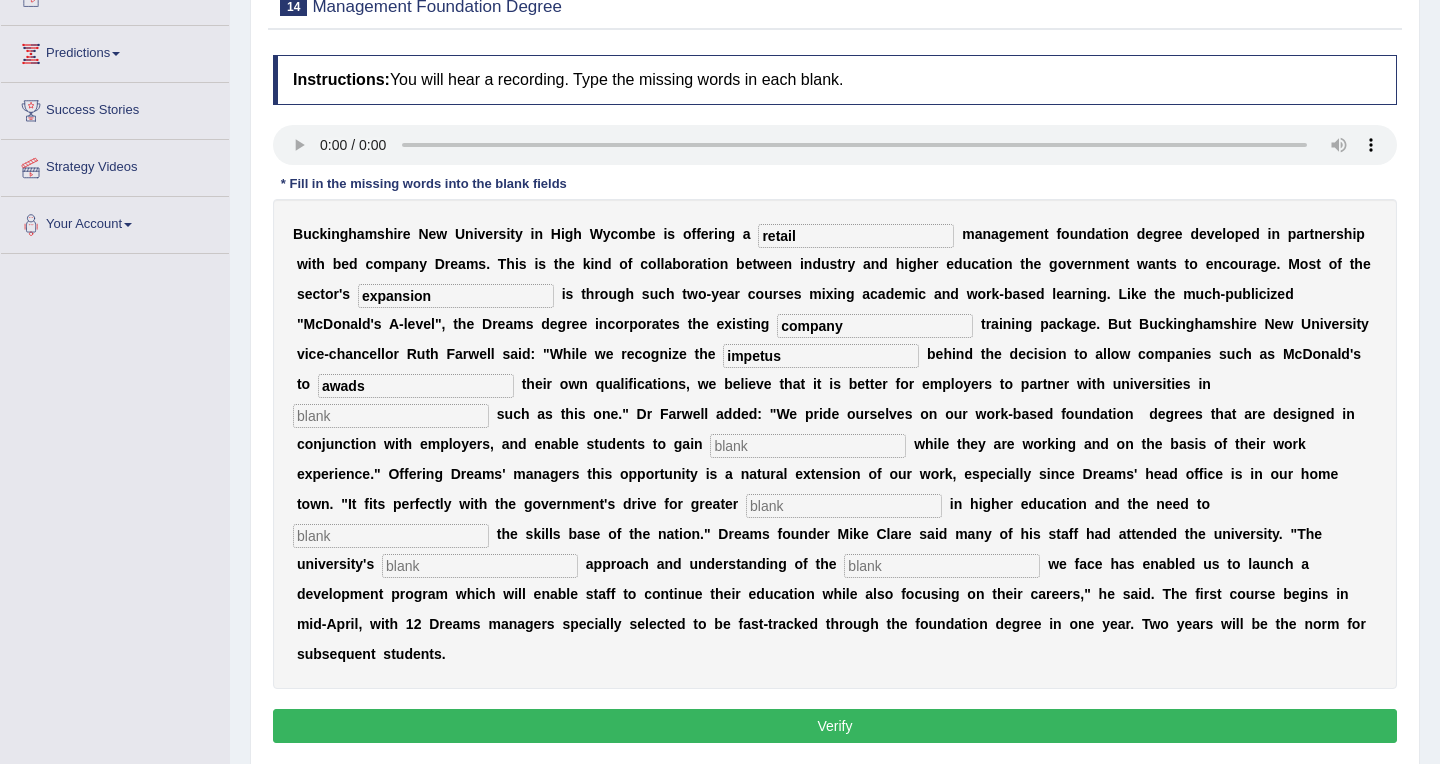 type on "awads" 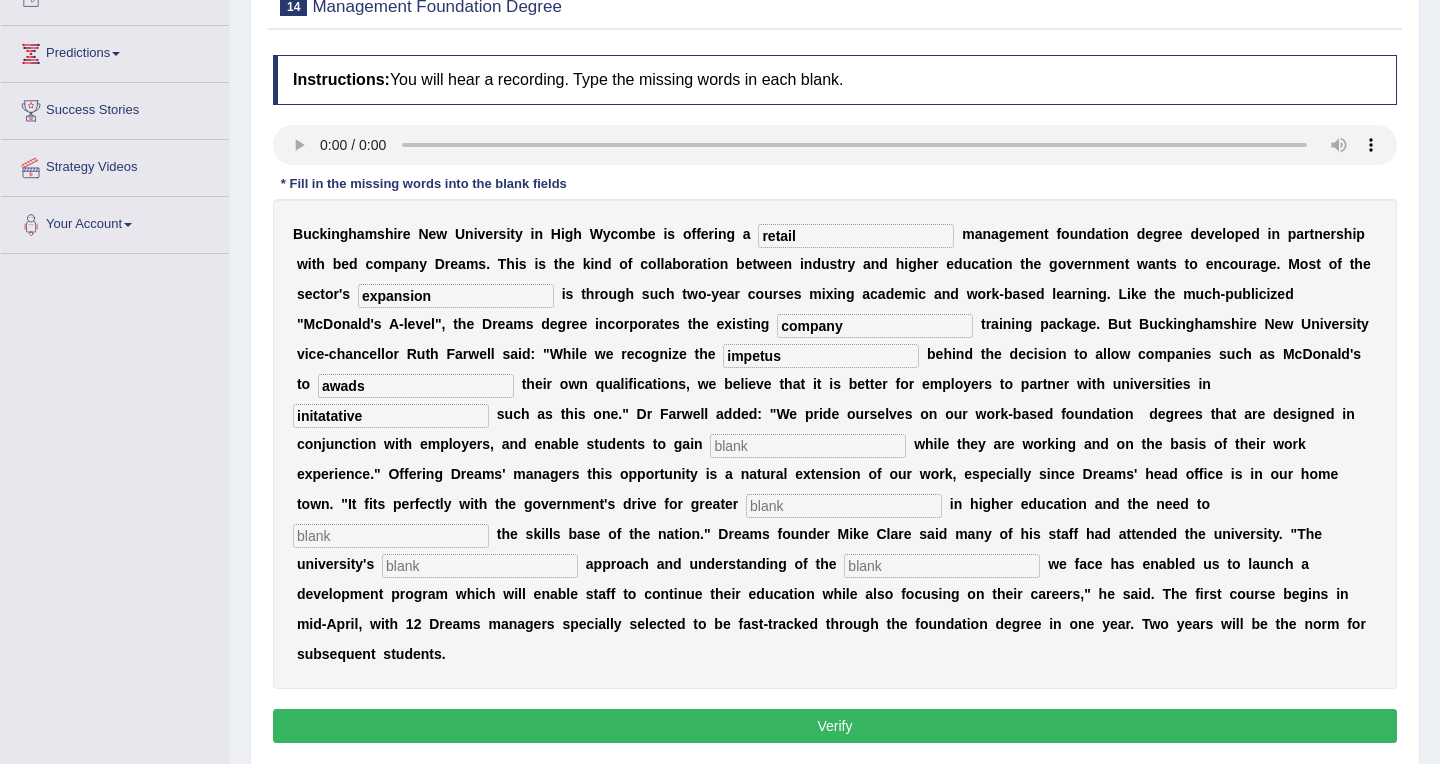 type on "initatative" 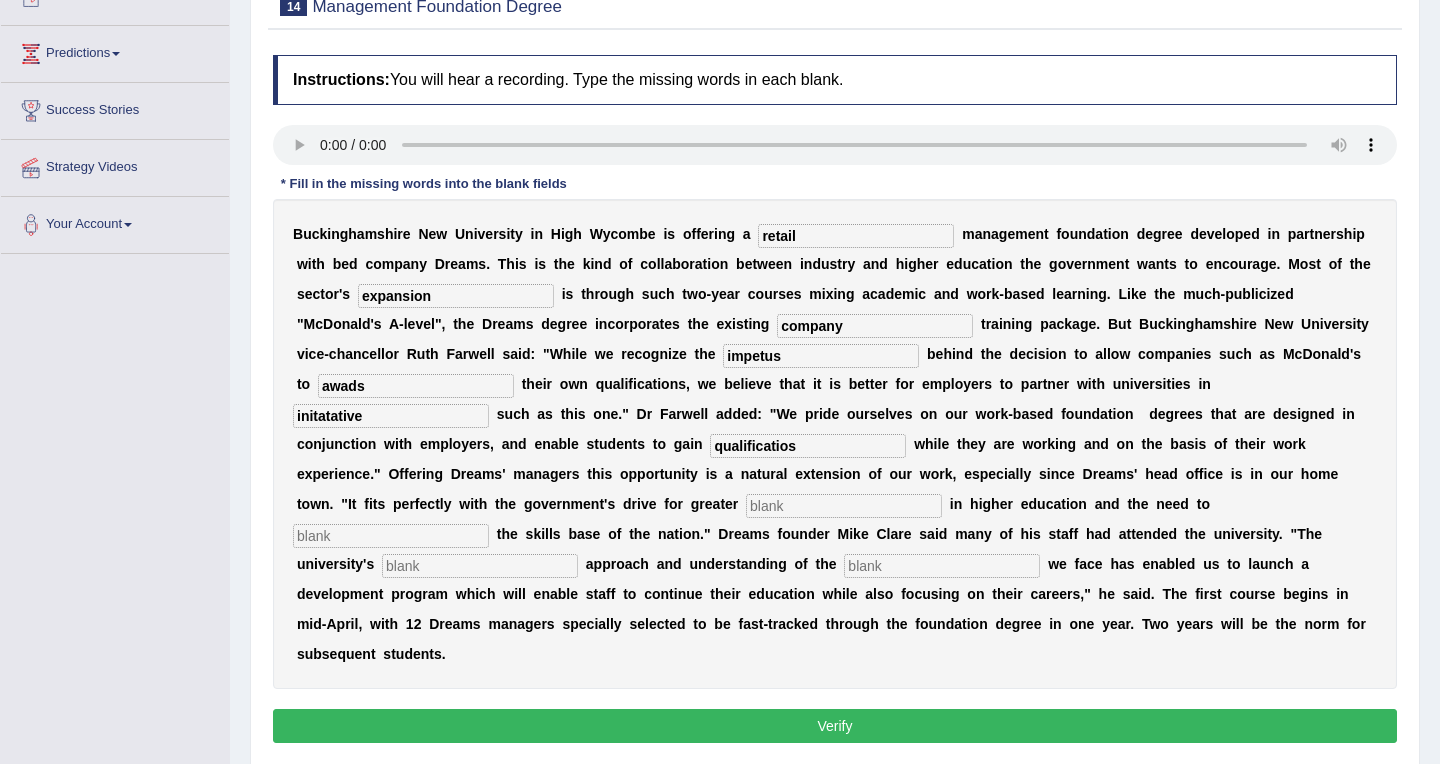 type on "qualificatios" 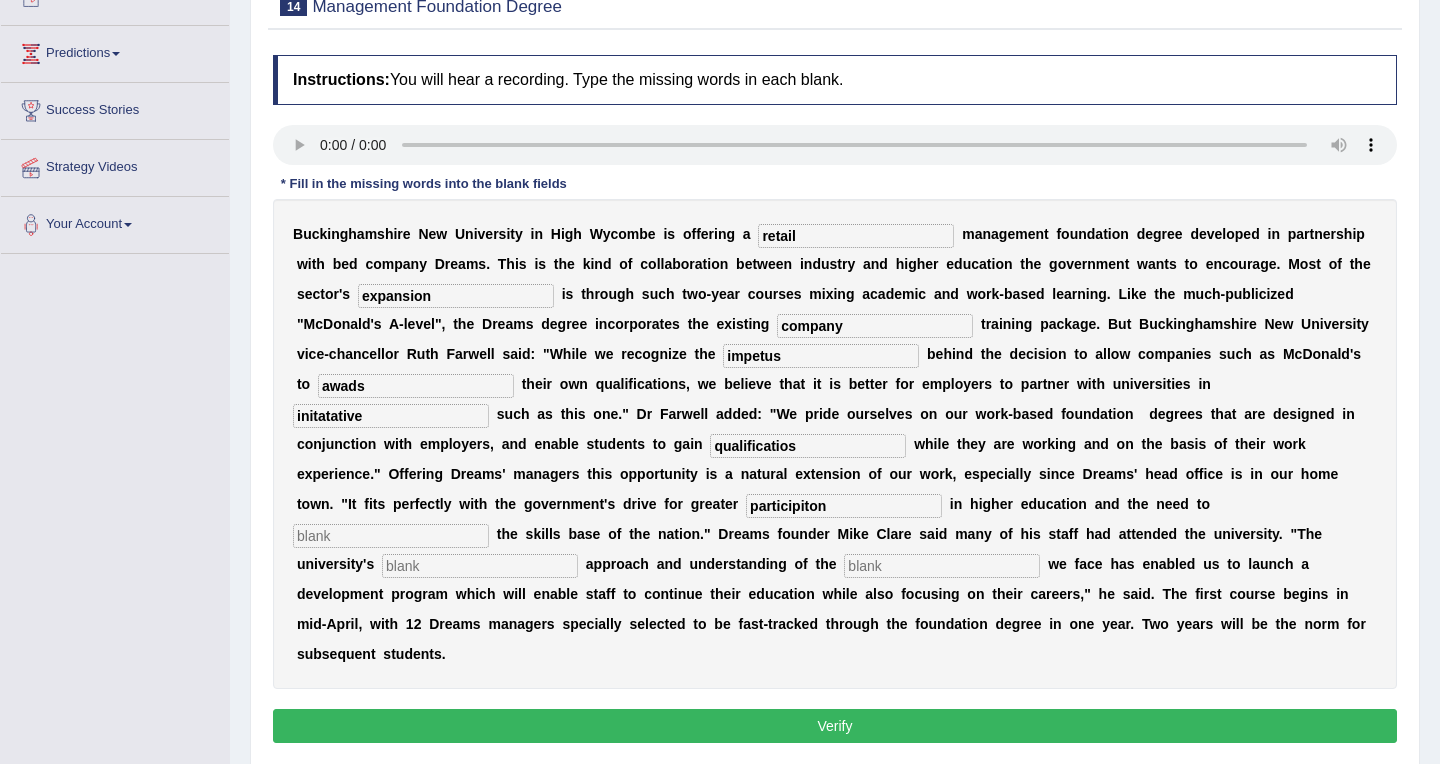 type on "participiton" 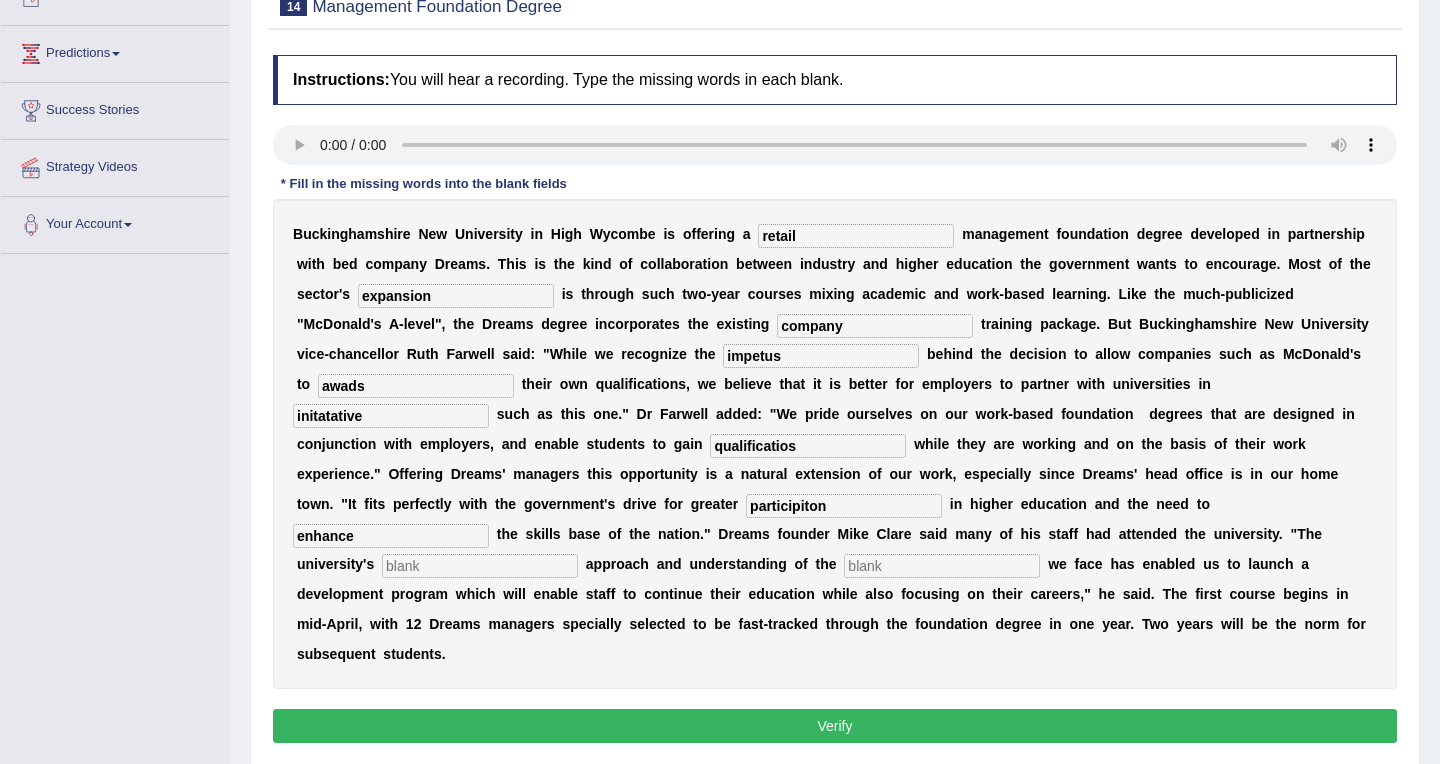 type on "enhance" 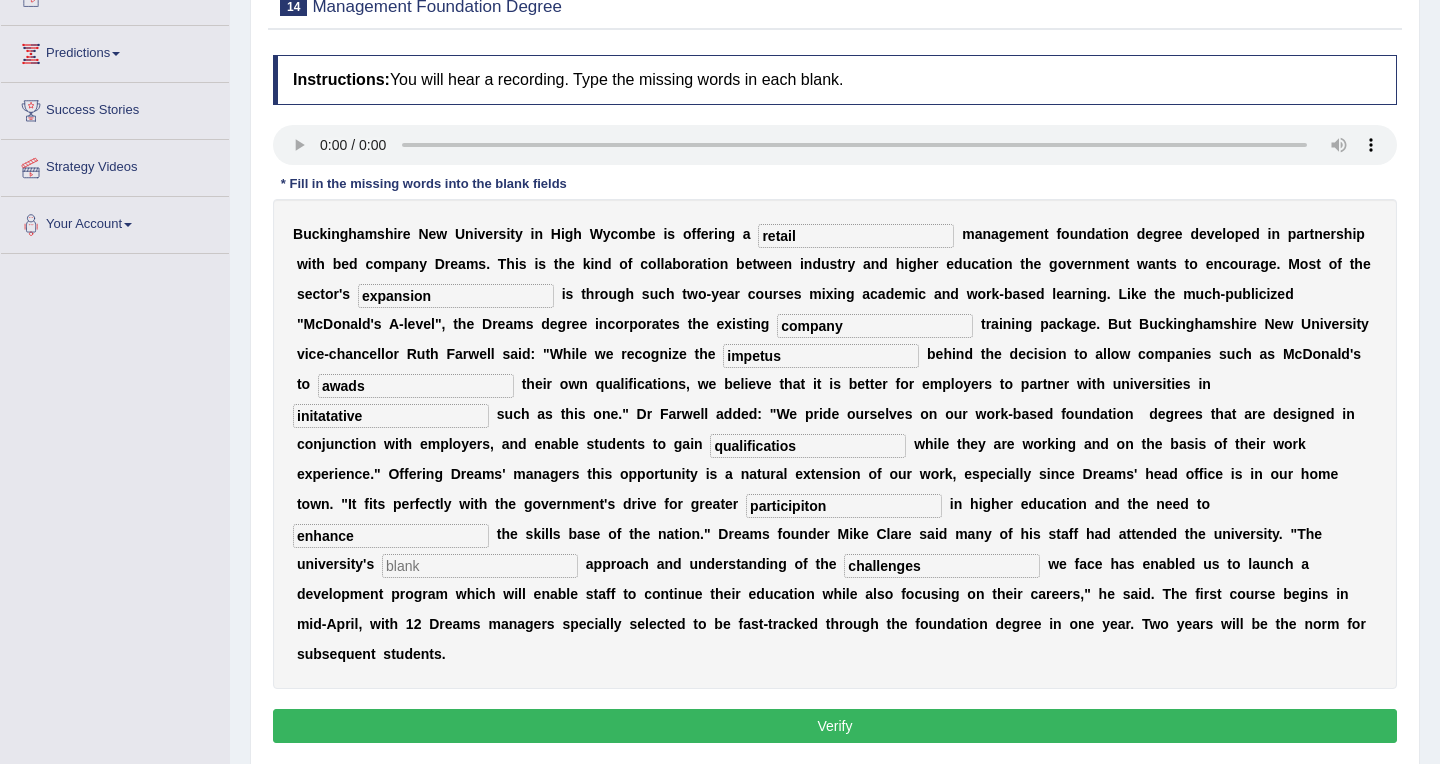 type on "challenges" 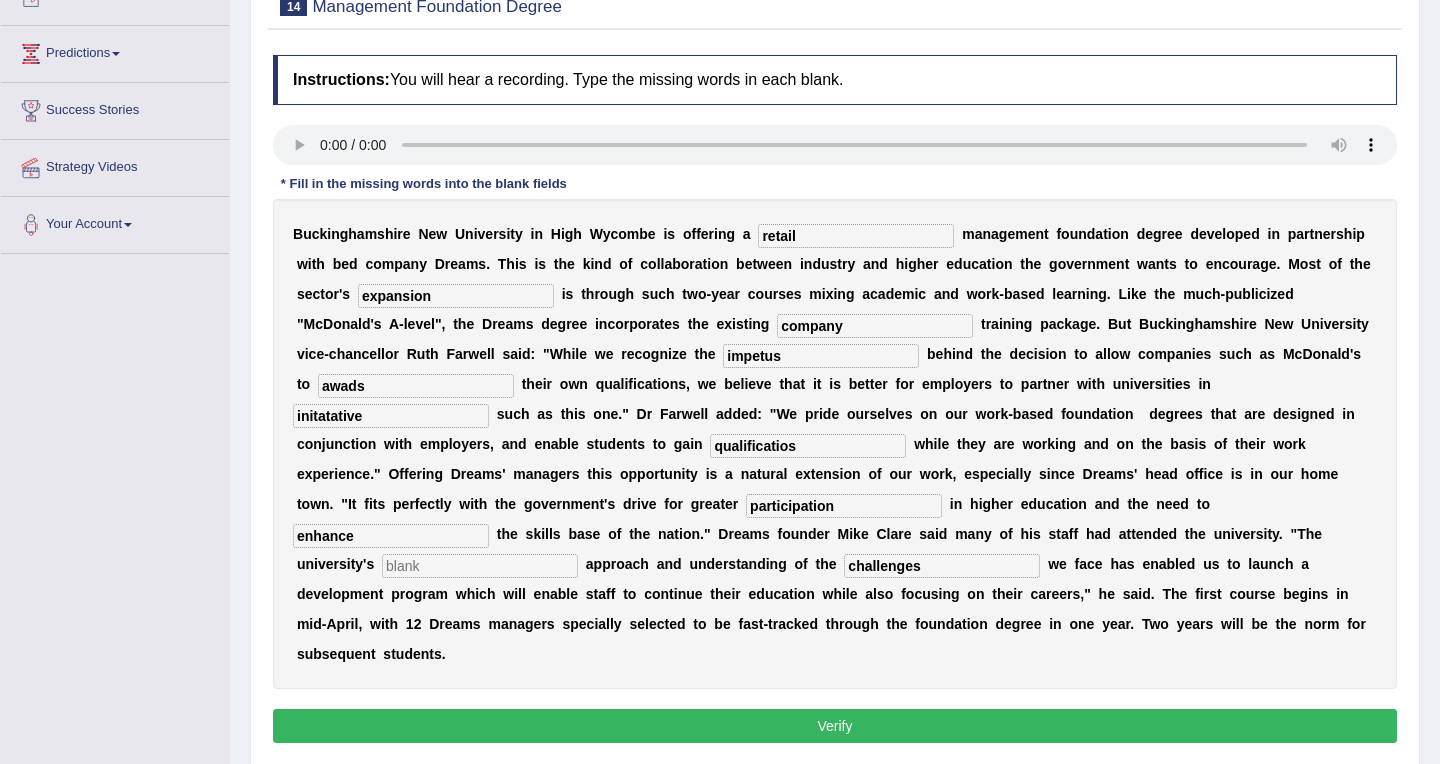 type on "participation" 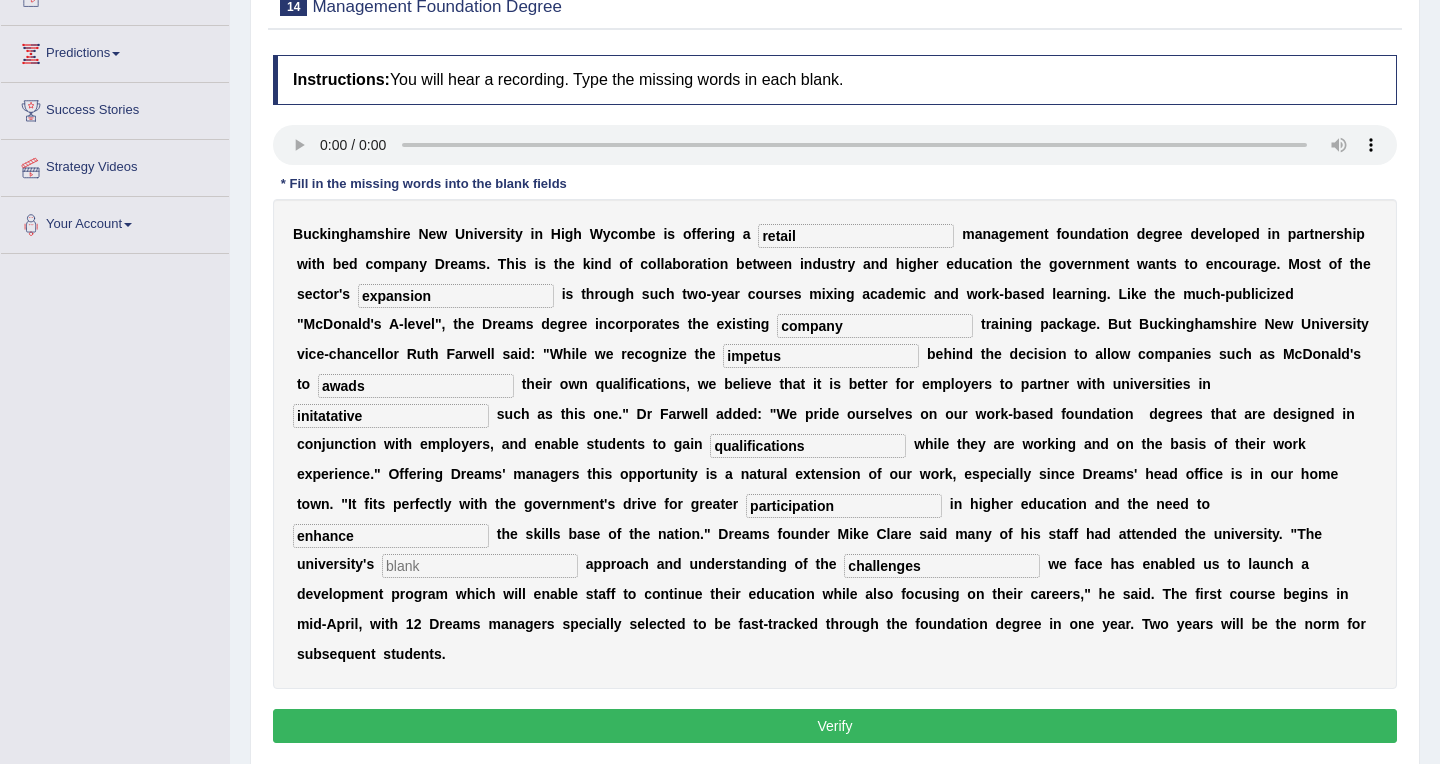 type on "qualifications" 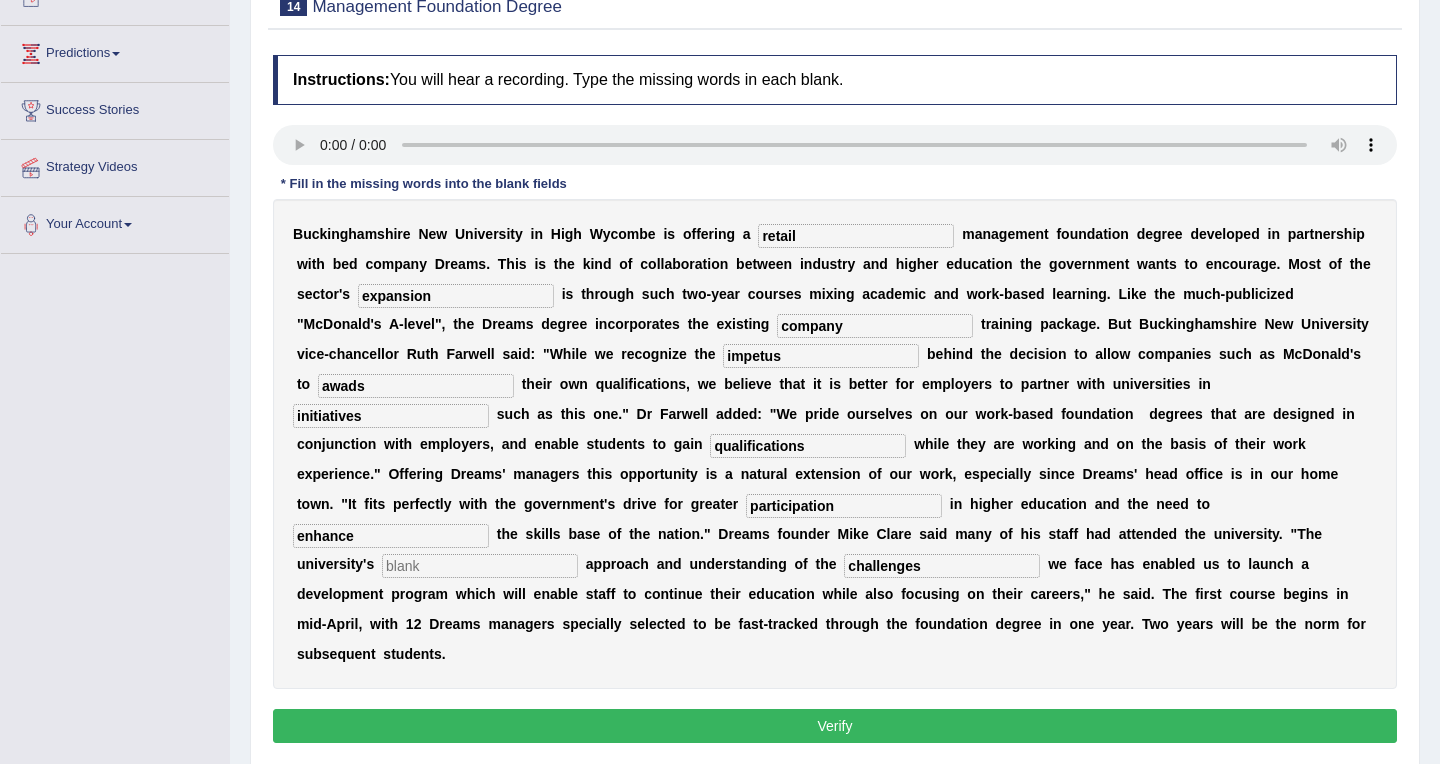 type on "initiatives" 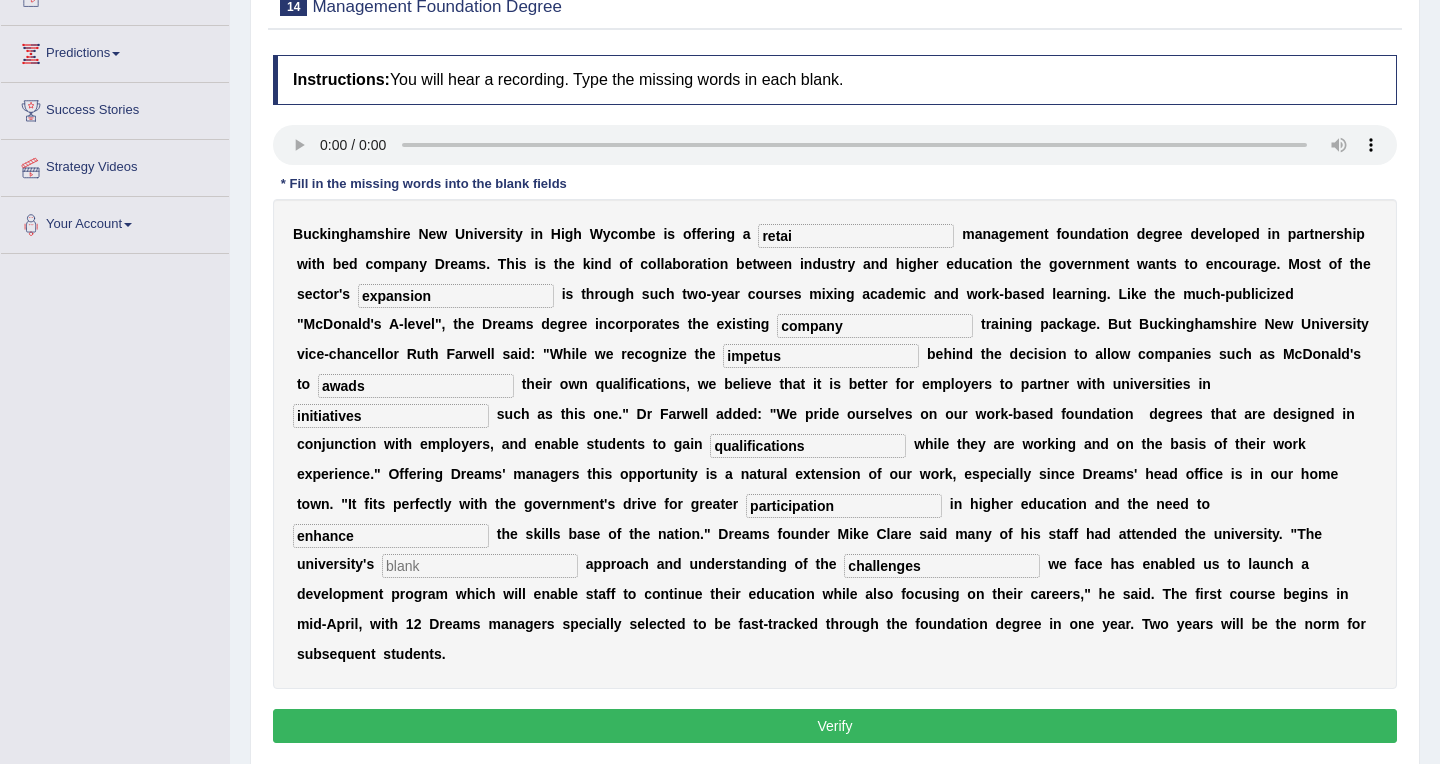type on "retail" 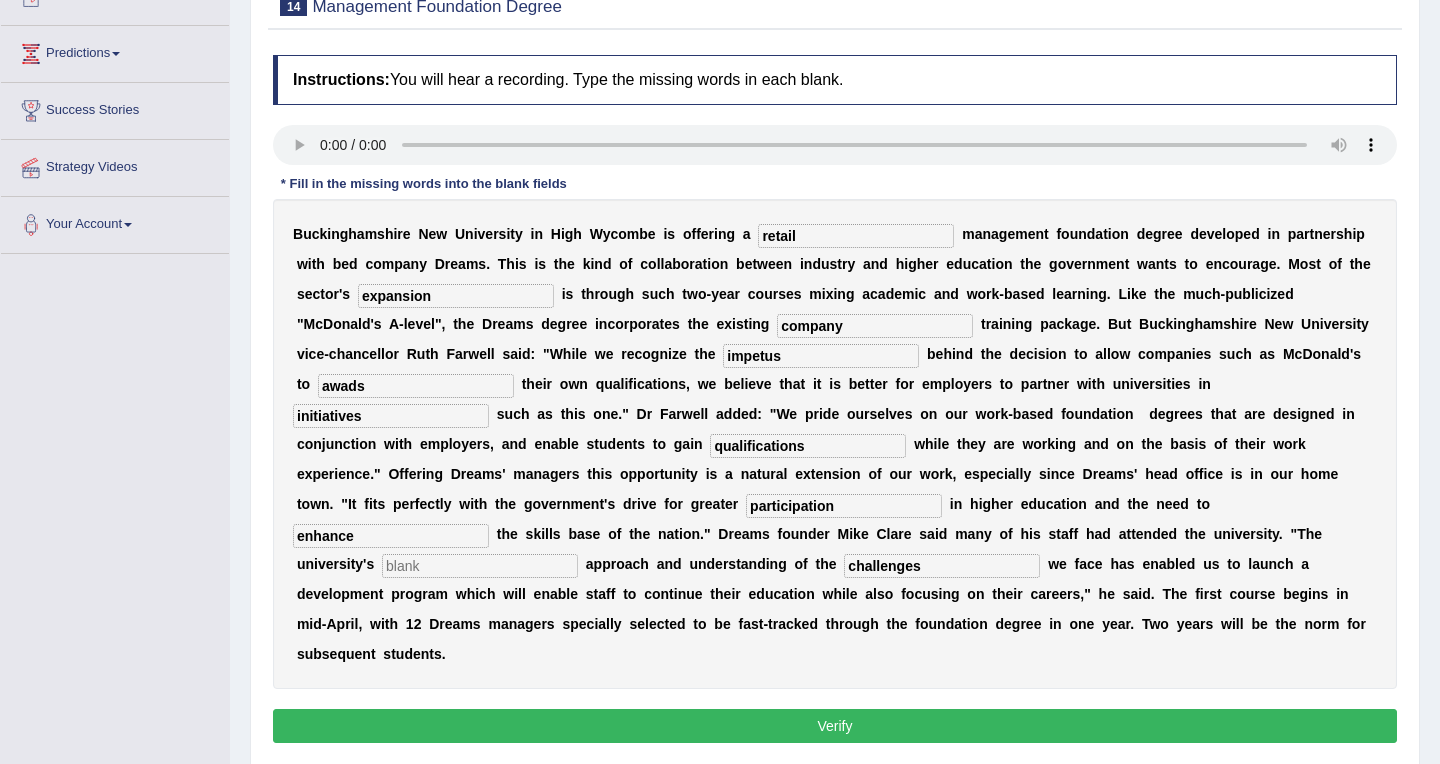 click at bounding box center (480, 566) 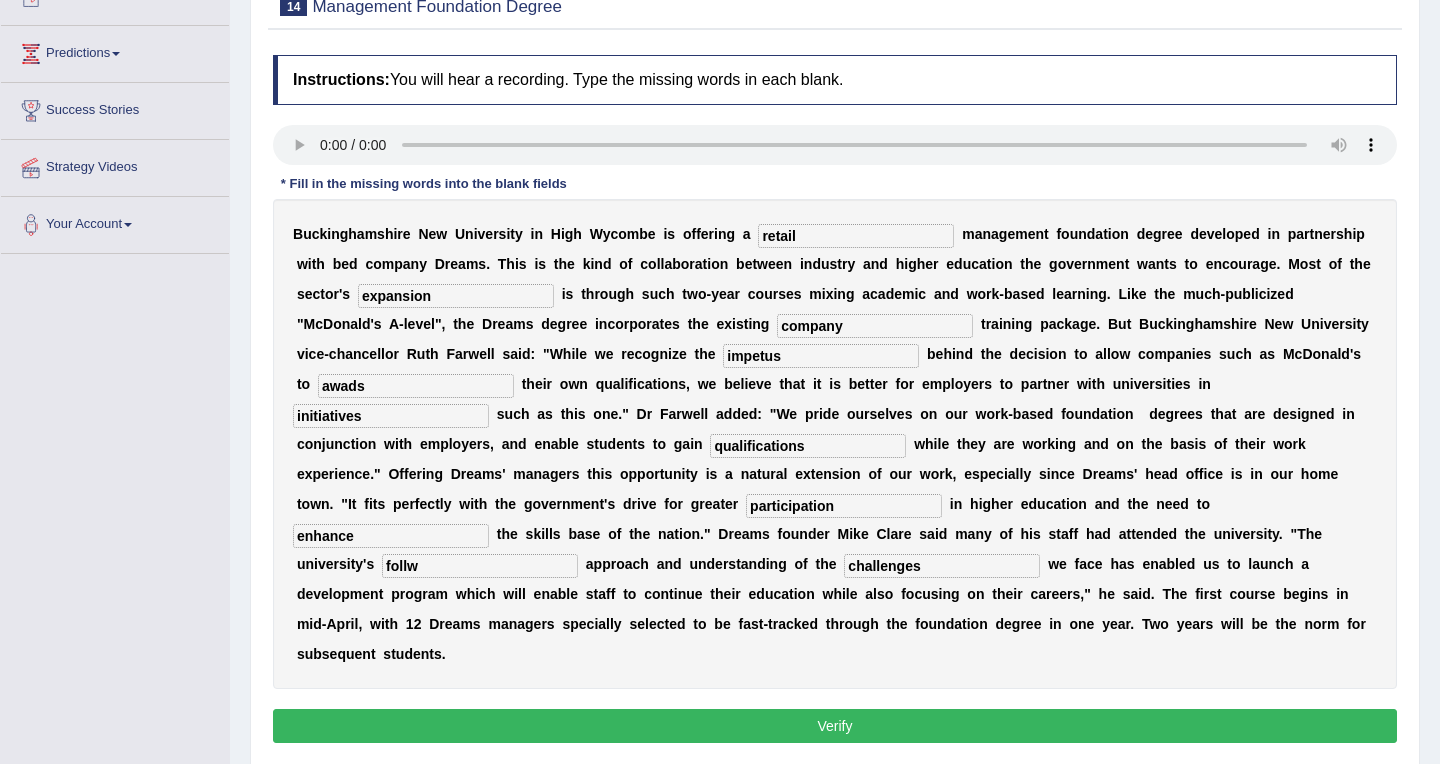 type on "follw" 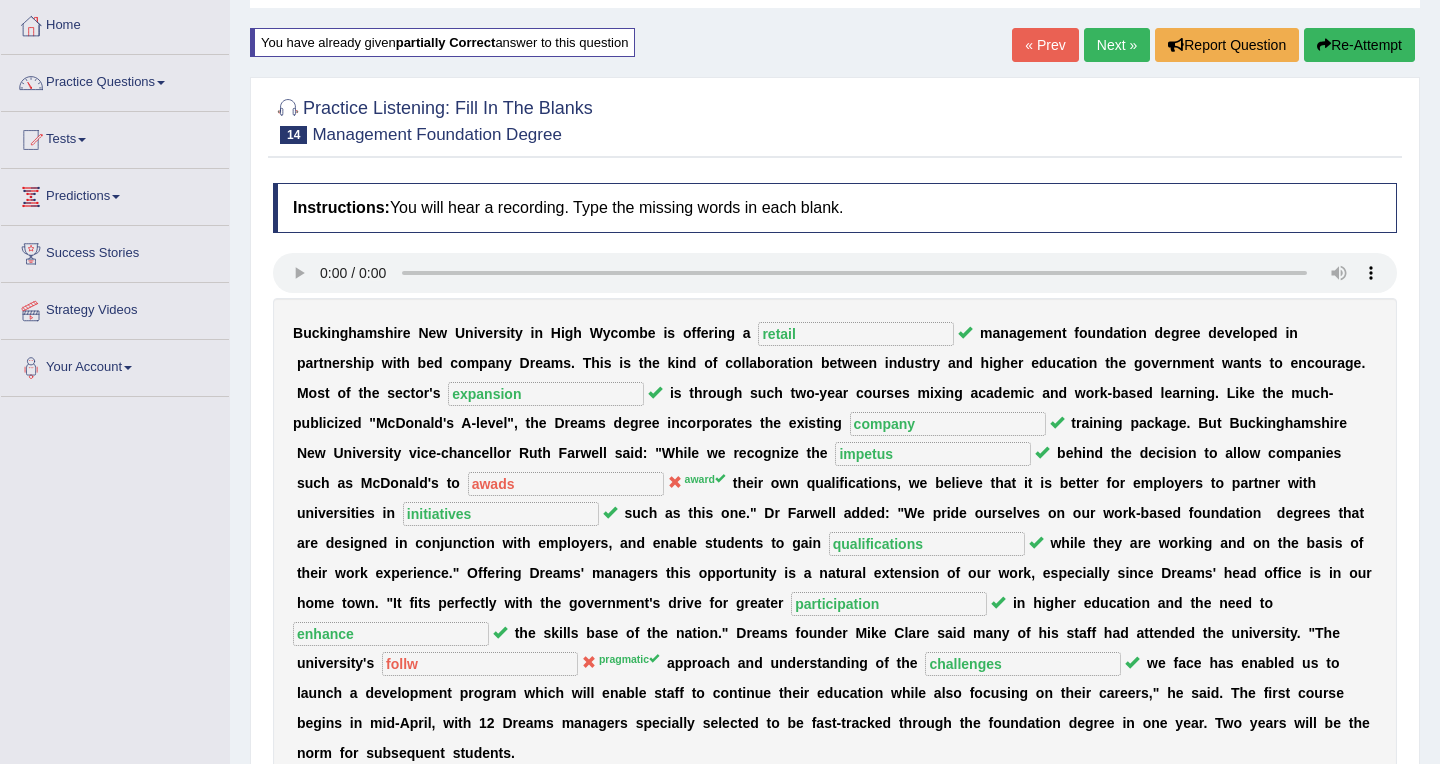 scroll, scrollTop: 0, scrollLeft: 0, axis: both 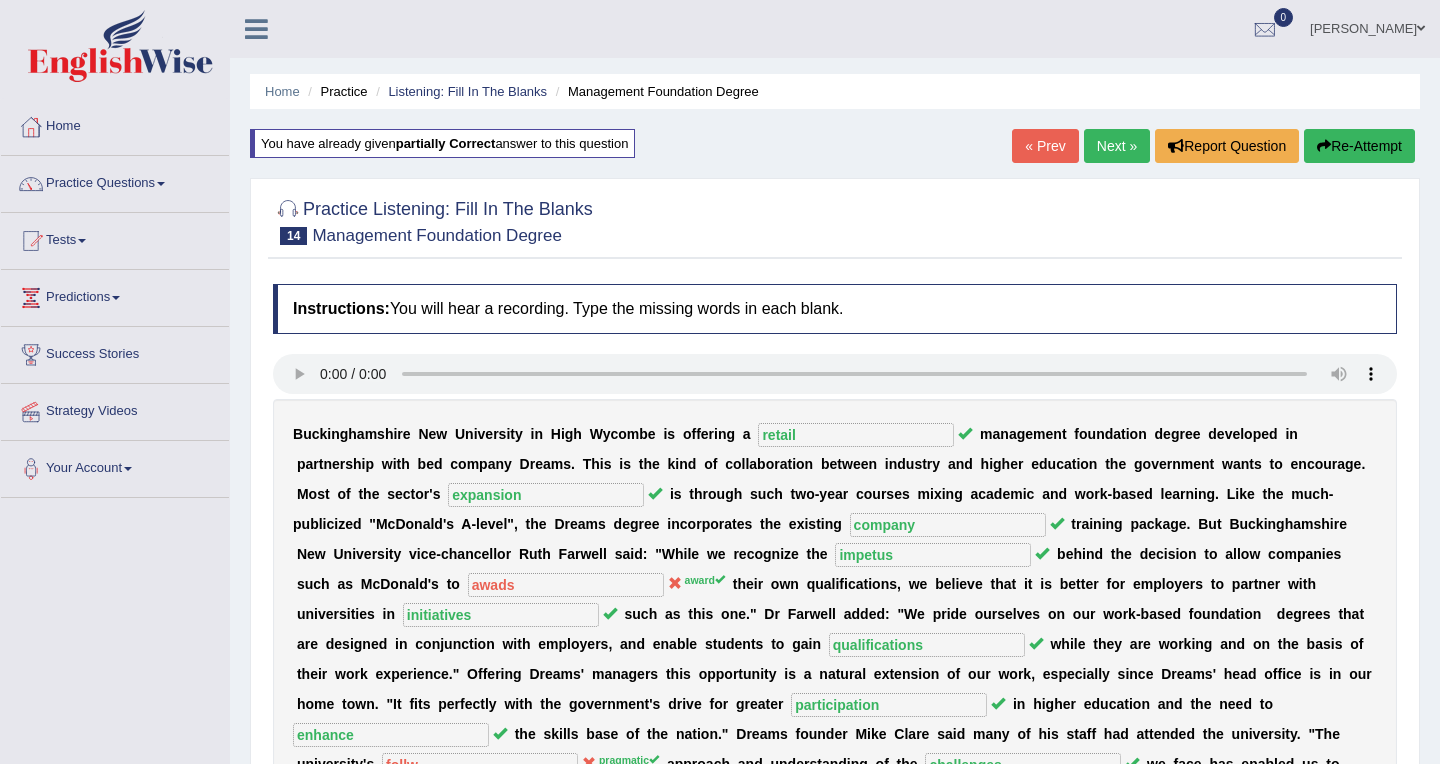 click on "Next »" at bounding box center [1117, 146] 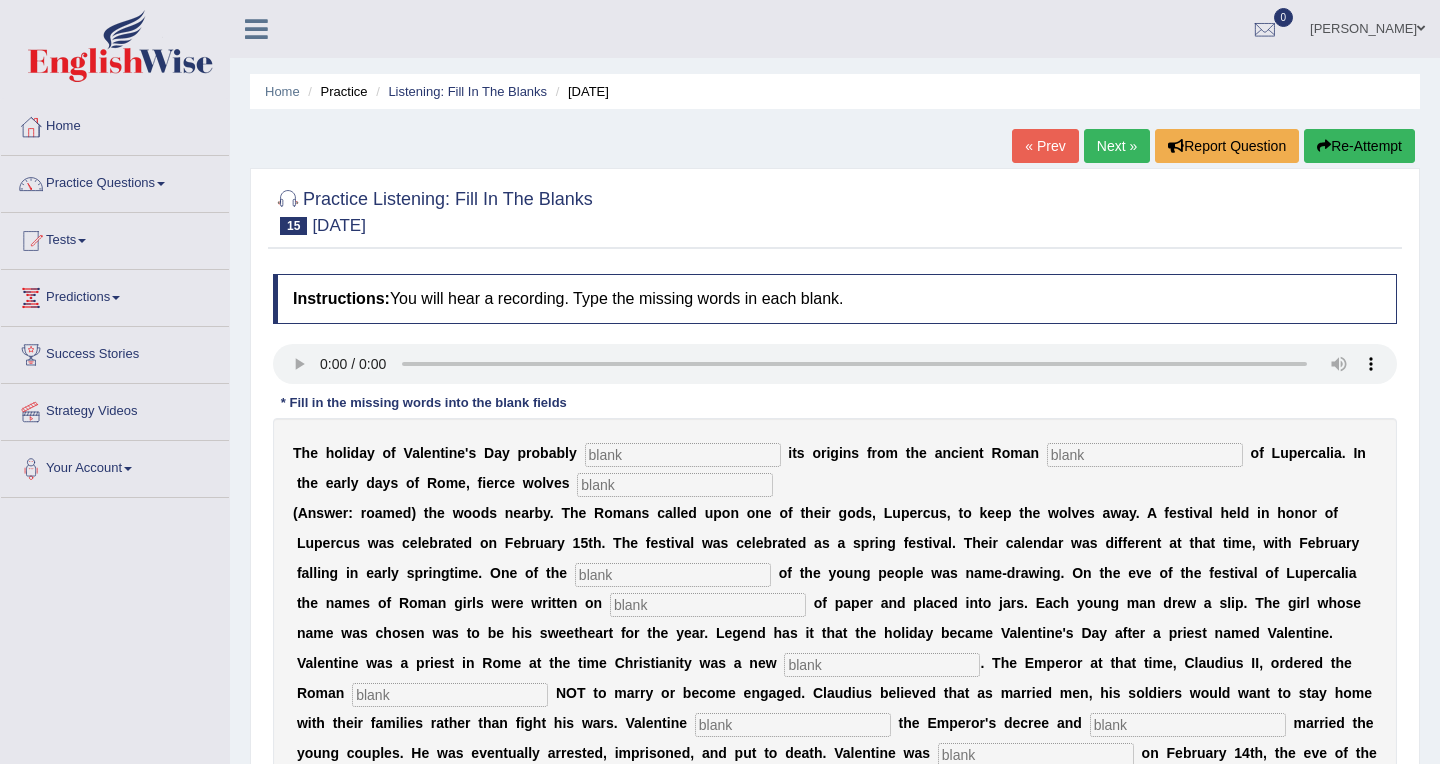 scroll, scrollTop: 258, scrollLeft: 0, axis: vertical 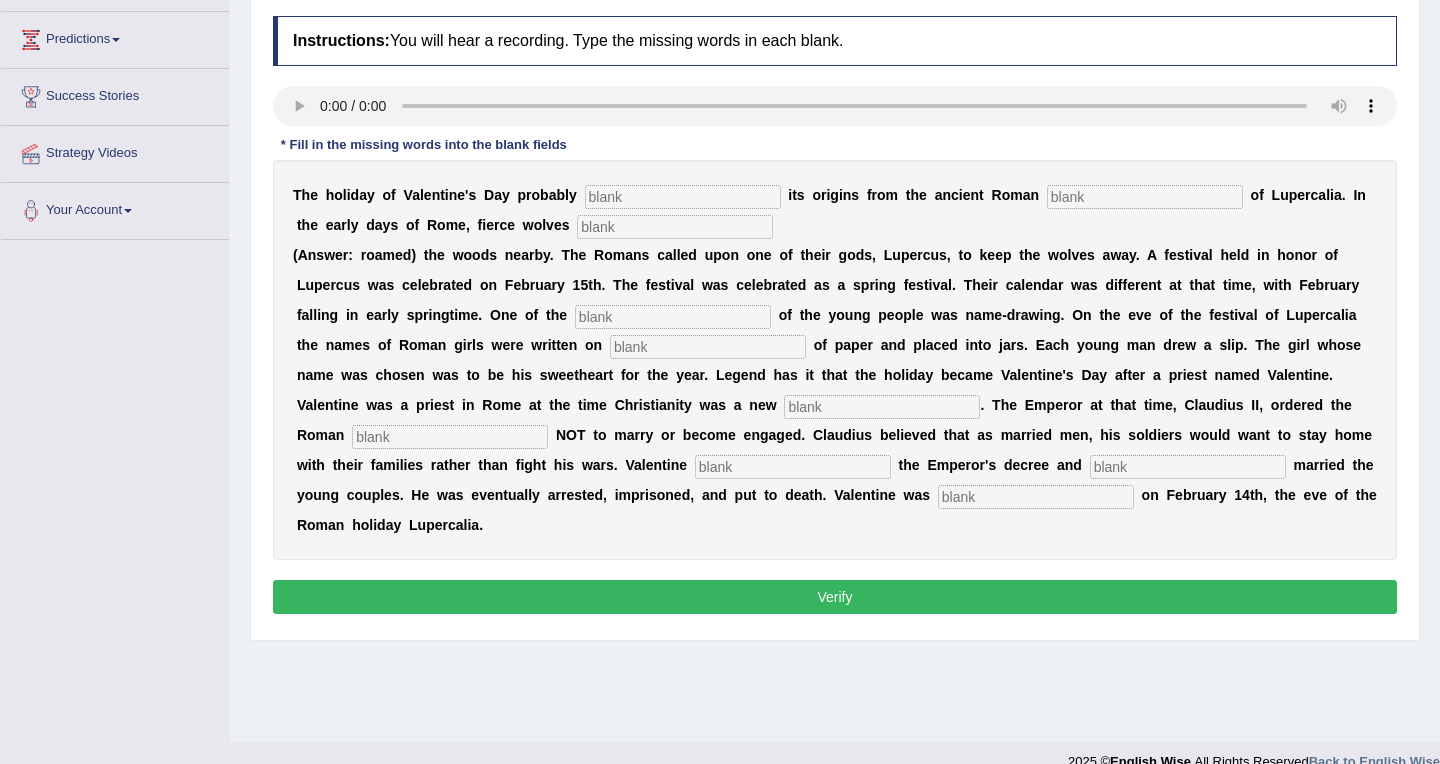 click at bounding box center (683, 197) 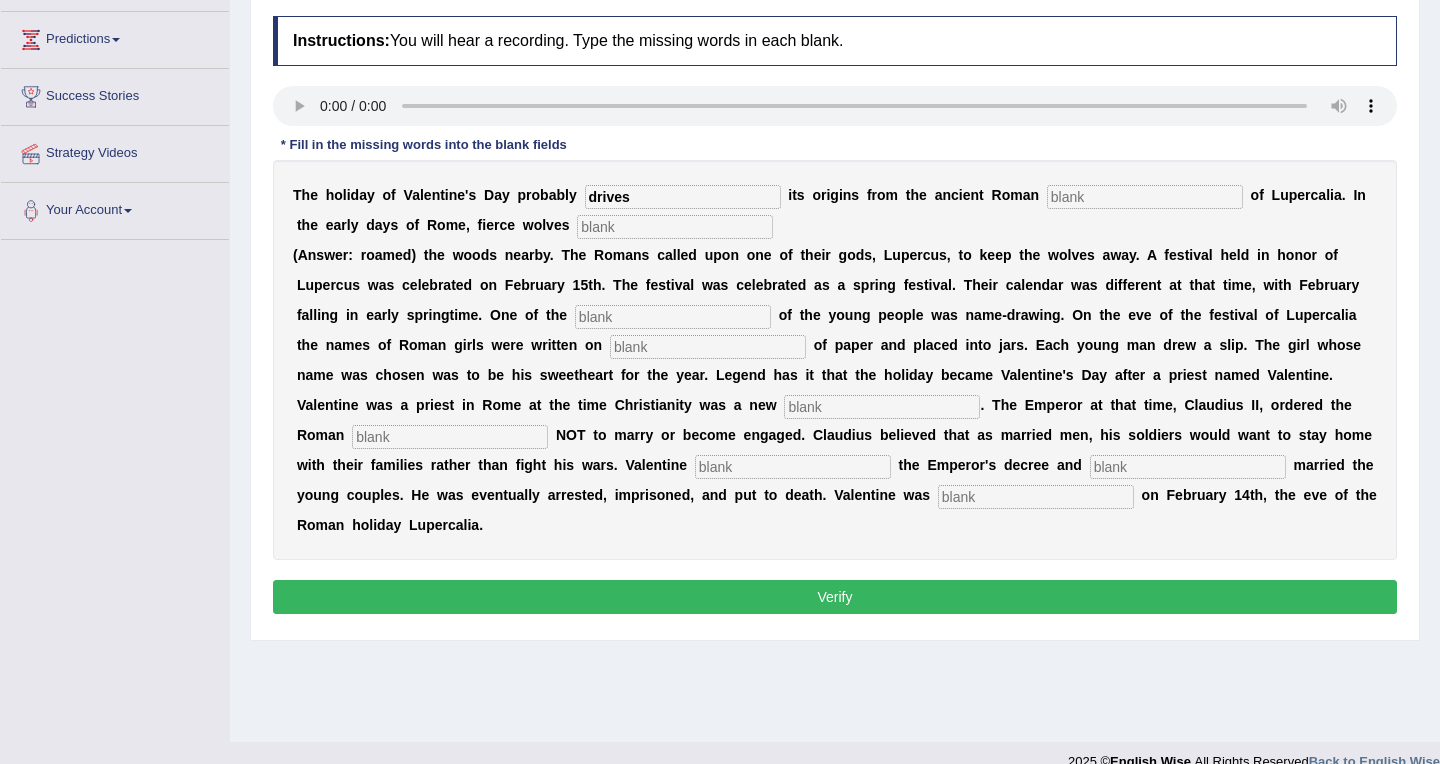 type on "drives" 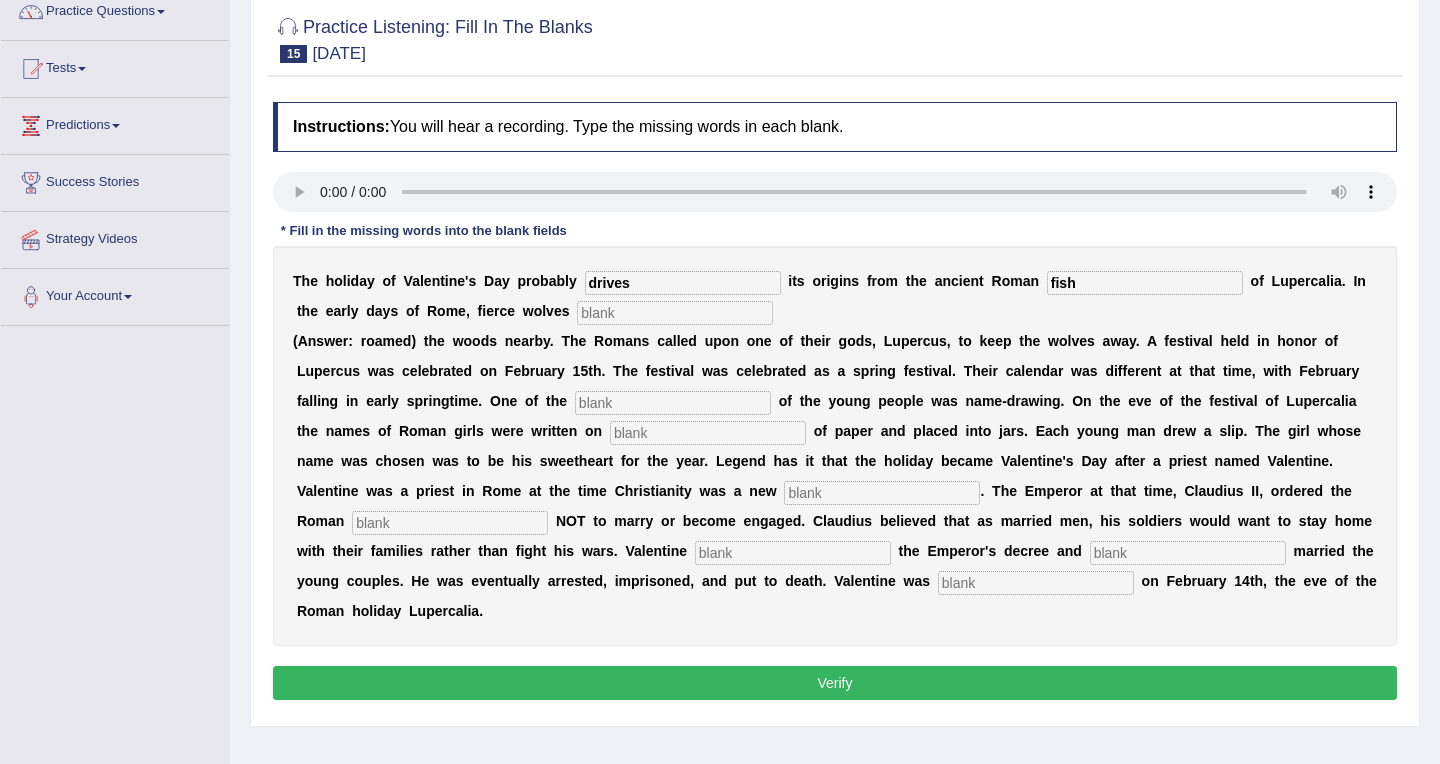 scroll, scrollTop: 0, scrollLeft: 0, axis: both 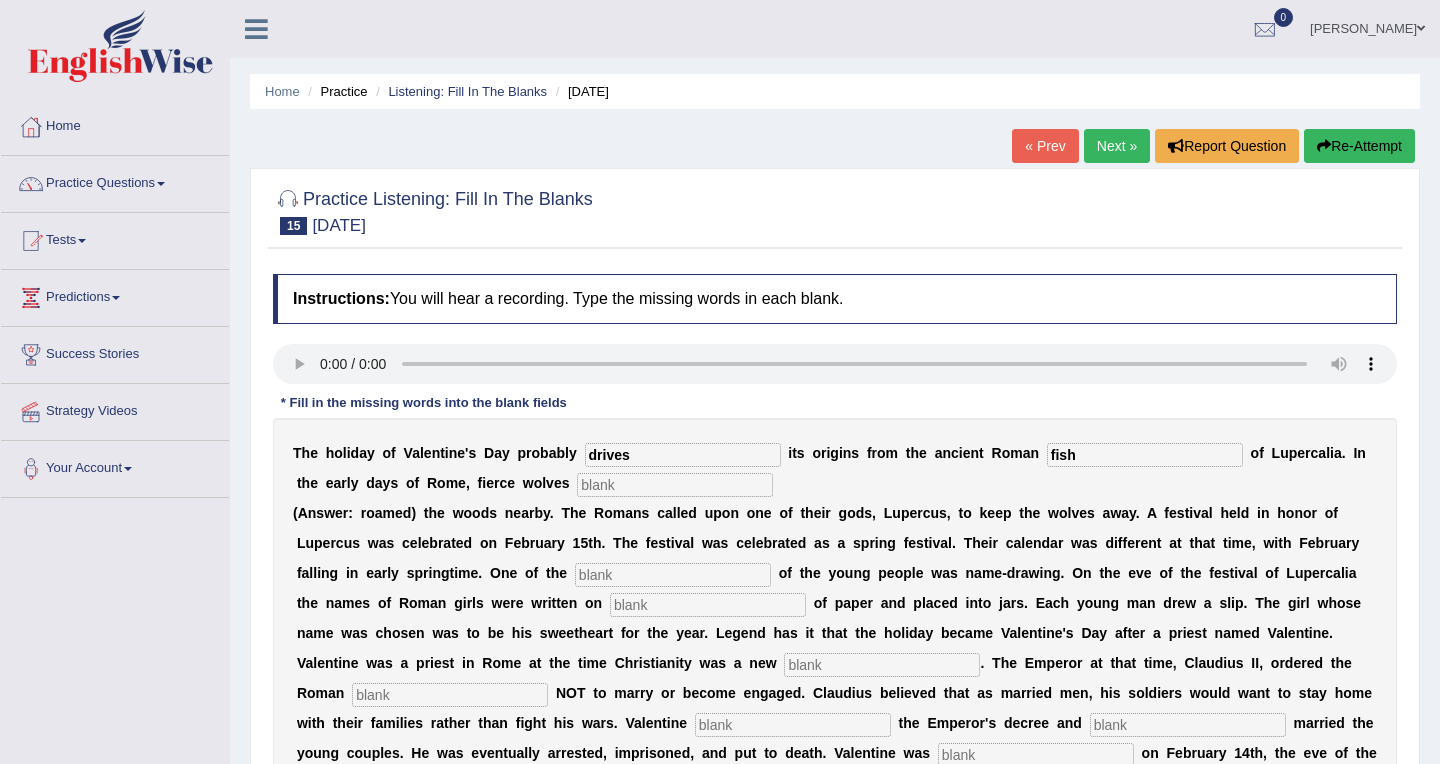 type on "fish" 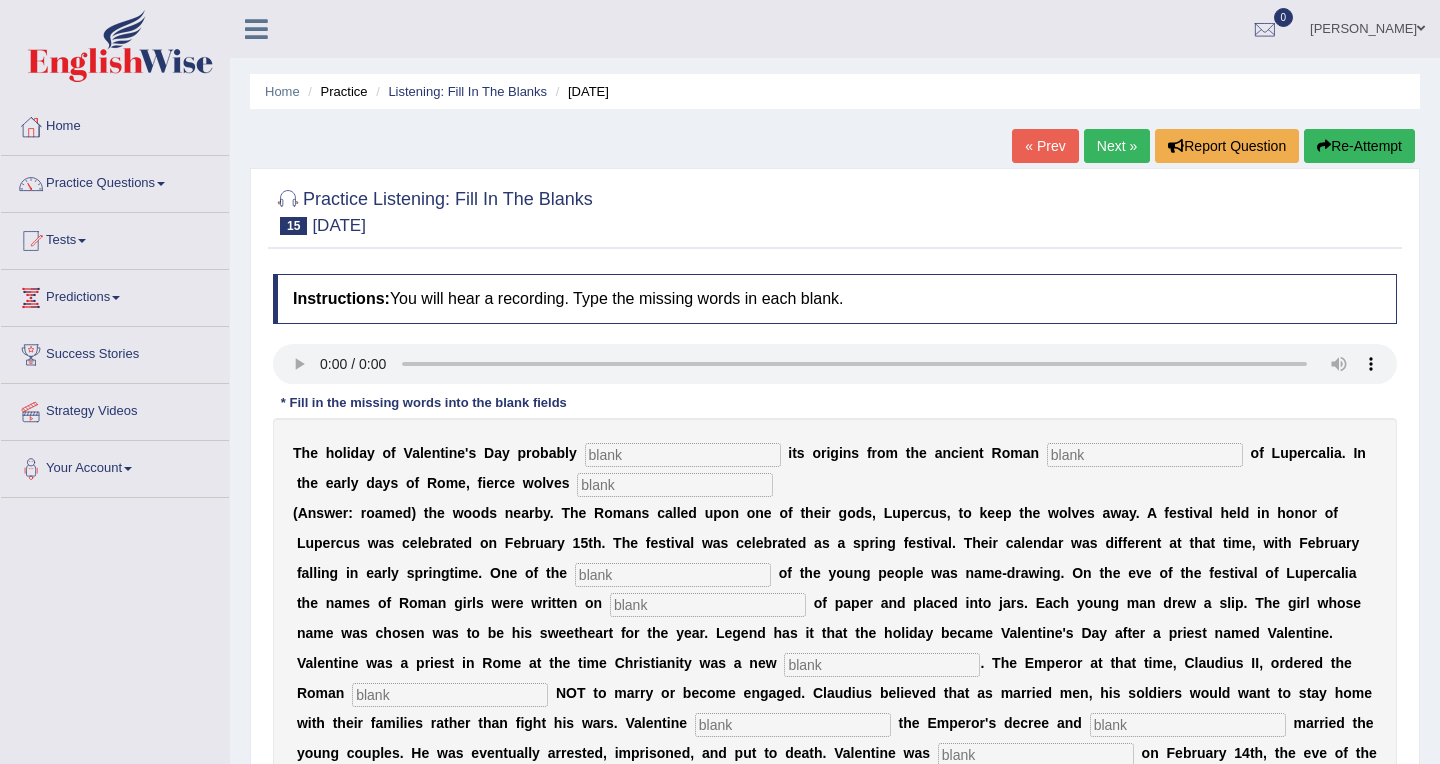 scroll, scrollTop: 194, scrollLeft: 0, axis: vertical 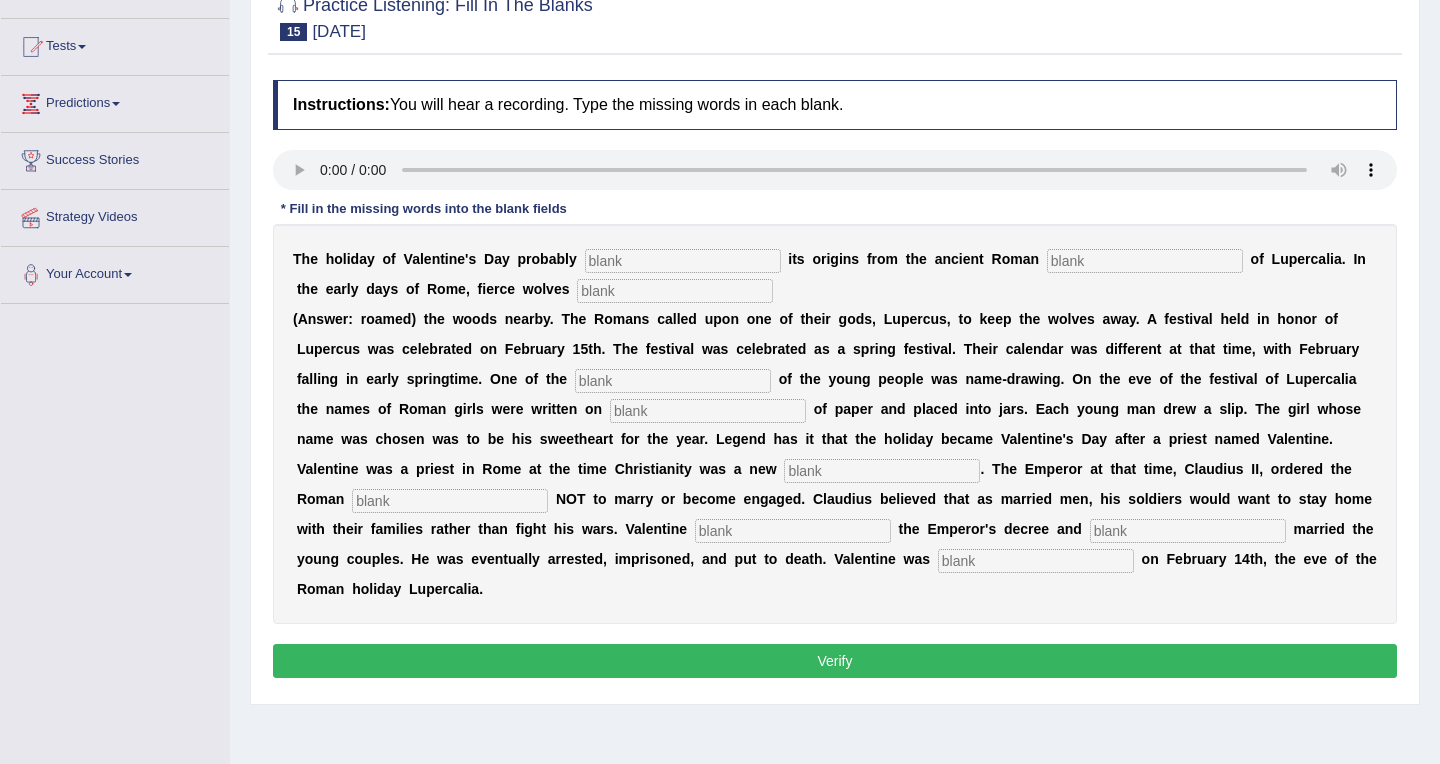 click at bounding box center (683, 261) 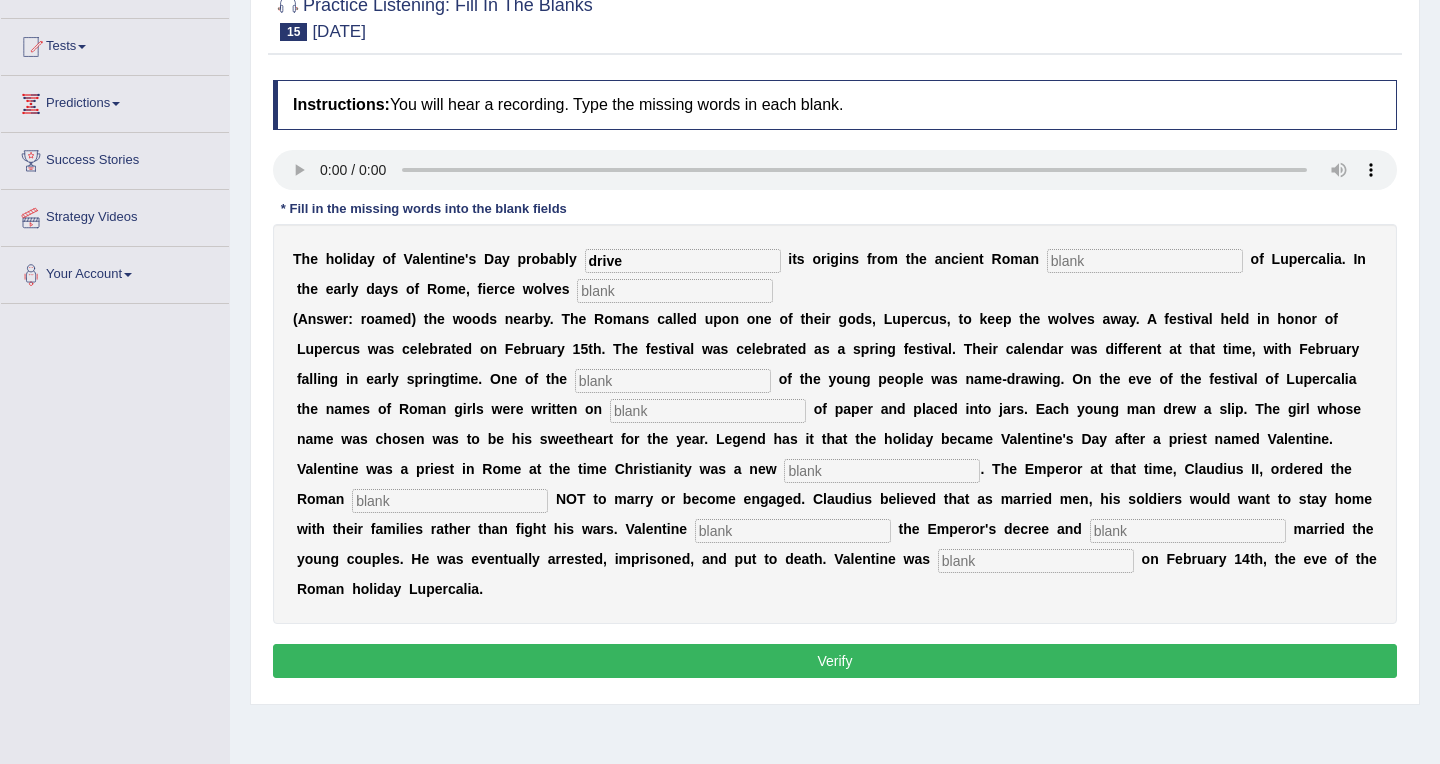 type on "drive" 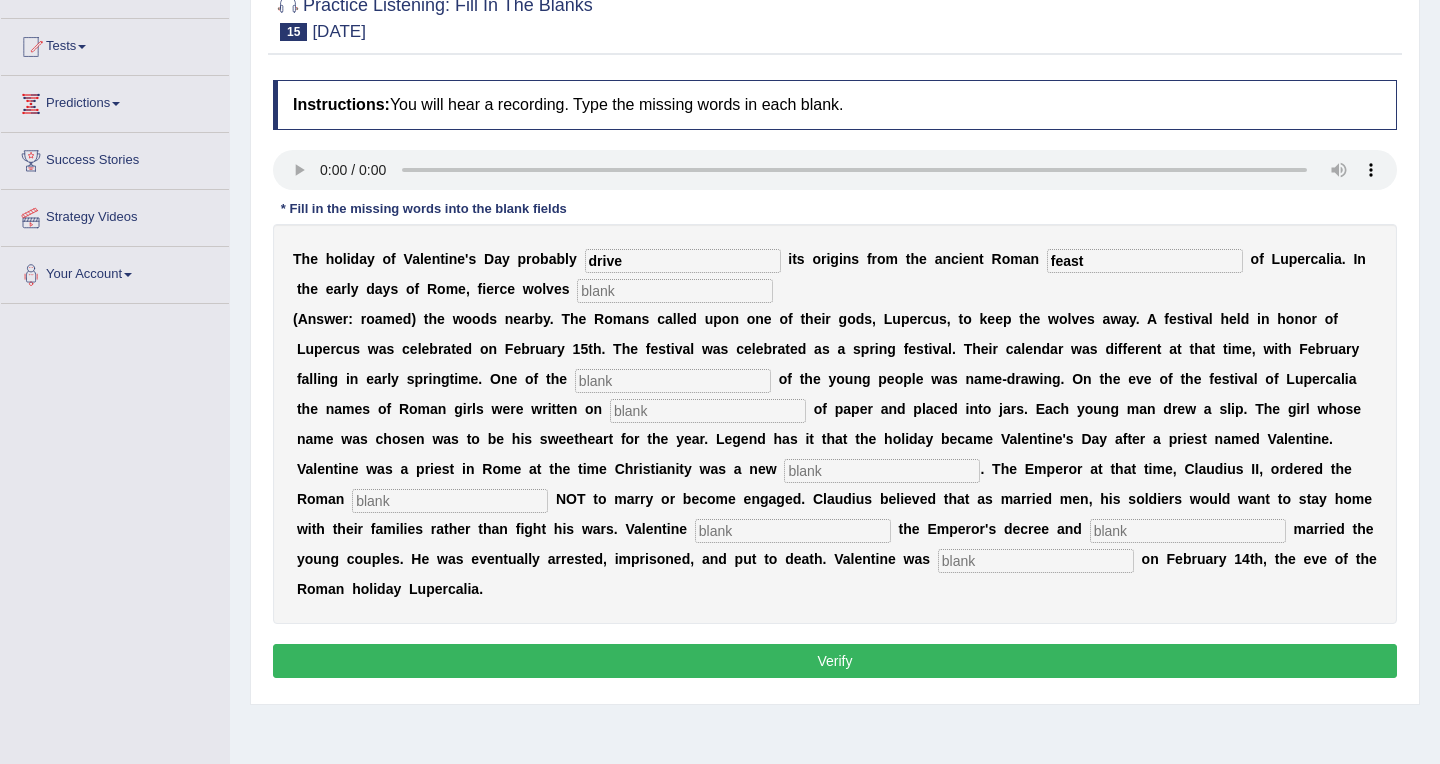 type on "feast" 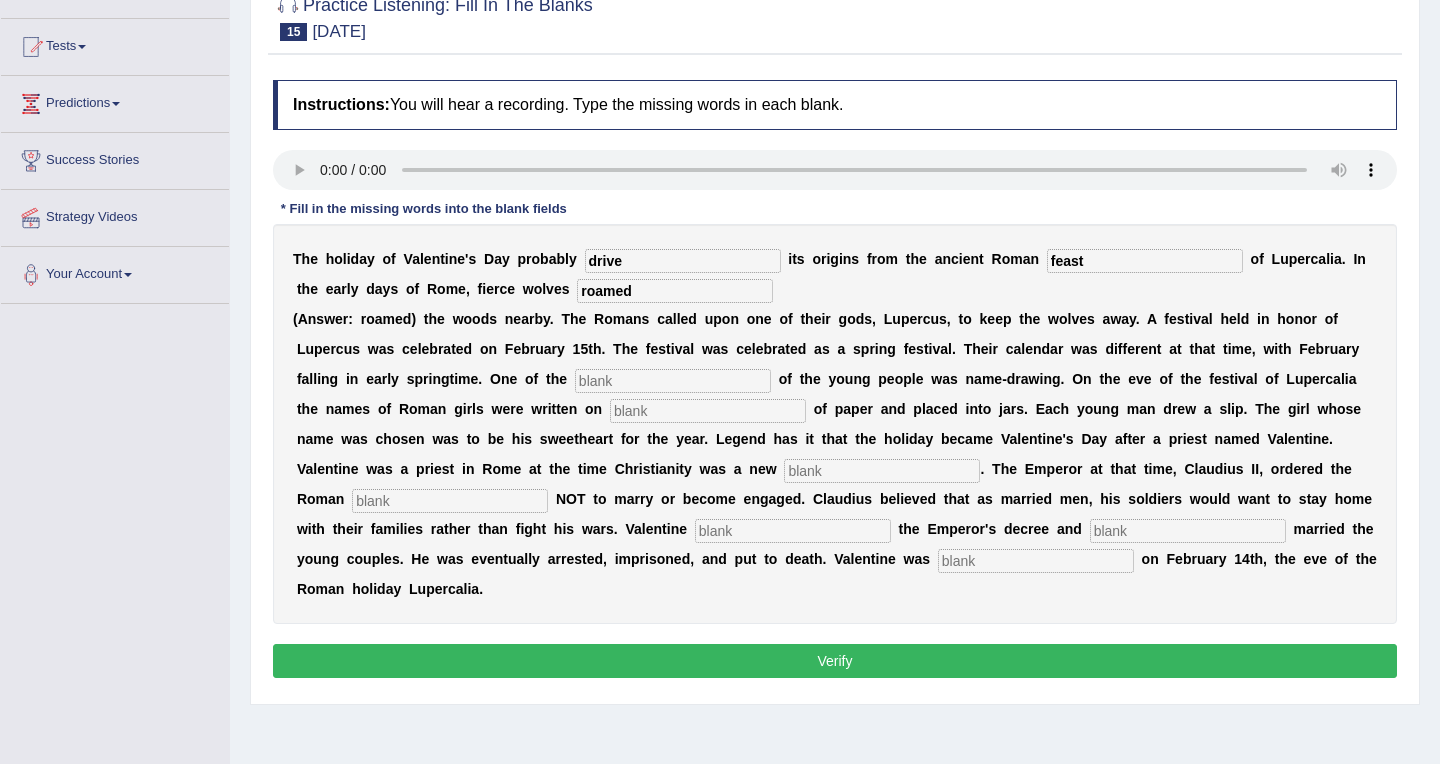type on "roamed" 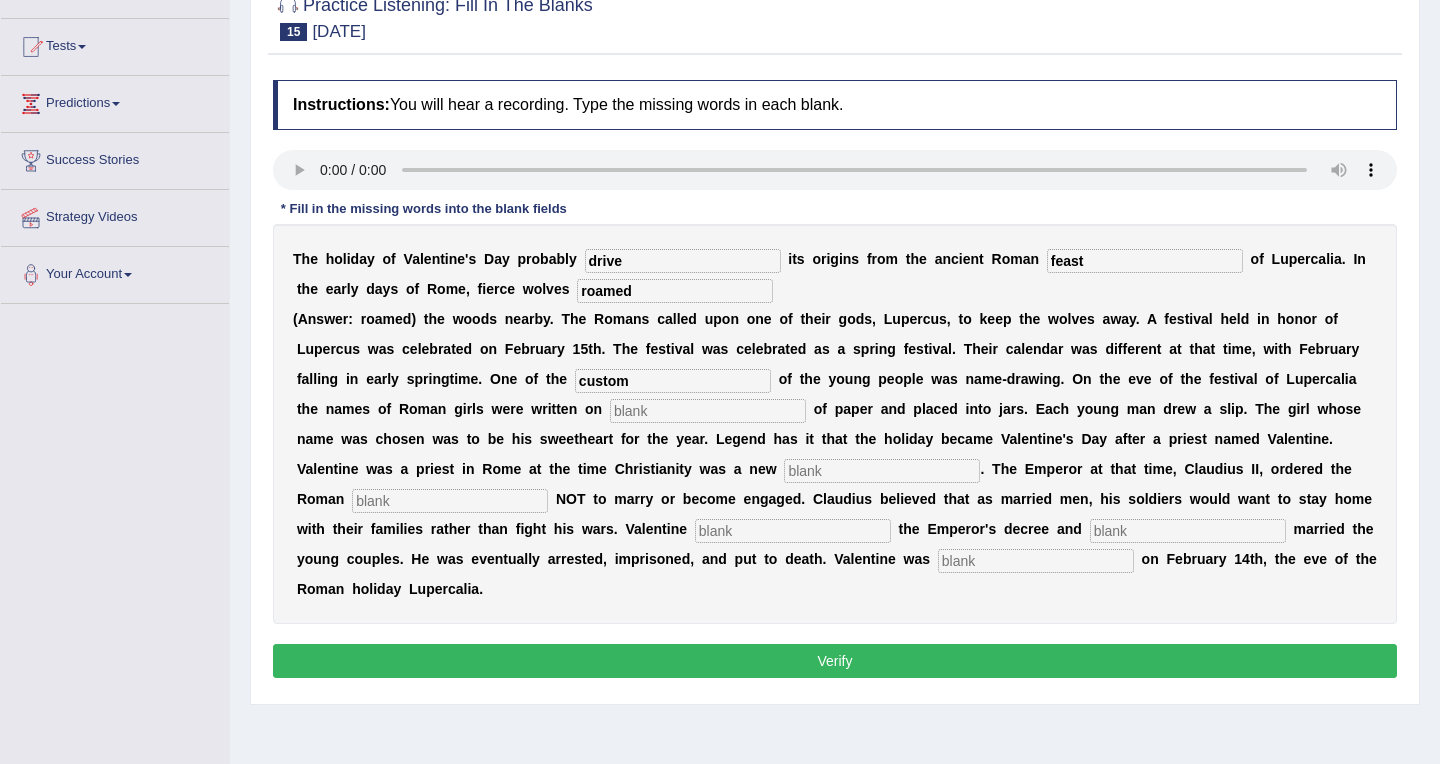 type on "custom" 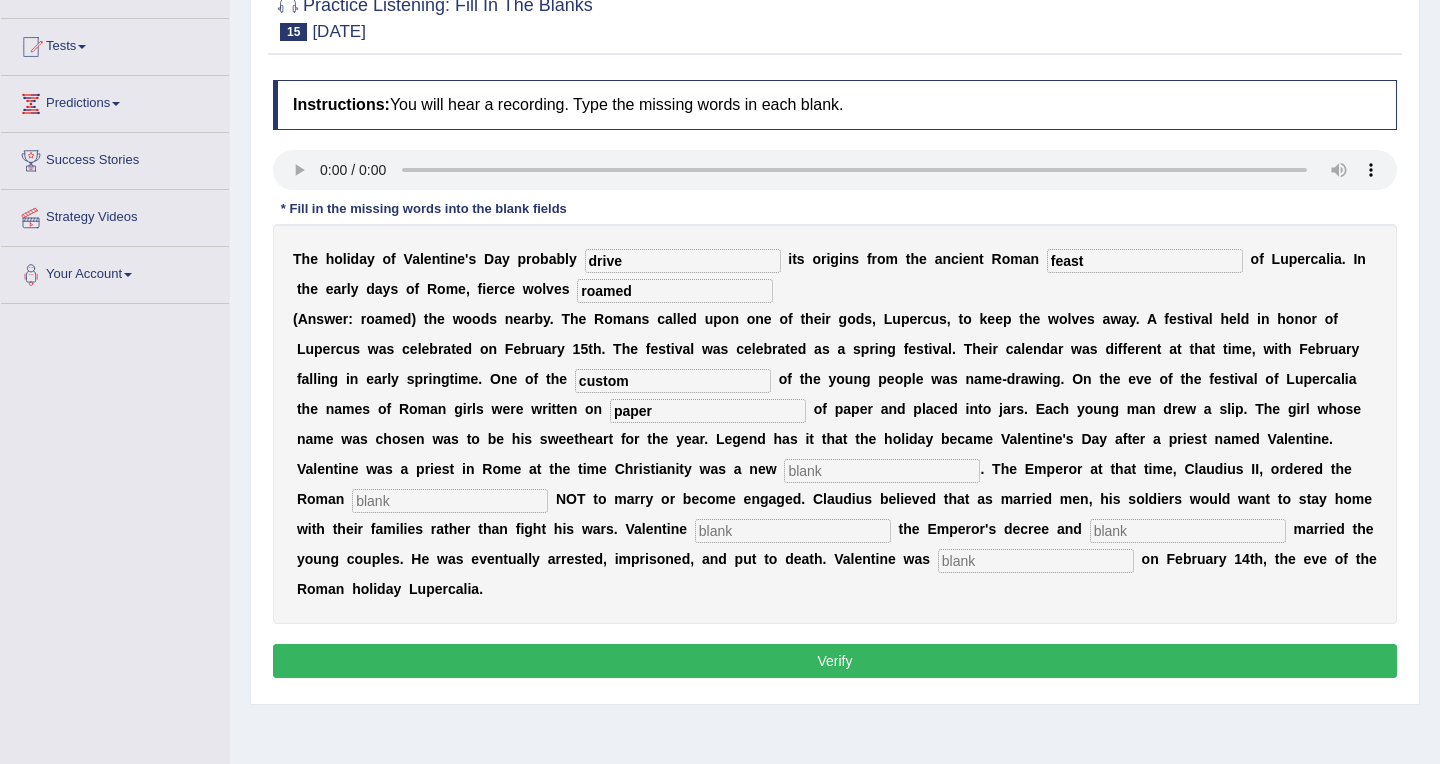 type on "paper" 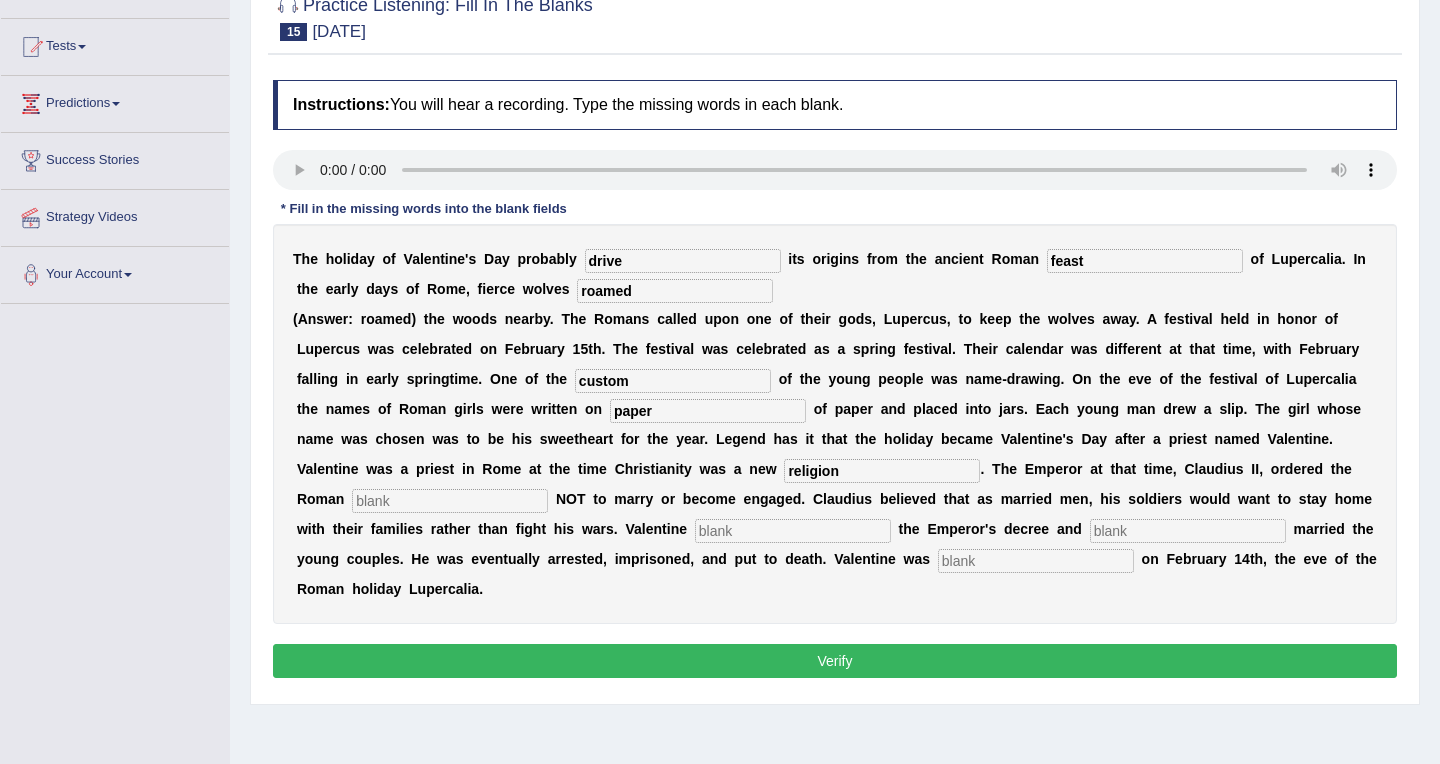 type on "religion" 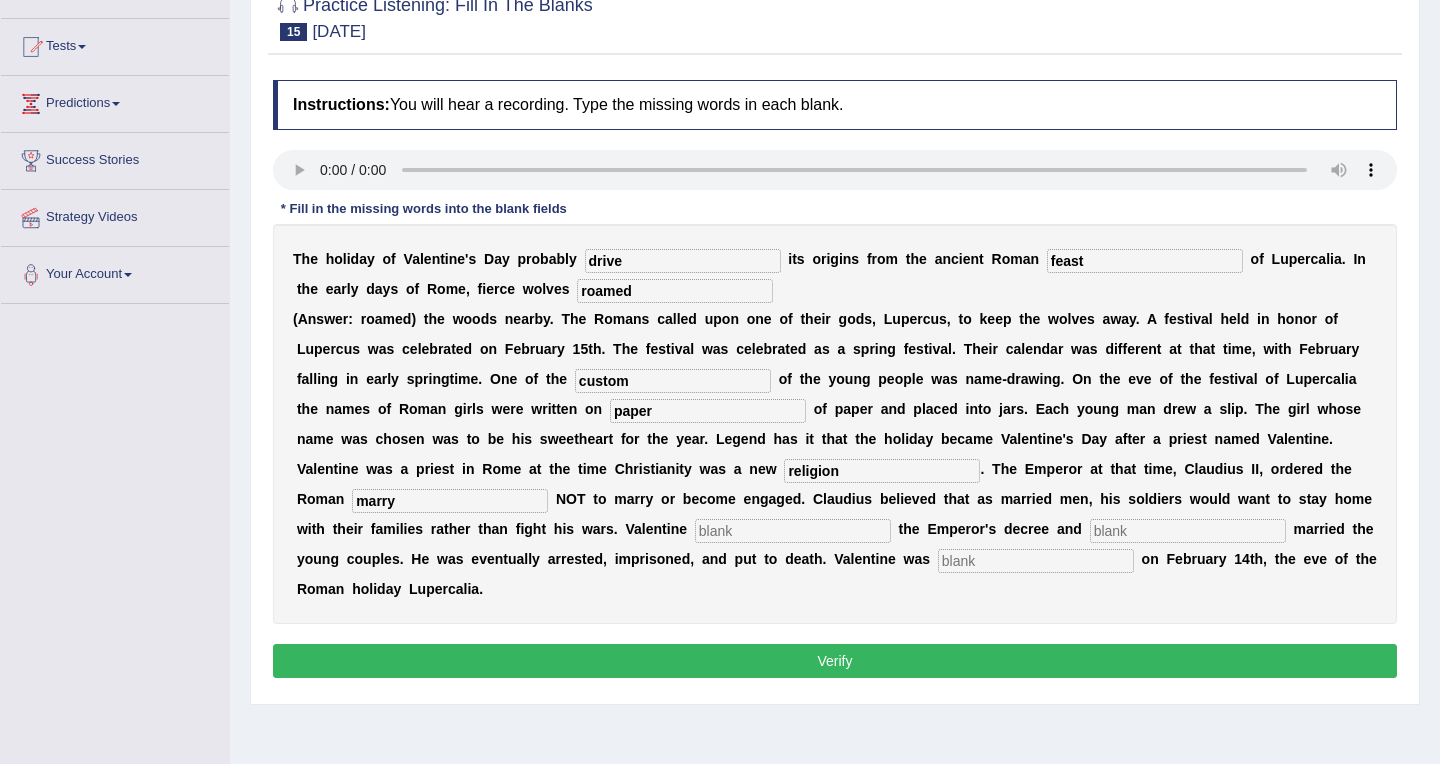 type on "marry" 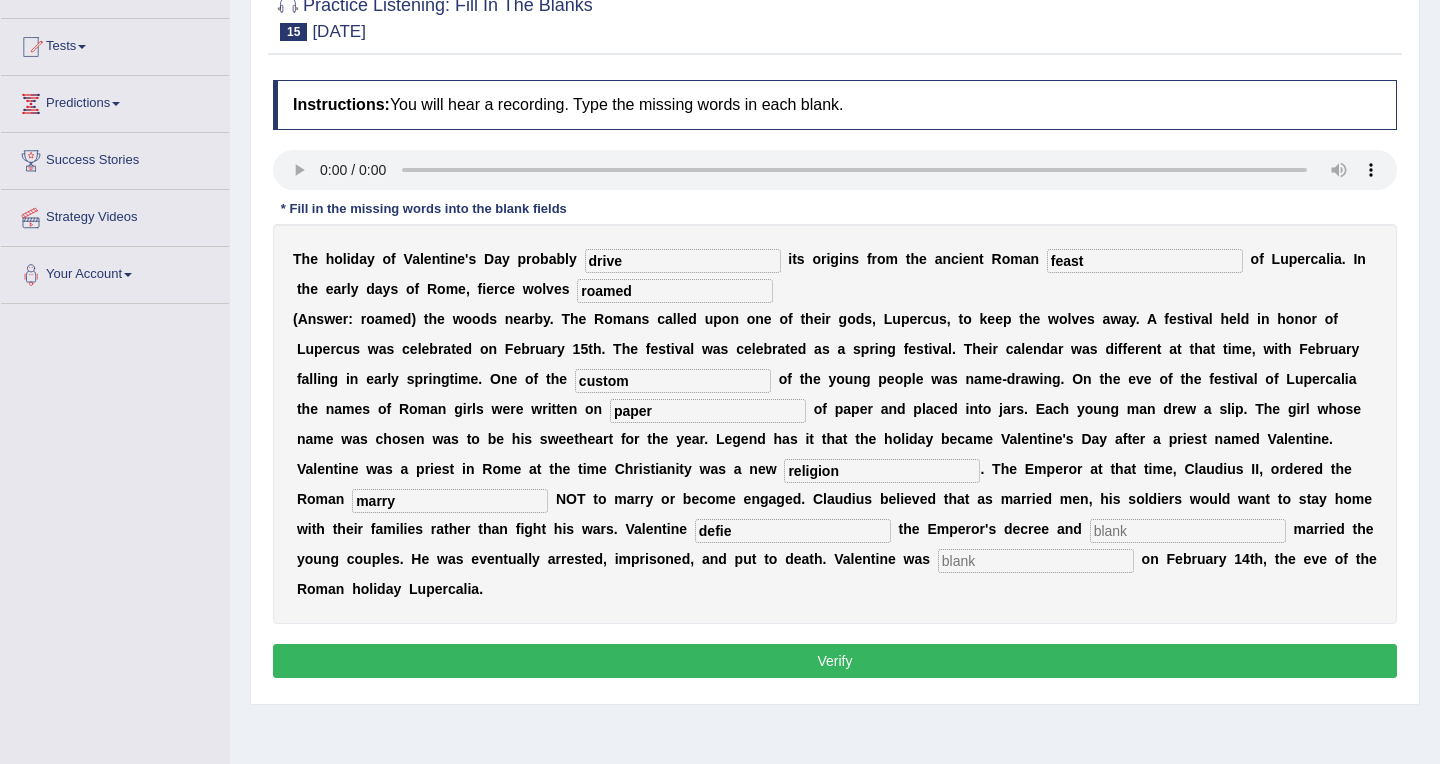 type on "defie" 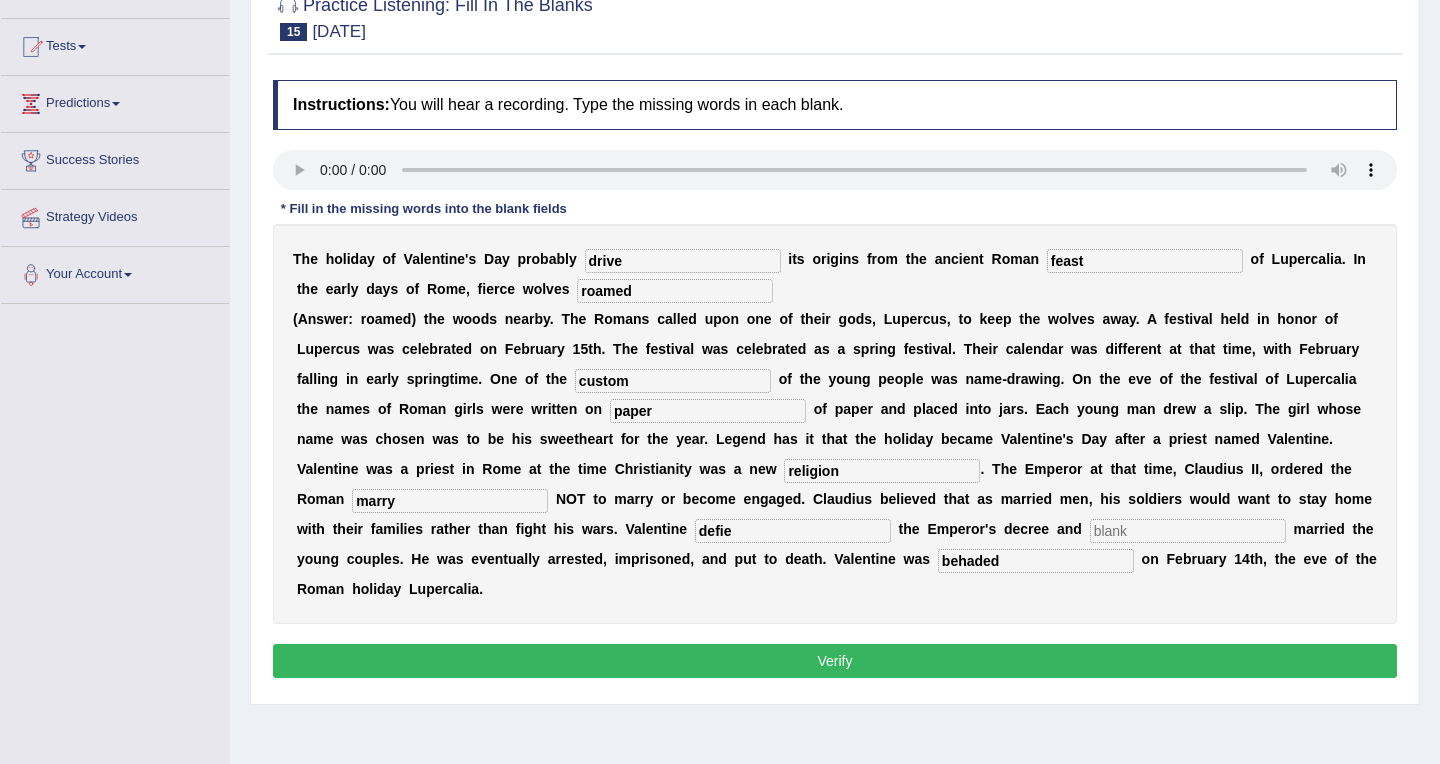 type on "behaded" 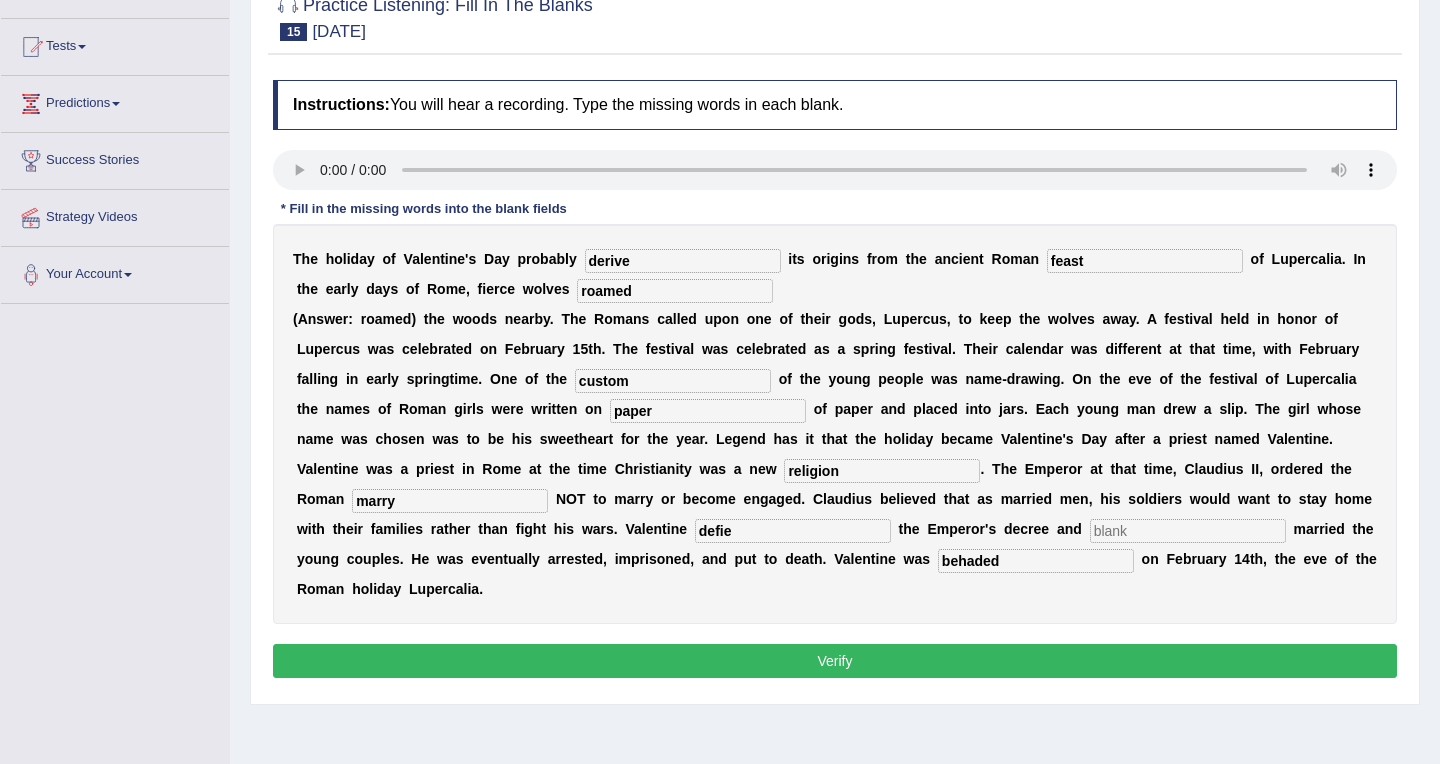 type on "derive" 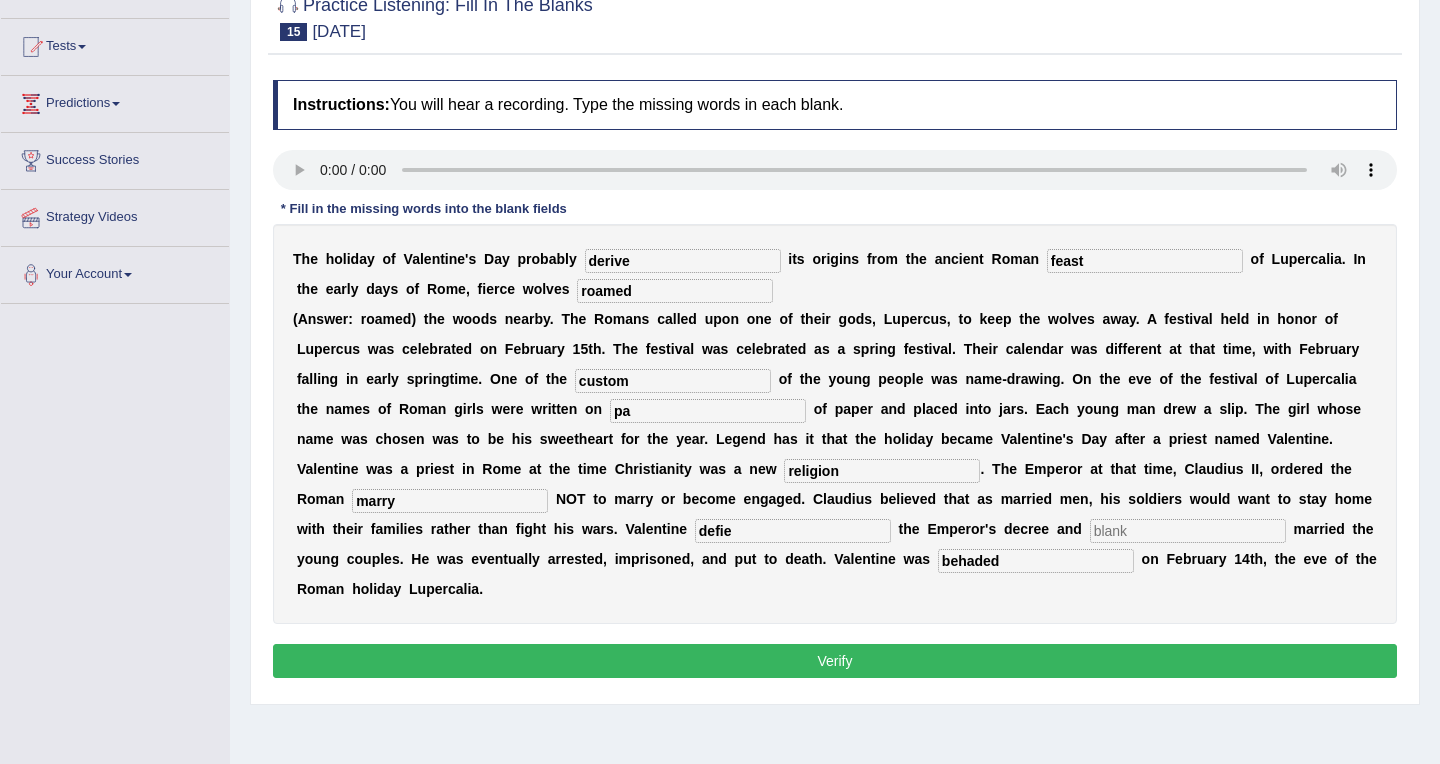 type on "p" 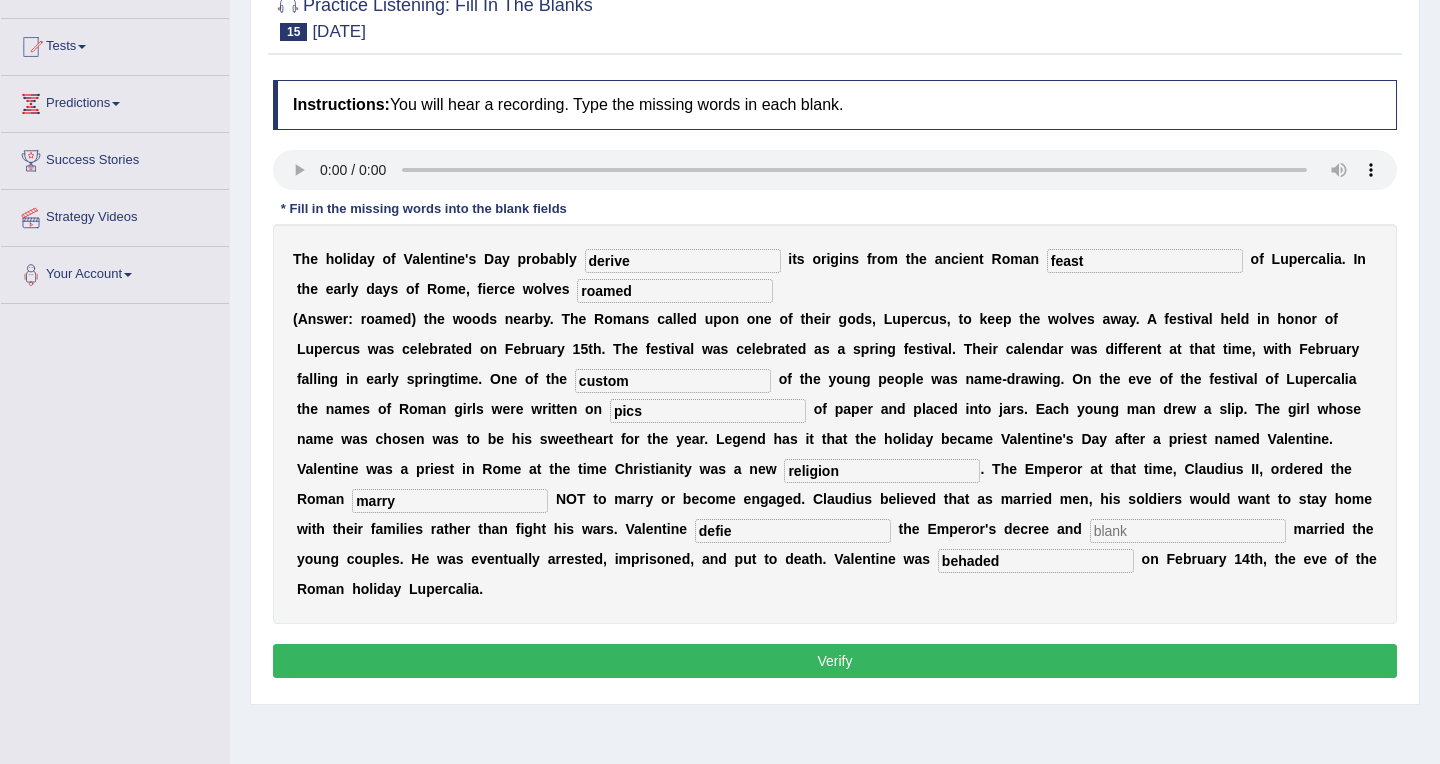 type on "pics" 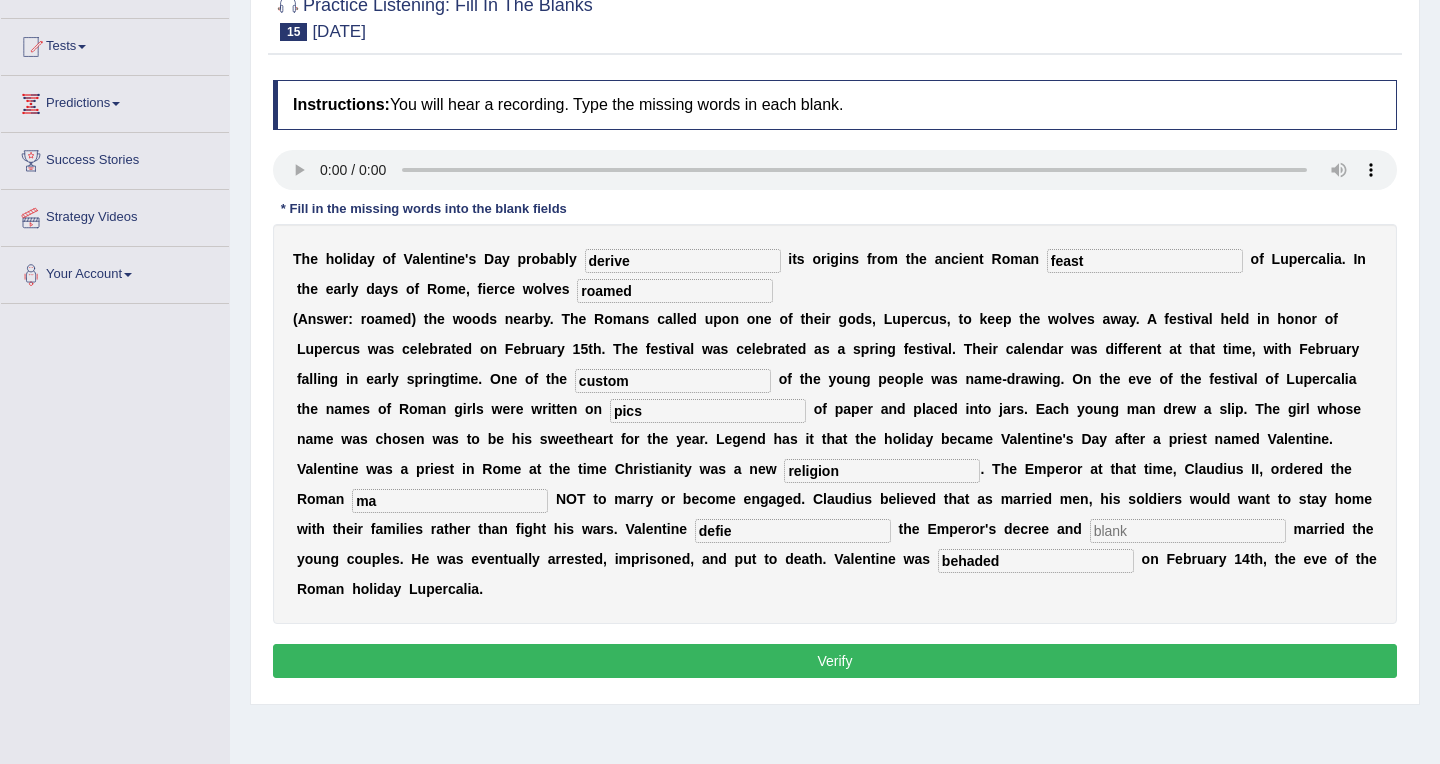 type on "m" 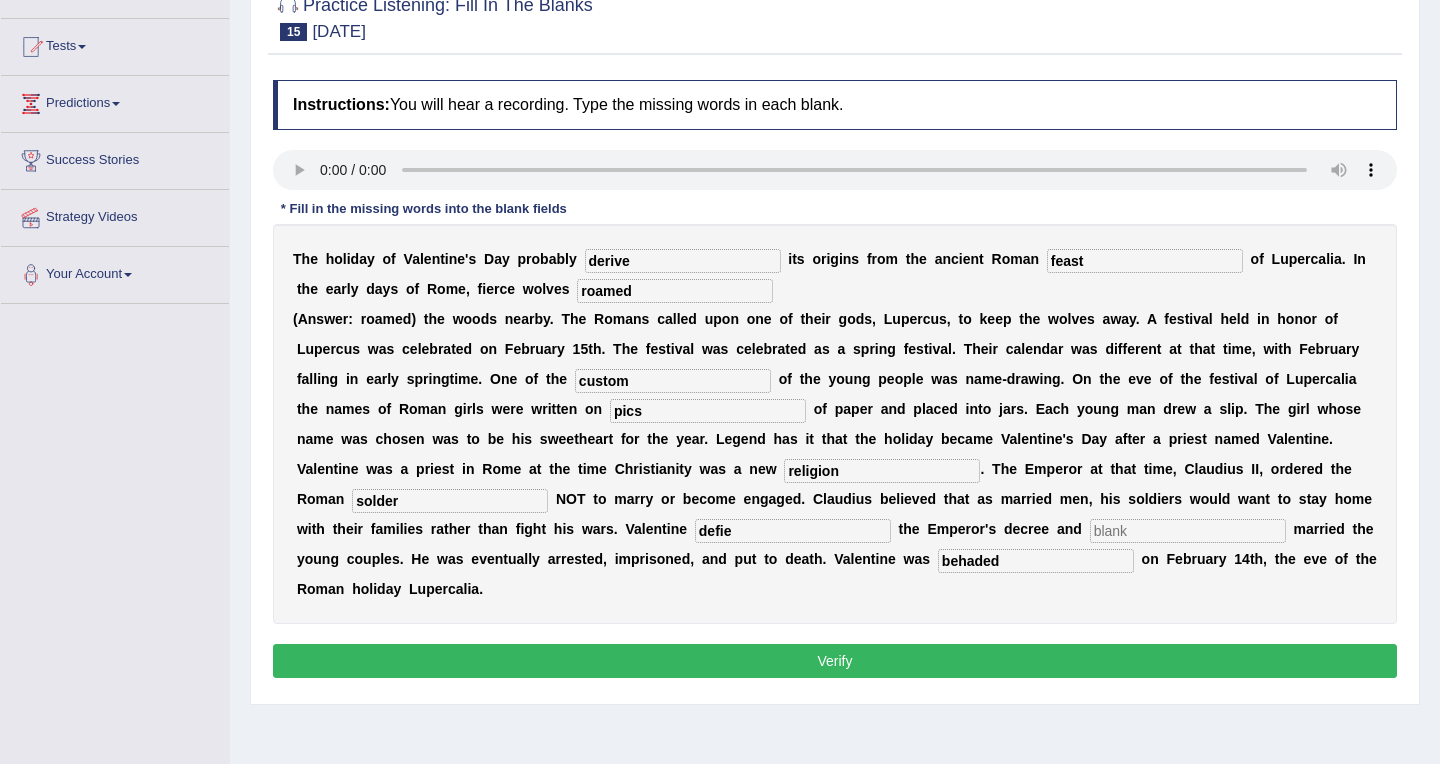 type on "solder" 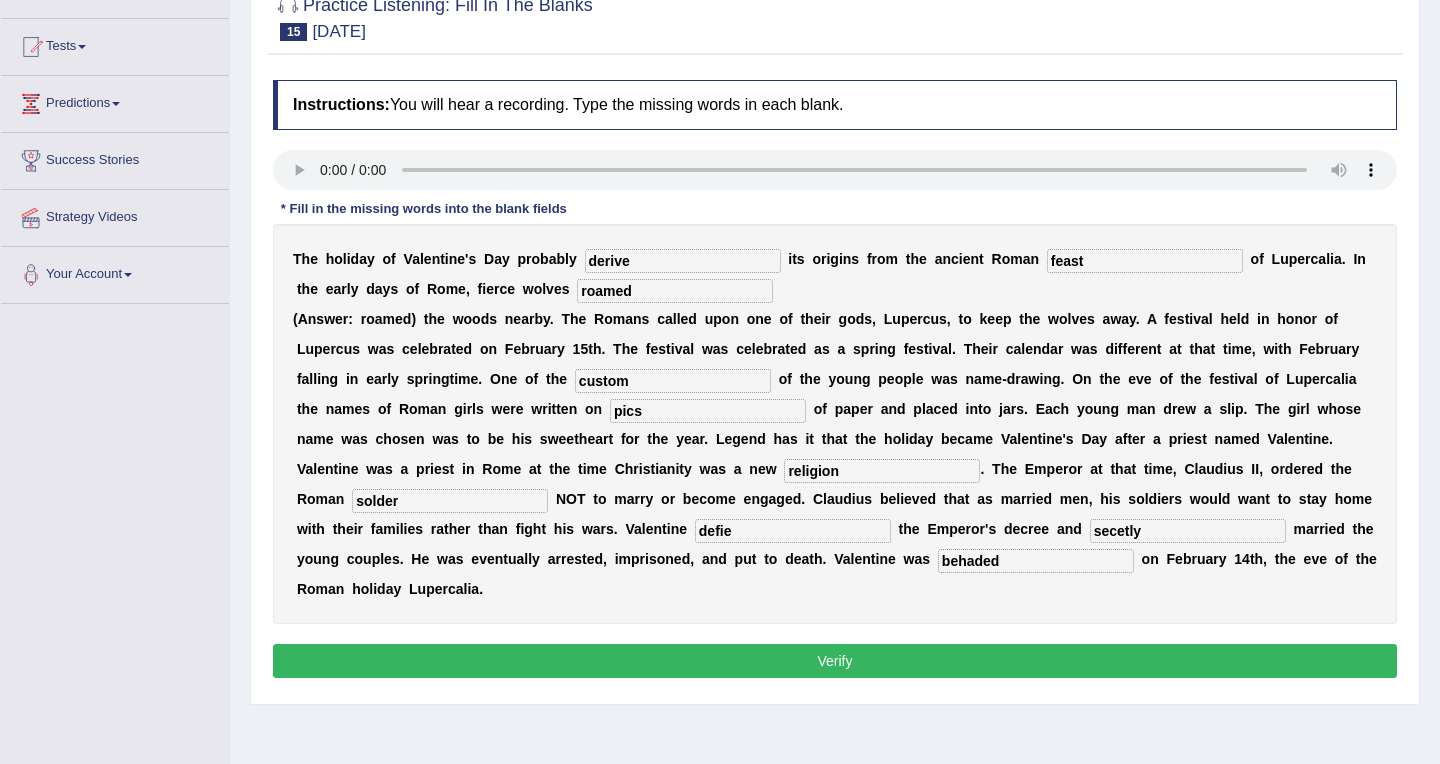 type on "secetly" 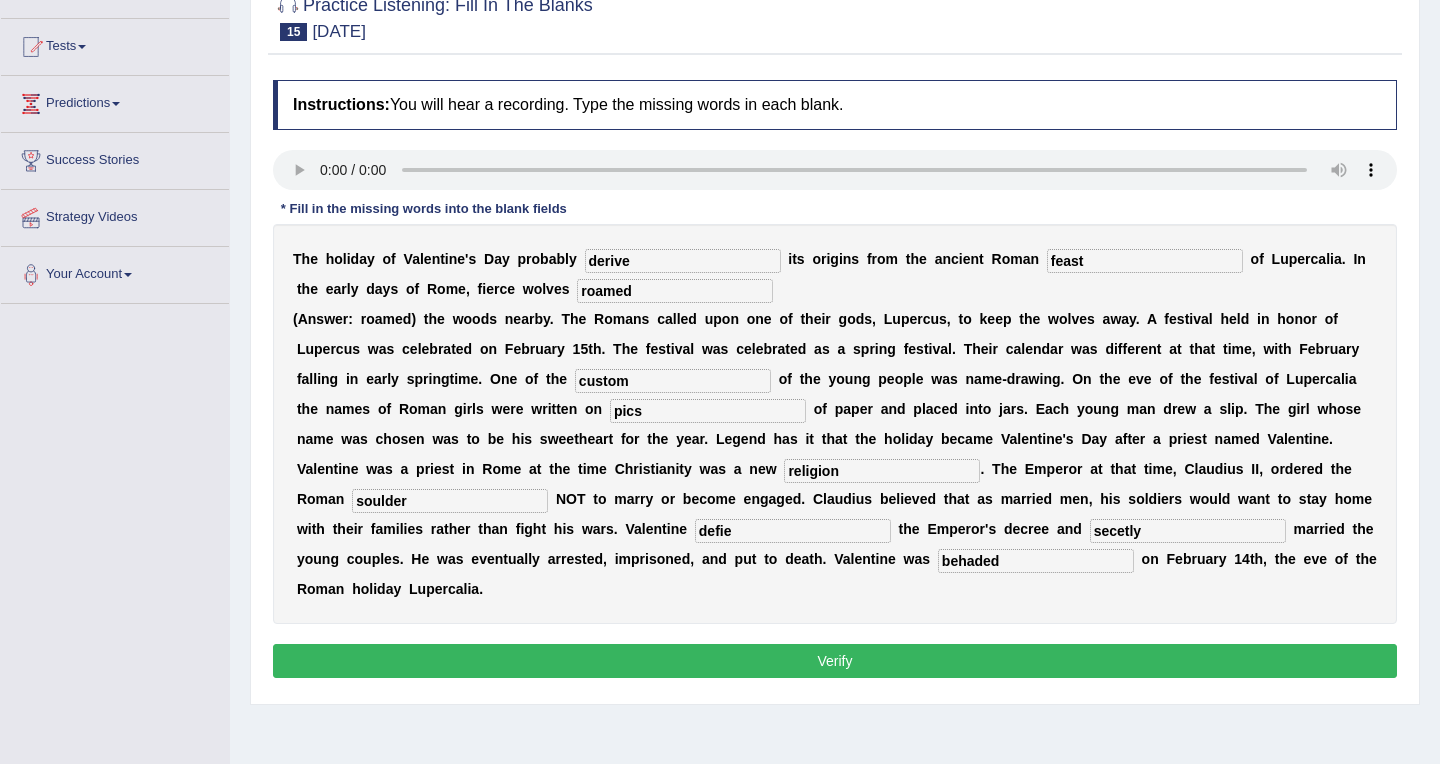 type on "soulder" 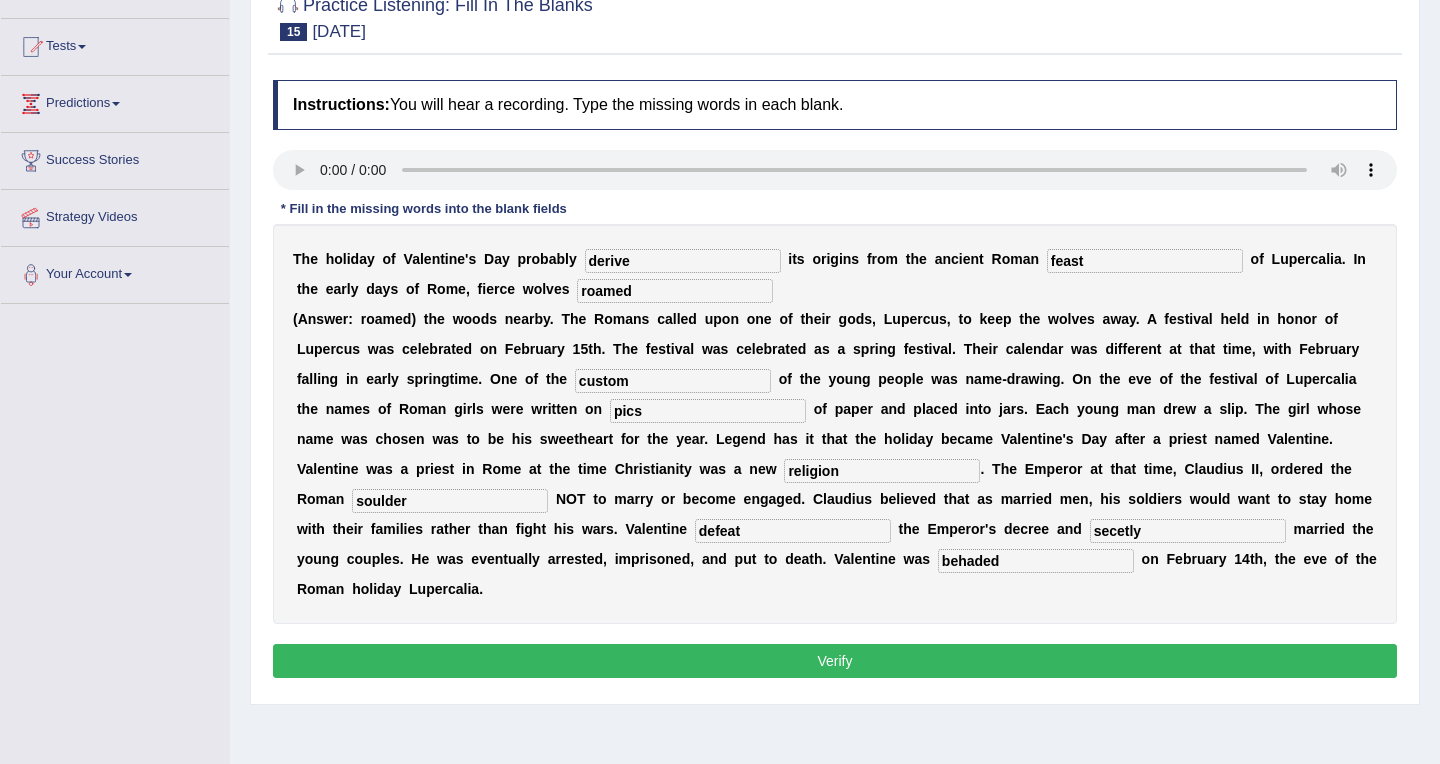 type on "defeat" 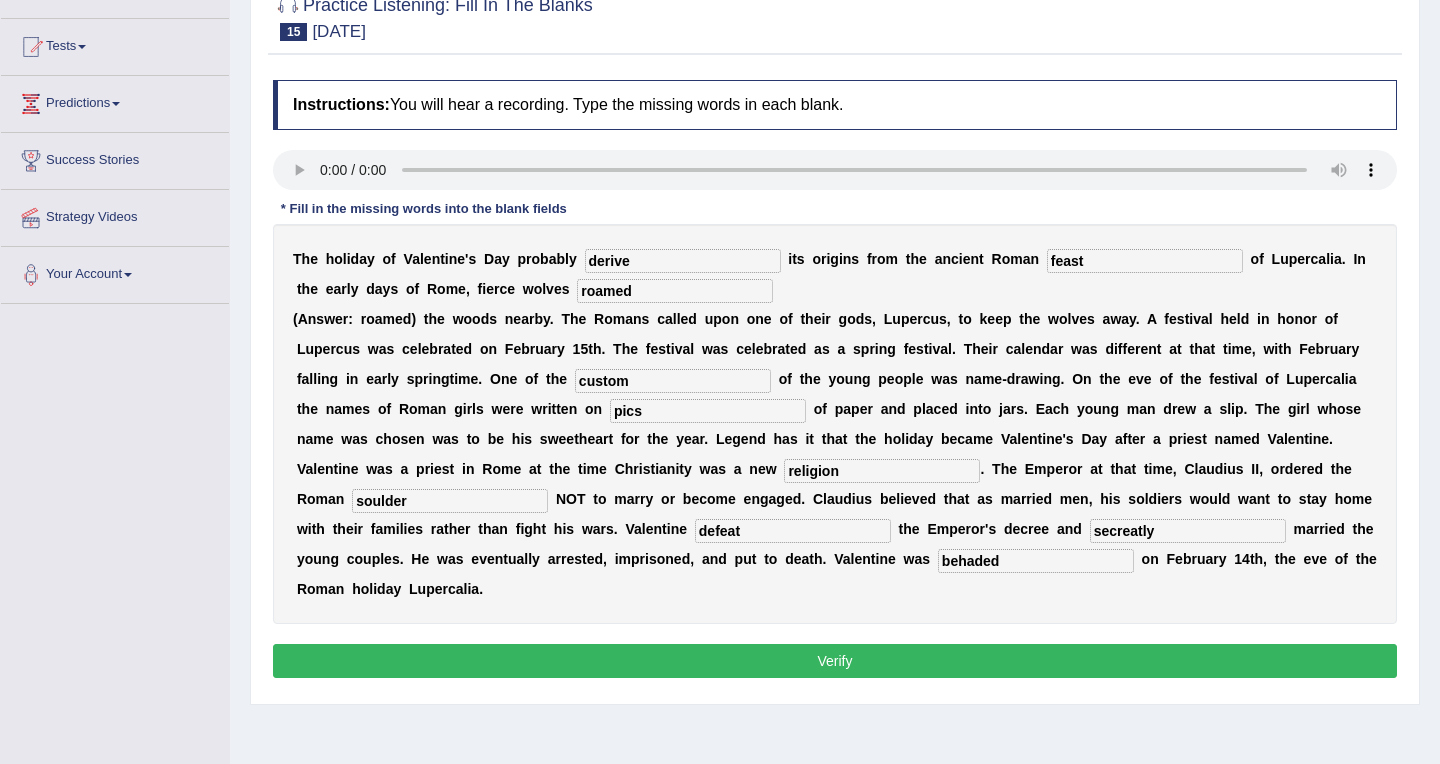 type on "secreatly" 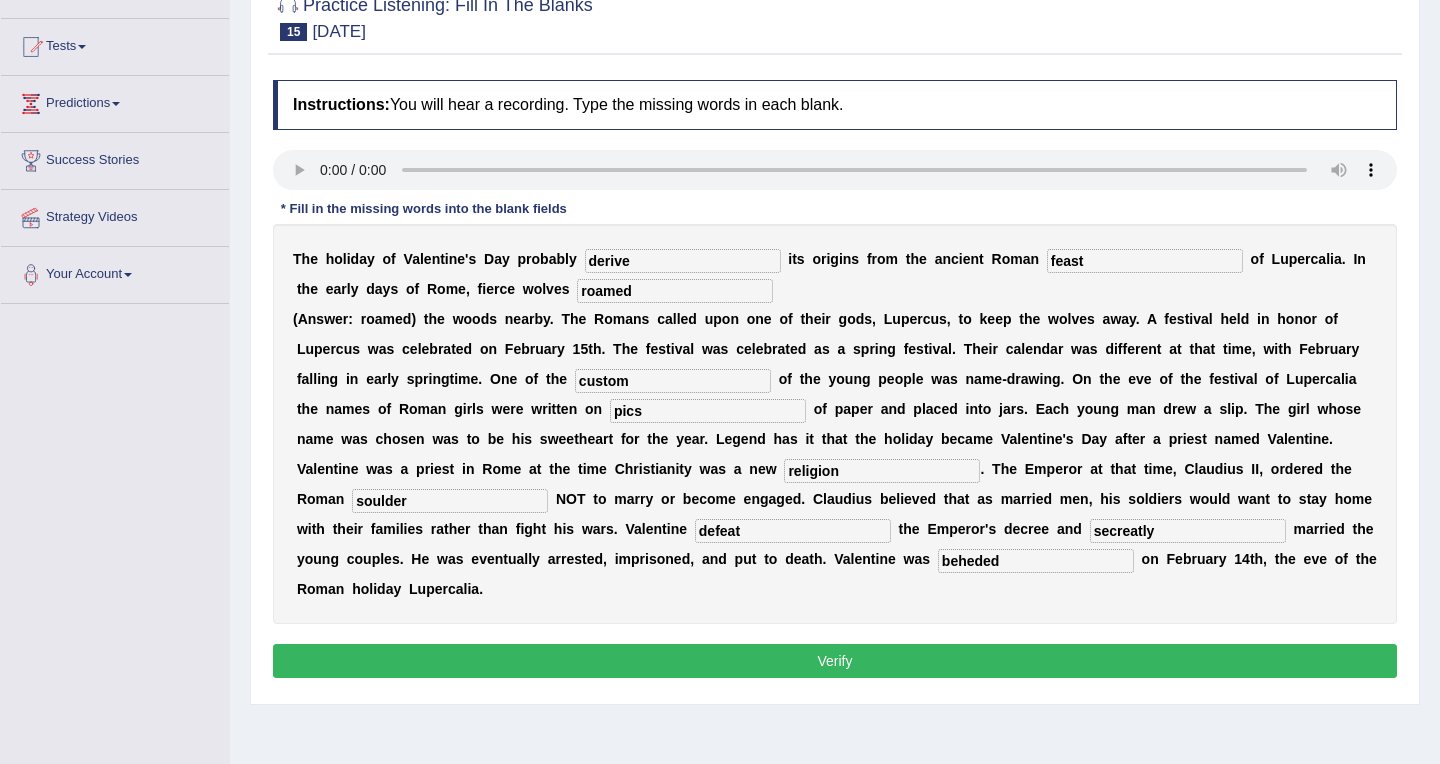 type on "beheded" 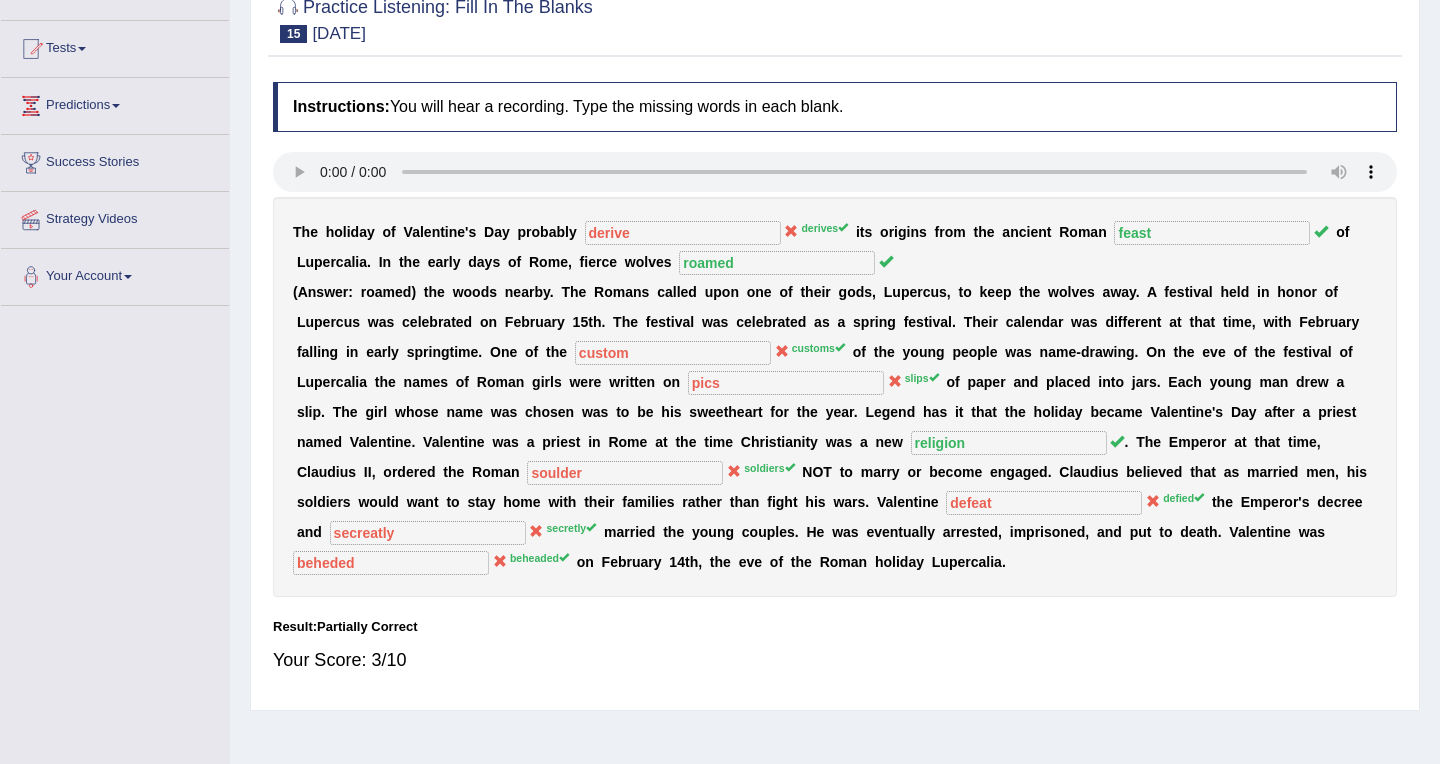 scroll, scrollTop: 0, scrollLeft: 0, axis: both 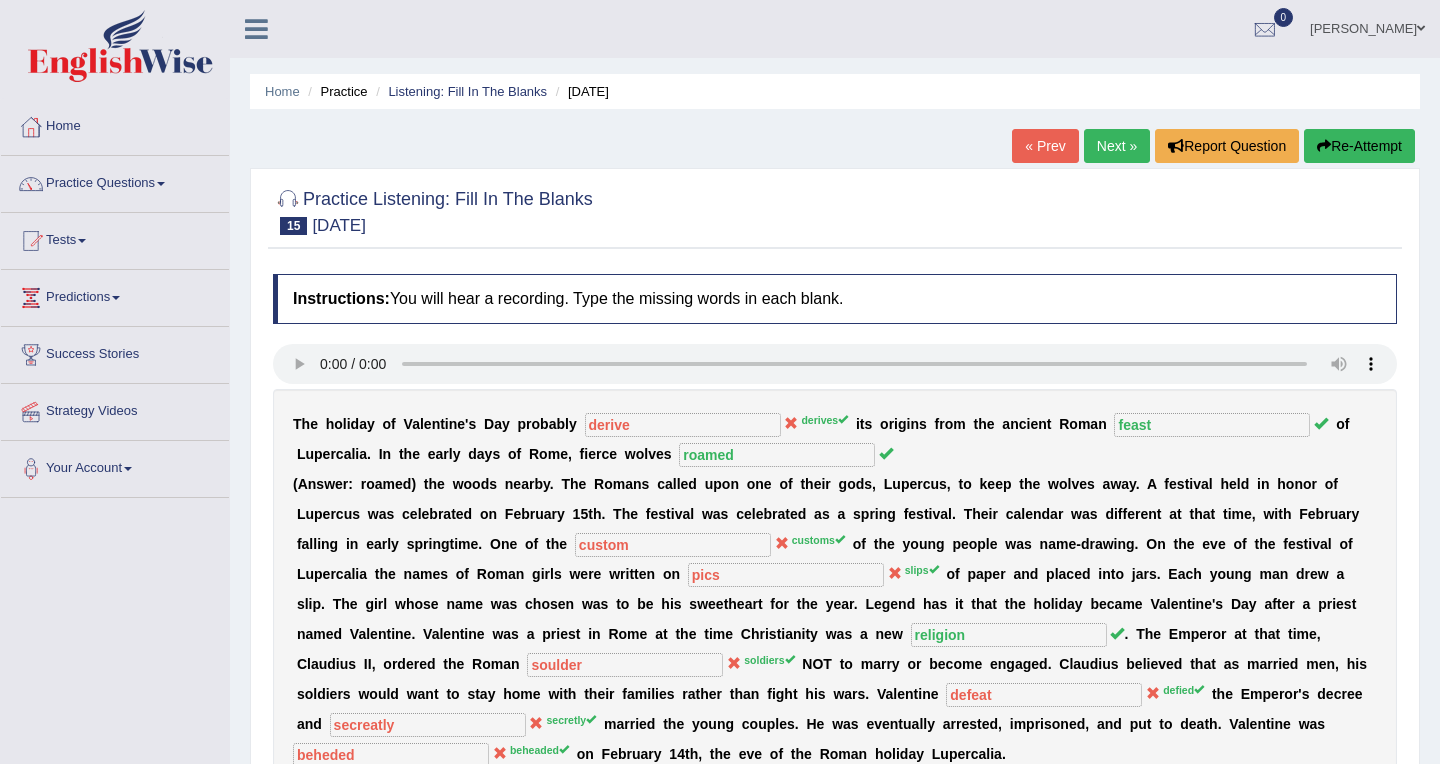 click on "Re-Attempt" at bounding box center (1359, 146) 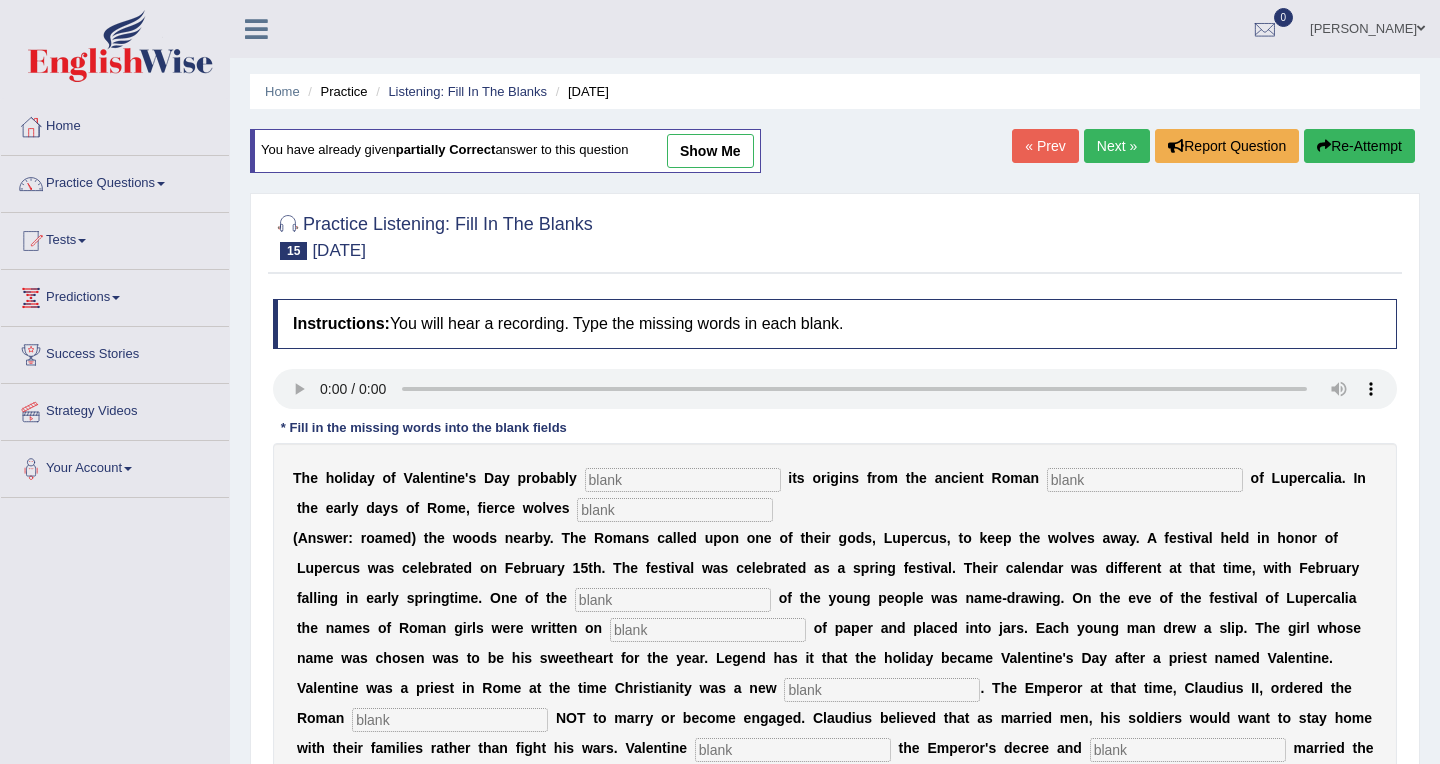 scroll, scrollTop: 0, scrollLeft: 0, axis: both 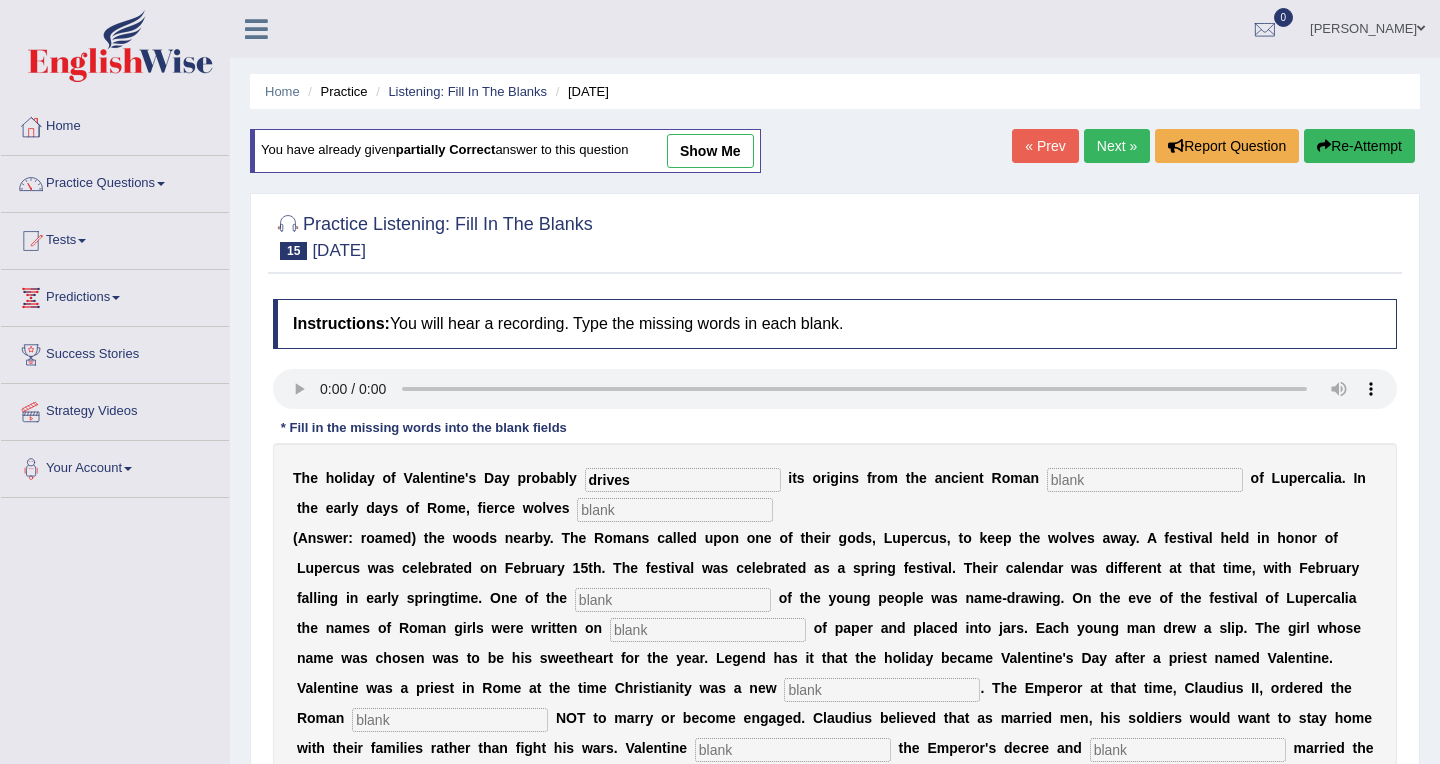 type on "drives" 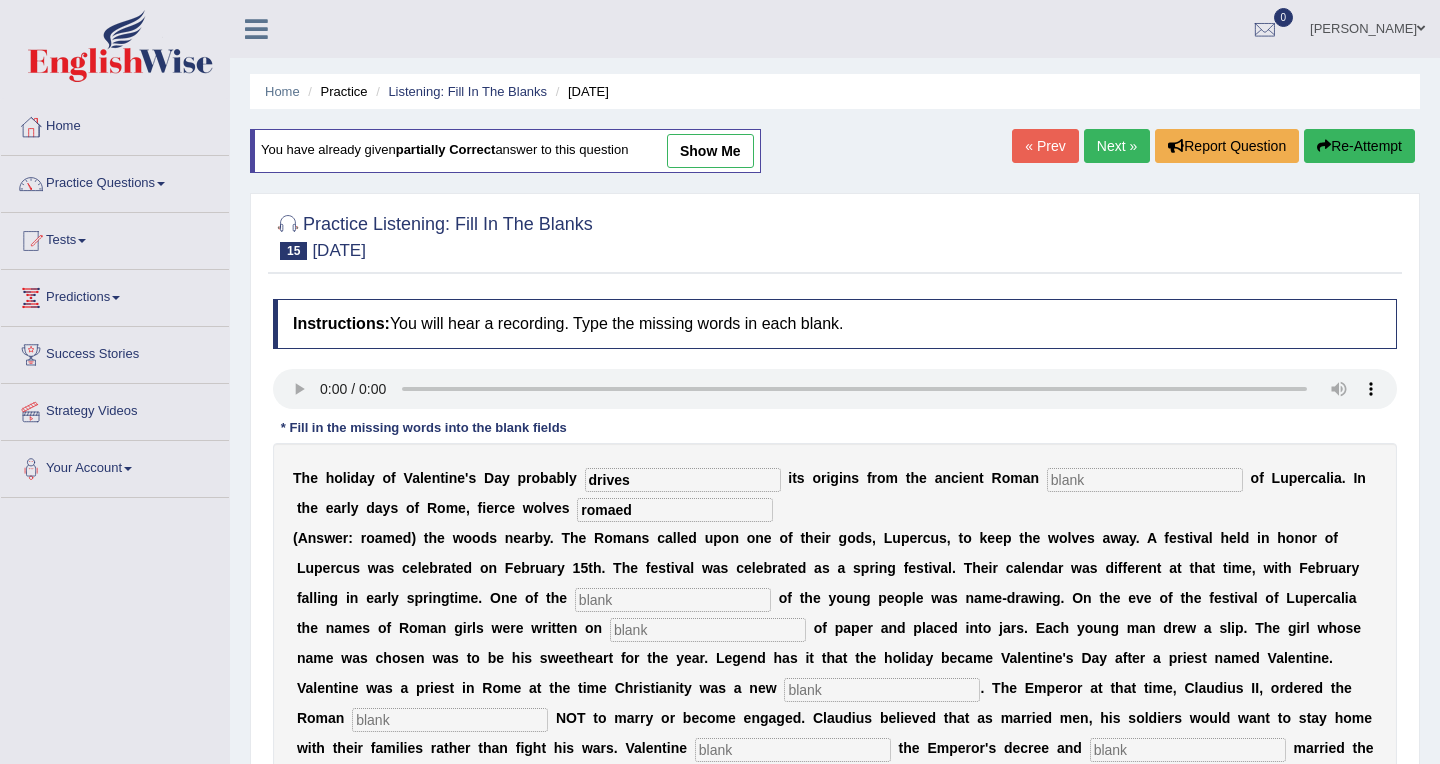 type on "romaed" 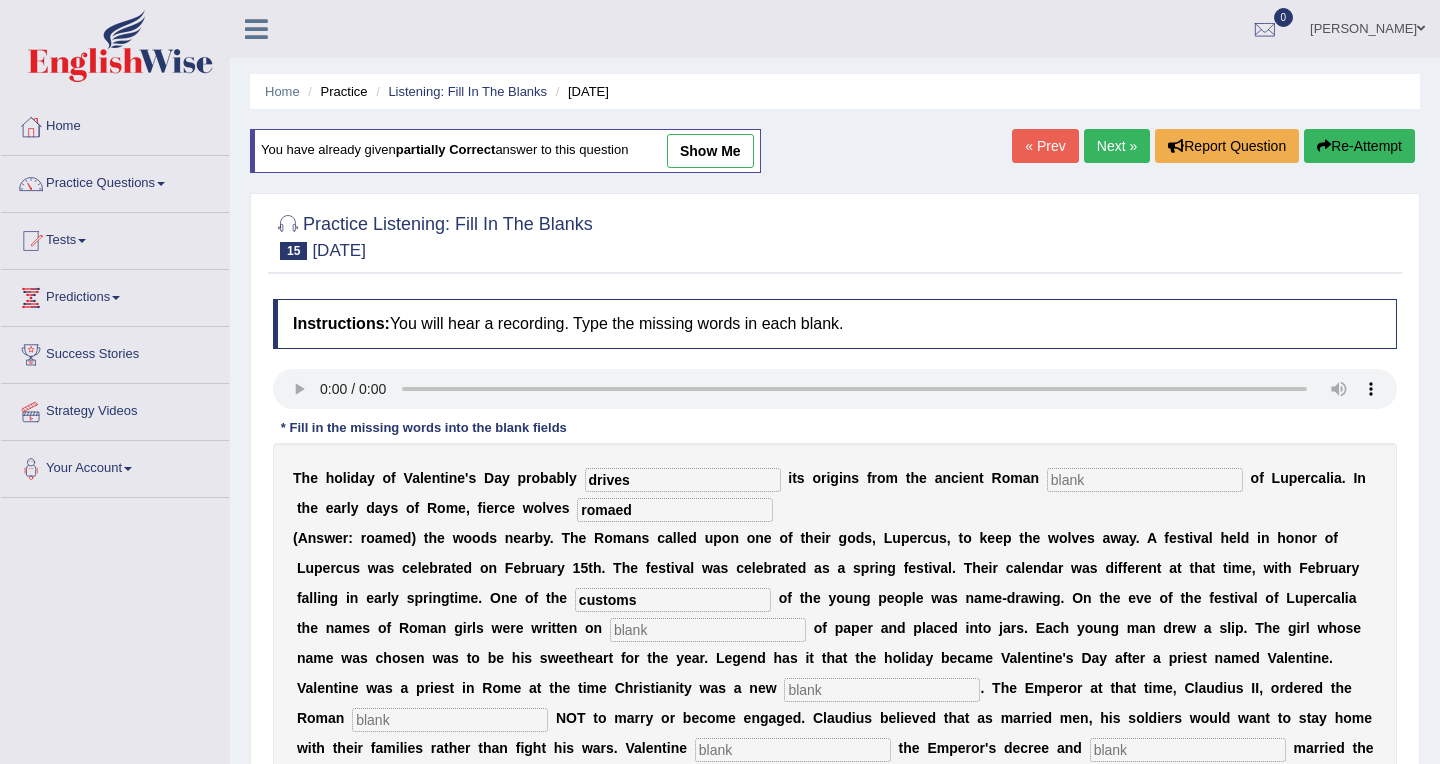 type on "customs" 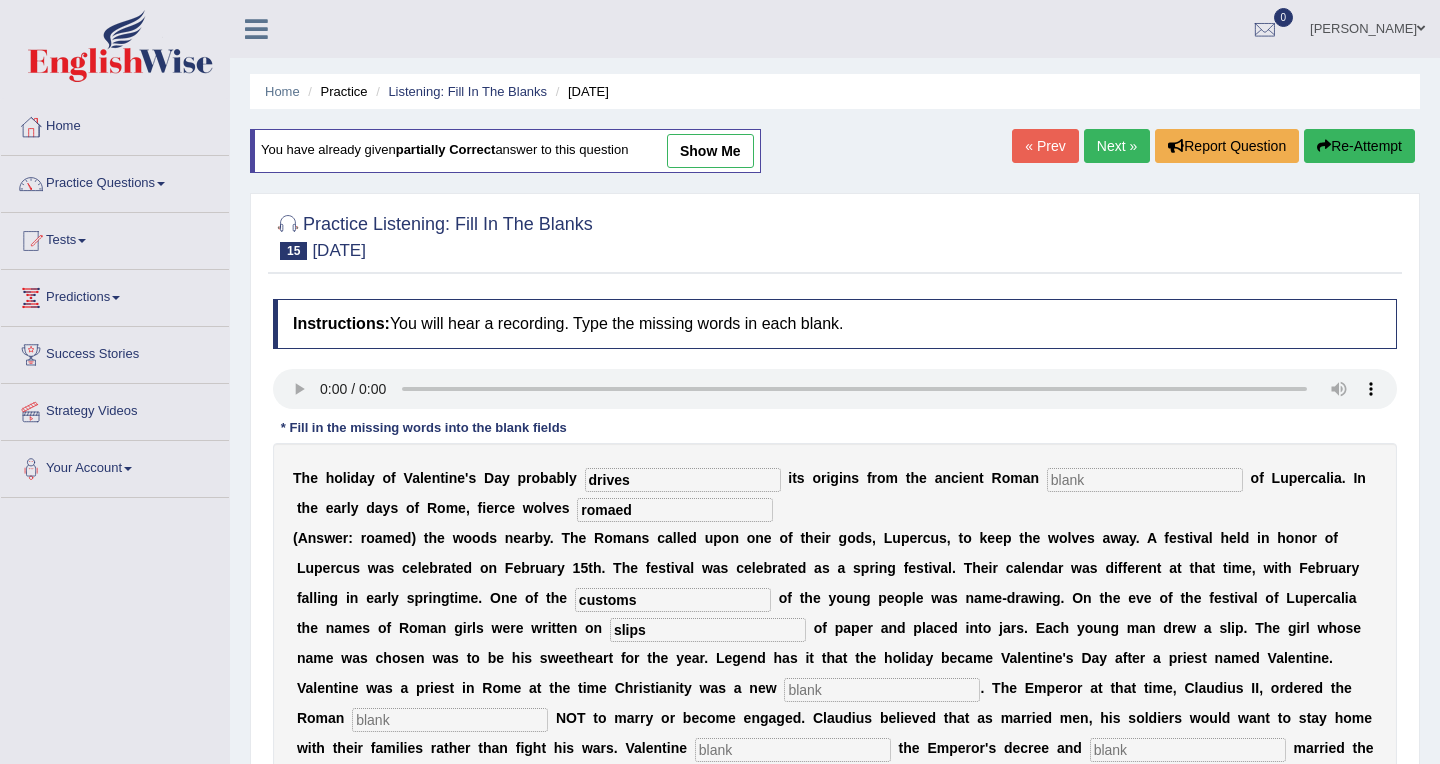 type on "slips" 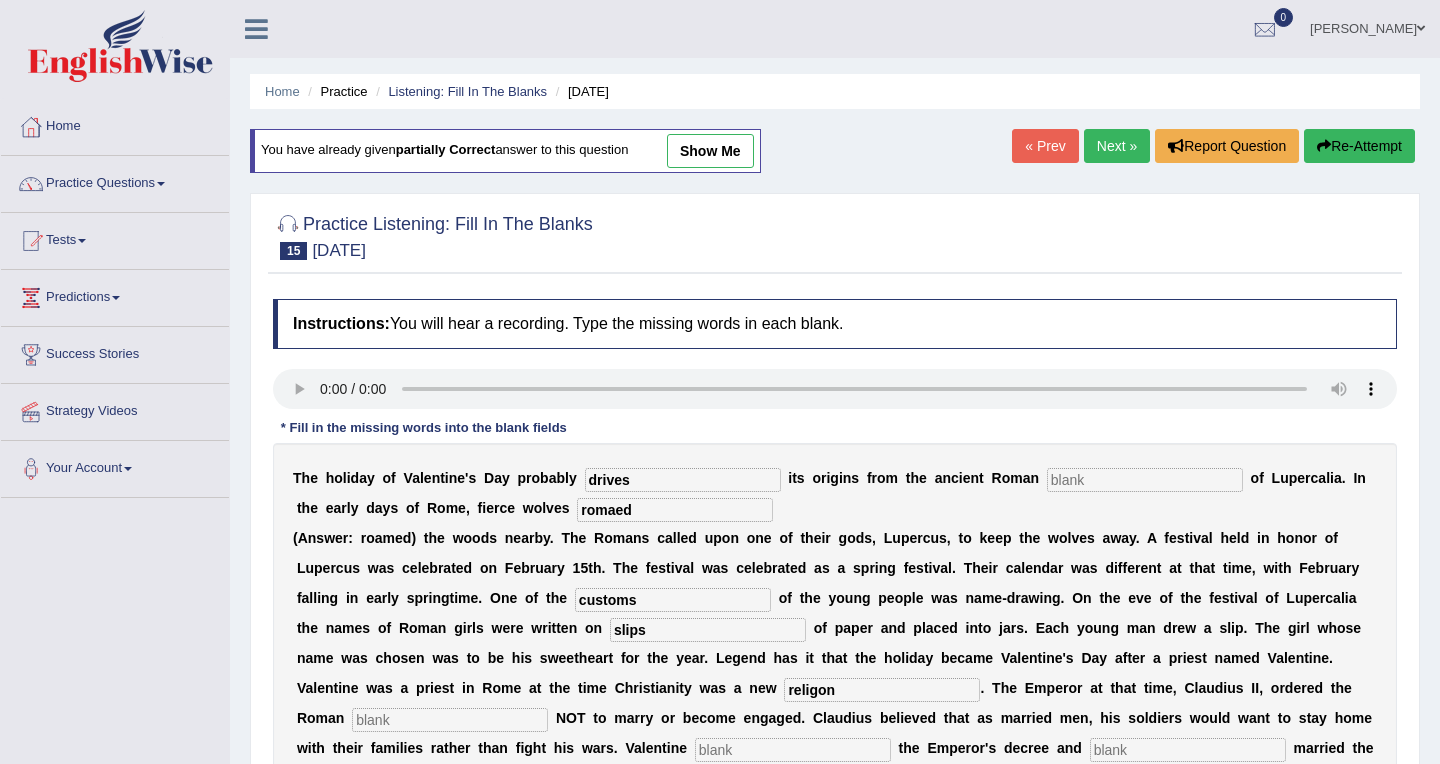 type on "religon" 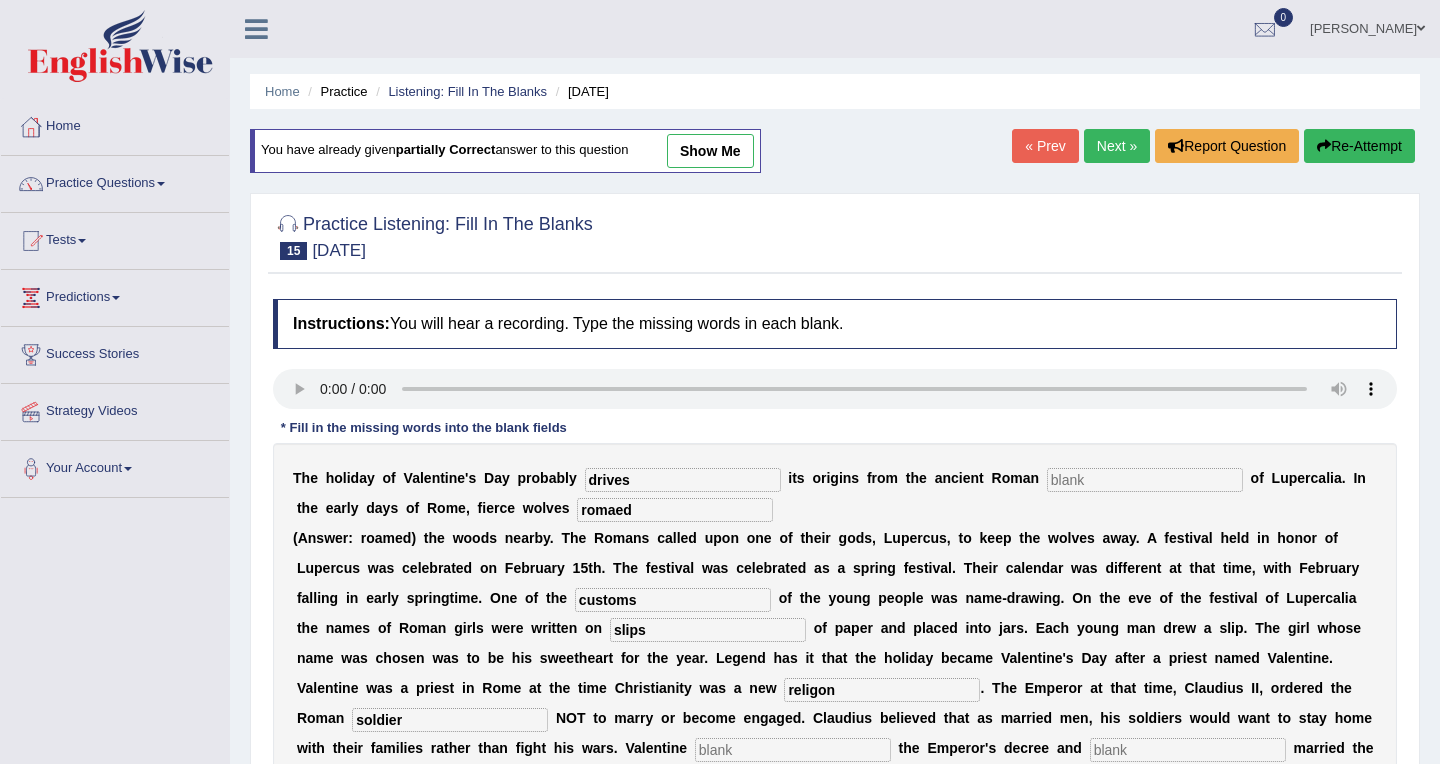 type on "soldier" 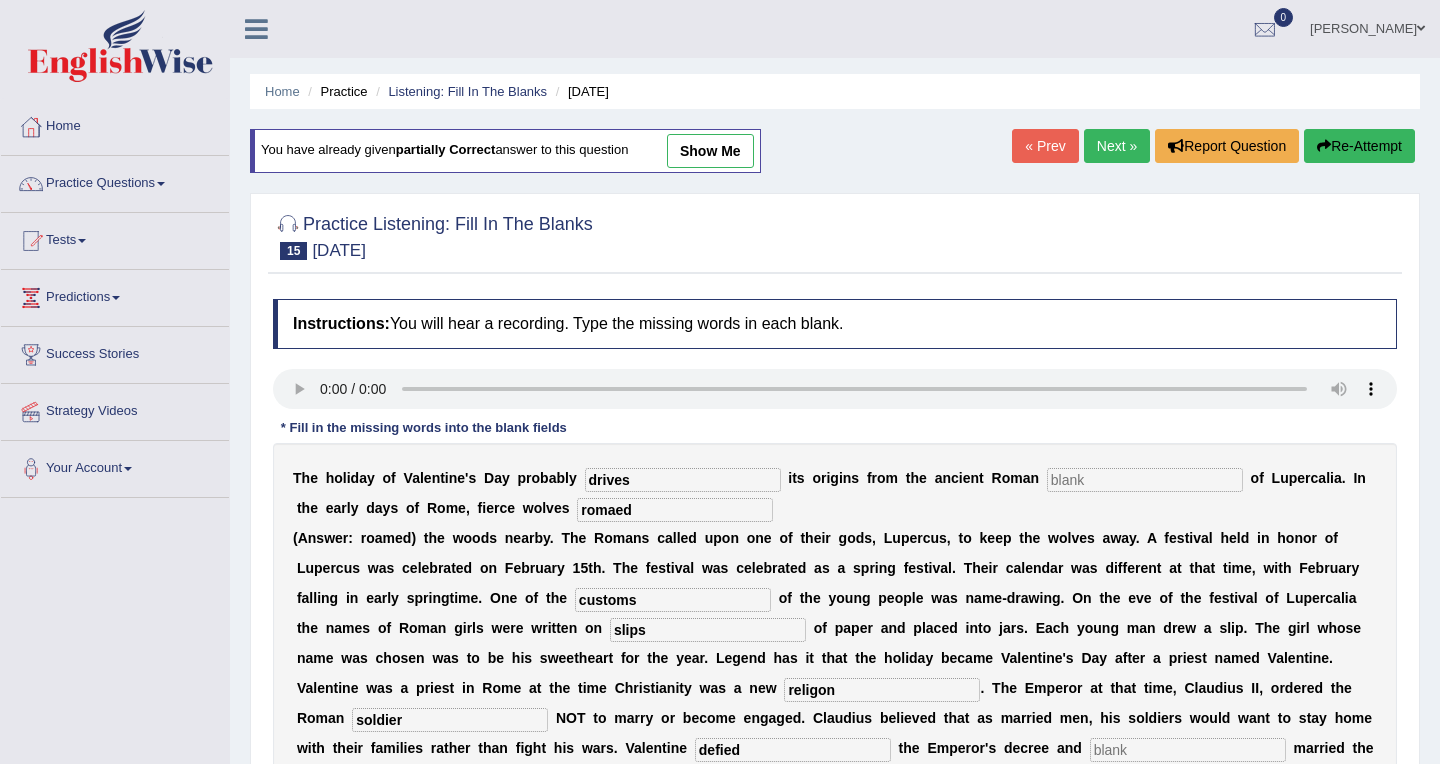 type on "defied" 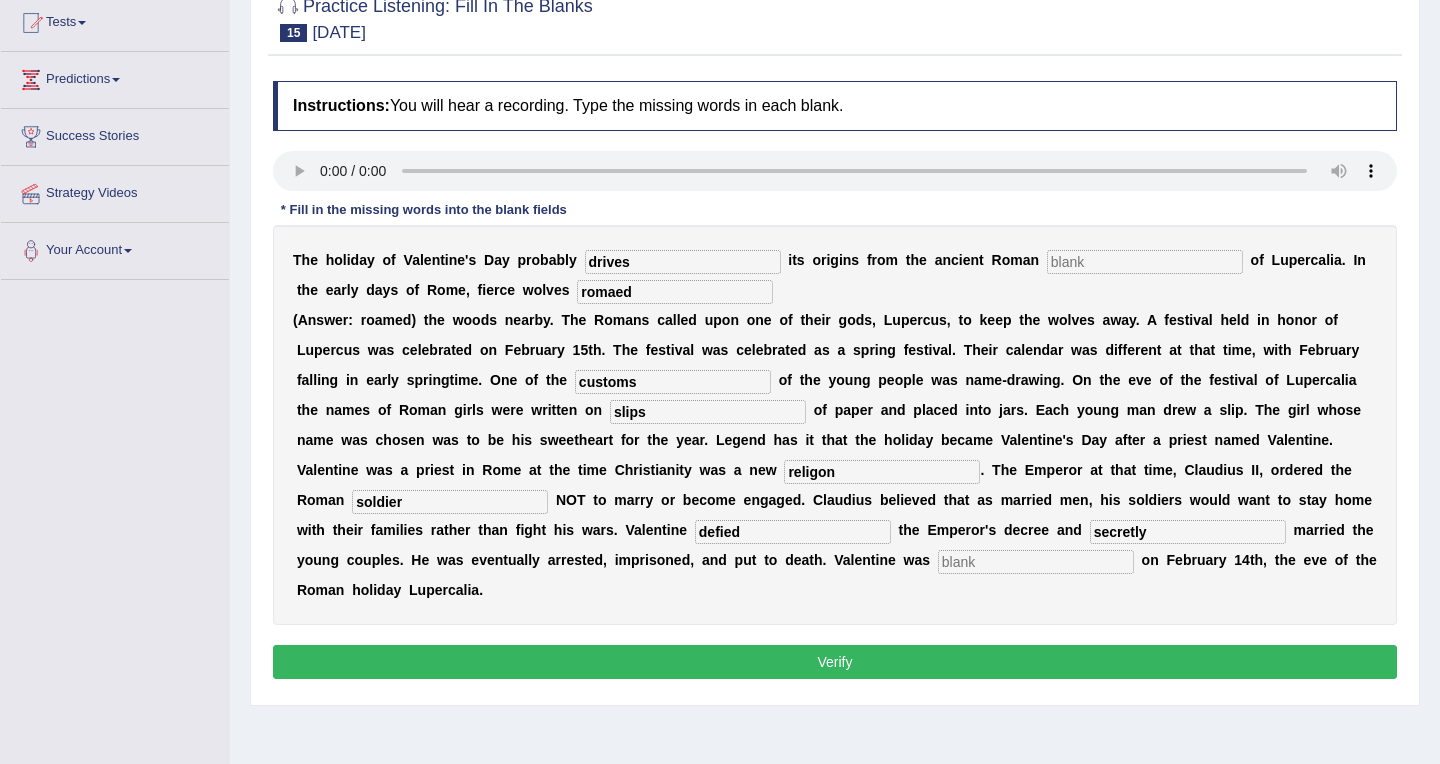 scroll, scrollTop: 219, scrollLeft: 0, axis: vertical 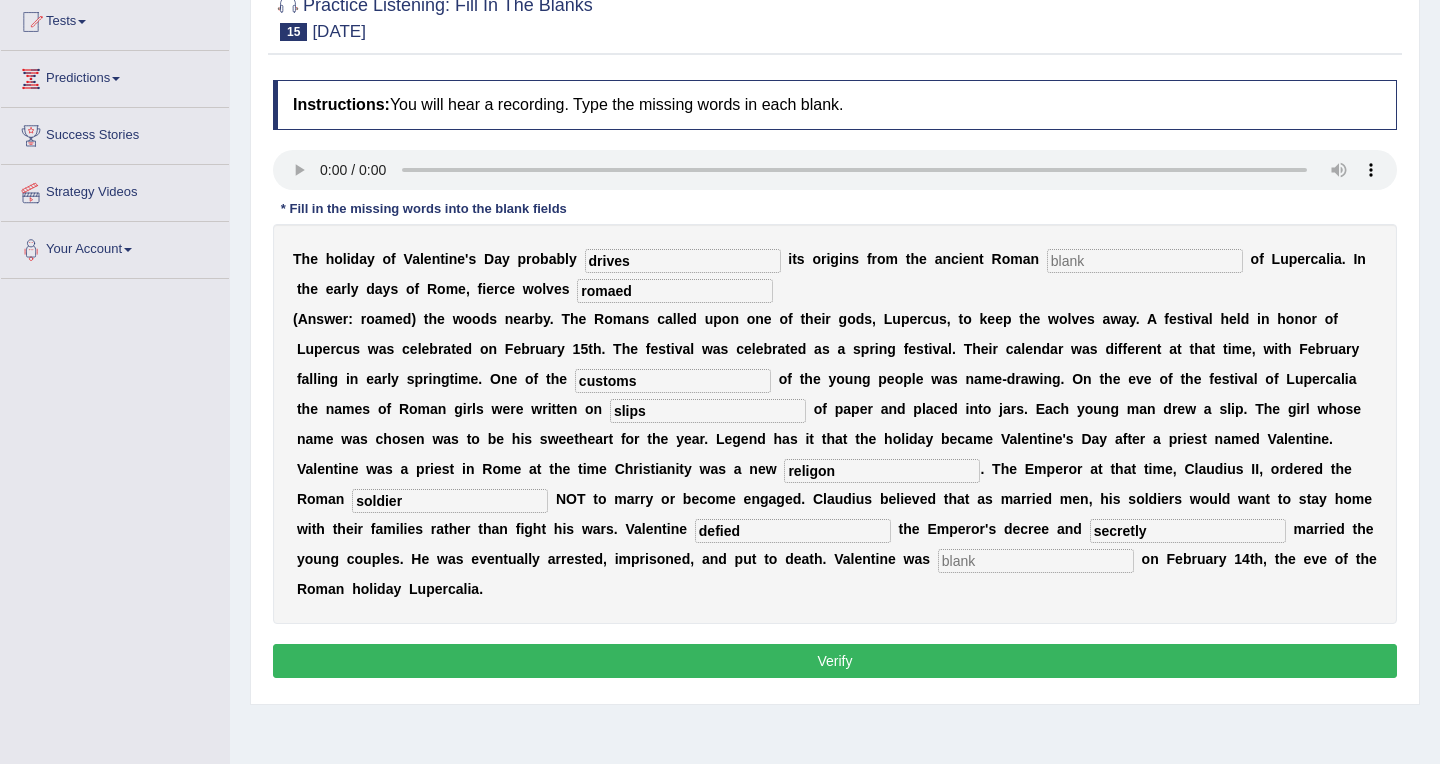 type on "secretly" 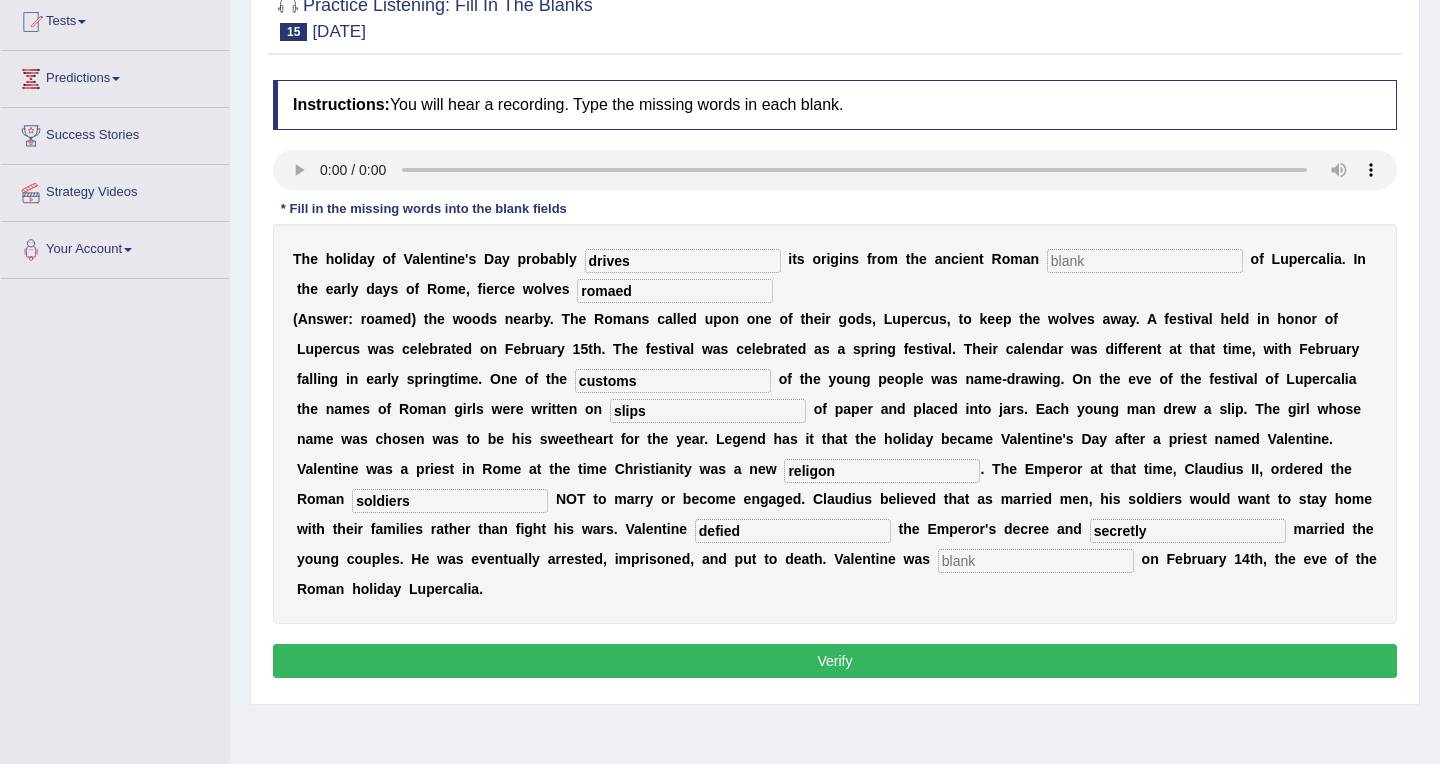 type on "soldiers" 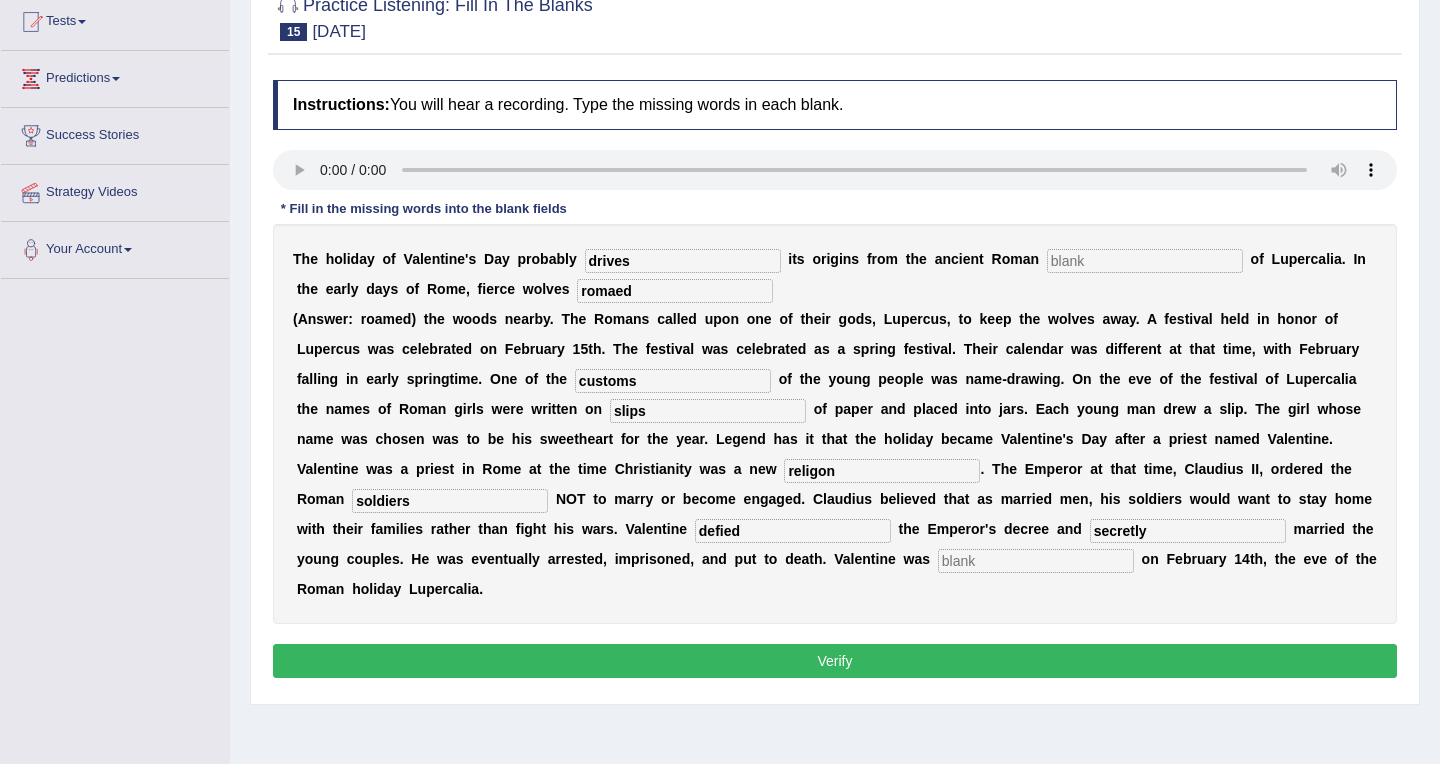 click on "drives" at bounding box center (683, 261) 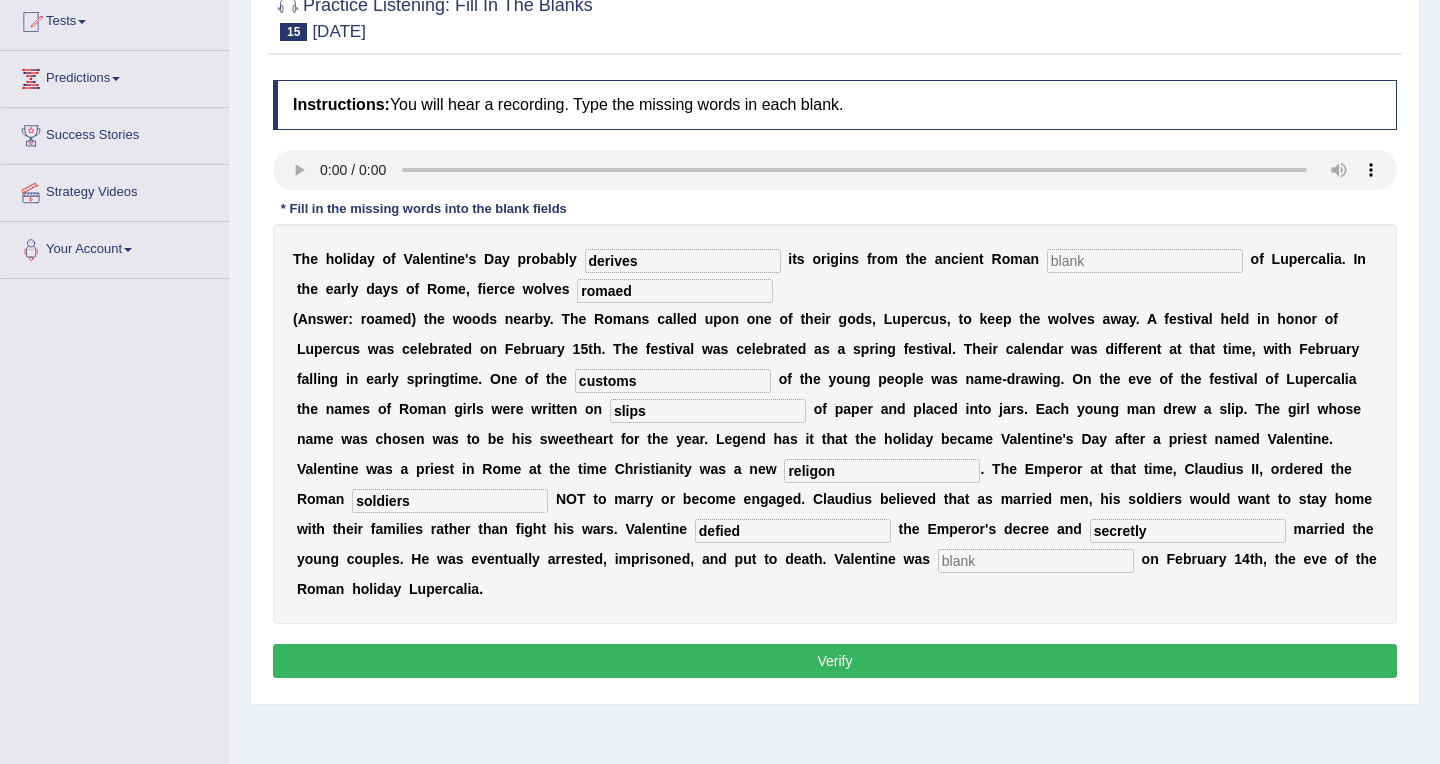 type on "derives" 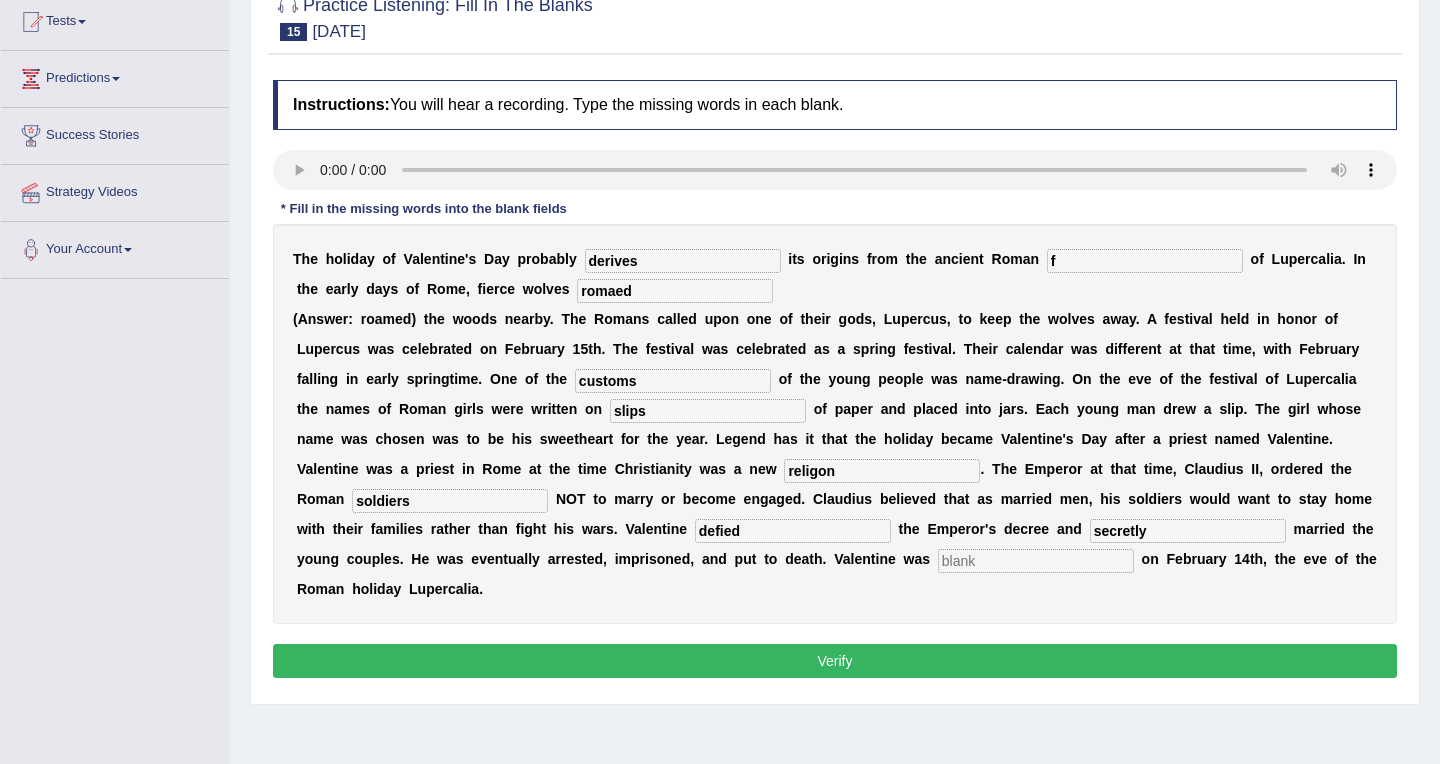 scroll, scrollTop: 225, scrollLeft: 0, axis: vertical 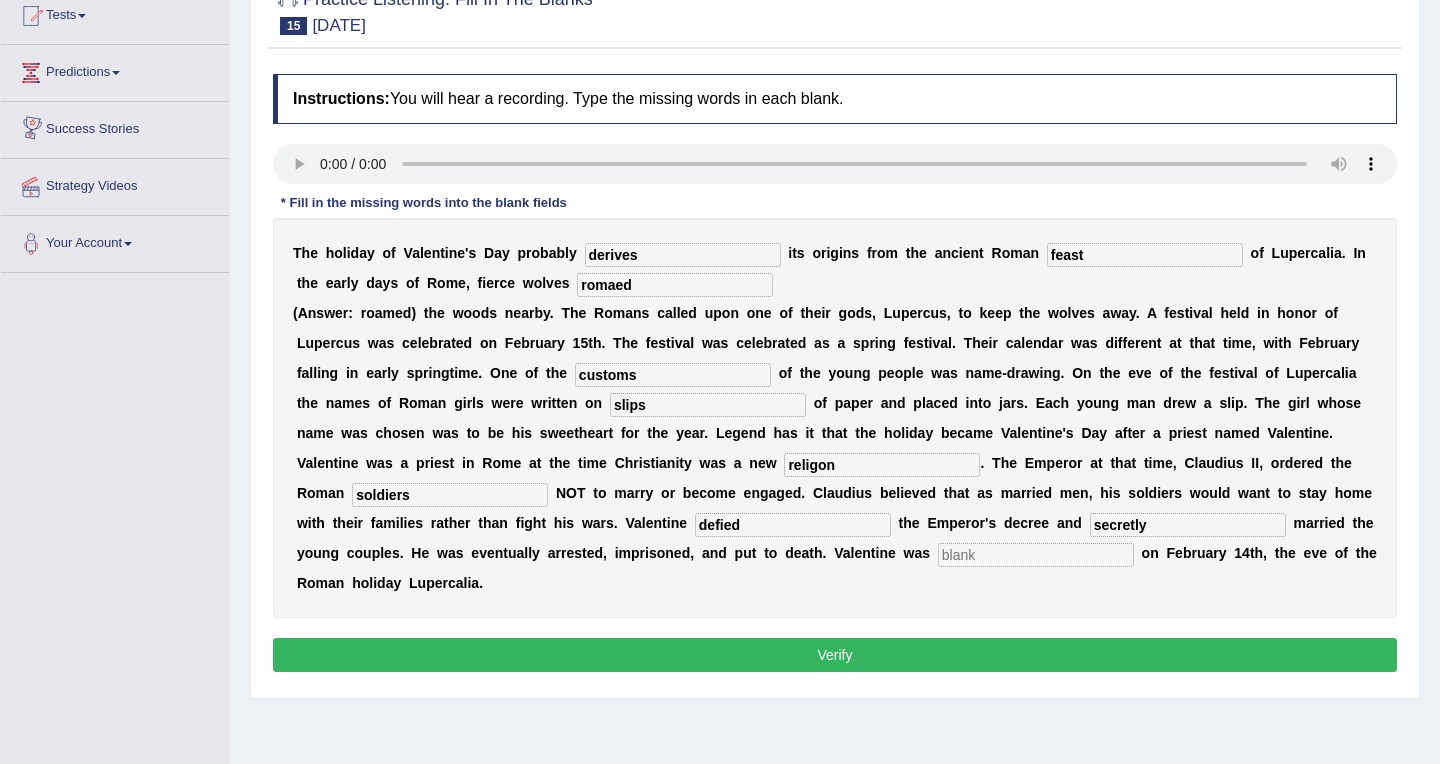 type on "feast" 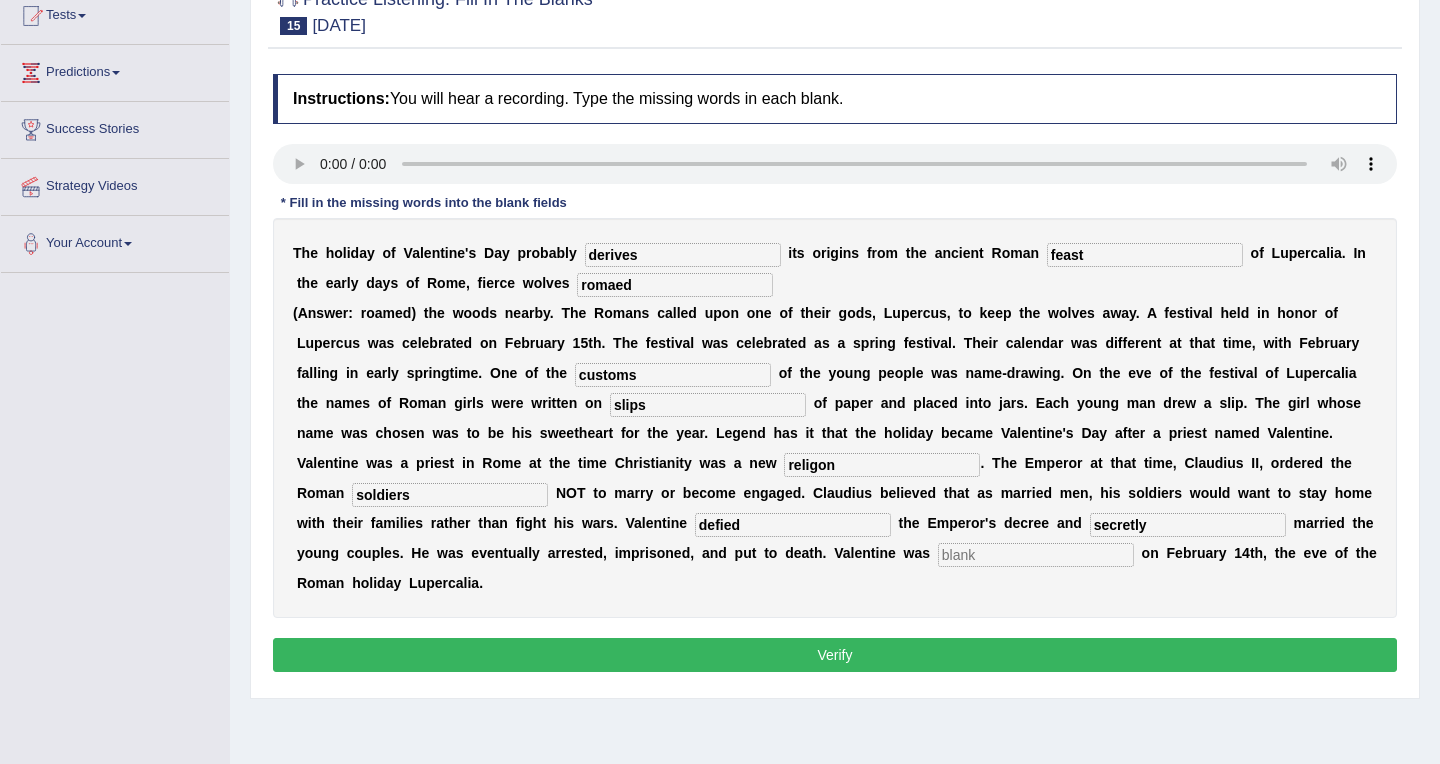 click on "Verify" at bounding box center (835, 655) 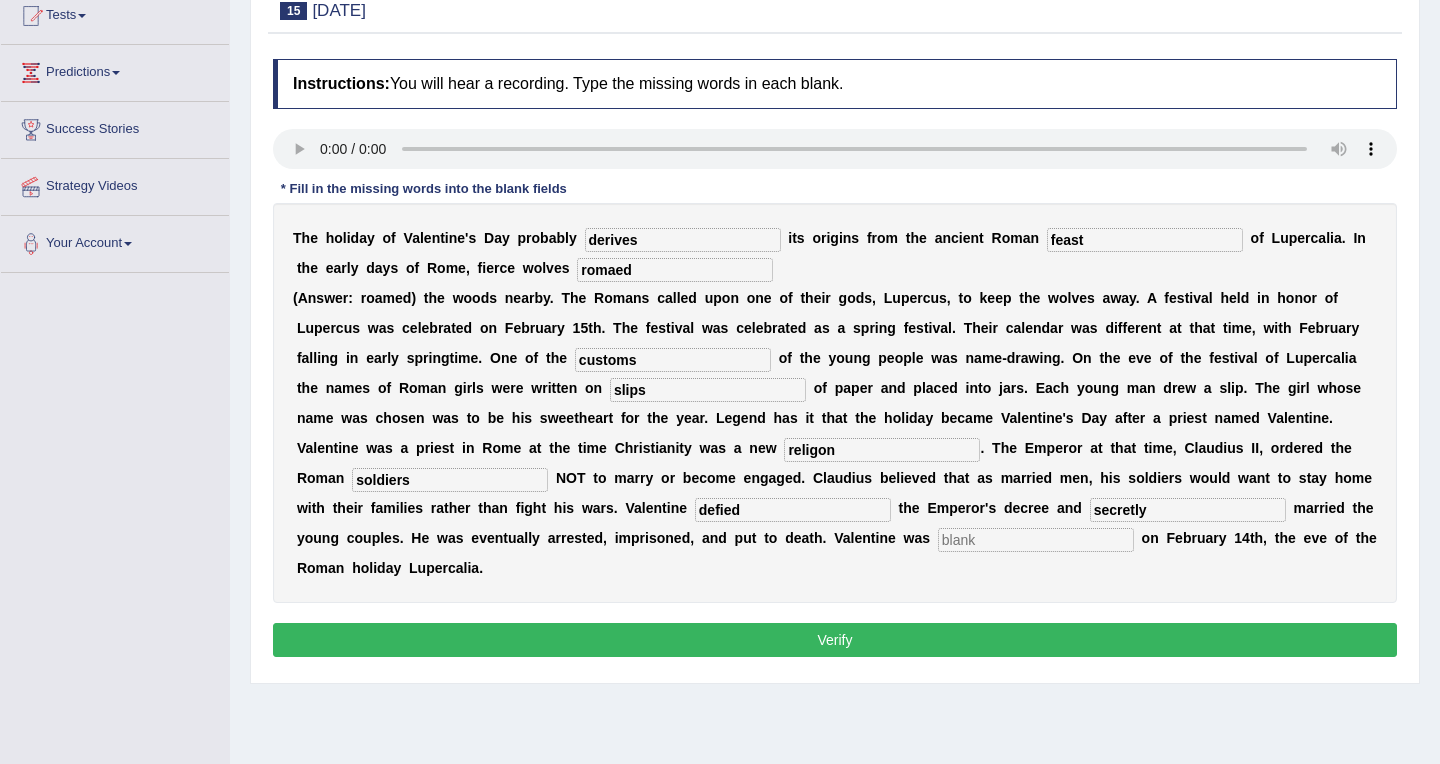 type 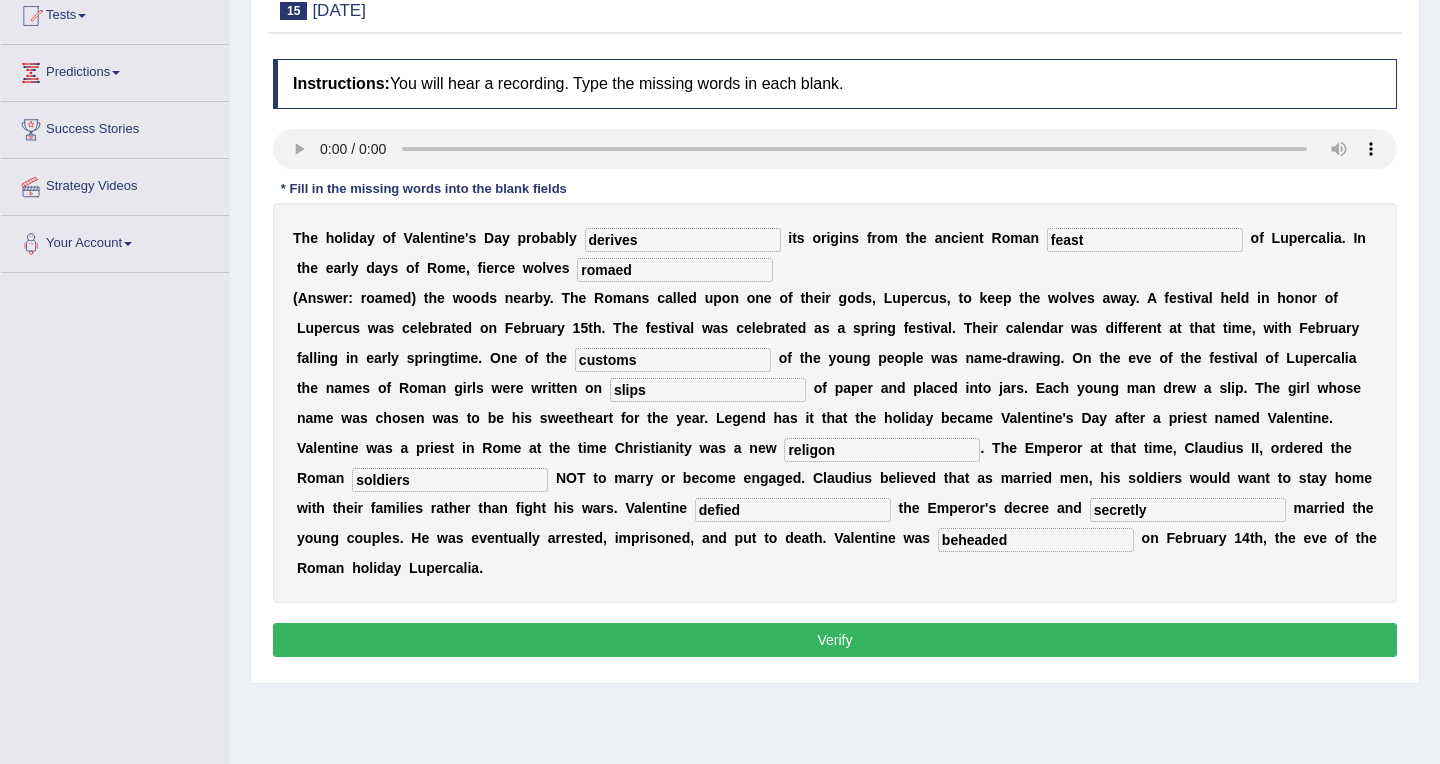 type on "beheaded" 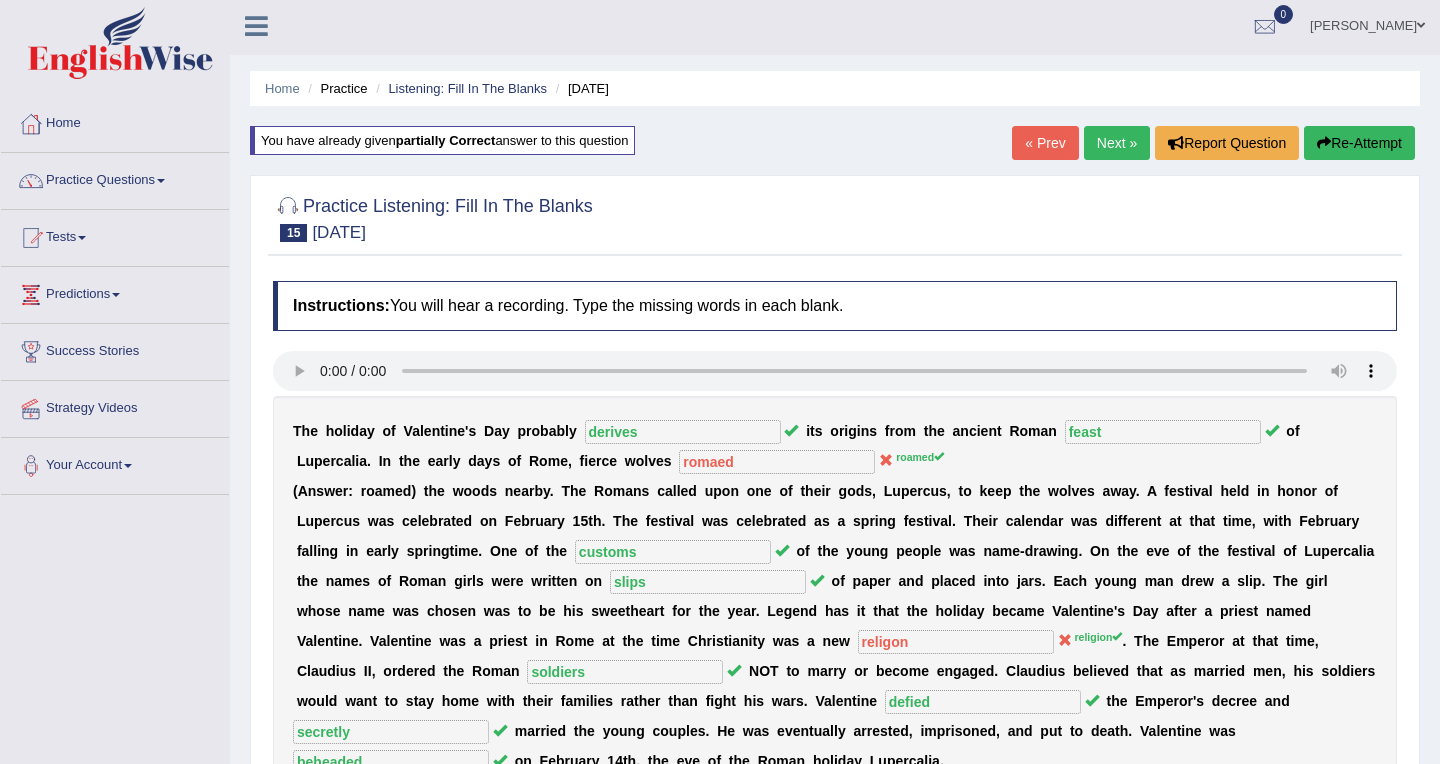 scroll, scrollTop: 0, scrollLeft: 0, axis: both 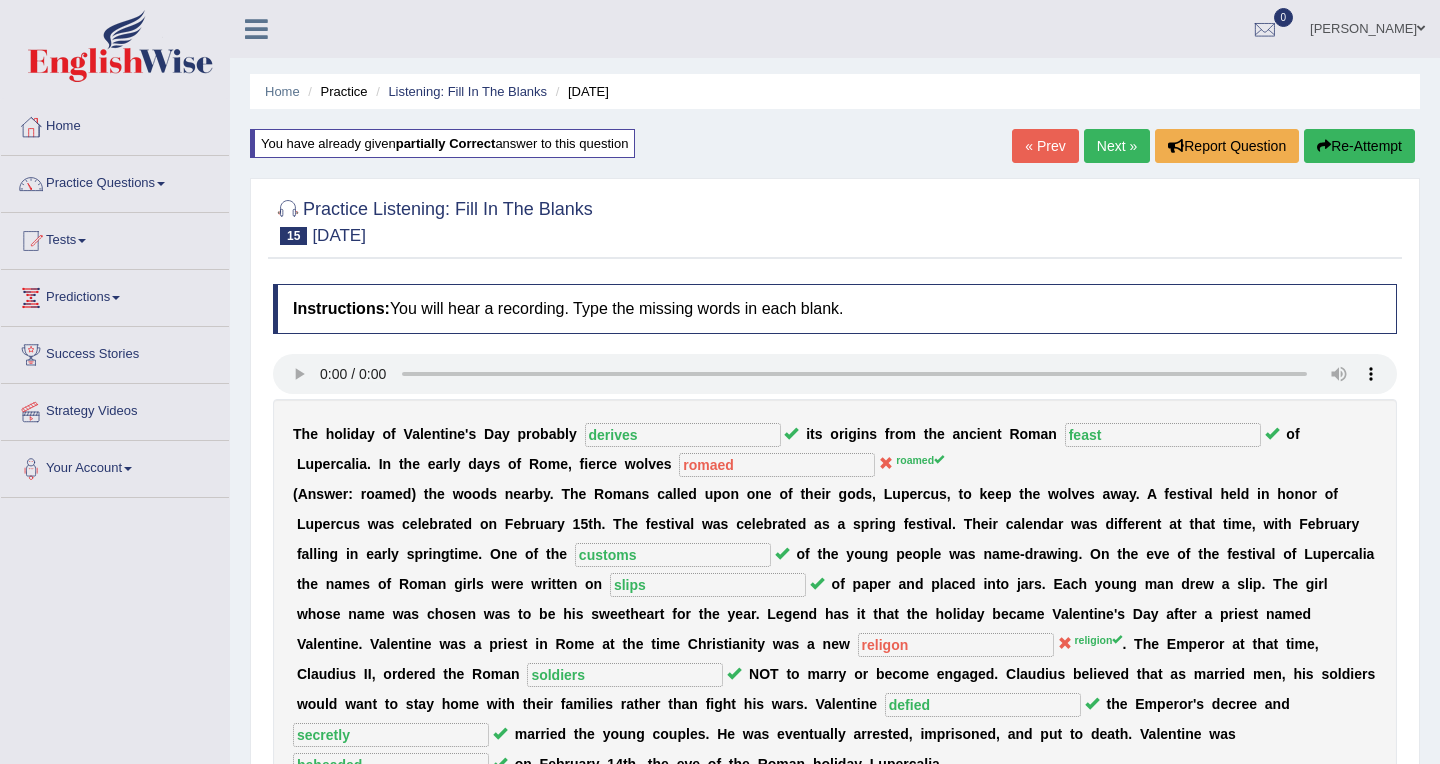 click on "Next »" at bounding box center (1117, 146) 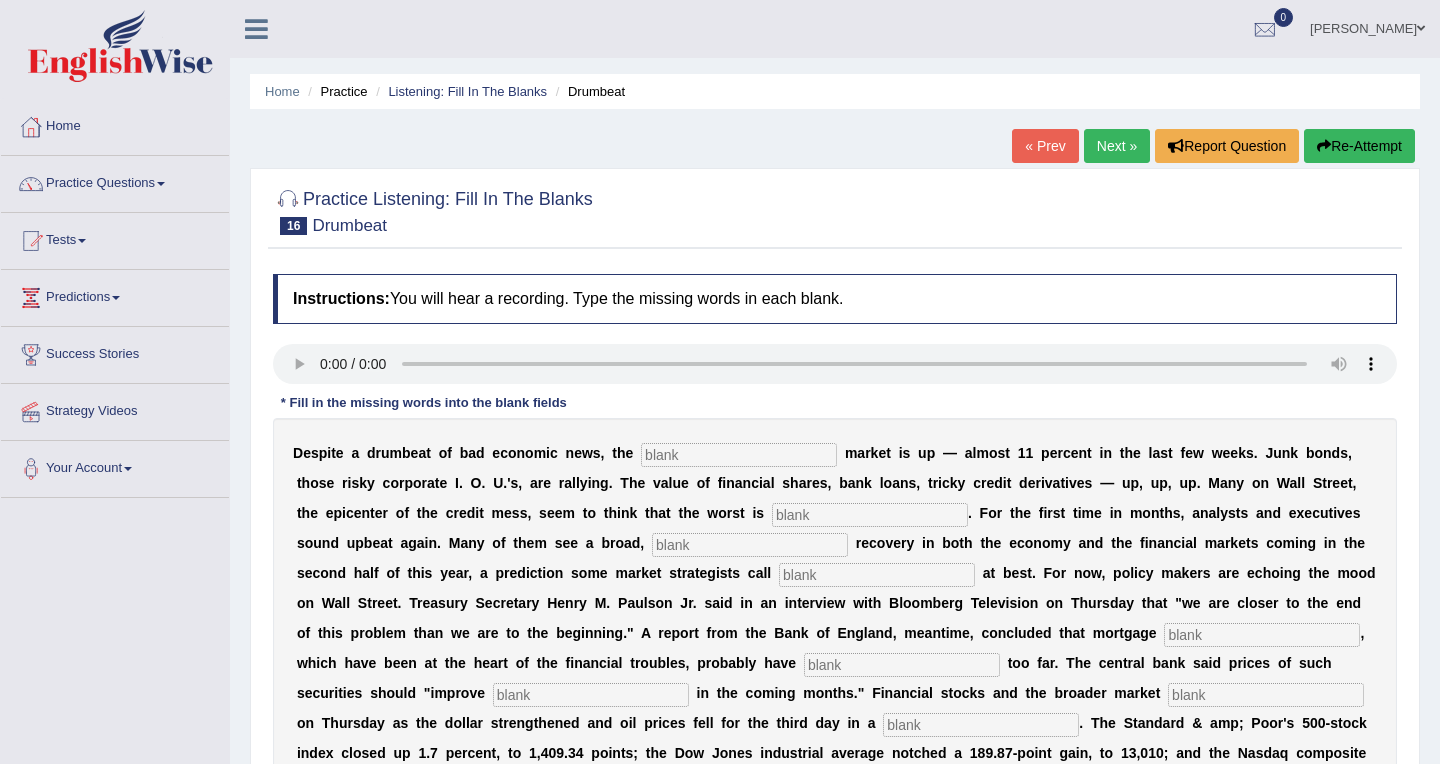scroll, scrollTop: 250, scrollLeft: 0, axis: vertical 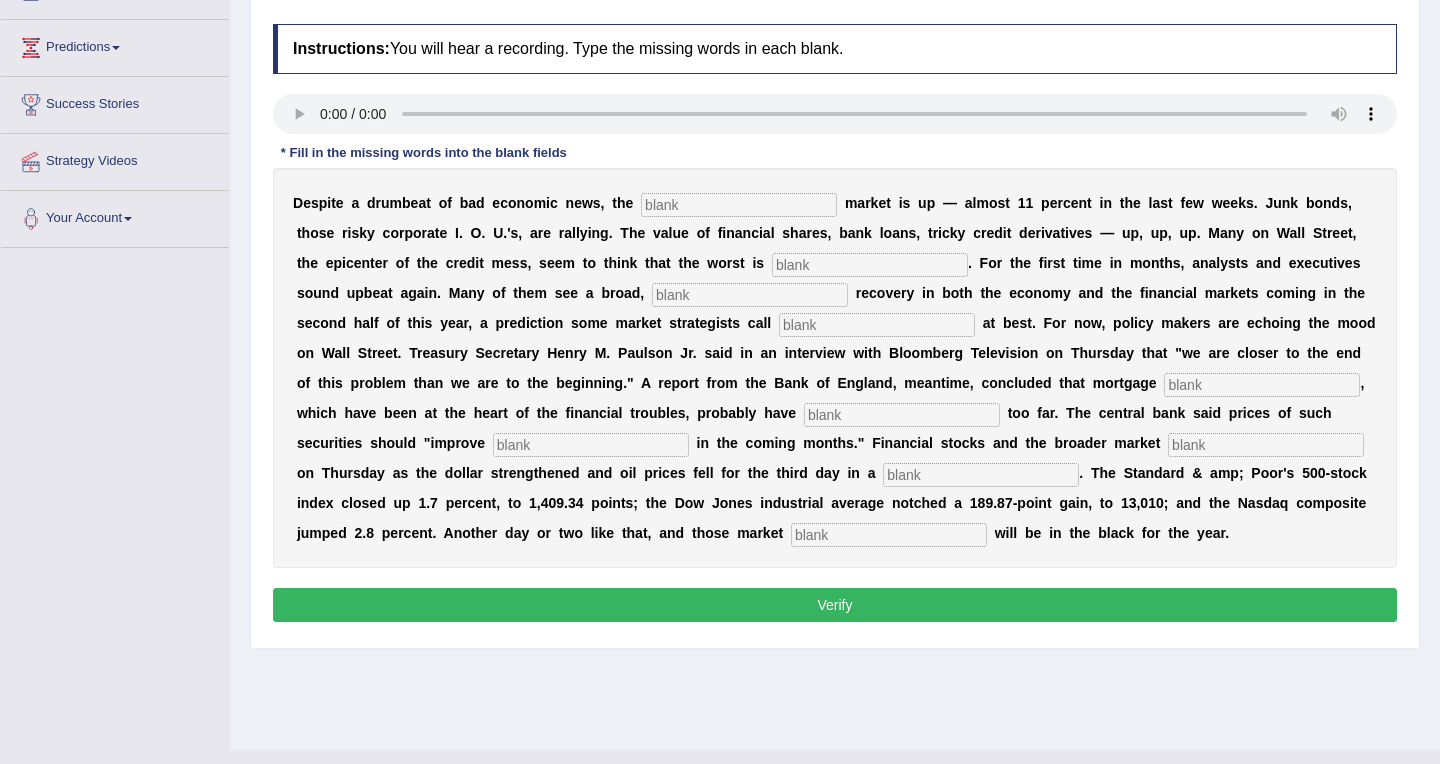 click at bounding box center [739, 205] 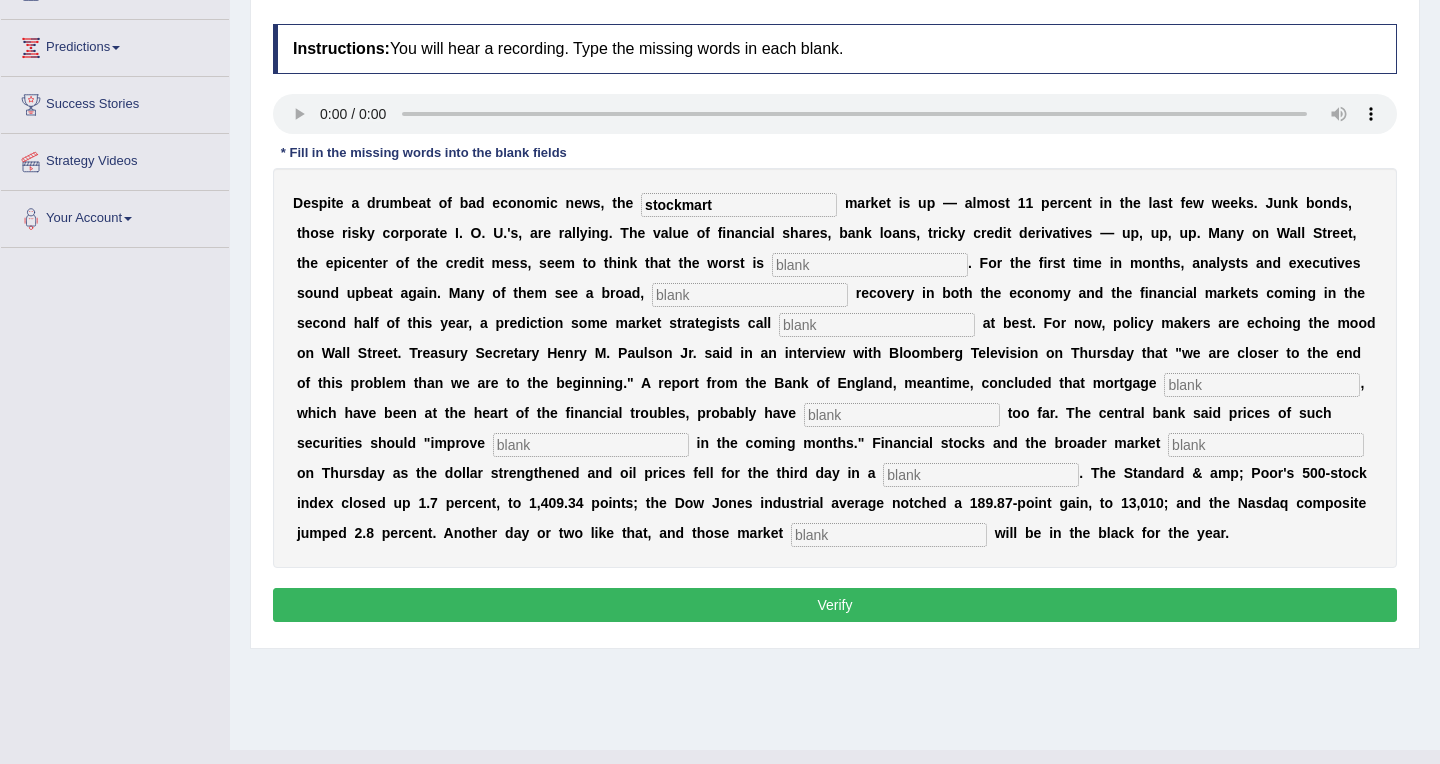 click at bounding box center (870, 265) 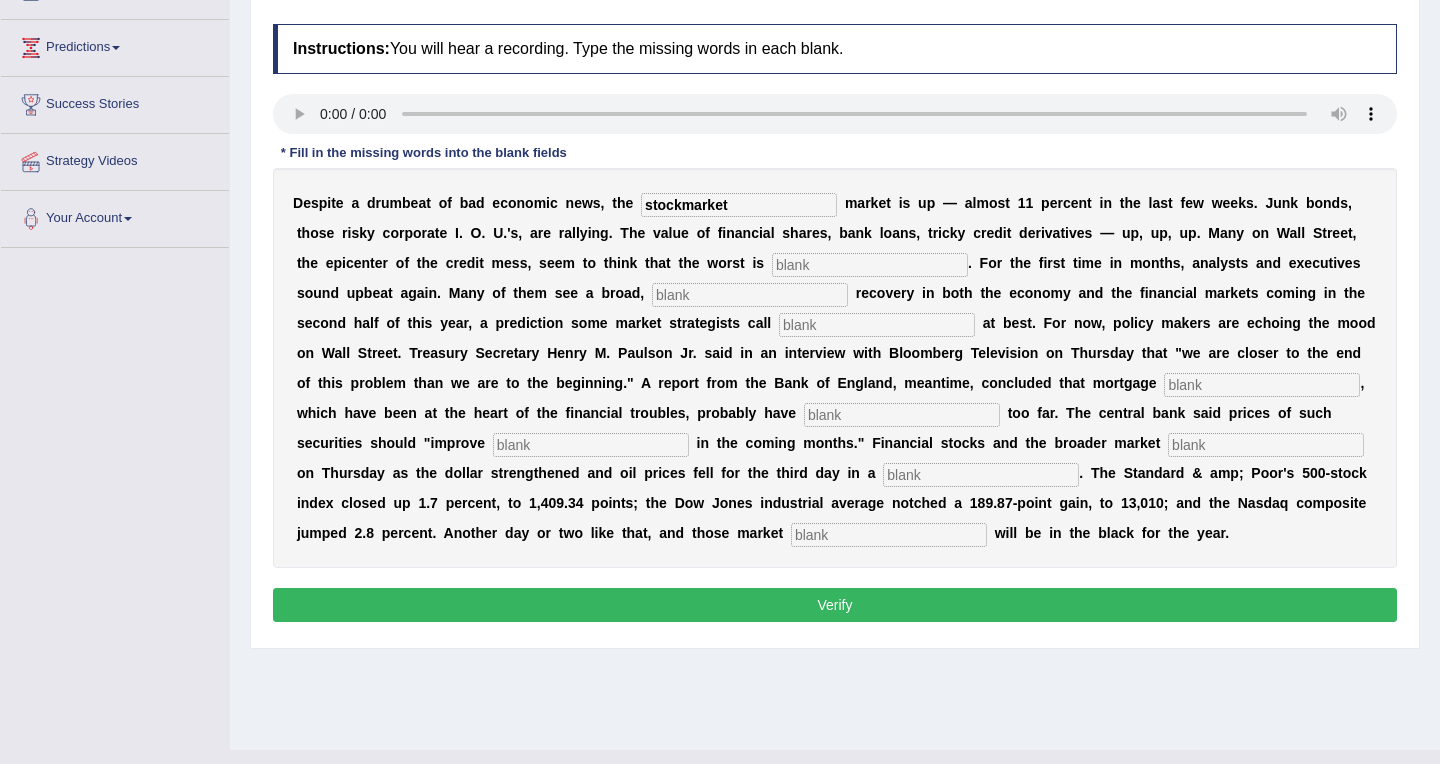 type on "stockmarket" 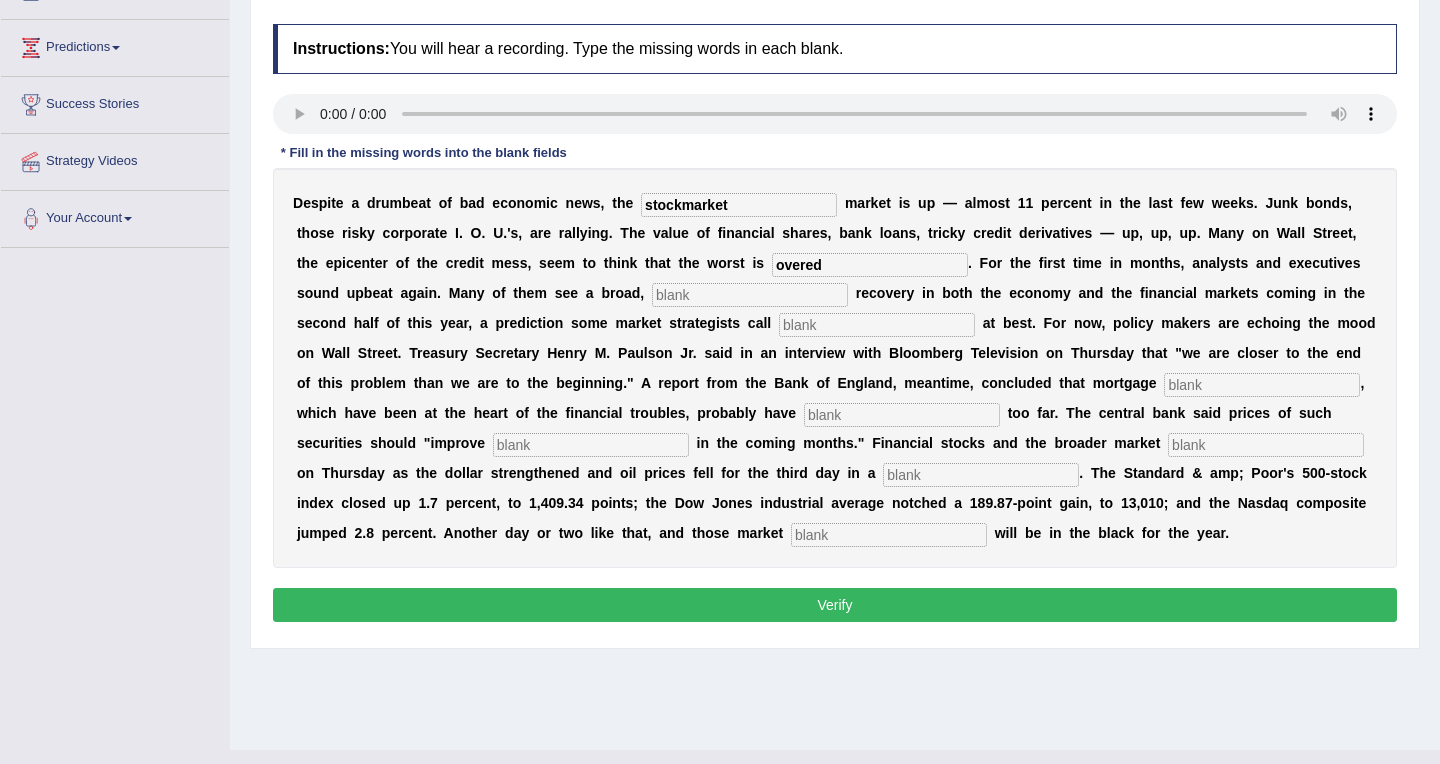 type on "overed" 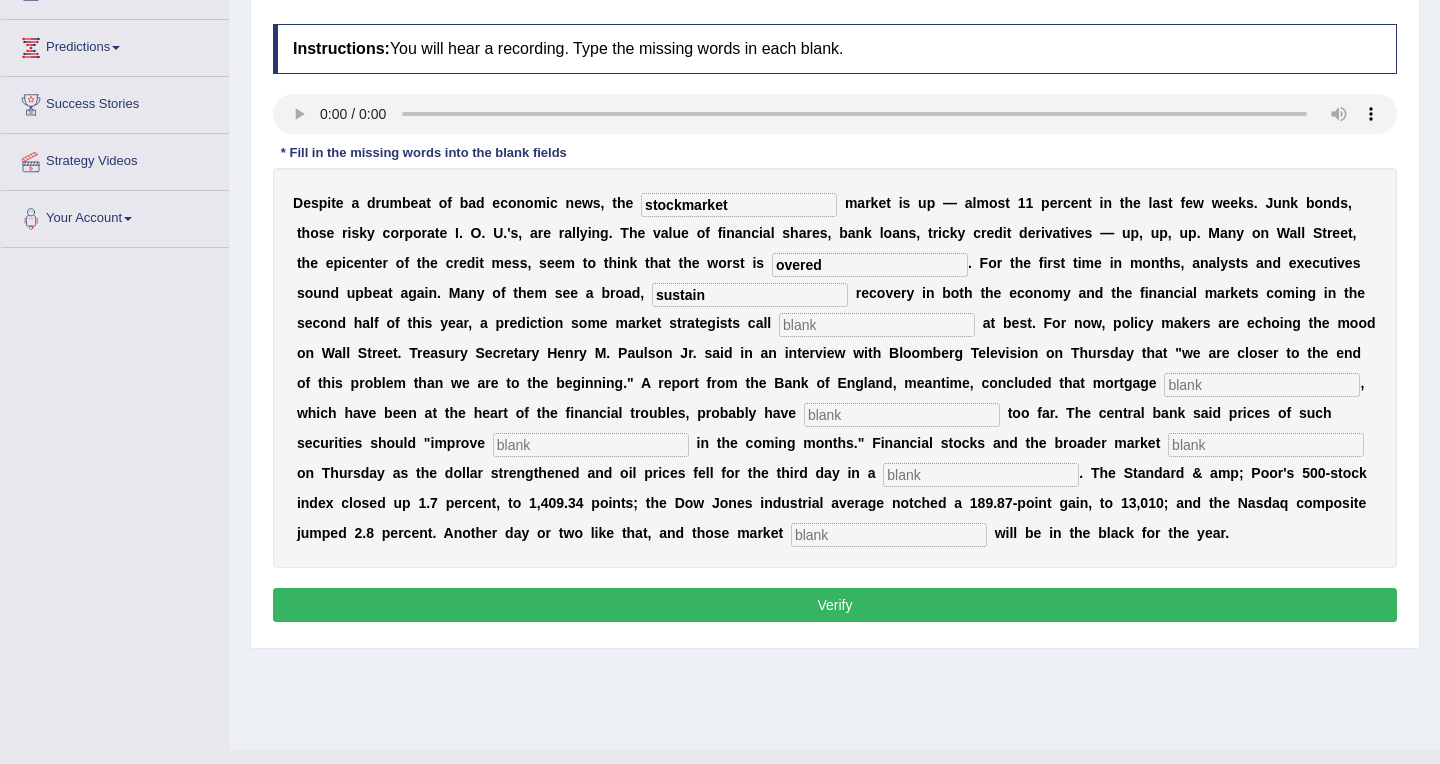 type on "sustain" 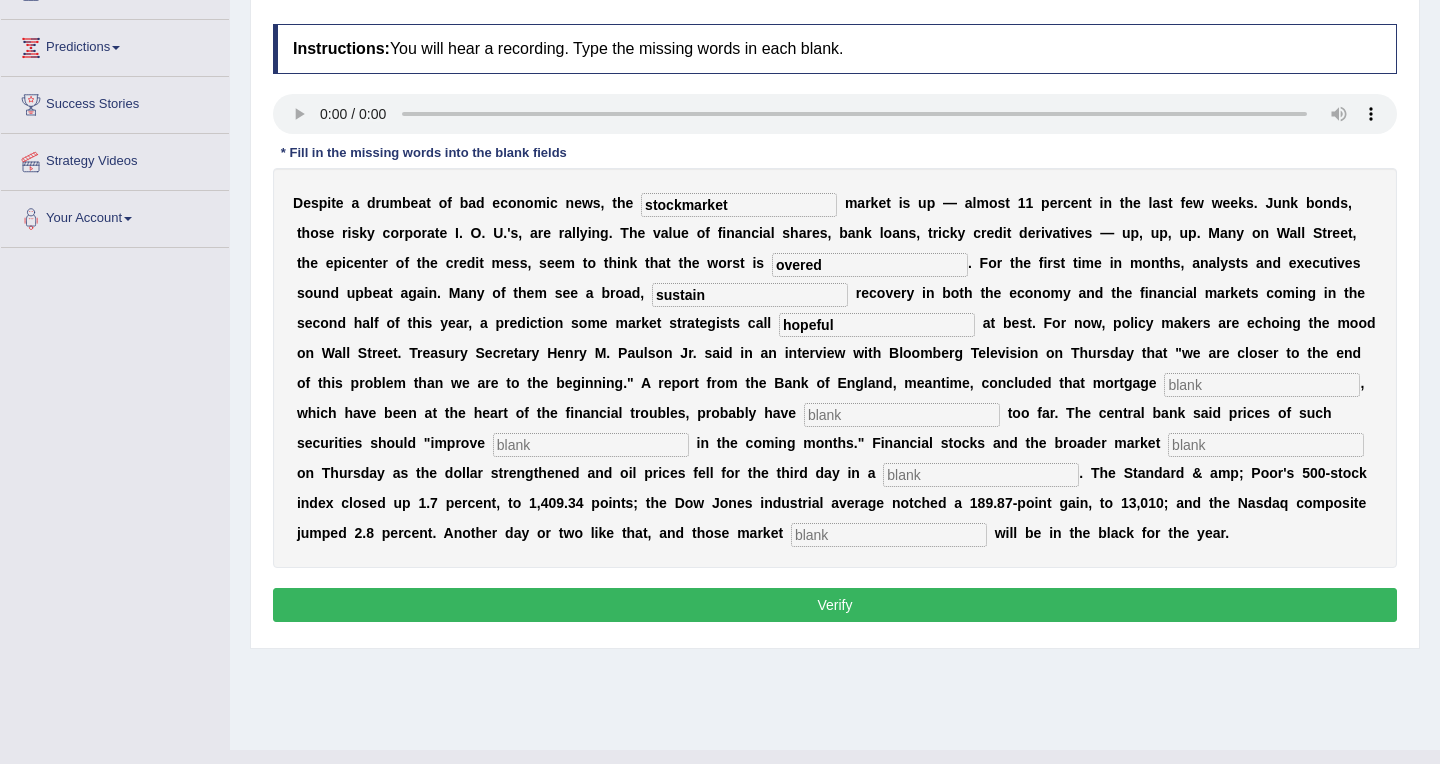 type on "hopeful" 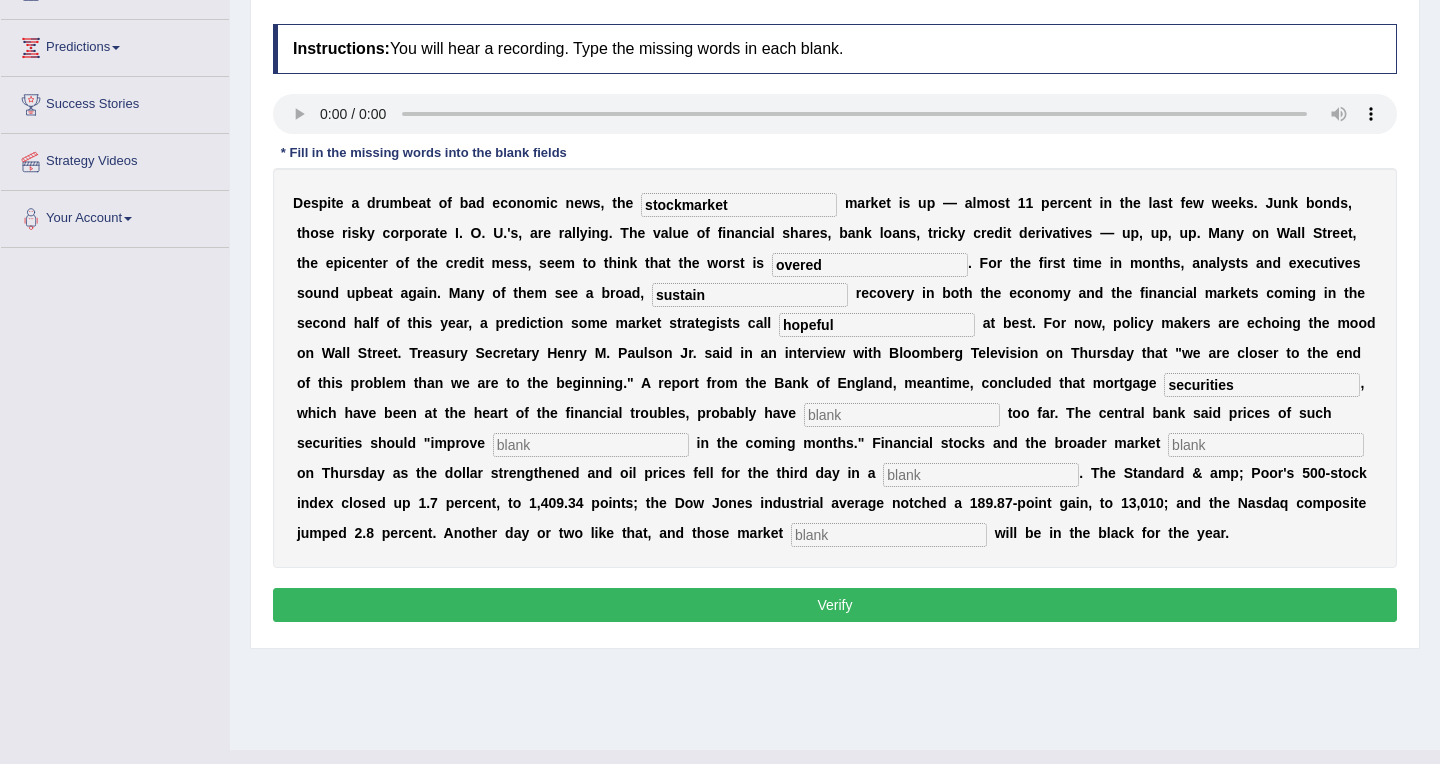 type on "securities" 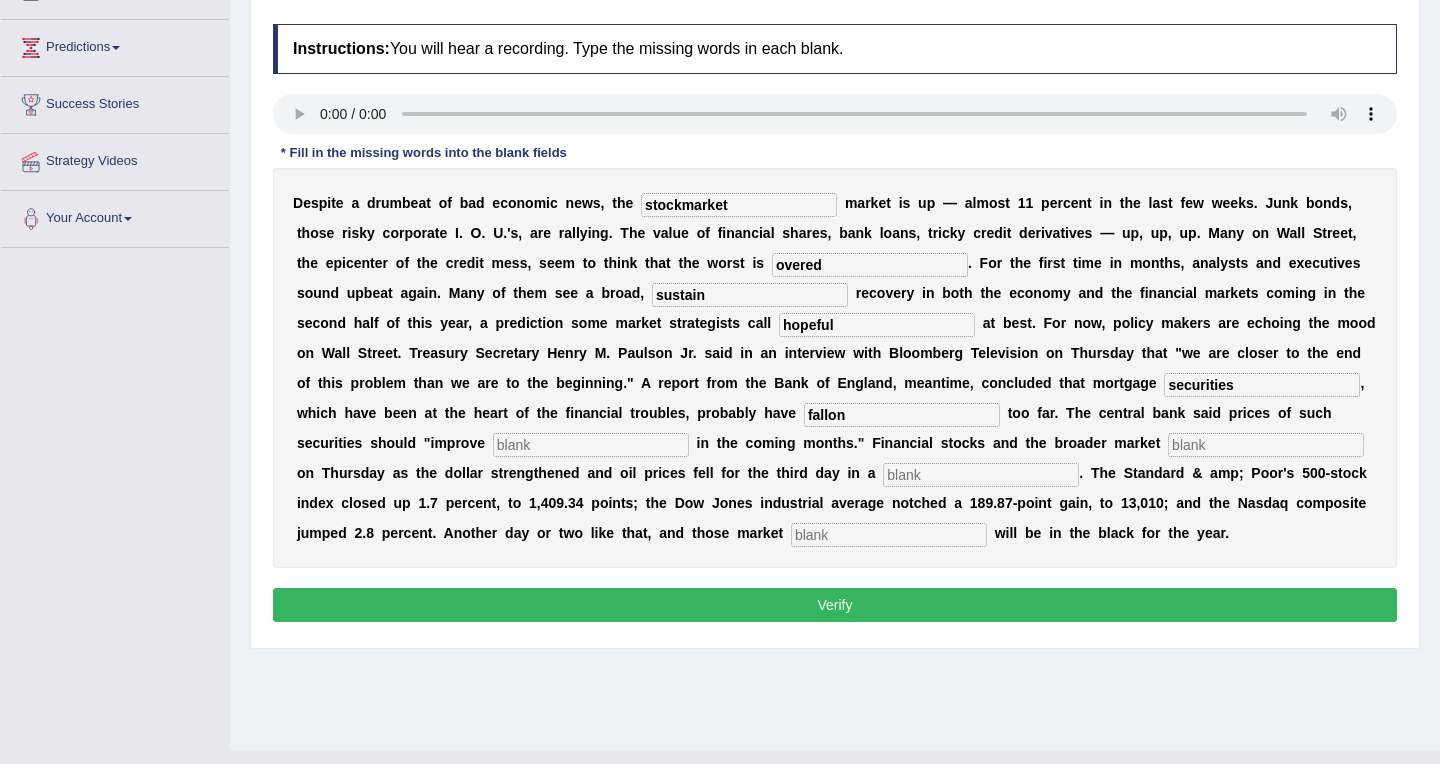 type on "fallon" 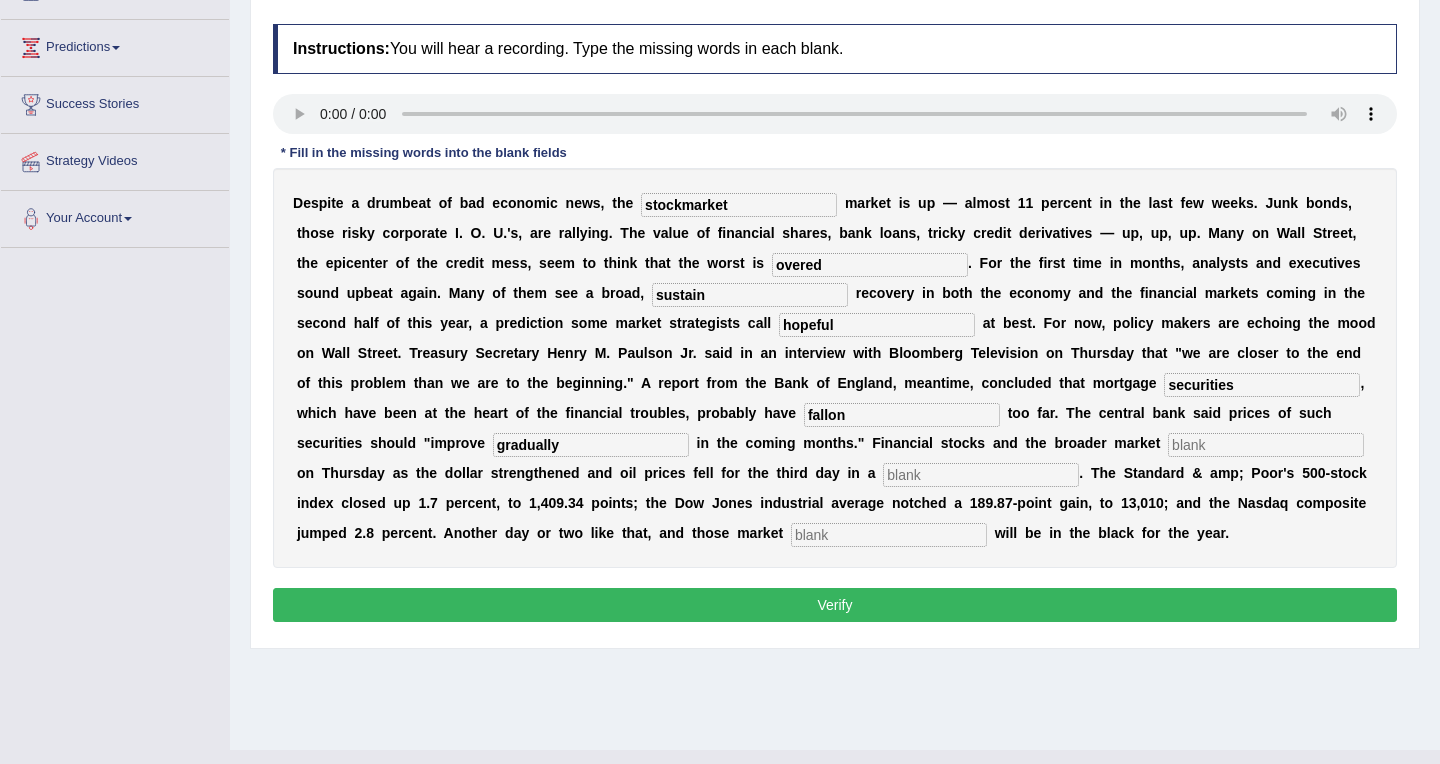 type on "gradually" 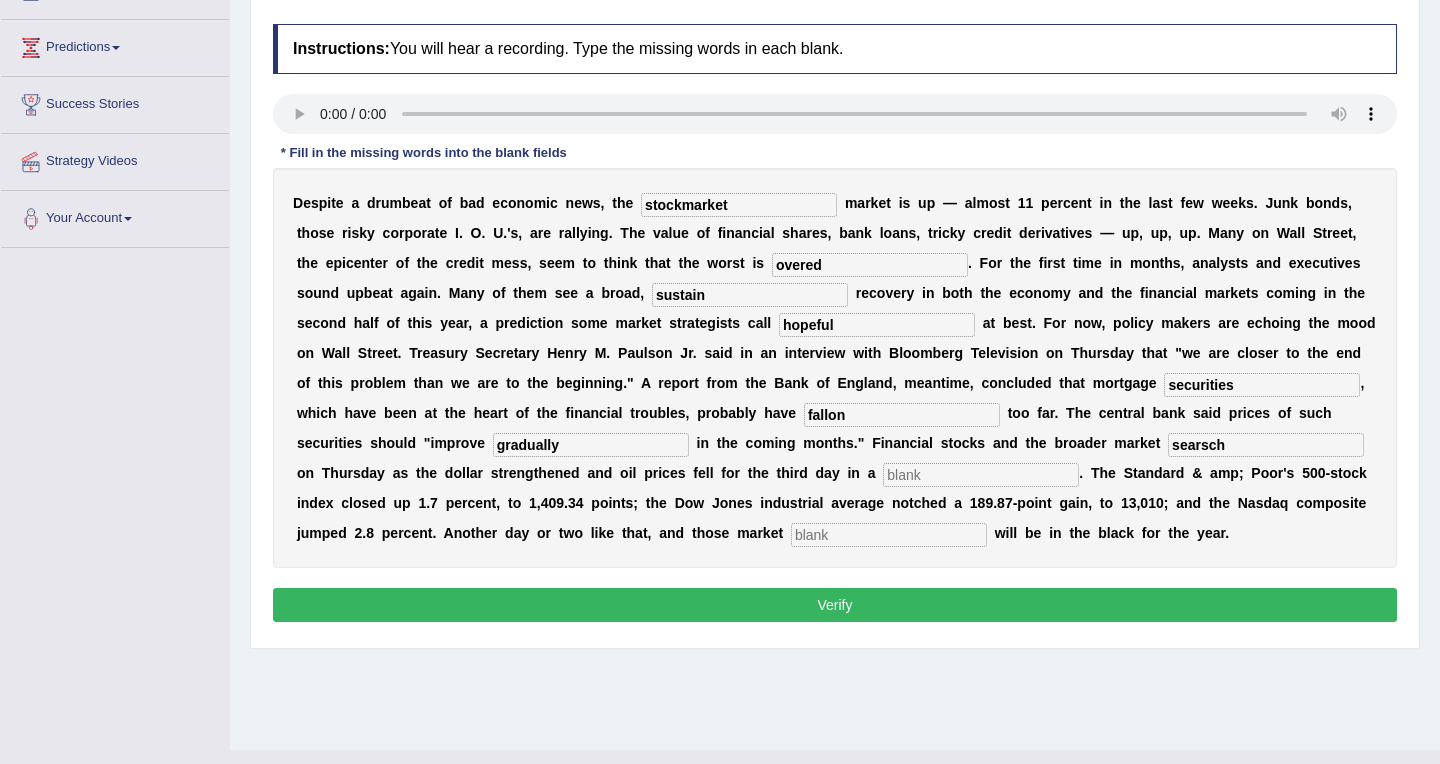 type on "searsch" 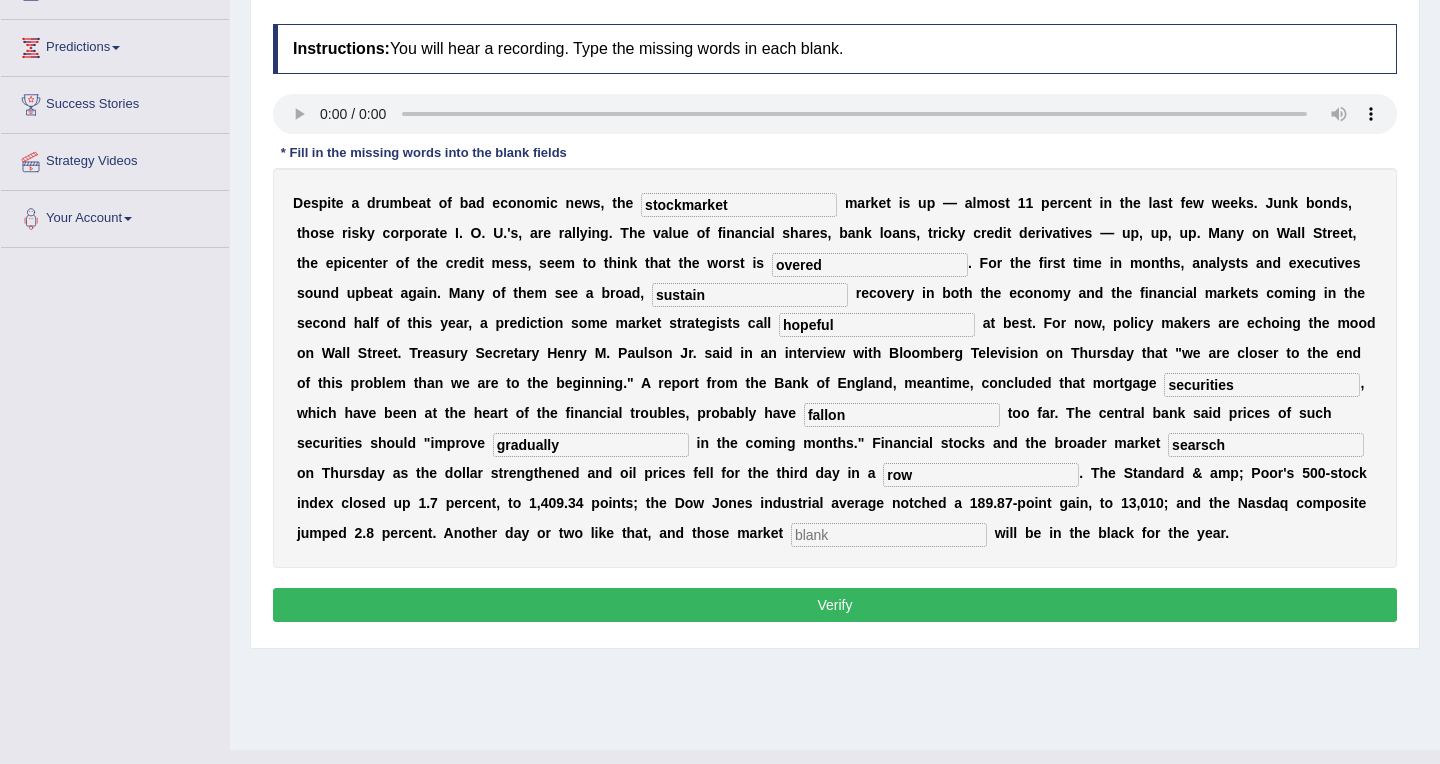 type on "row" 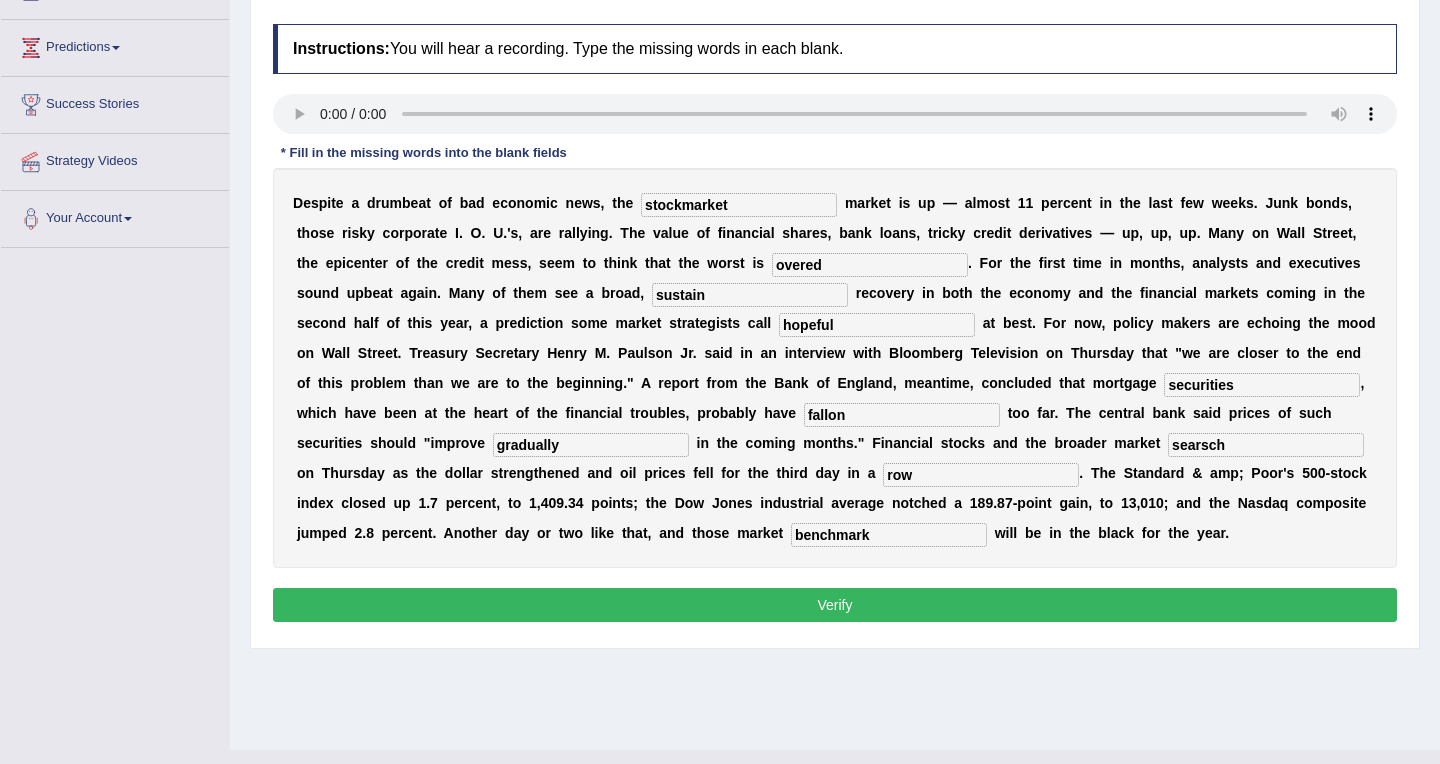 type on "benchmark" 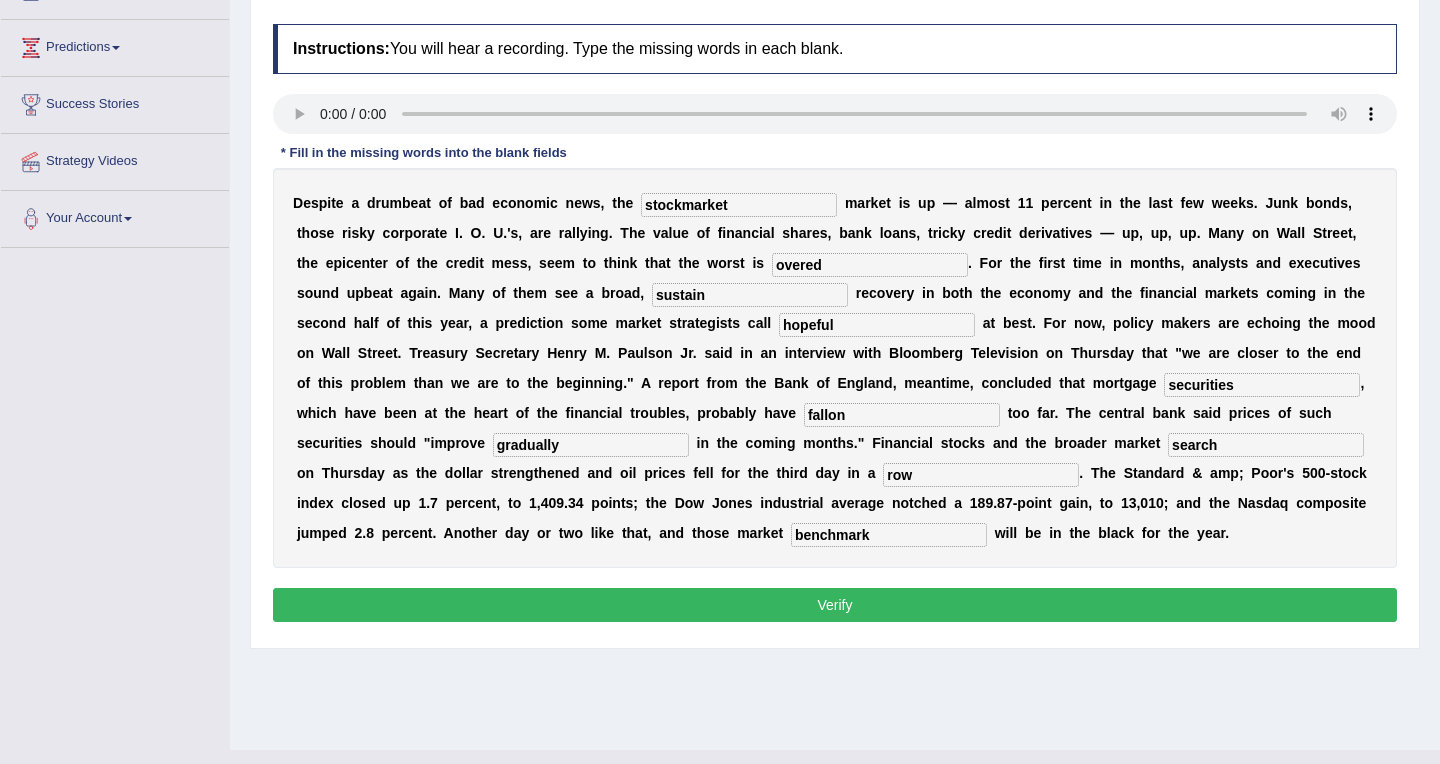 type on "search" 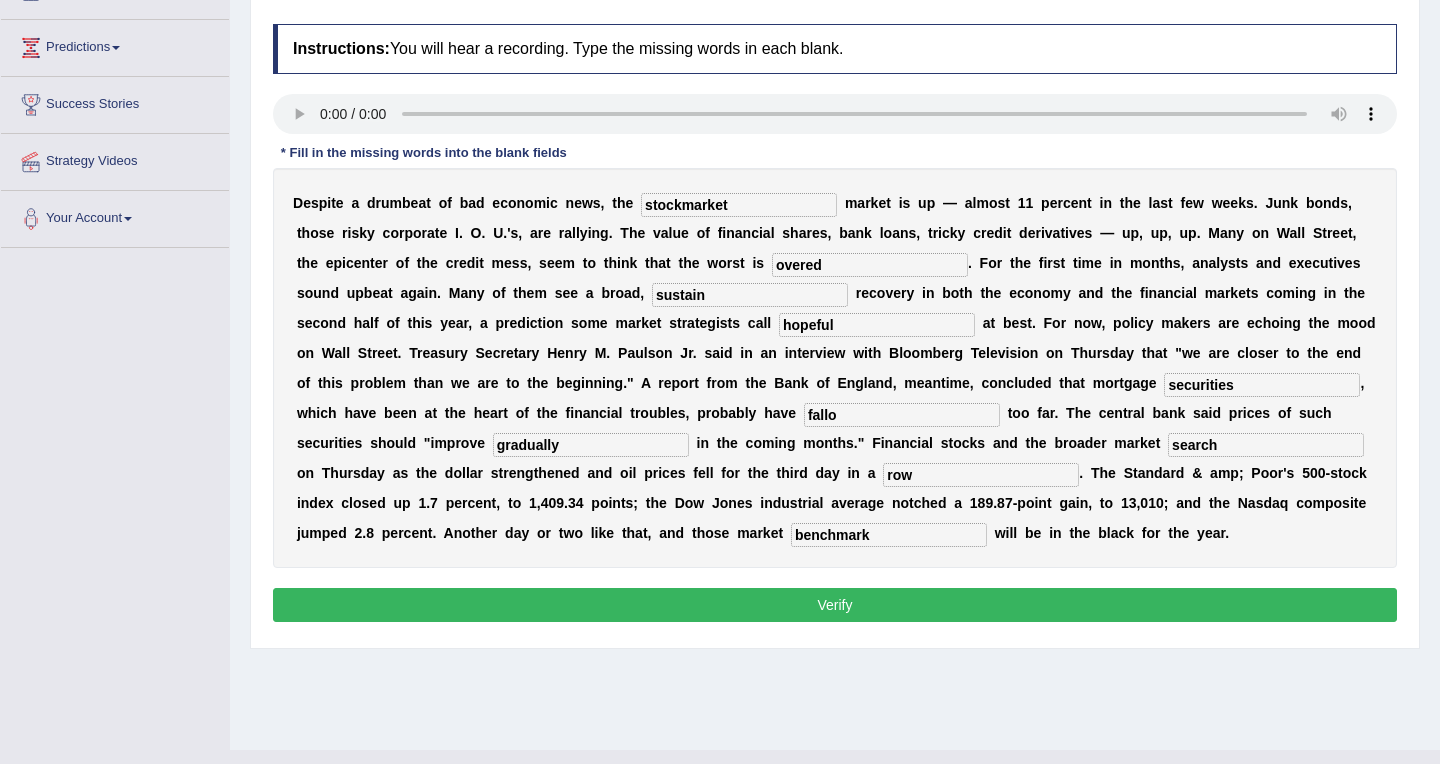 type on "fallon" 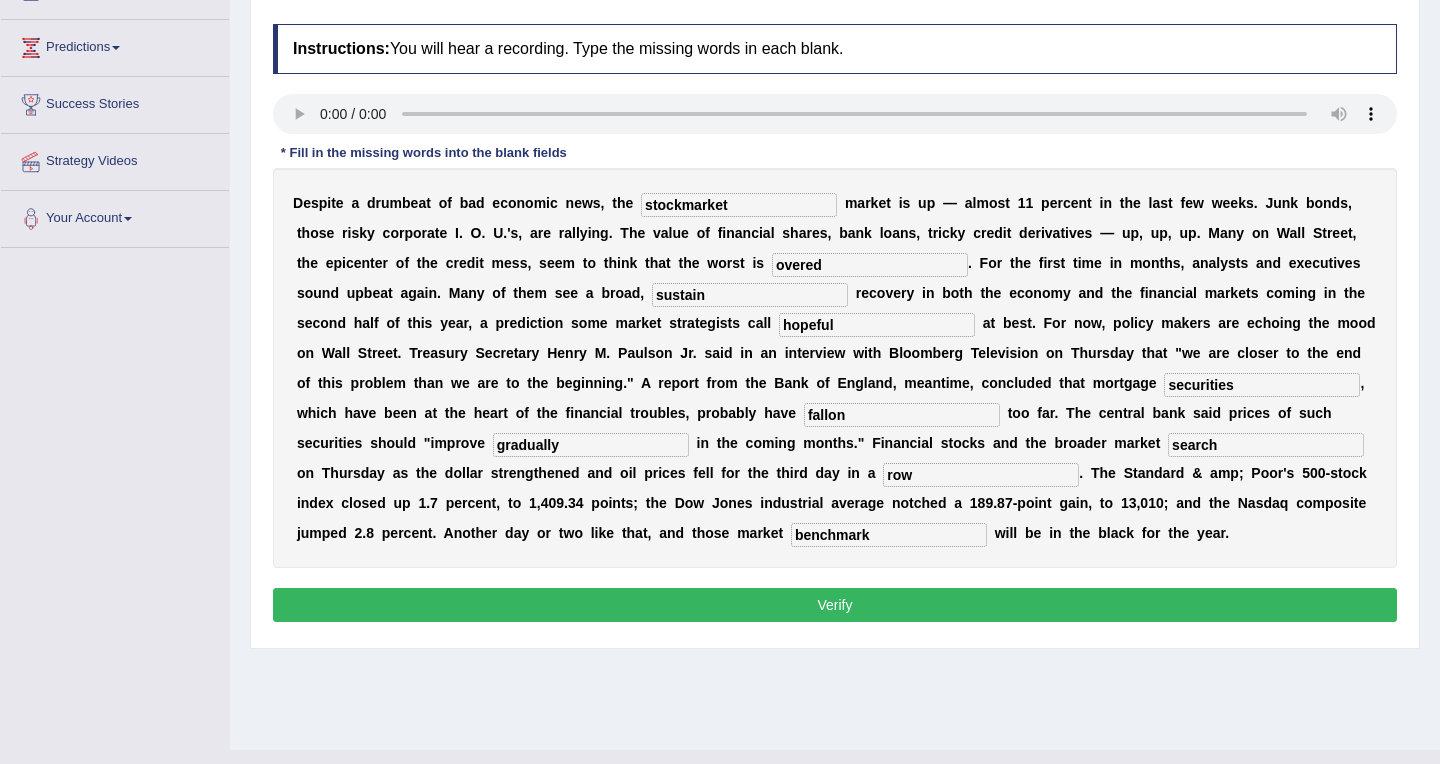 click on "gradually" at bounding box center (591, 445) 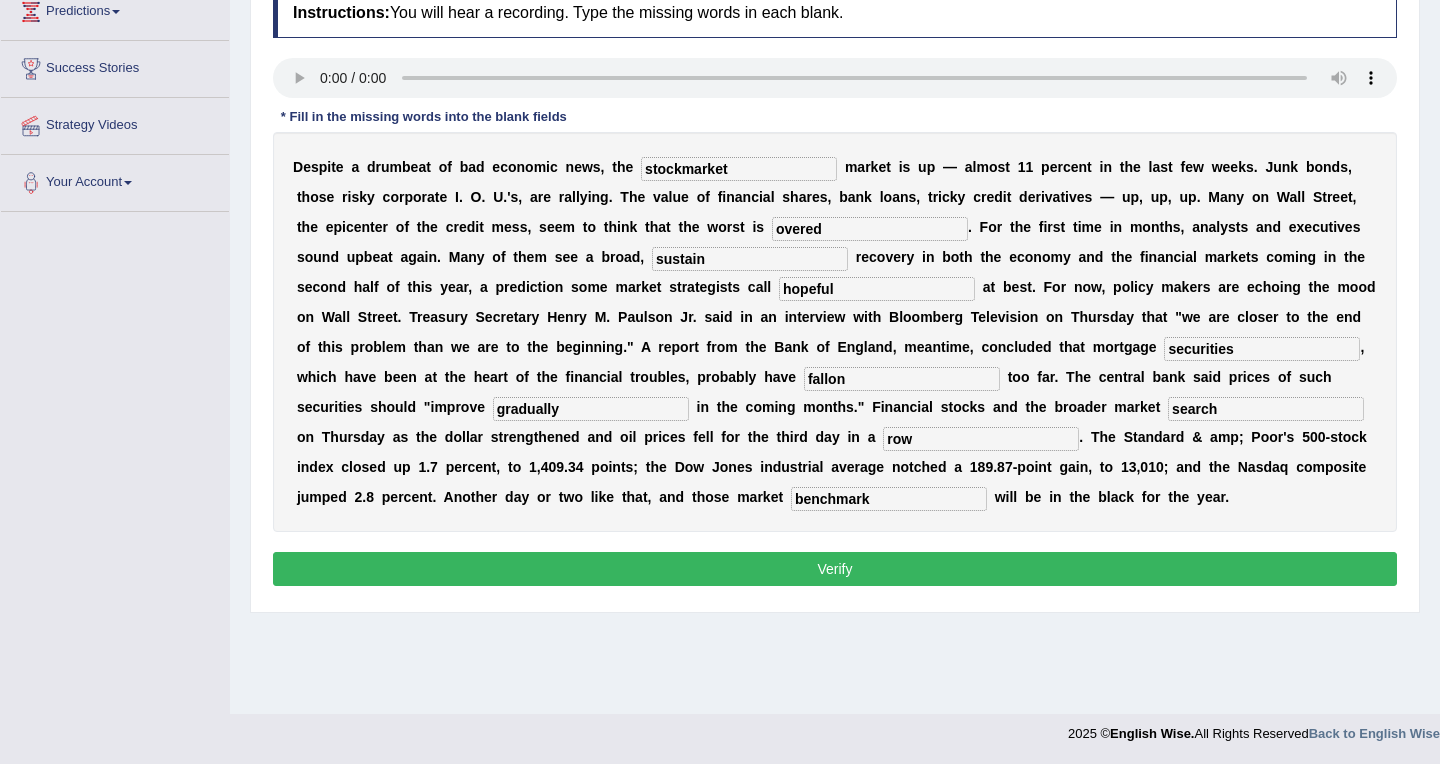 click on "Verify" at bounding box center [835, 569] 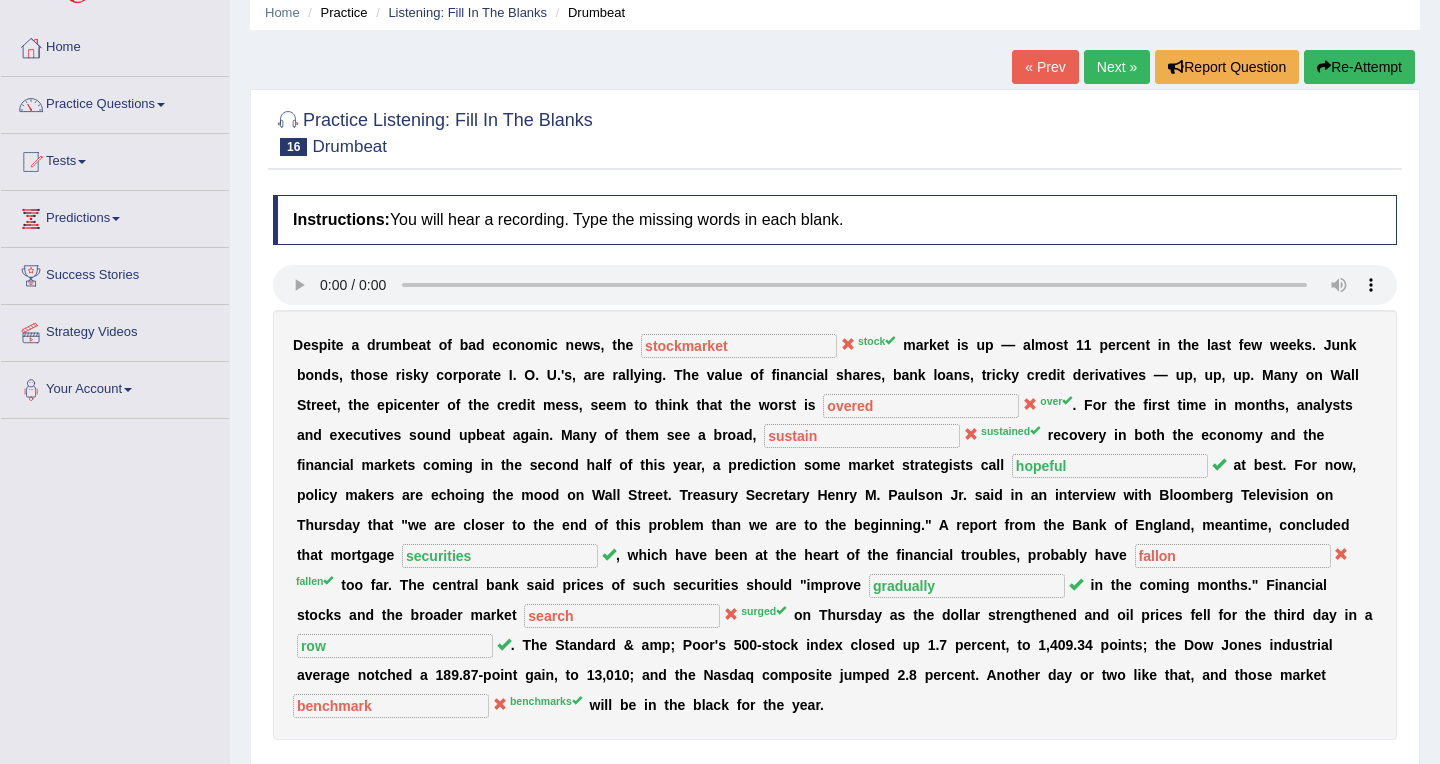 scroll, scrollTop: 76, scrollLeft: 0, axis: vertical 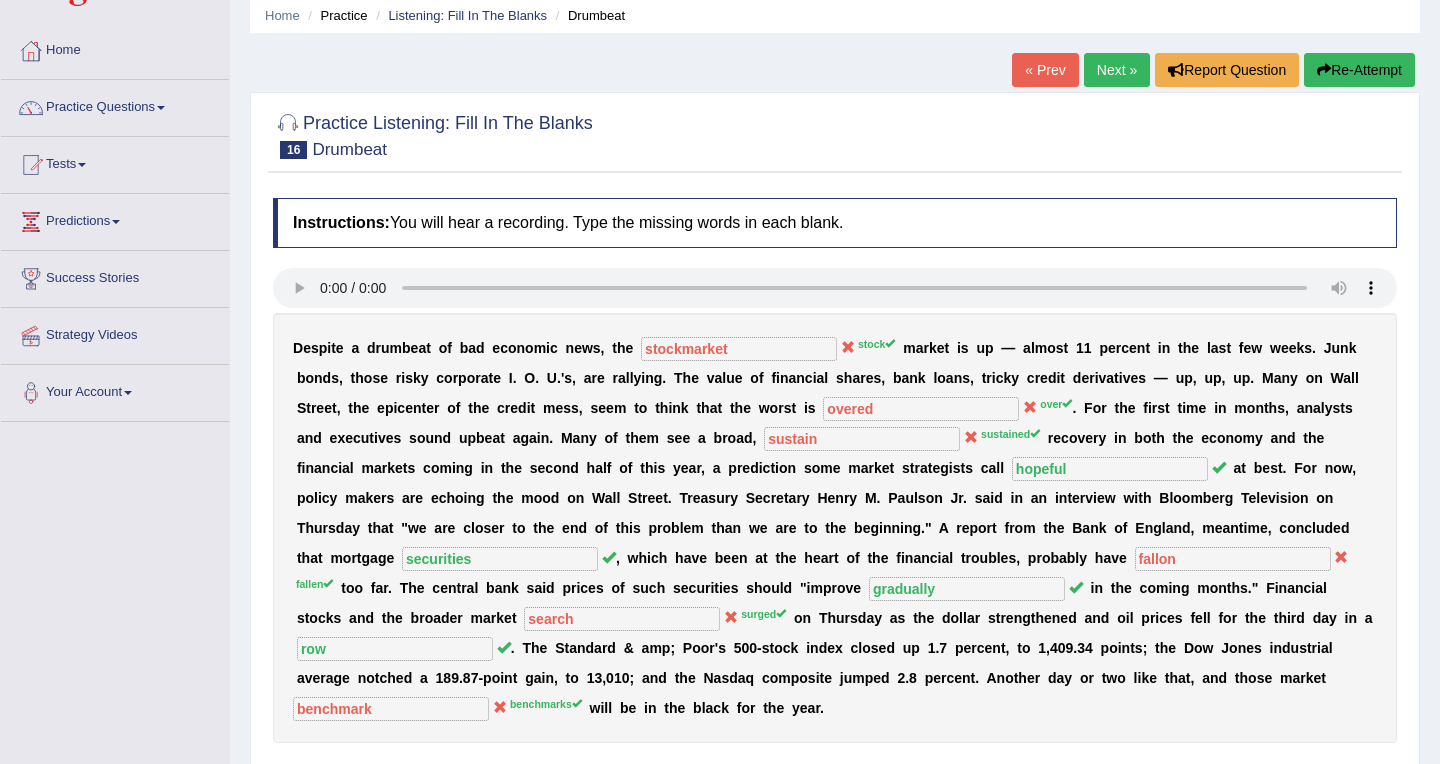 click on "Re-Attempt" at bounding box center (1359, 70) 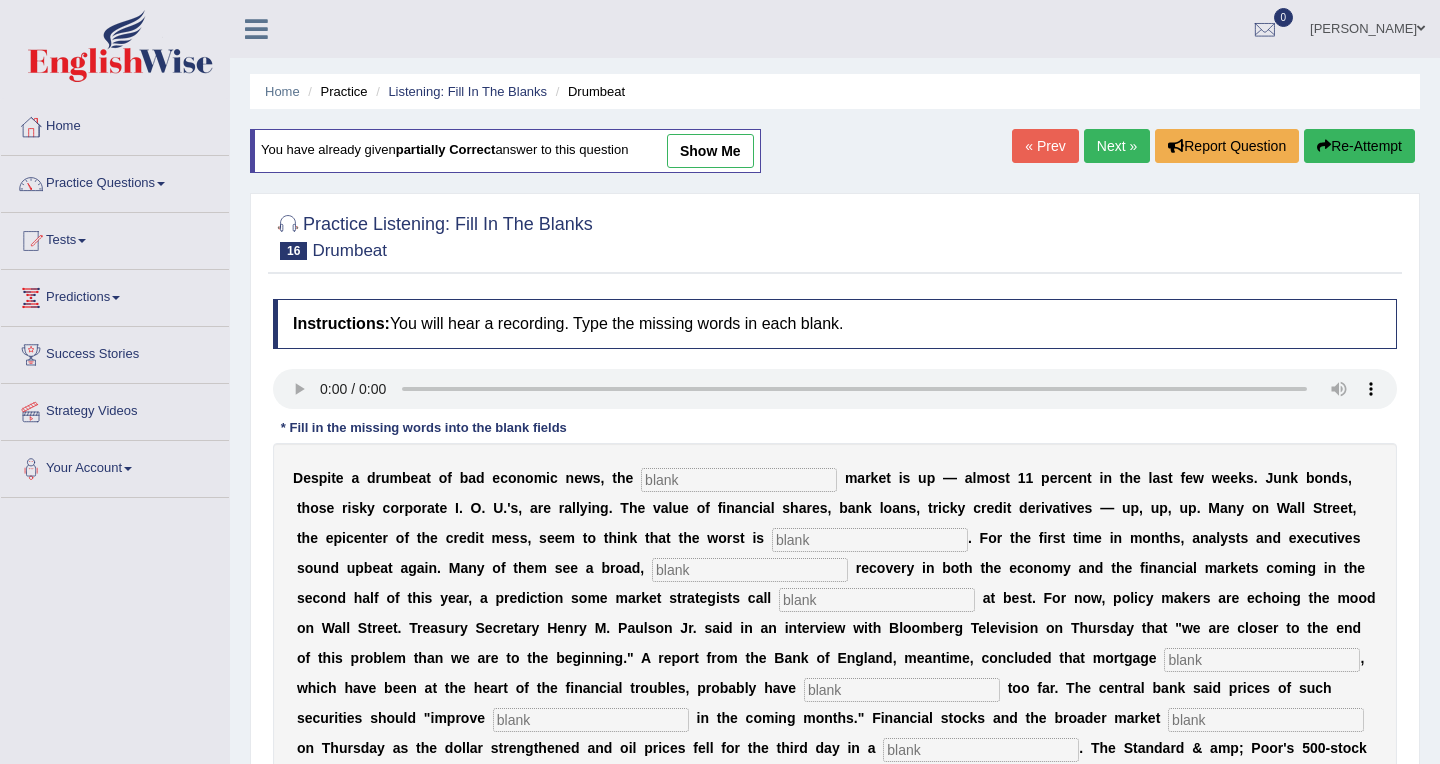 scroll, scrollTop: 76, scrollLeft: 0, axis: vertical 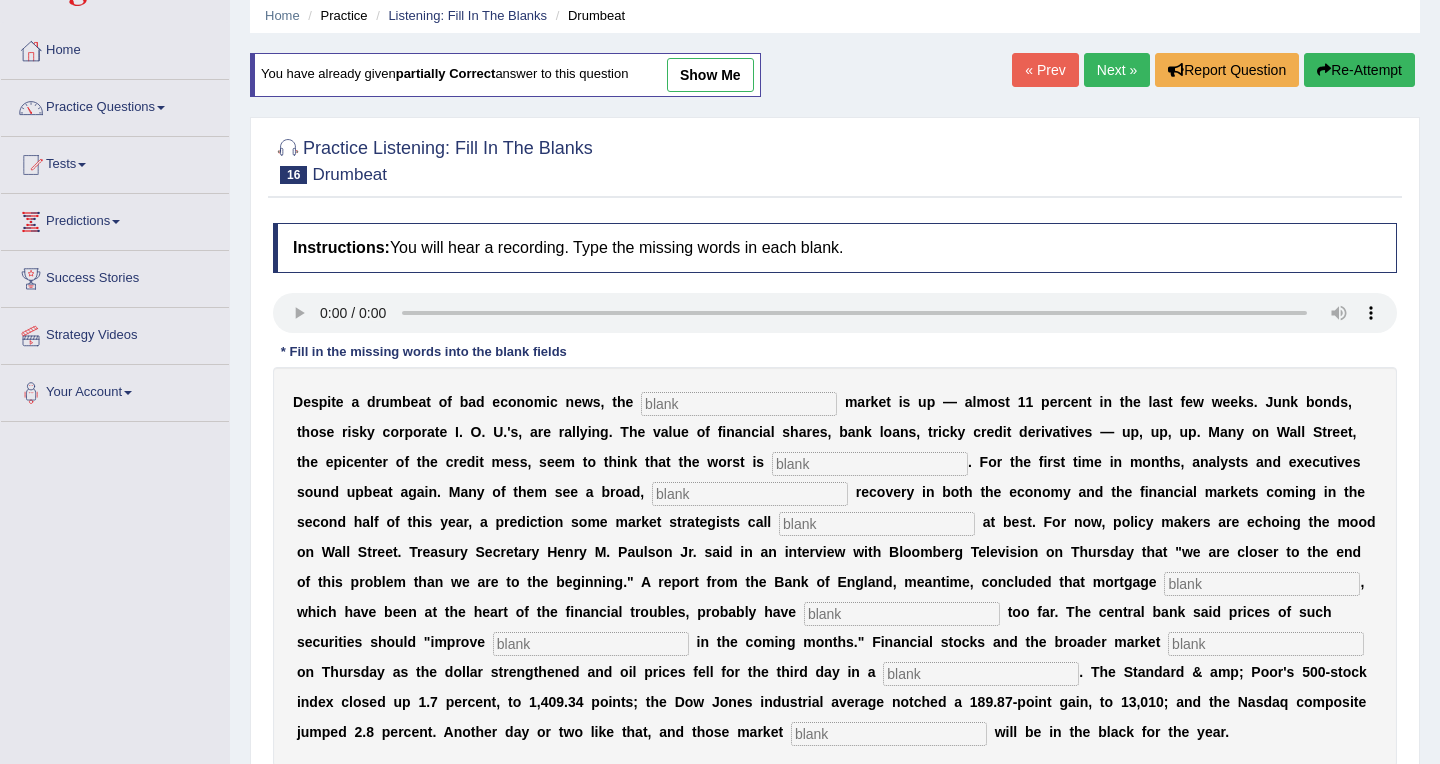 click at bounding box center (739, 404) 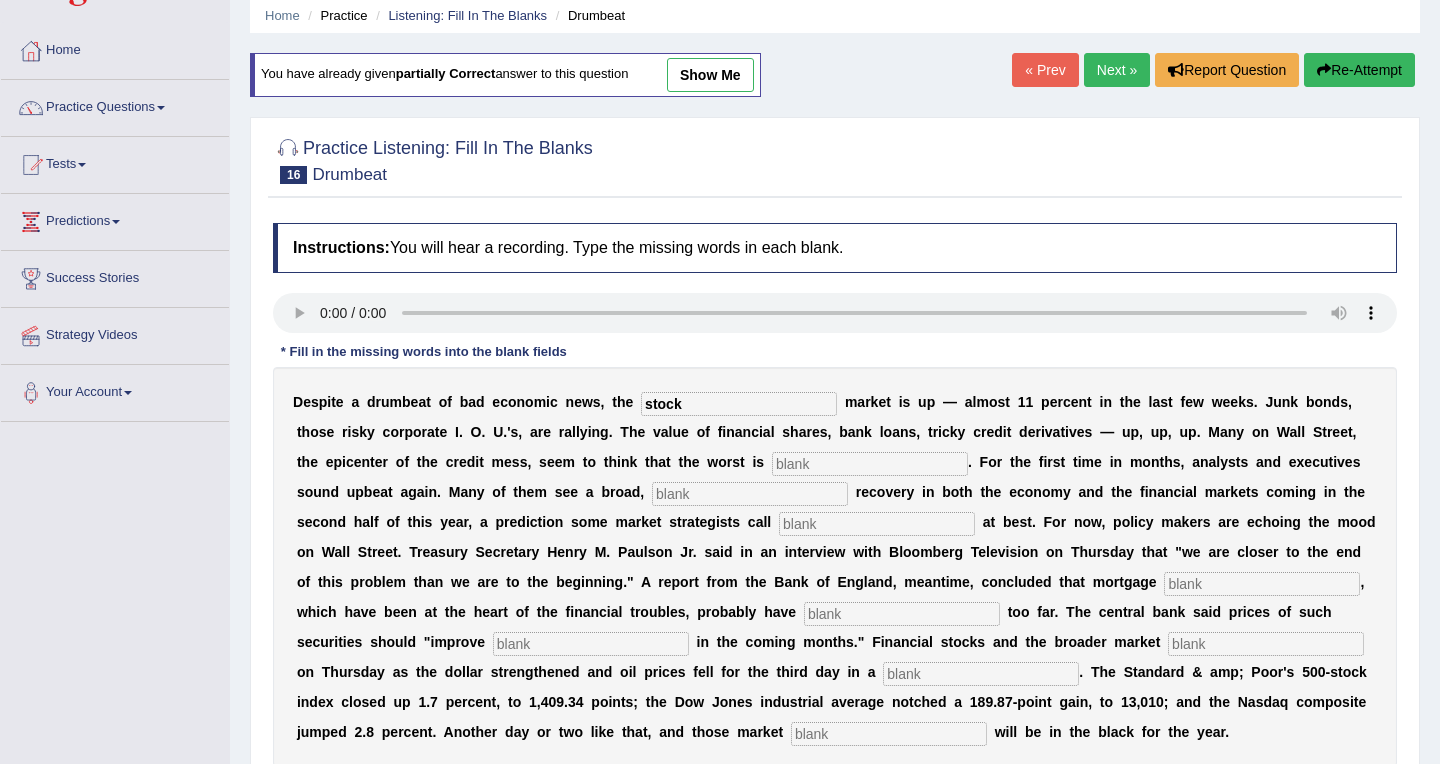 type on "stock" 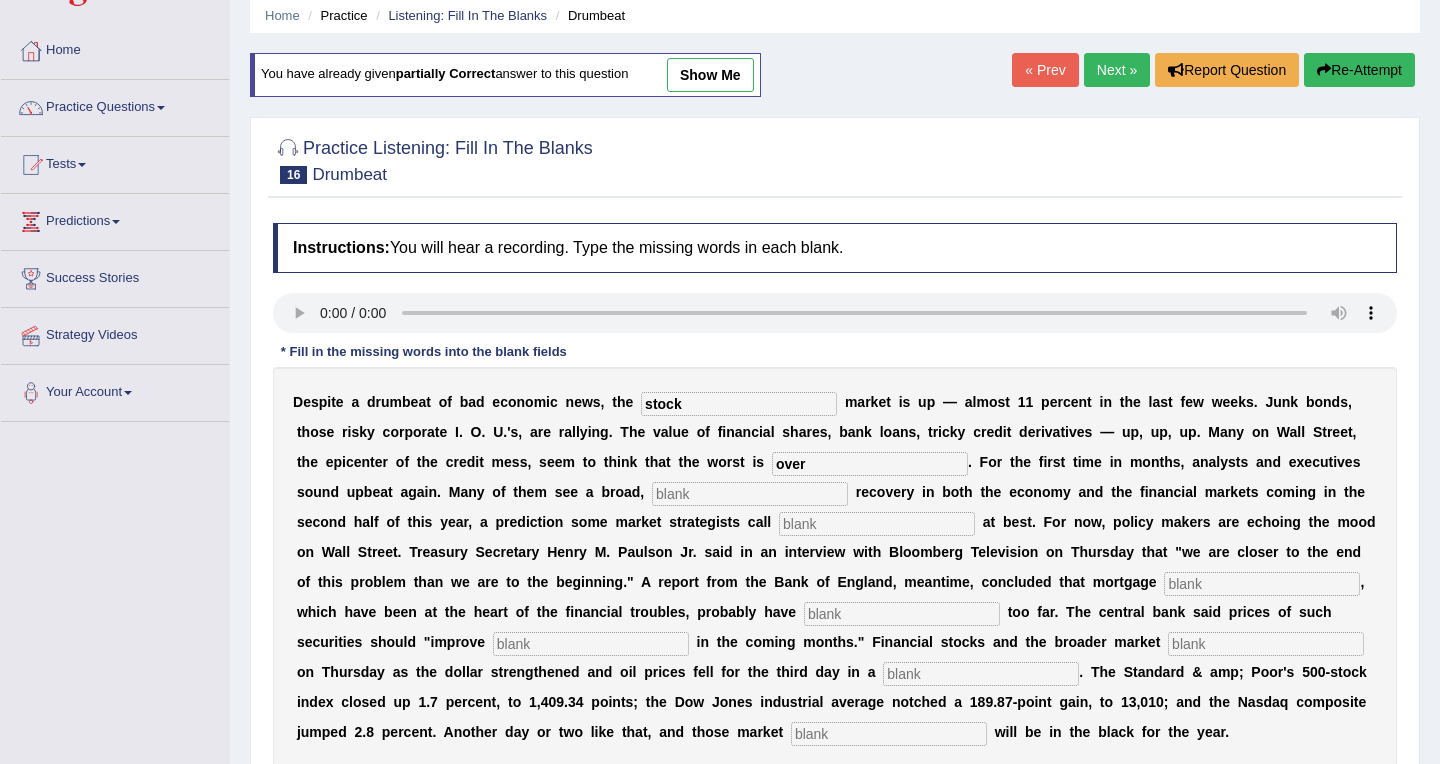 type on "over" 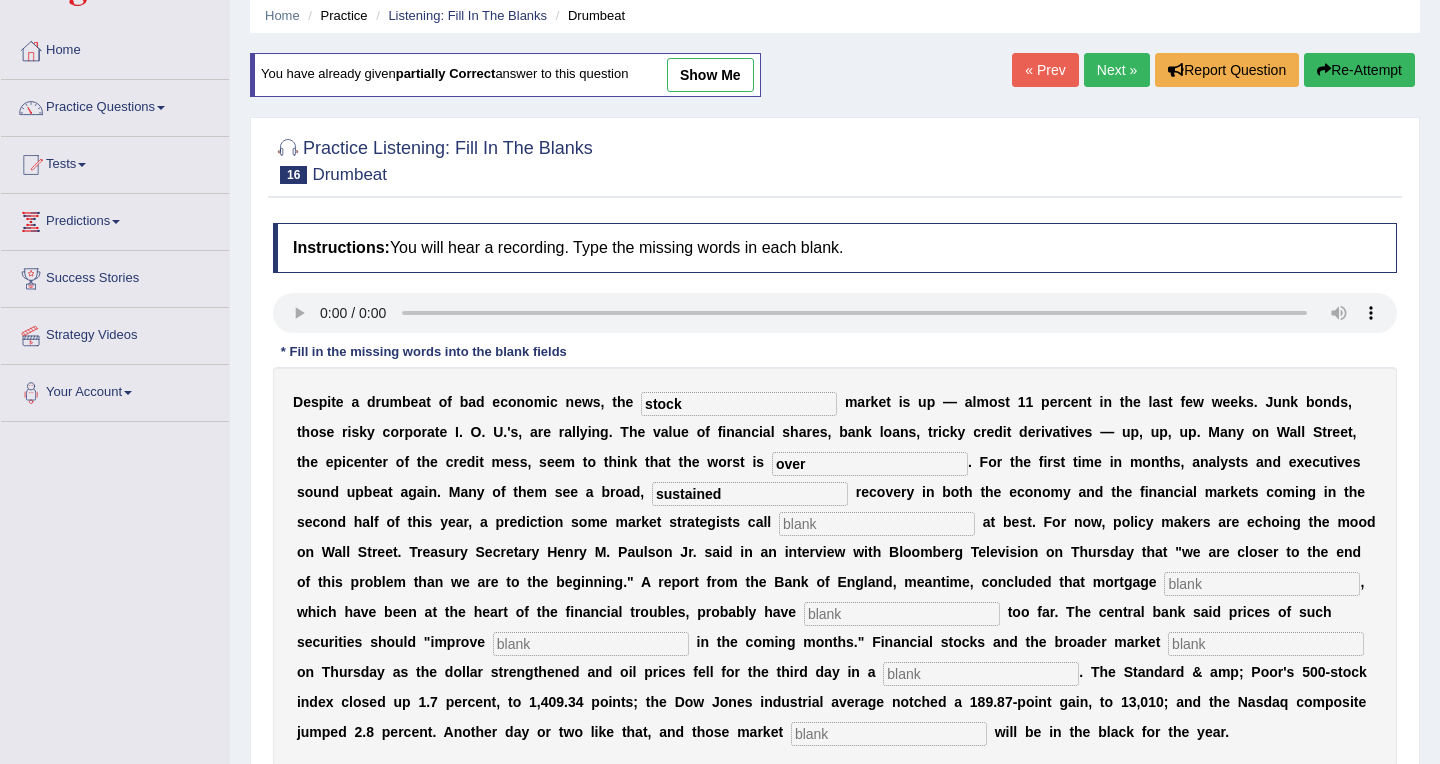 type on "sustained" 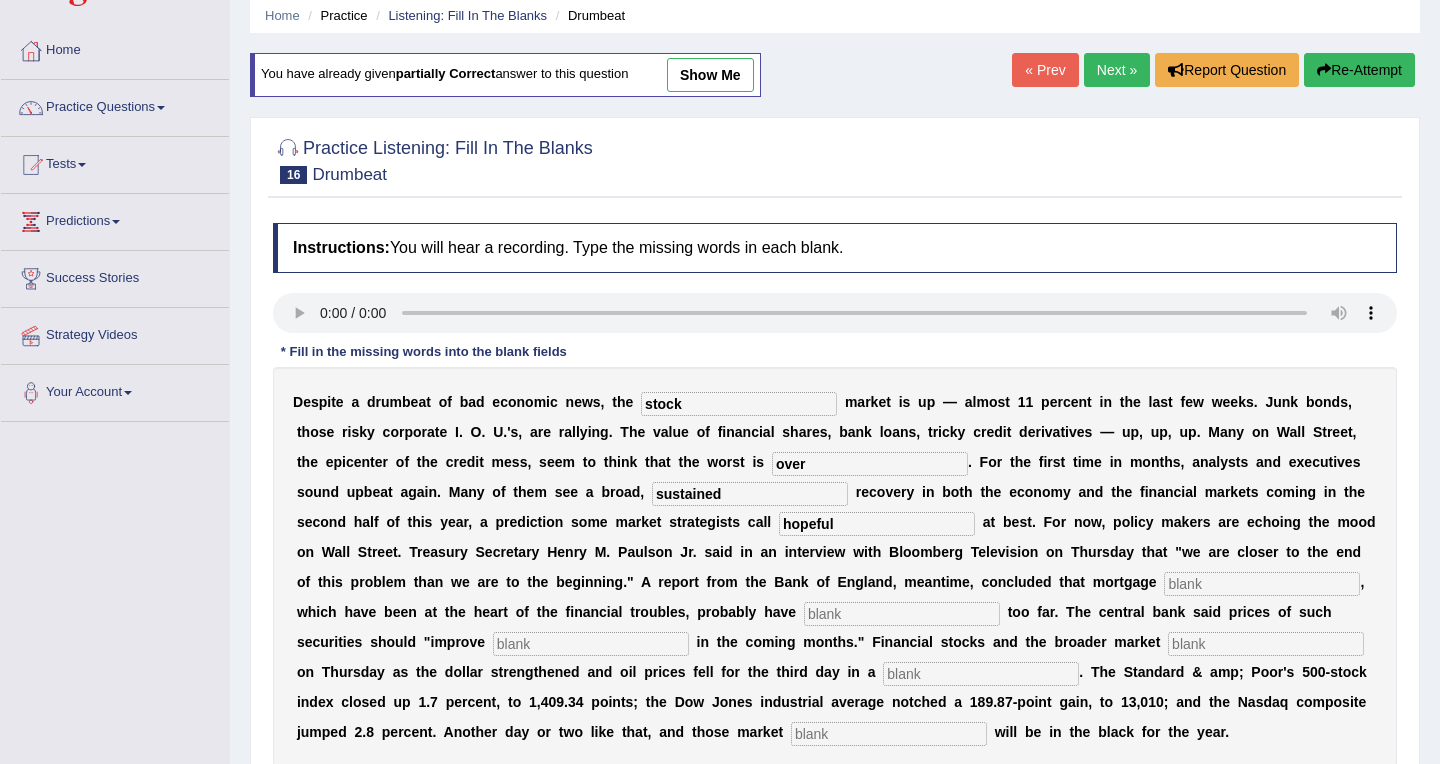 type on "hopeful" 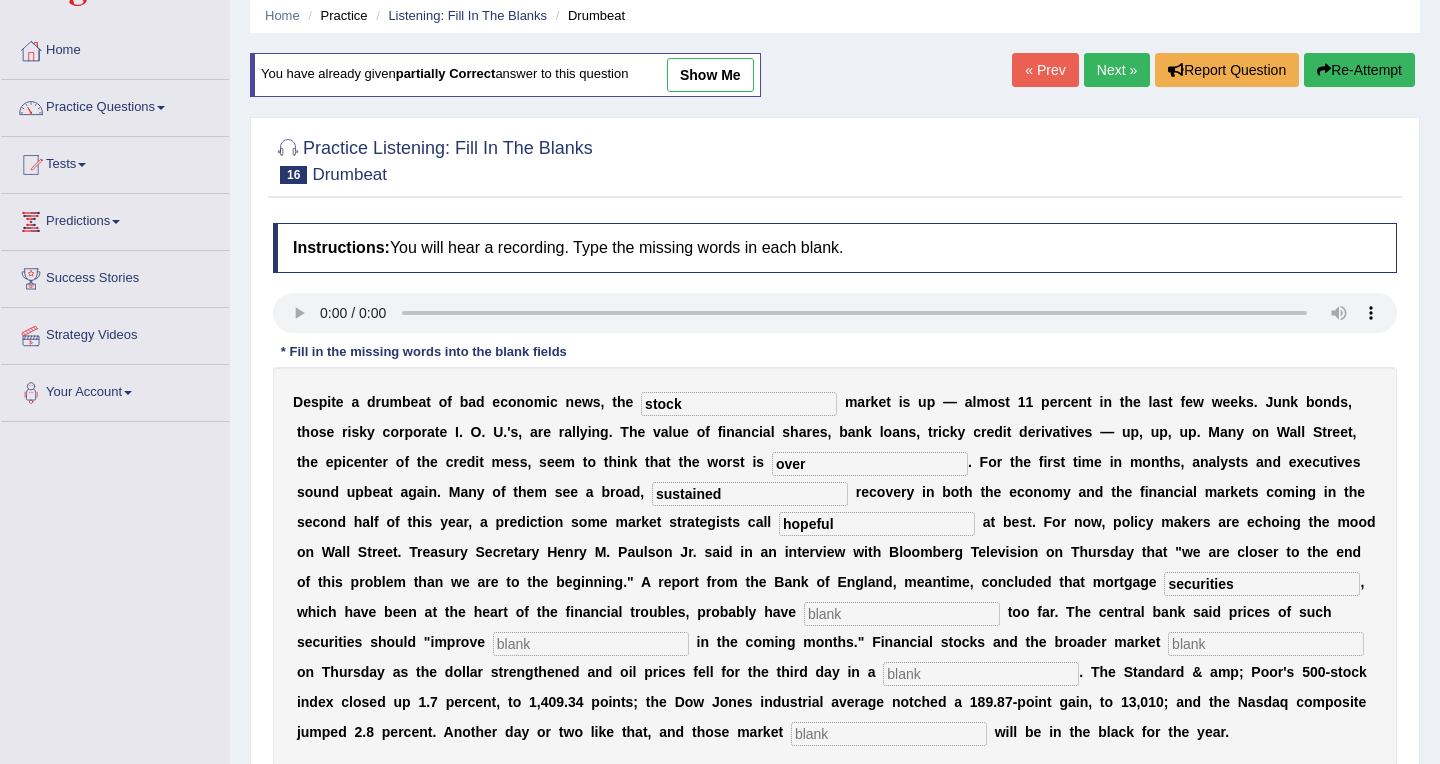 type on "securities" 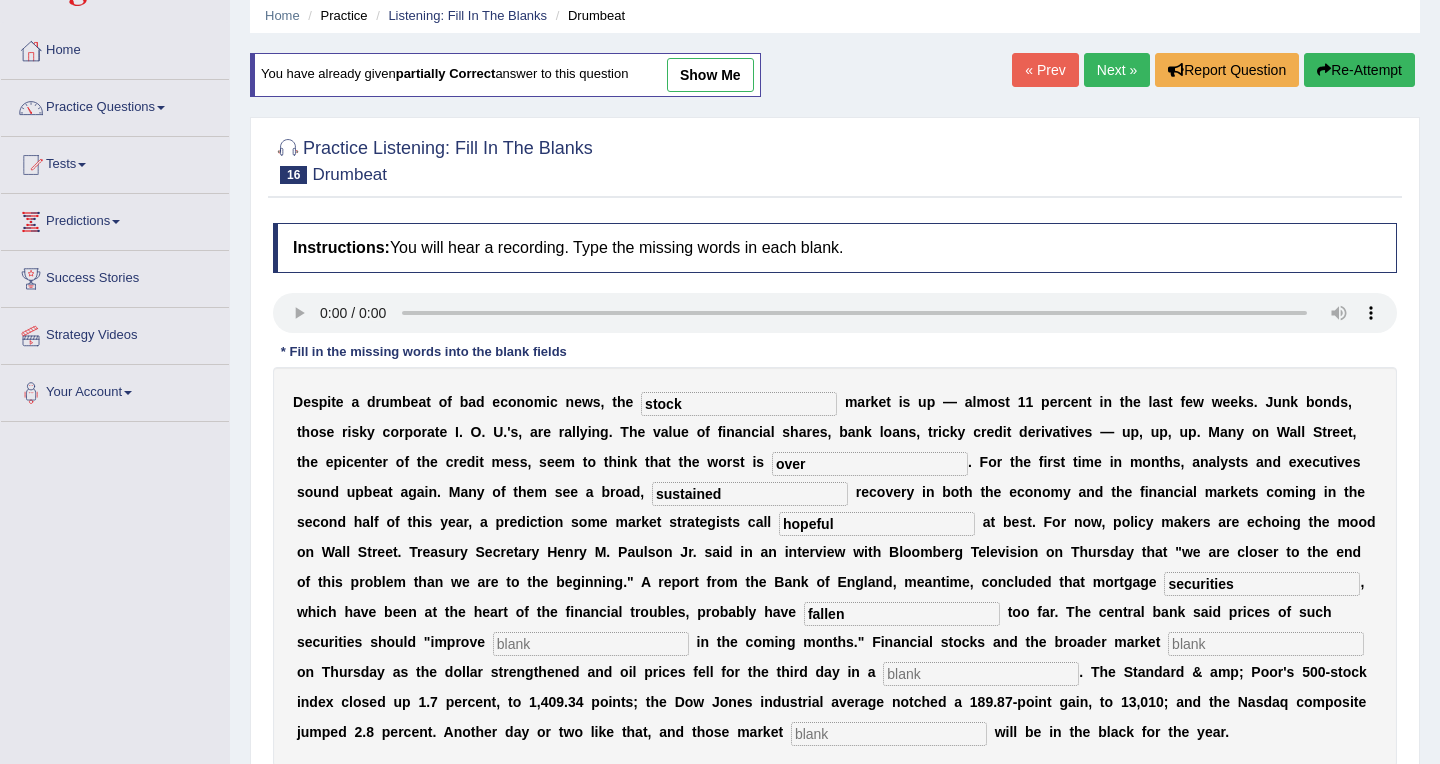 type on "fallen" 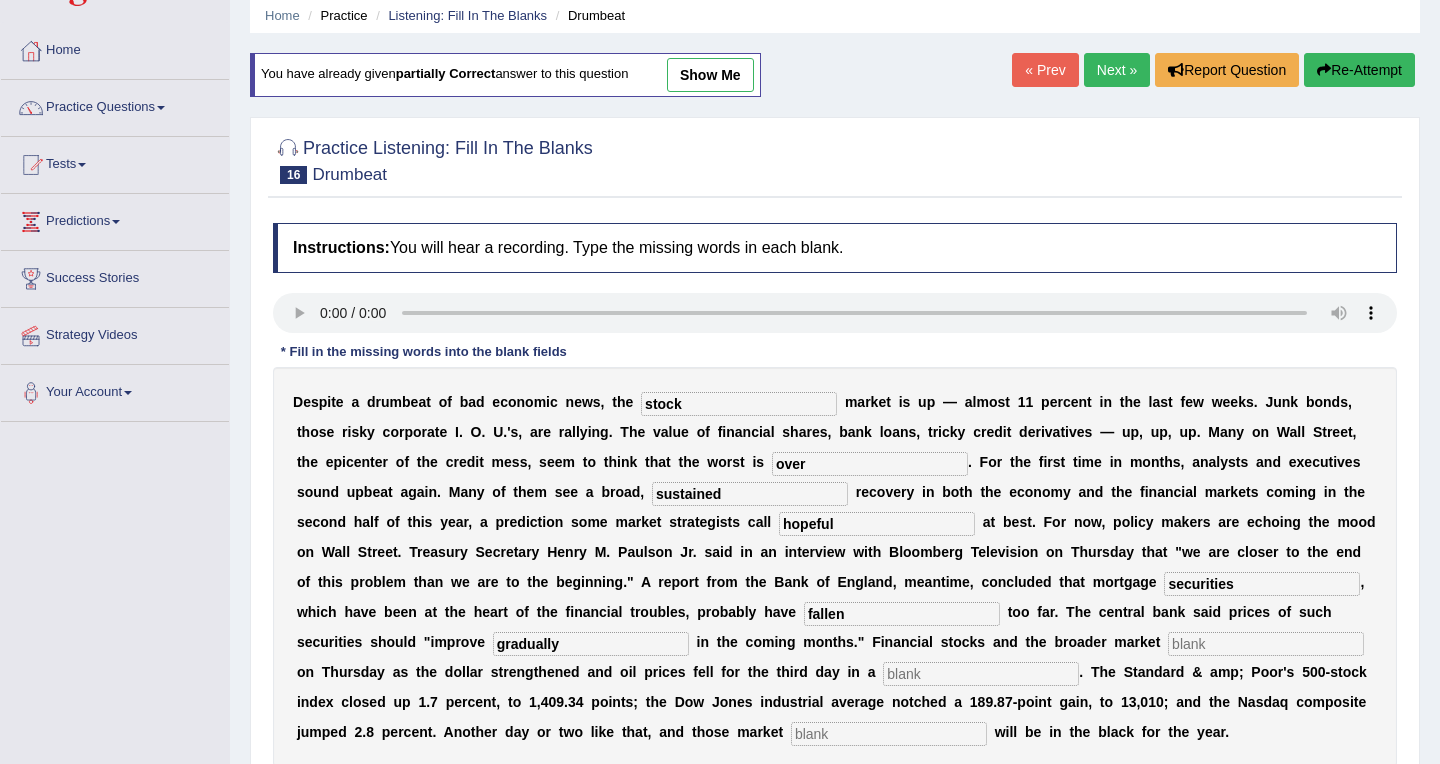 type on "gradually" 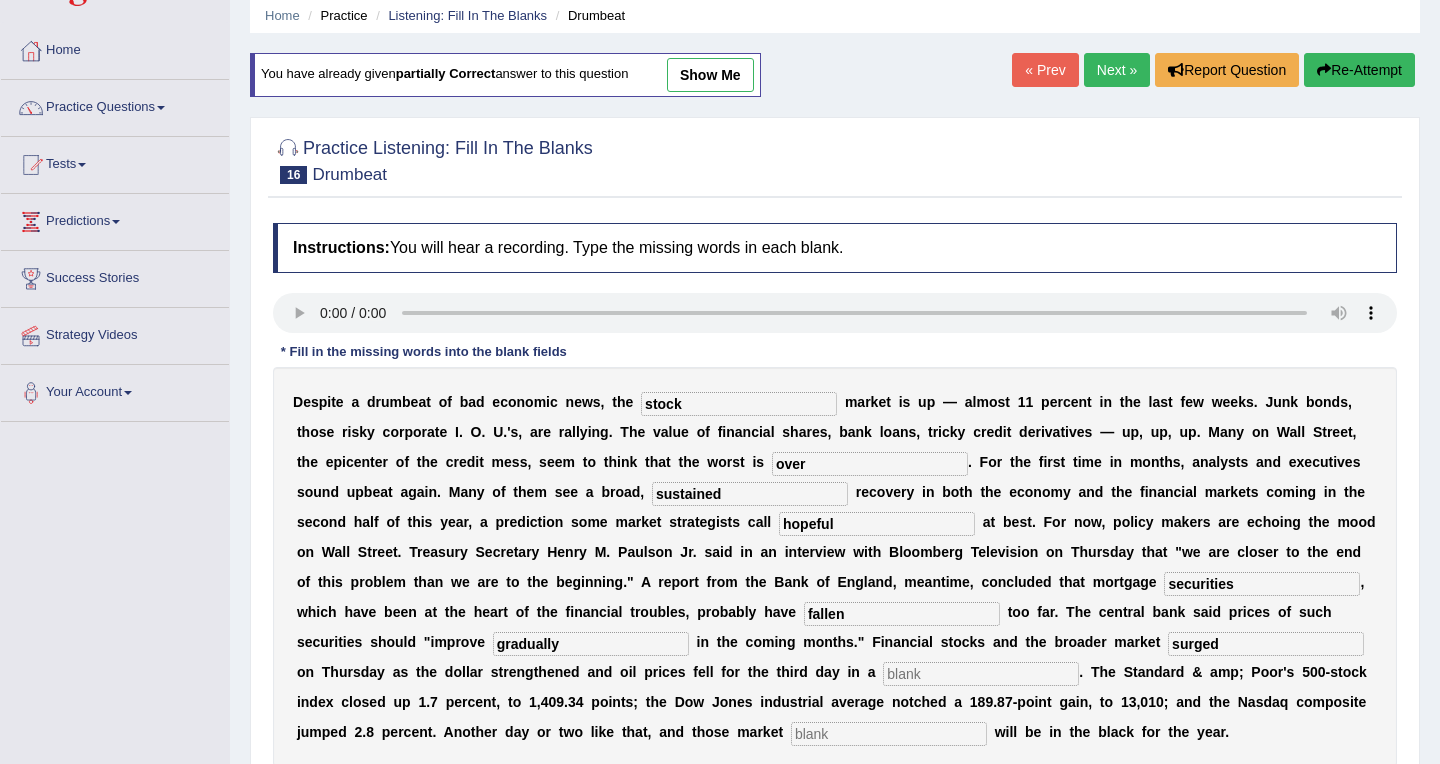 type on "surged" 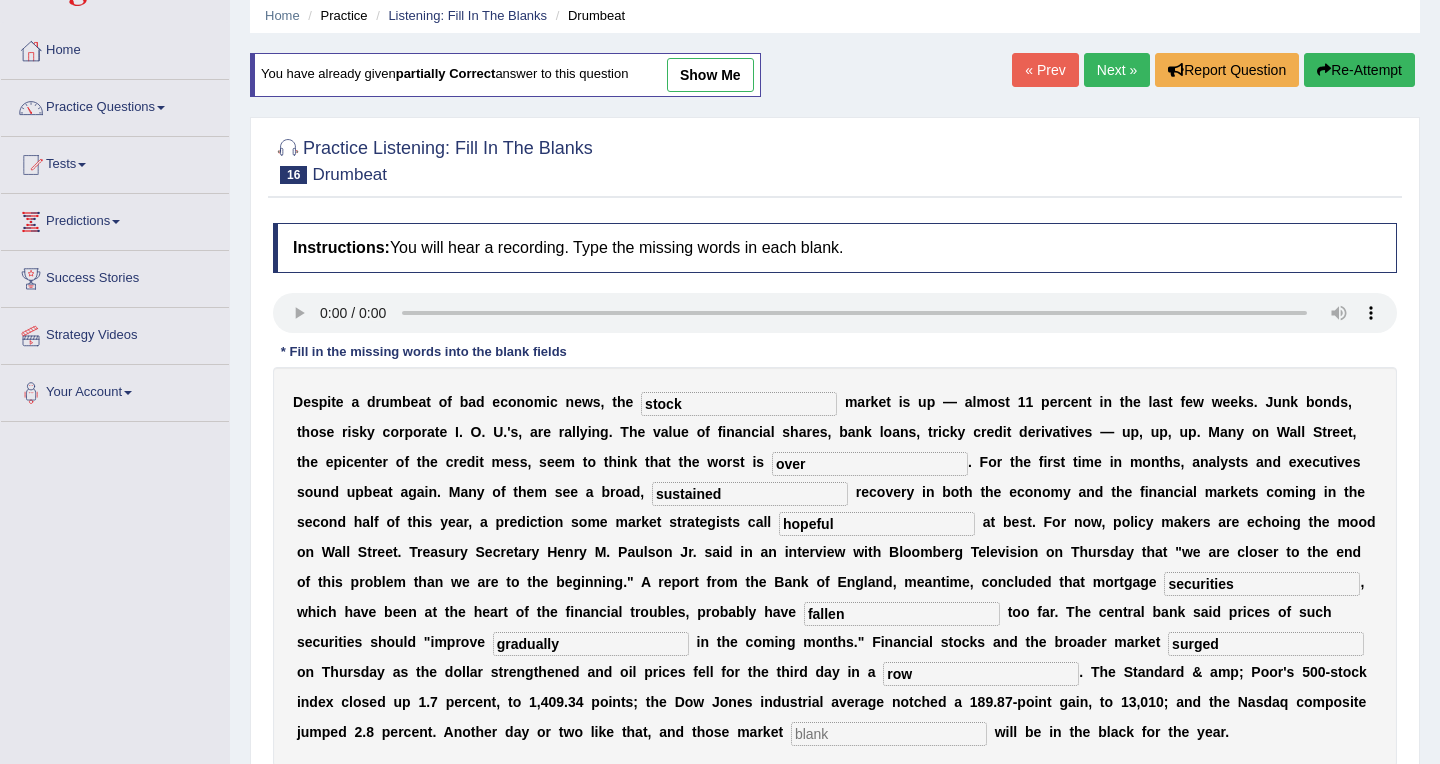 type on "row" 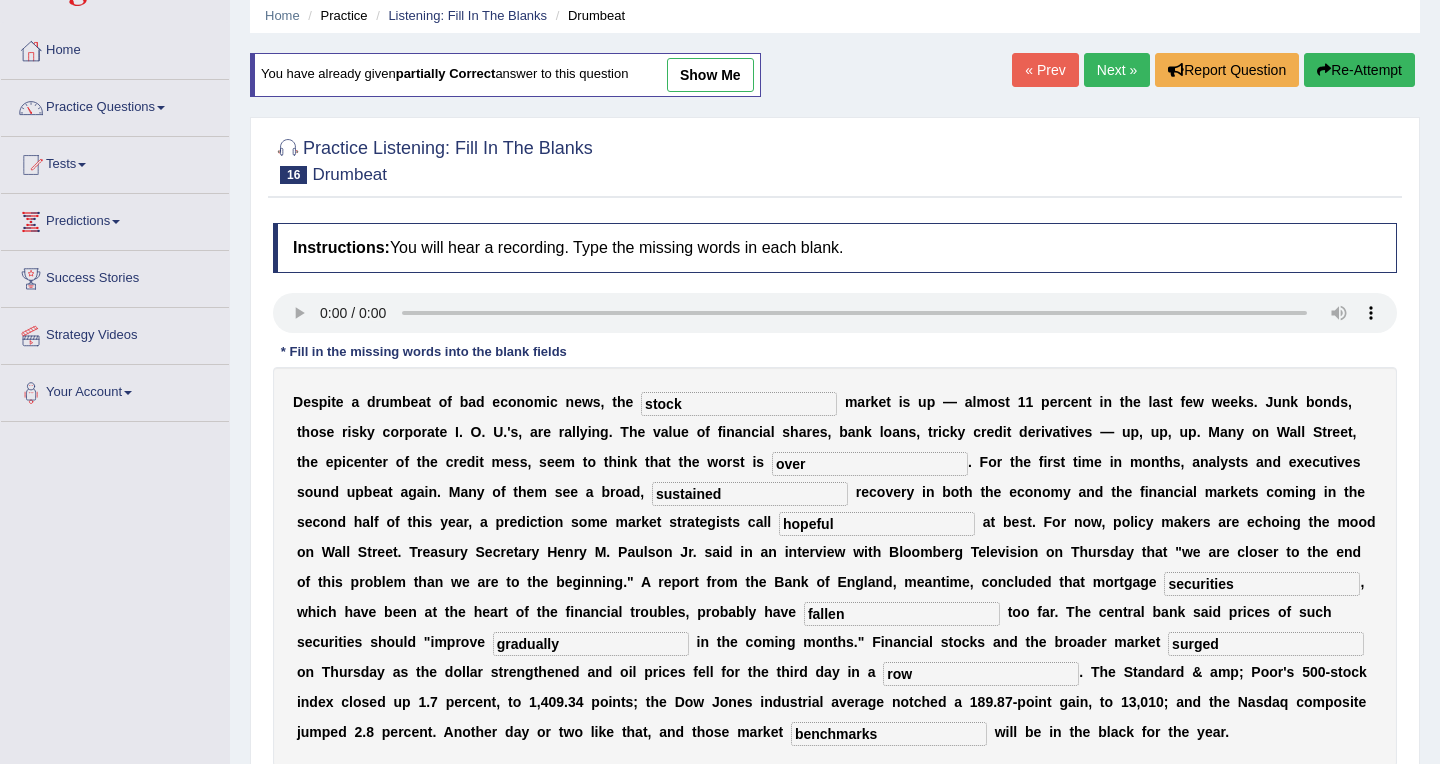 scroll, scrollTop: 286, scrollLeft: 0, axis: vertical 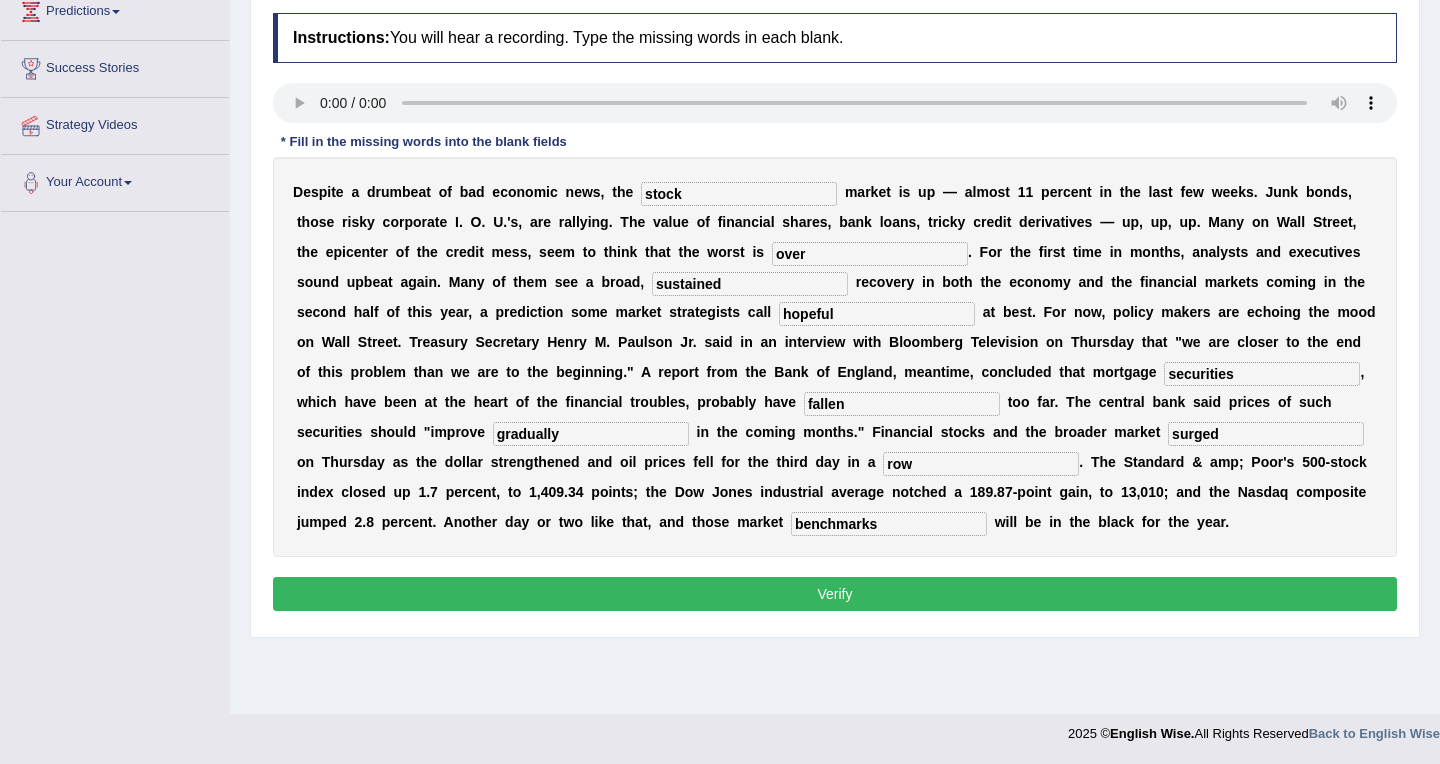 type on "benchmarks" 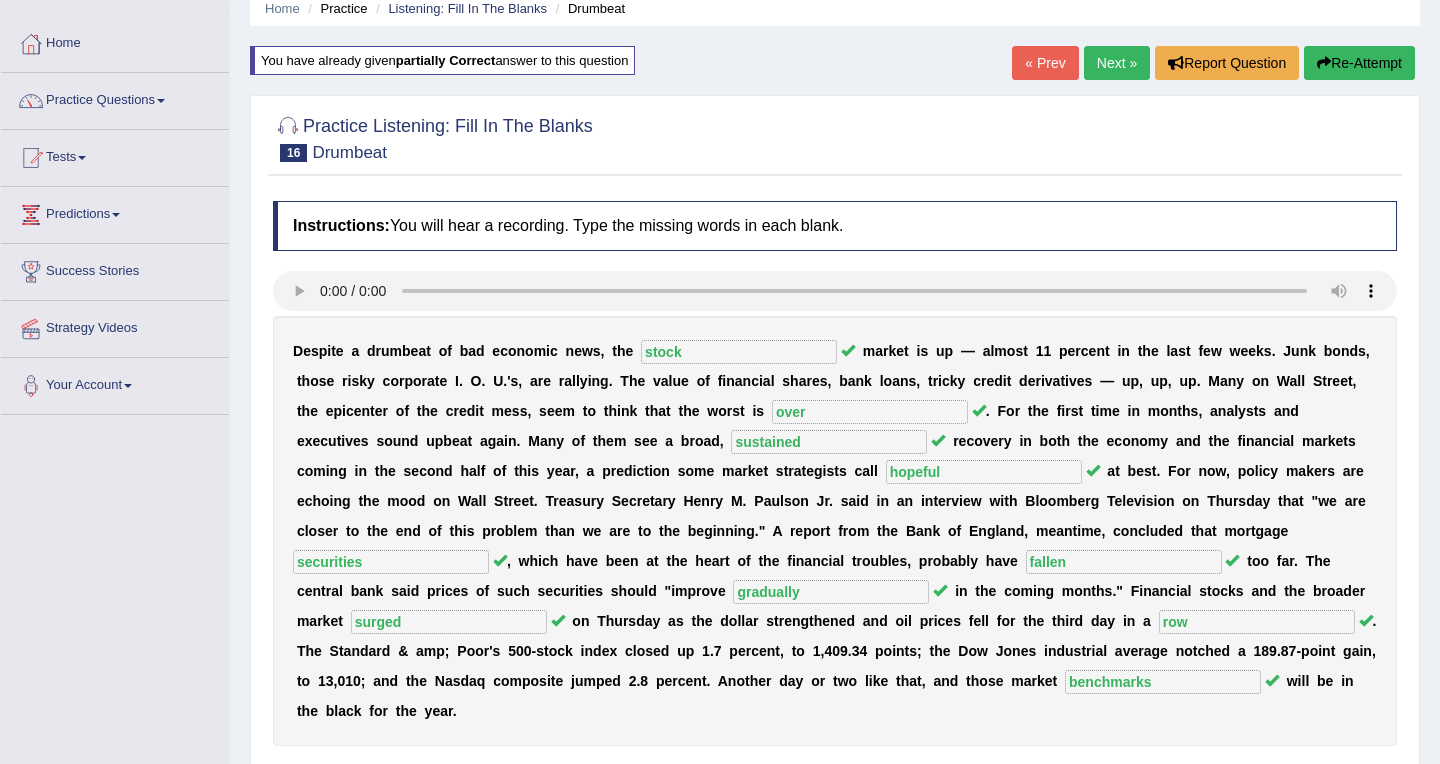 scroll, scrollTop: 0, scrollLeft: 0, axis: both 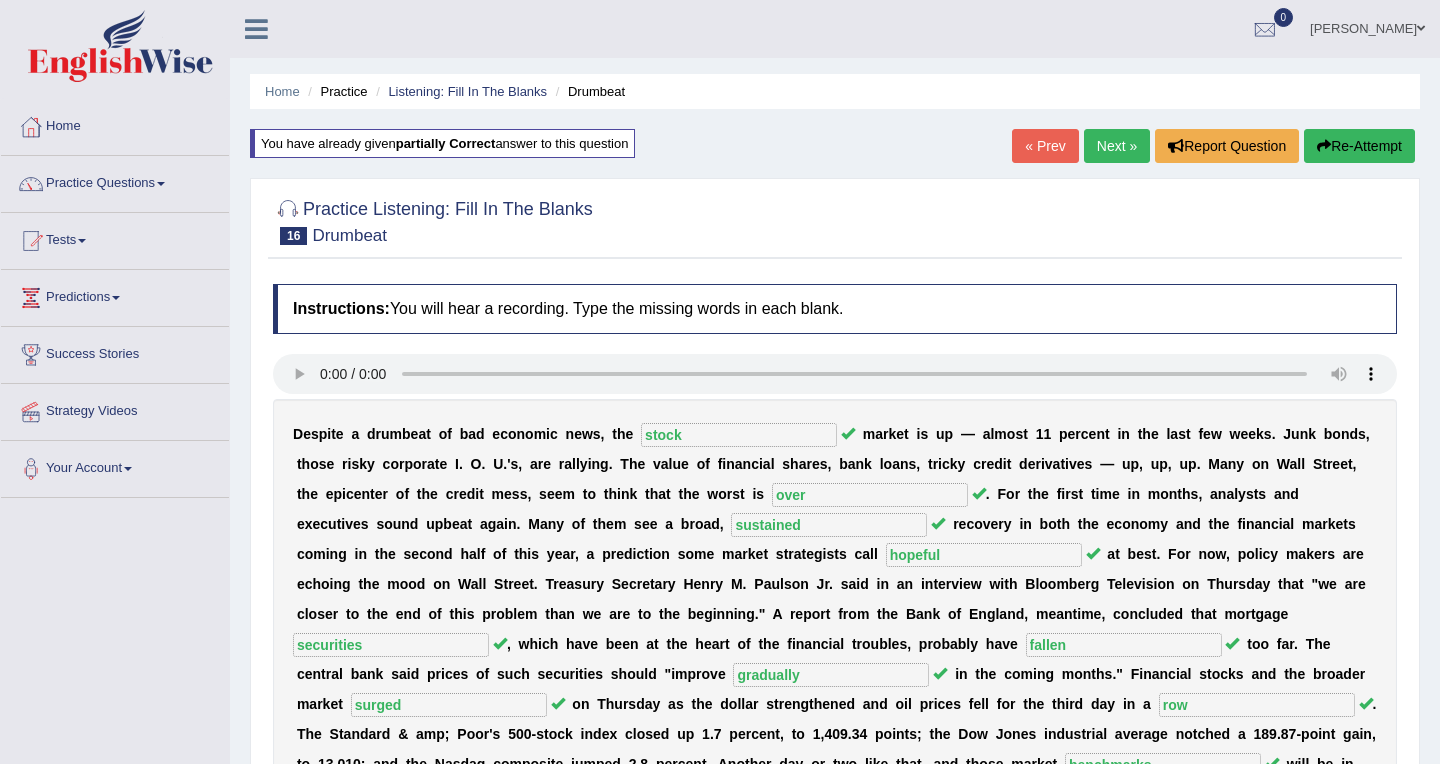 click on "Next »" at bounding box center [1117, 146] 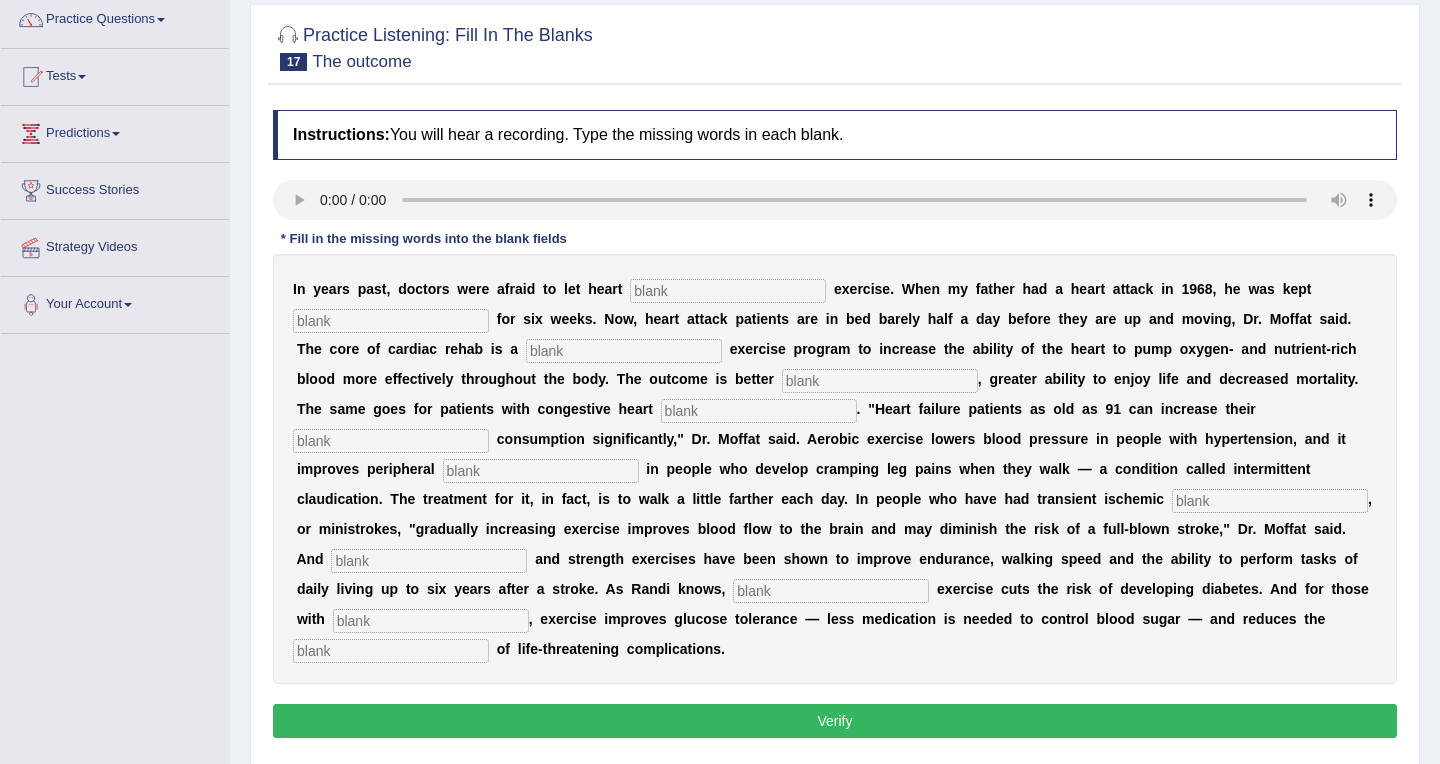 scroll, scrollTop: 197, scrollLeft: 0, axis: vertical 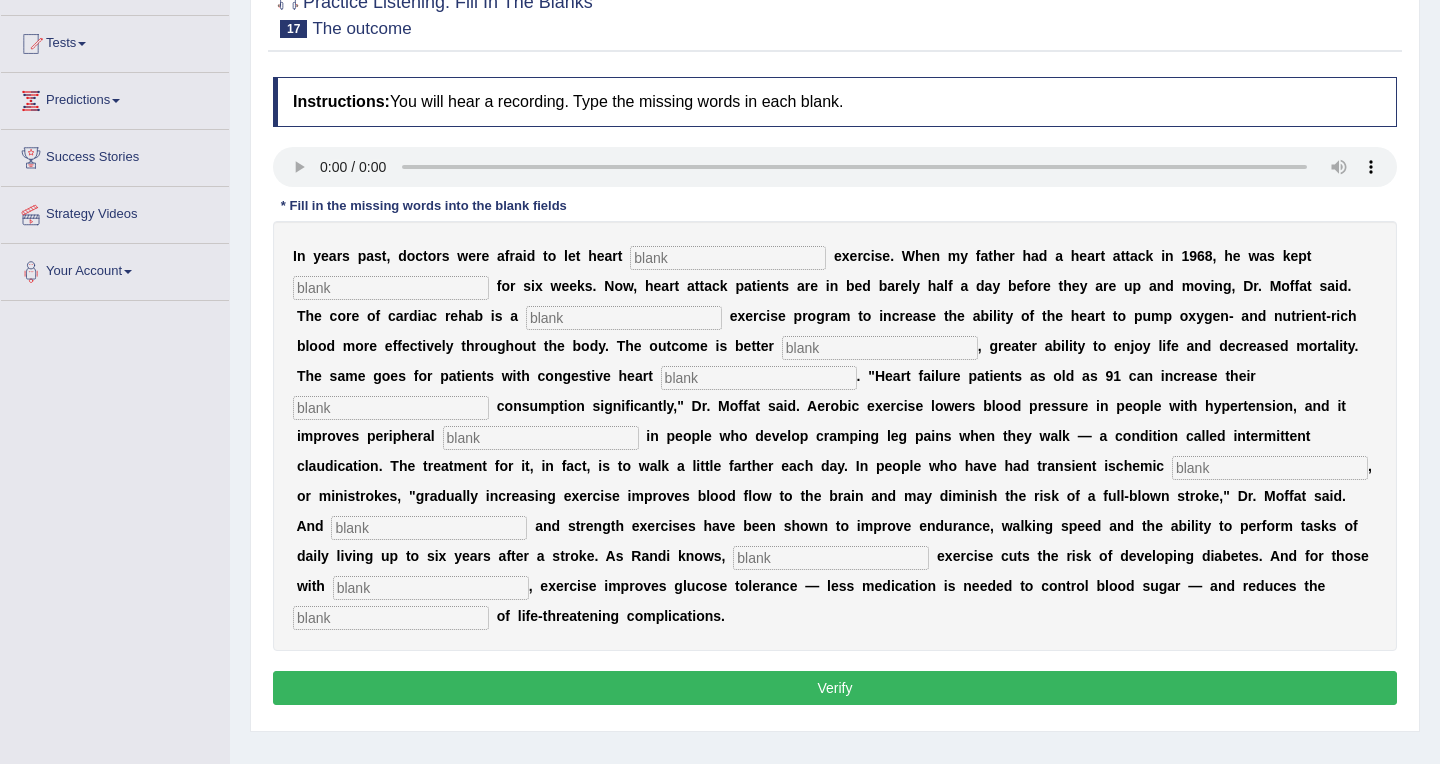 click at bounding box center [728, 258] 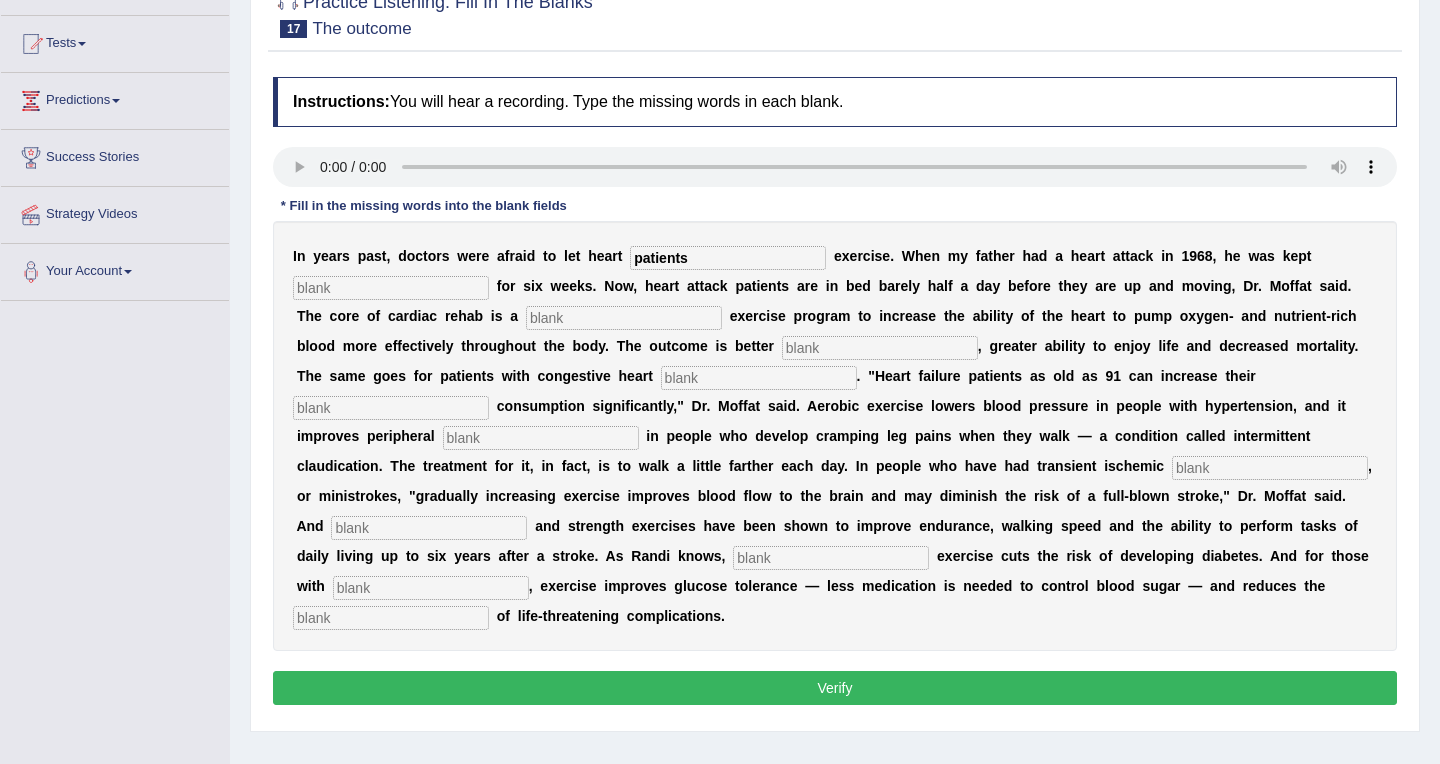 type on "patients" 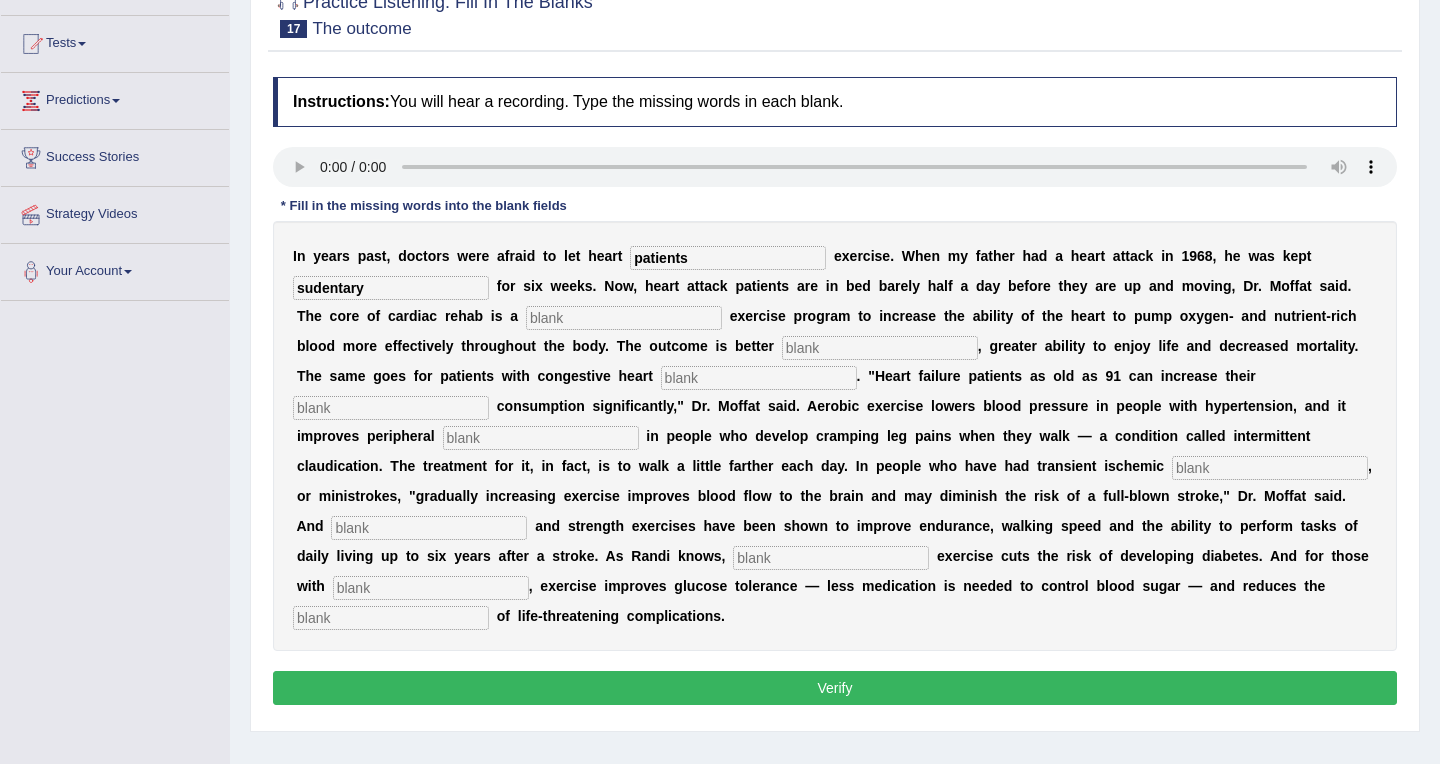 type on "sudentary" 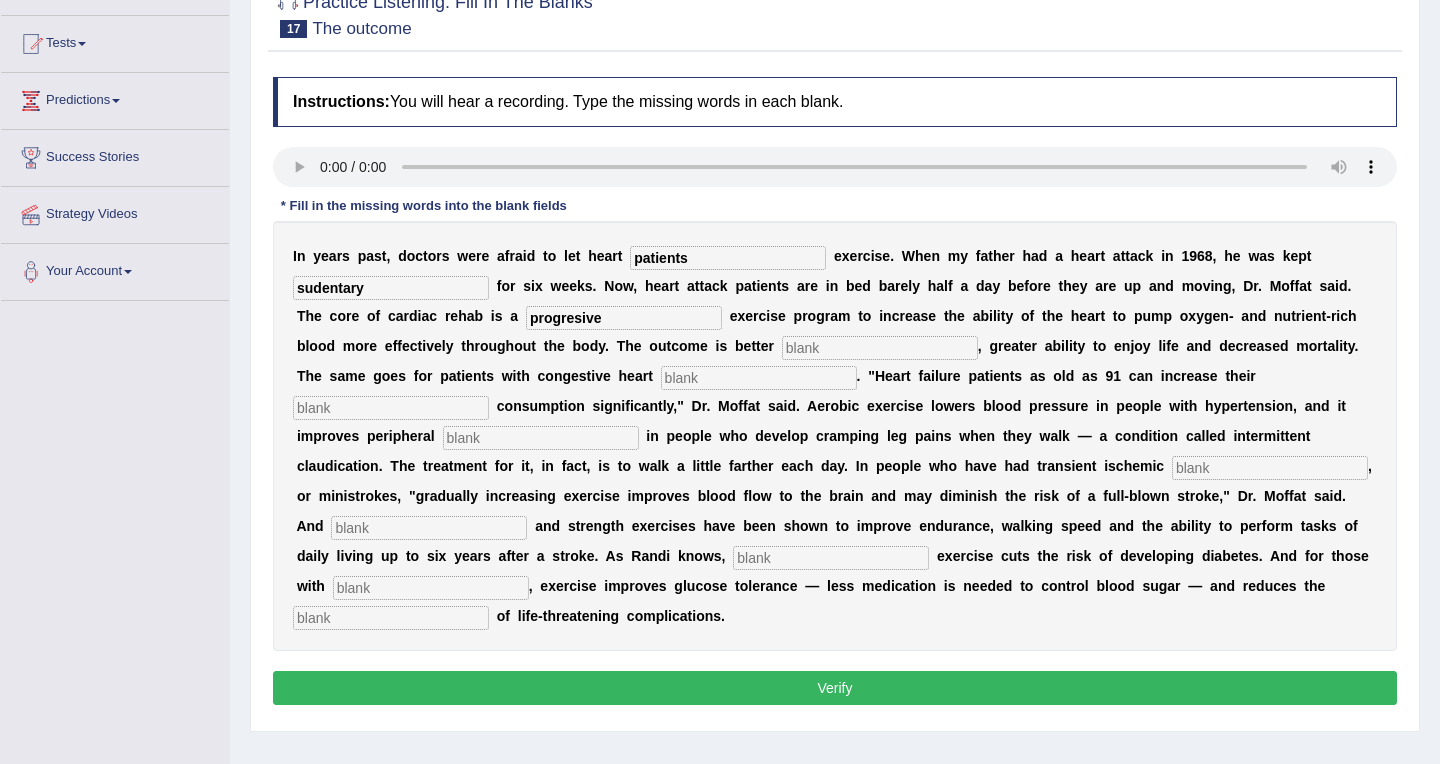 type on "progresive" 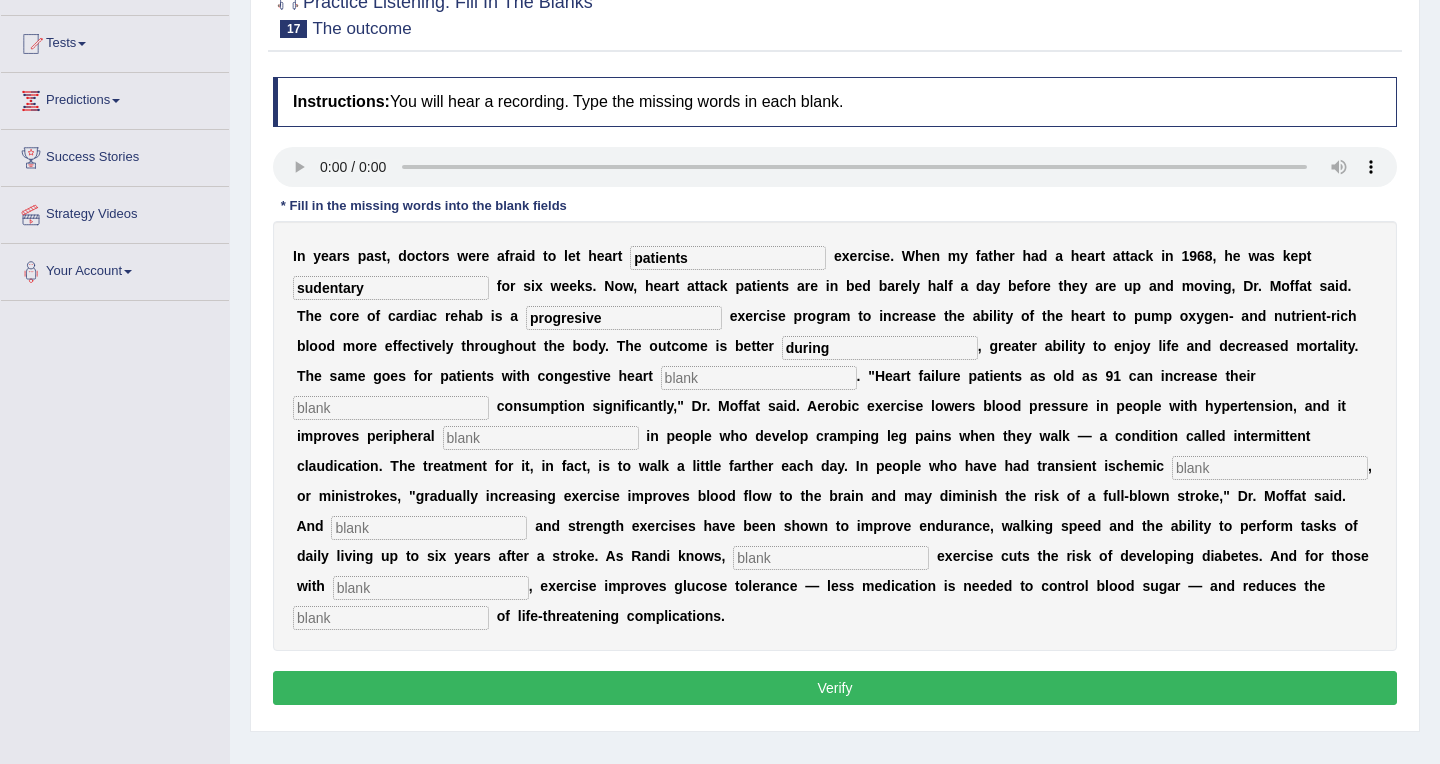 type on "during" 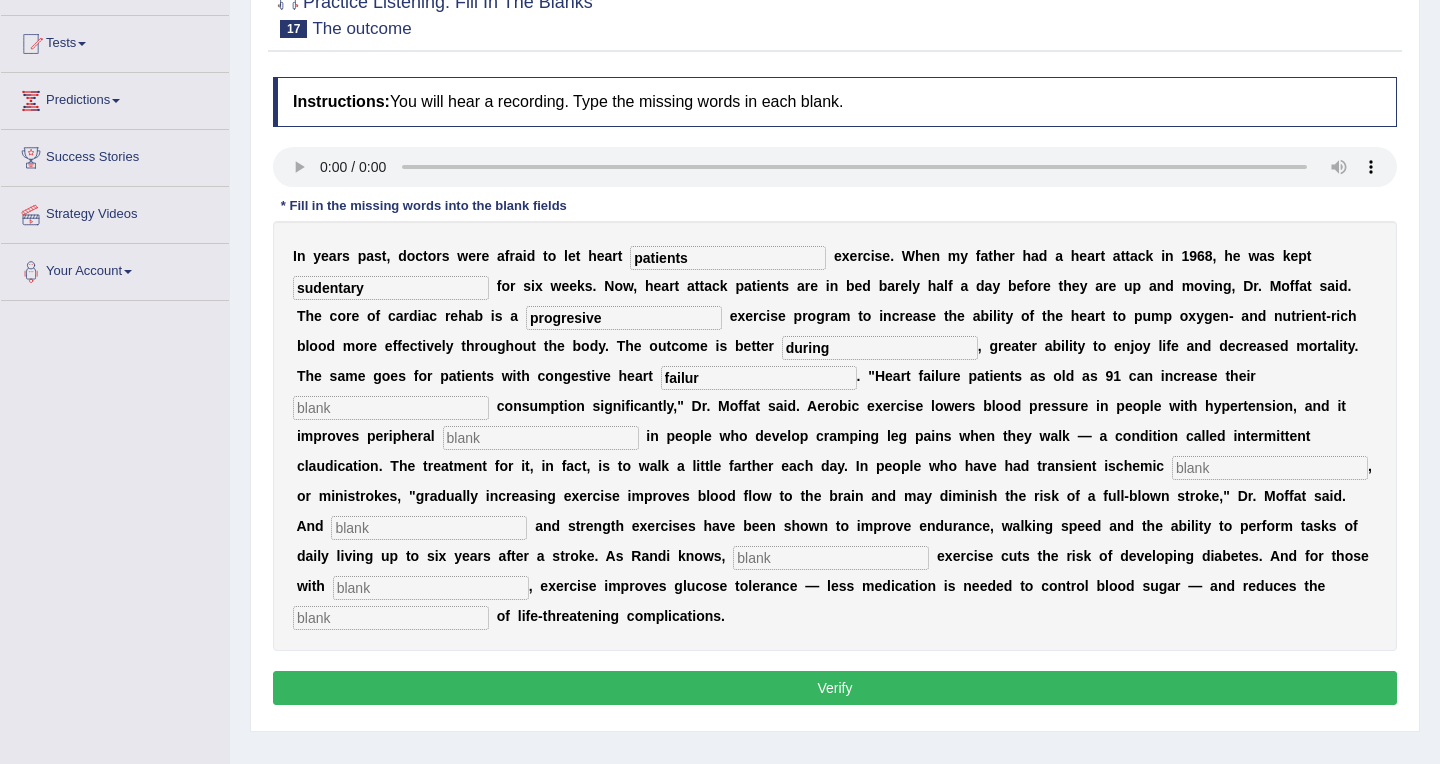 type on "failur" 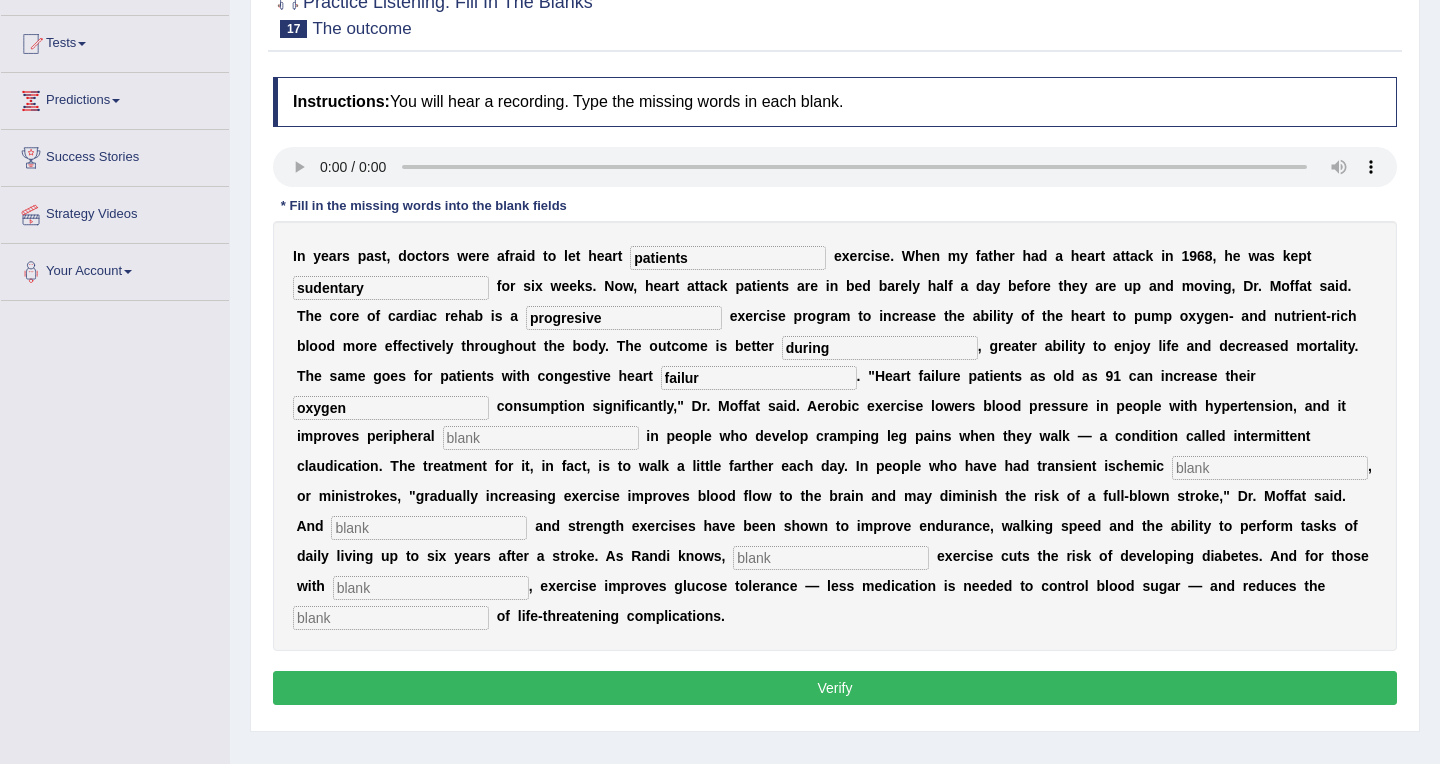type on "oxygen" 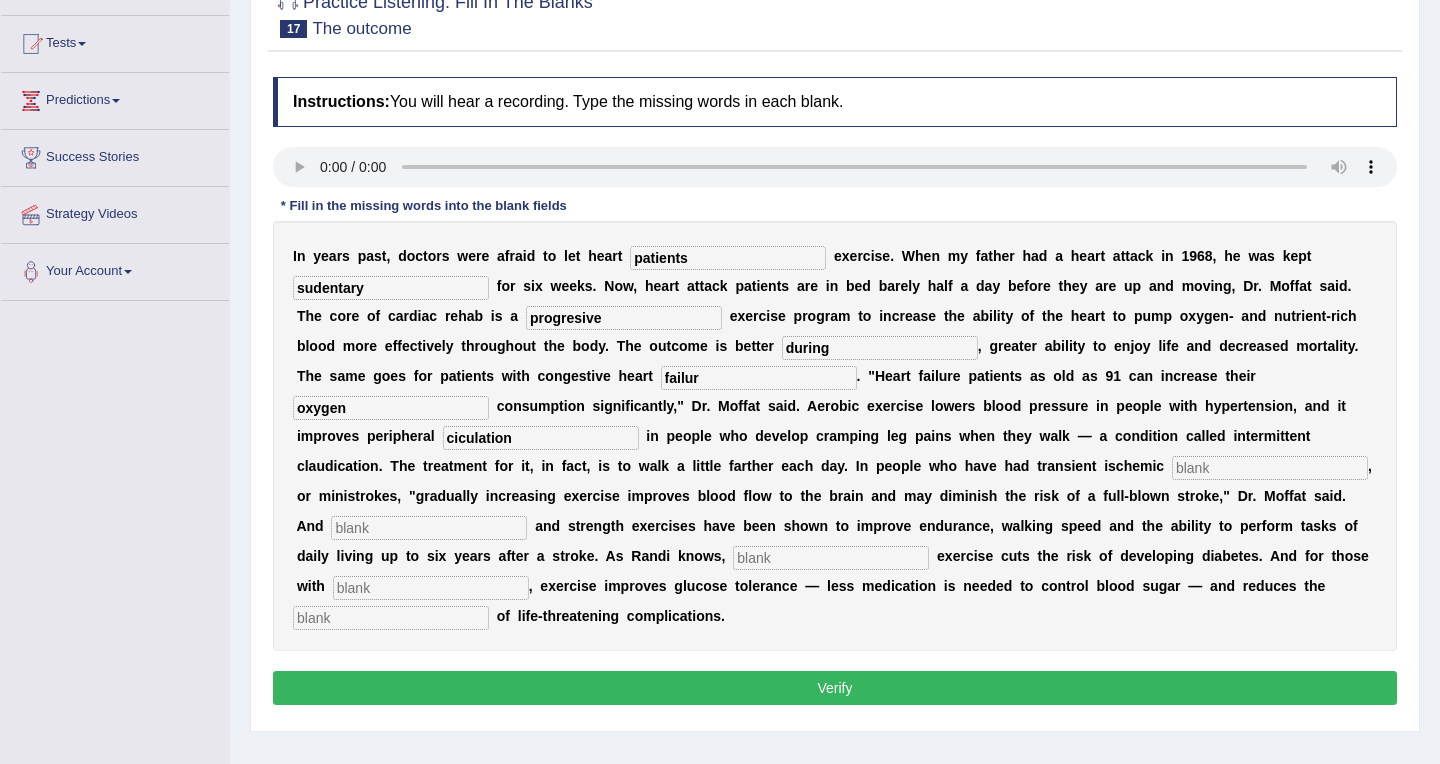 type on "ciculation" 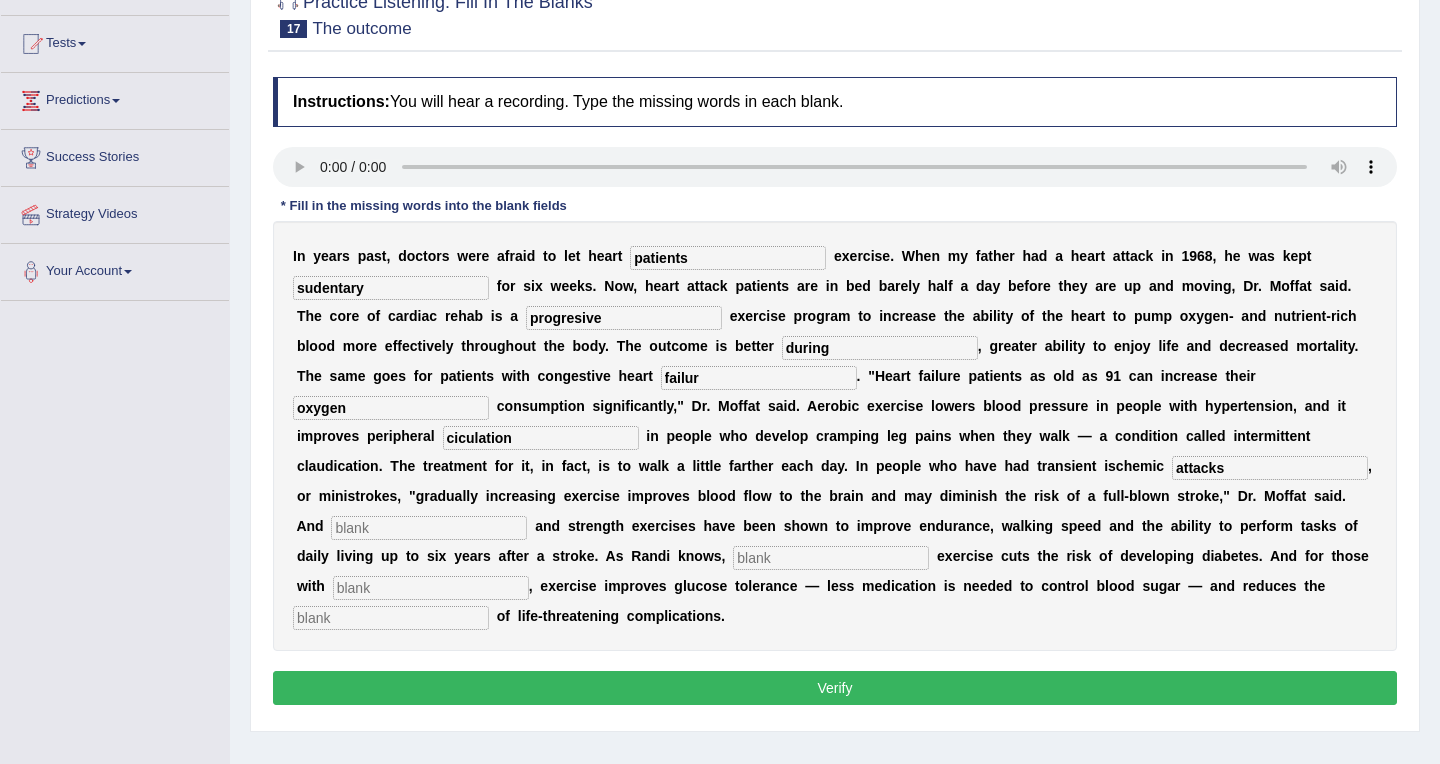 type on "attacks" 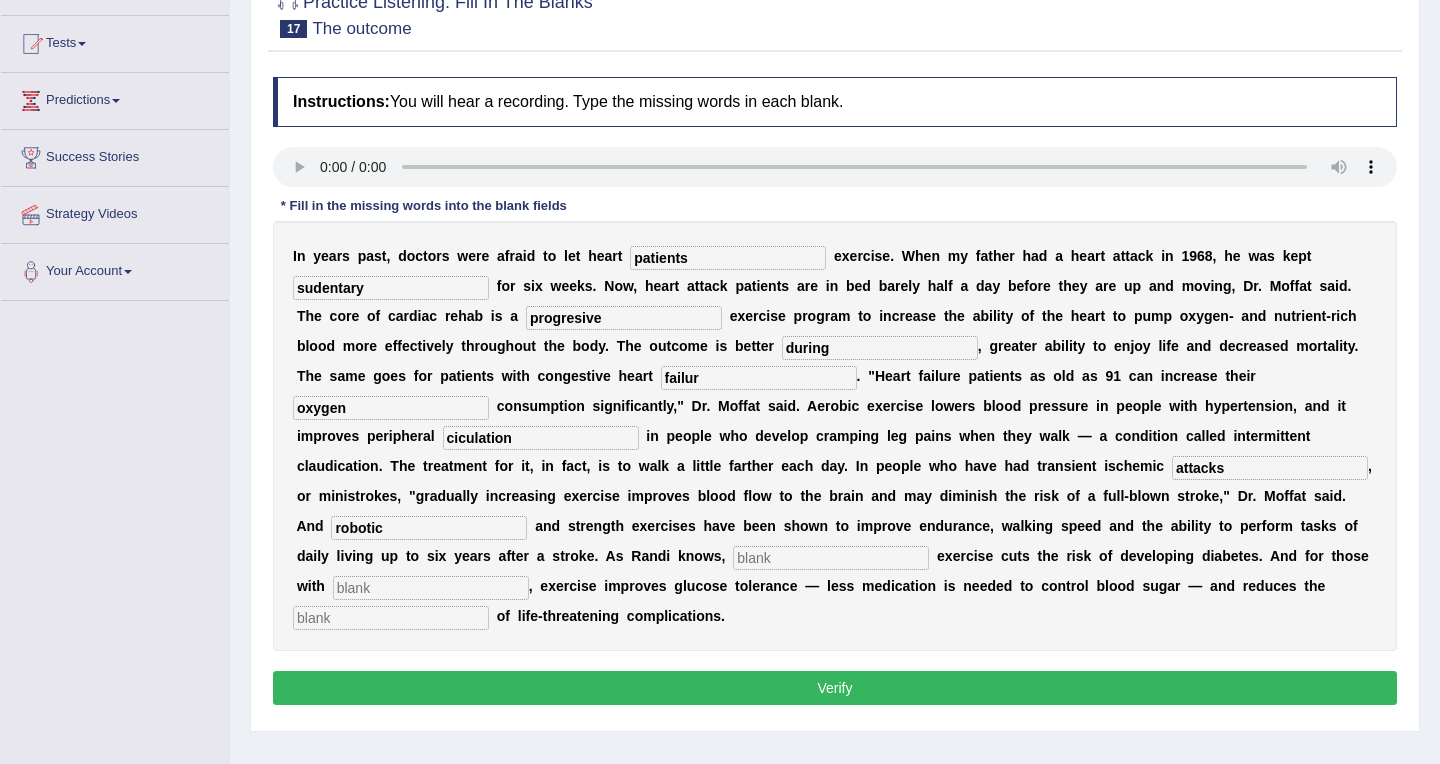 click on "robotic" at bounding box center [429, 528] 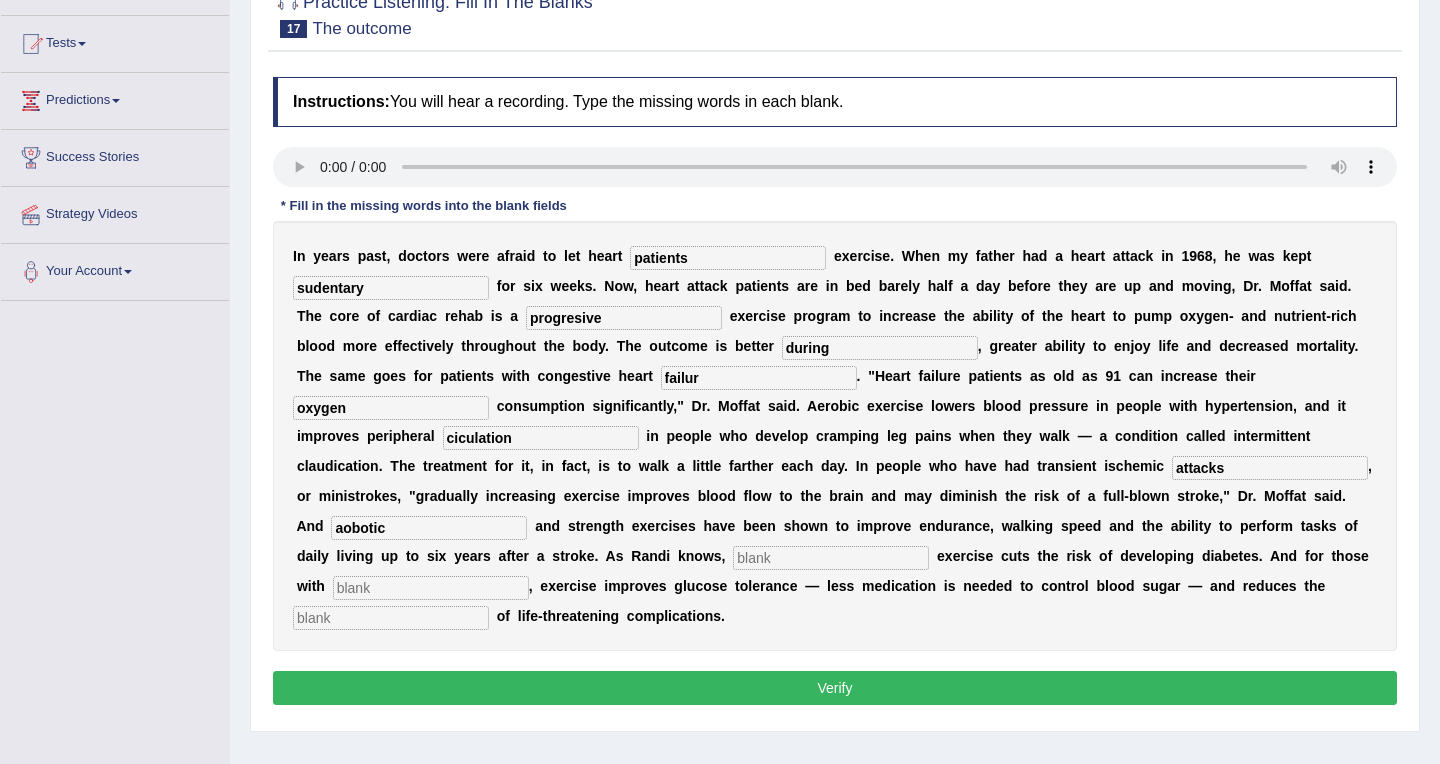 type on "aobotic" 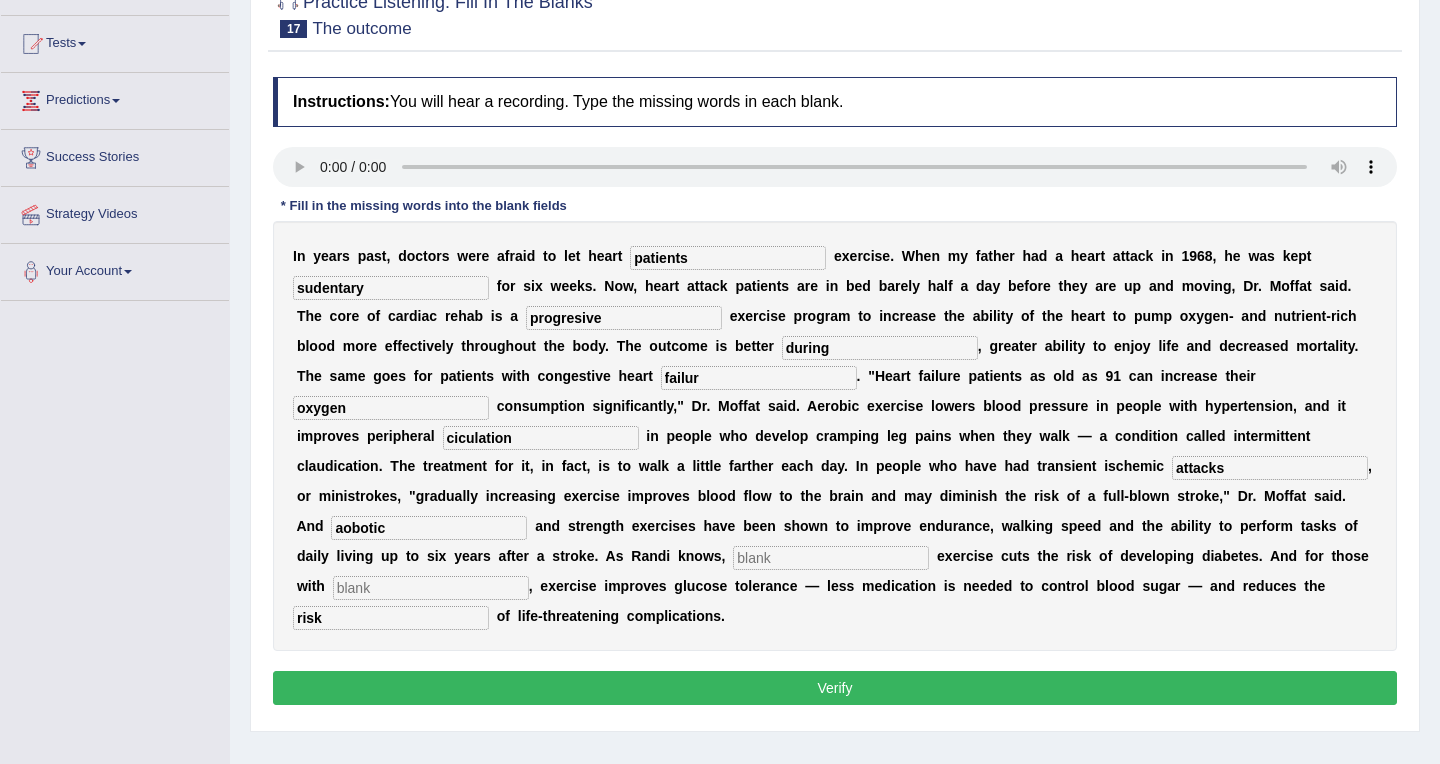 type on "risk" 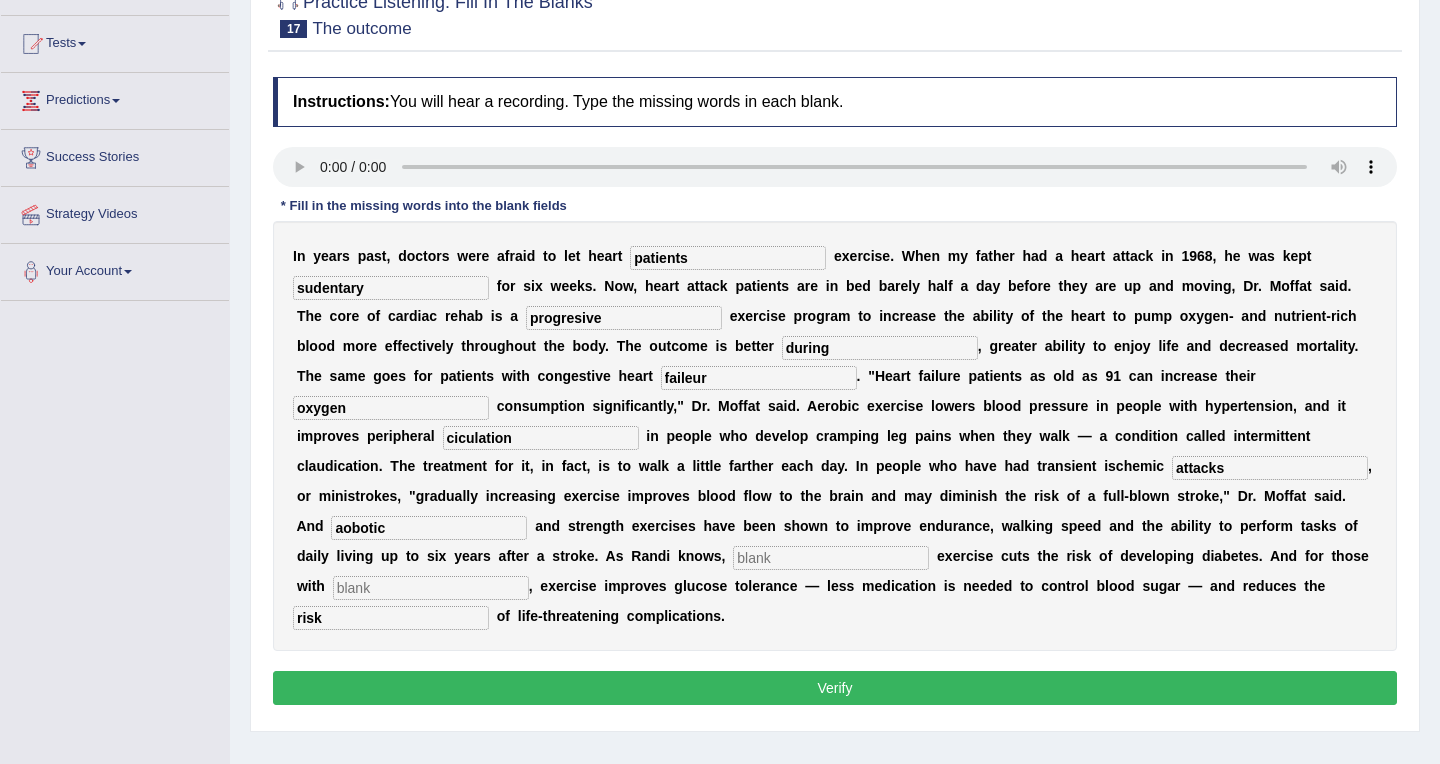 type on "faileur" 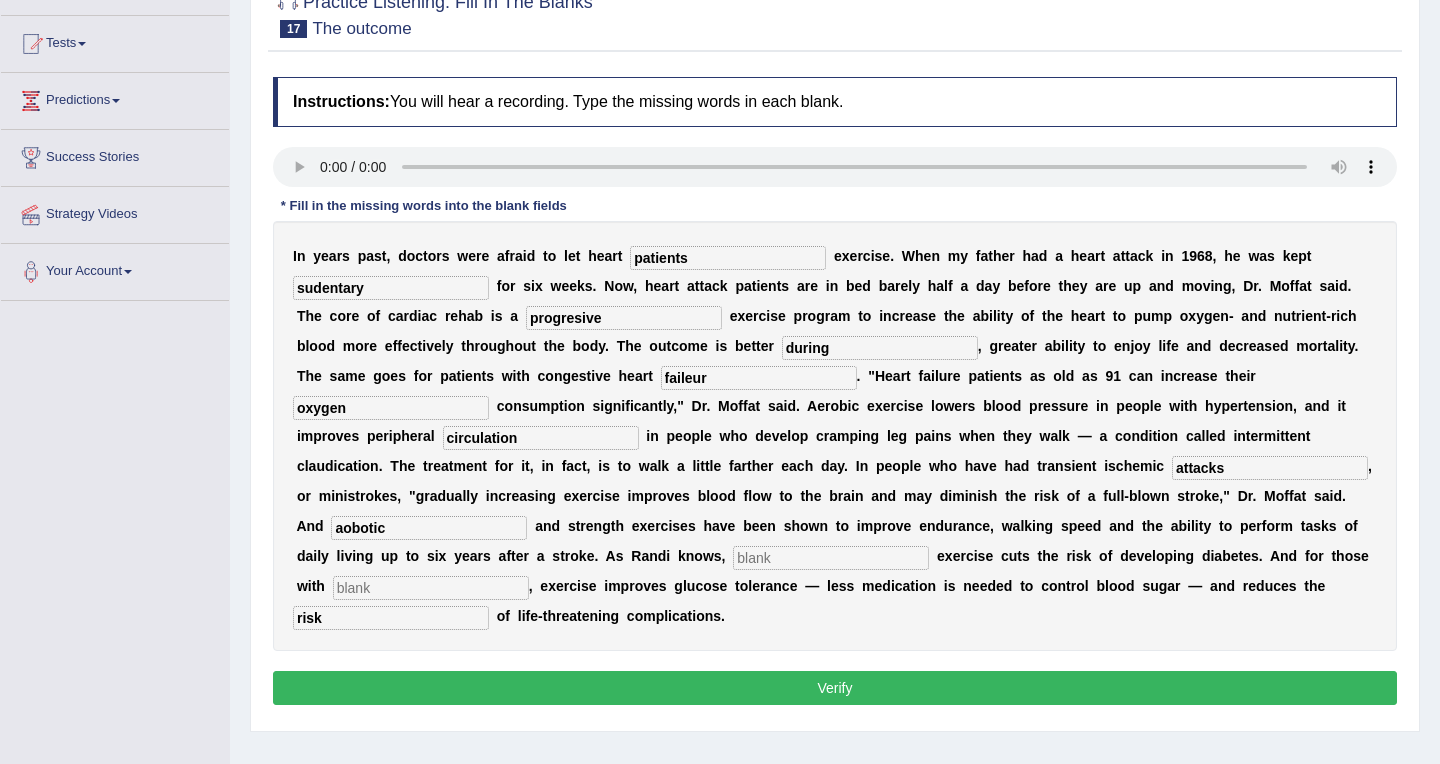 type on "circulation" 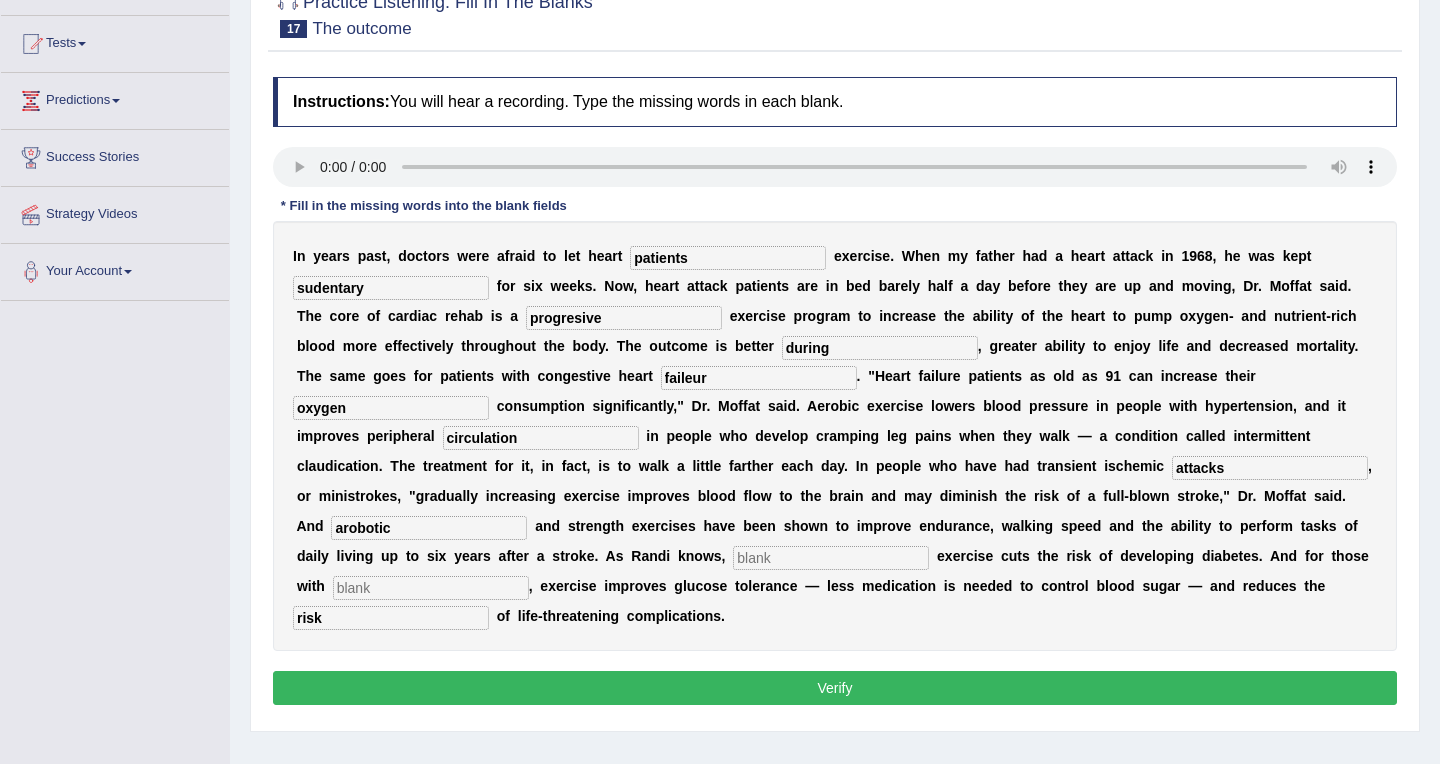 type on "arobotic" 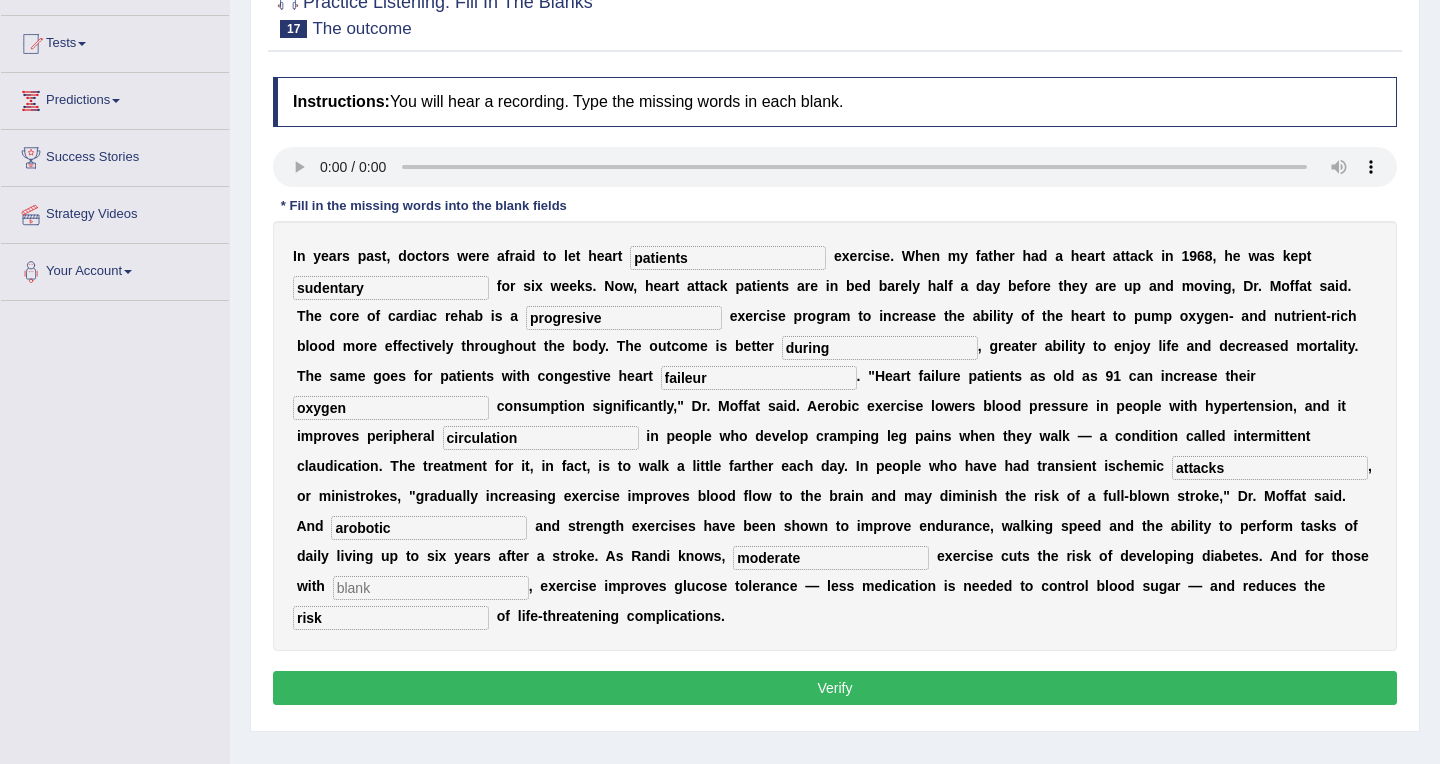 type on "moderate" 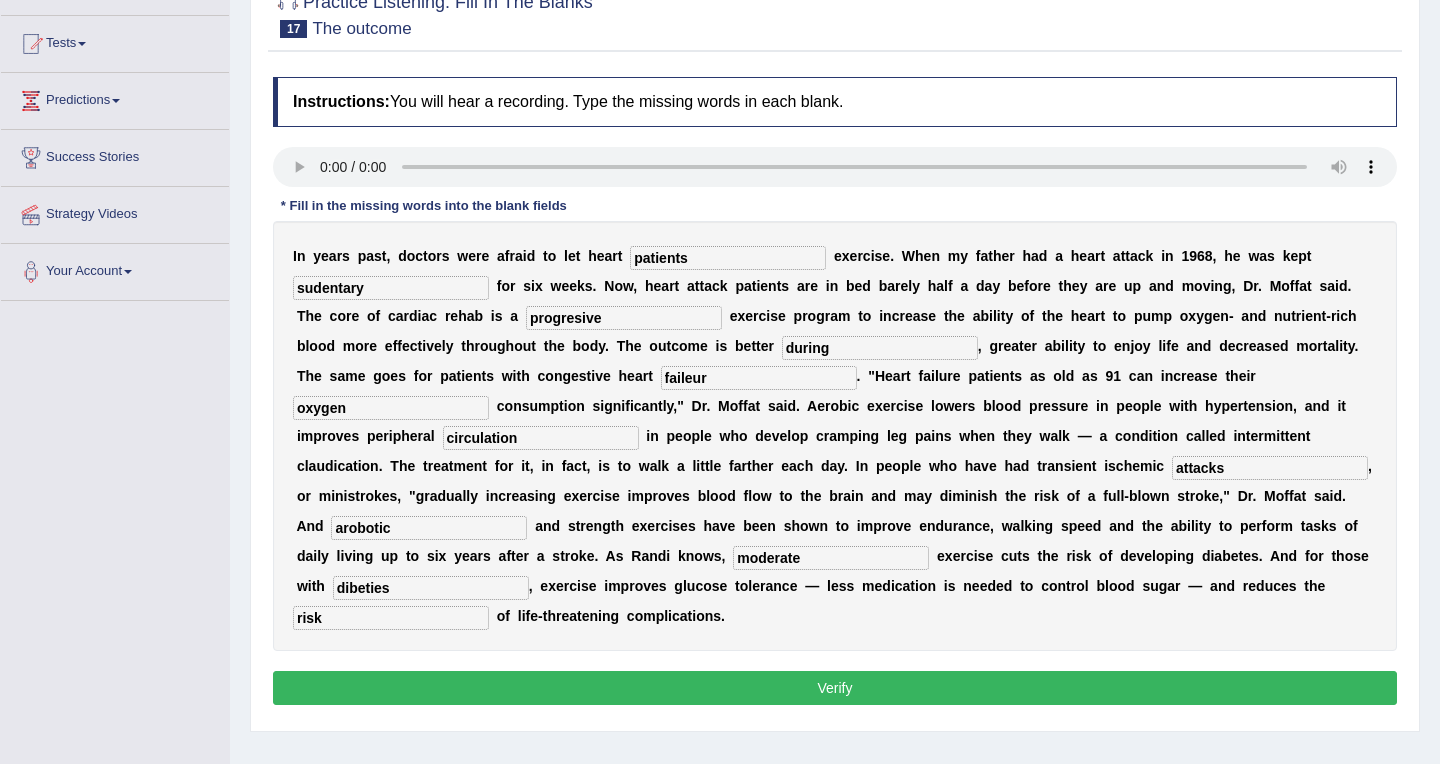 type on "dibeties" 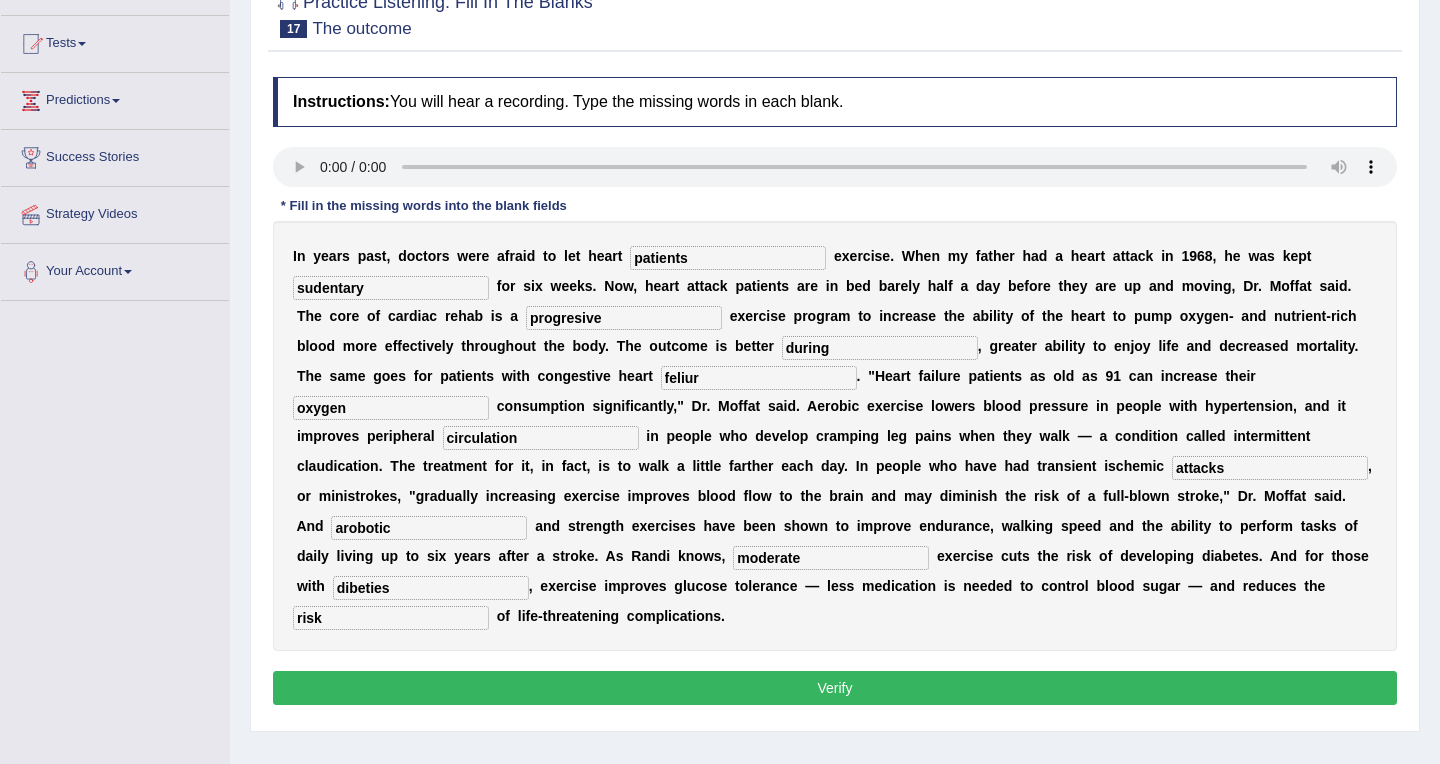 type on "feliur" 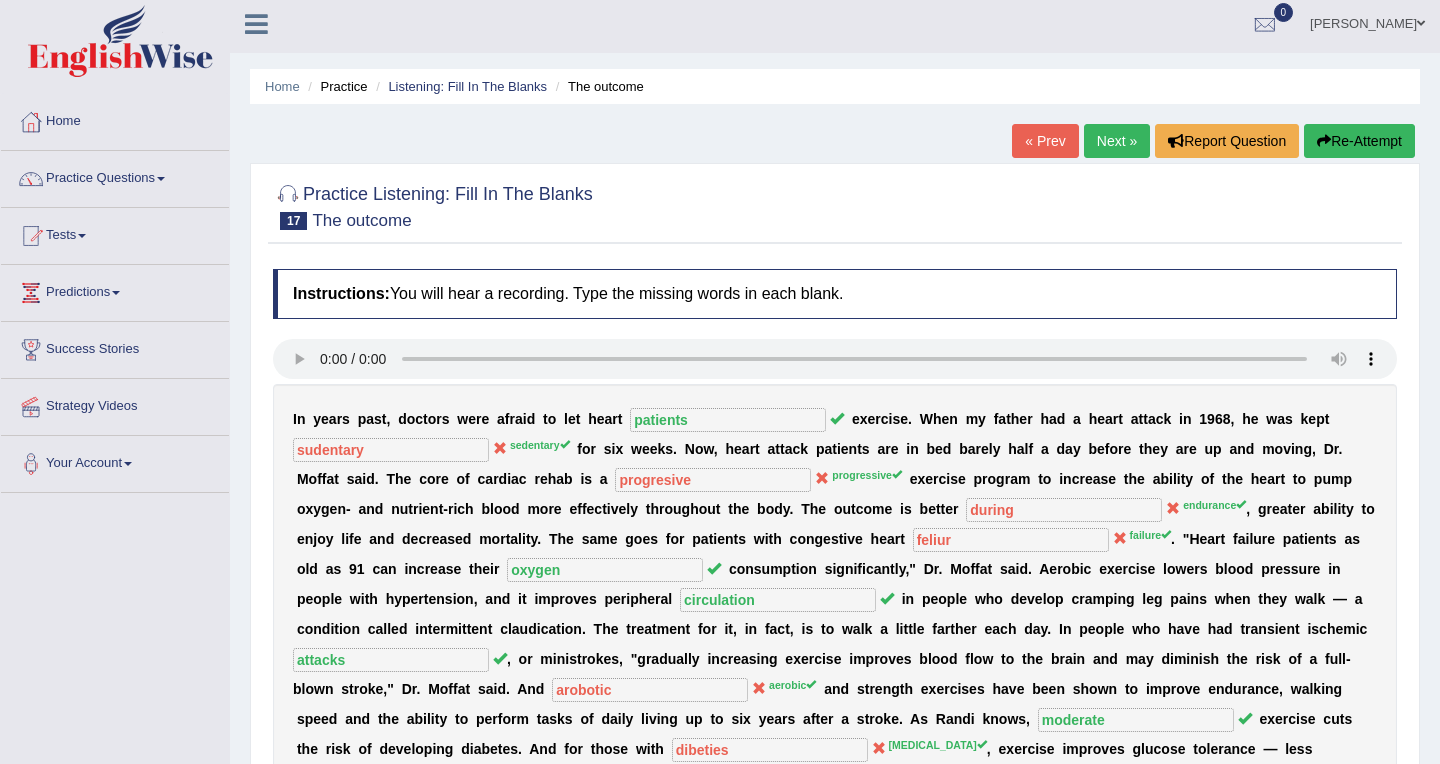 scroll, scrollTop: 10, scrollLeft: 0, axis: vertical 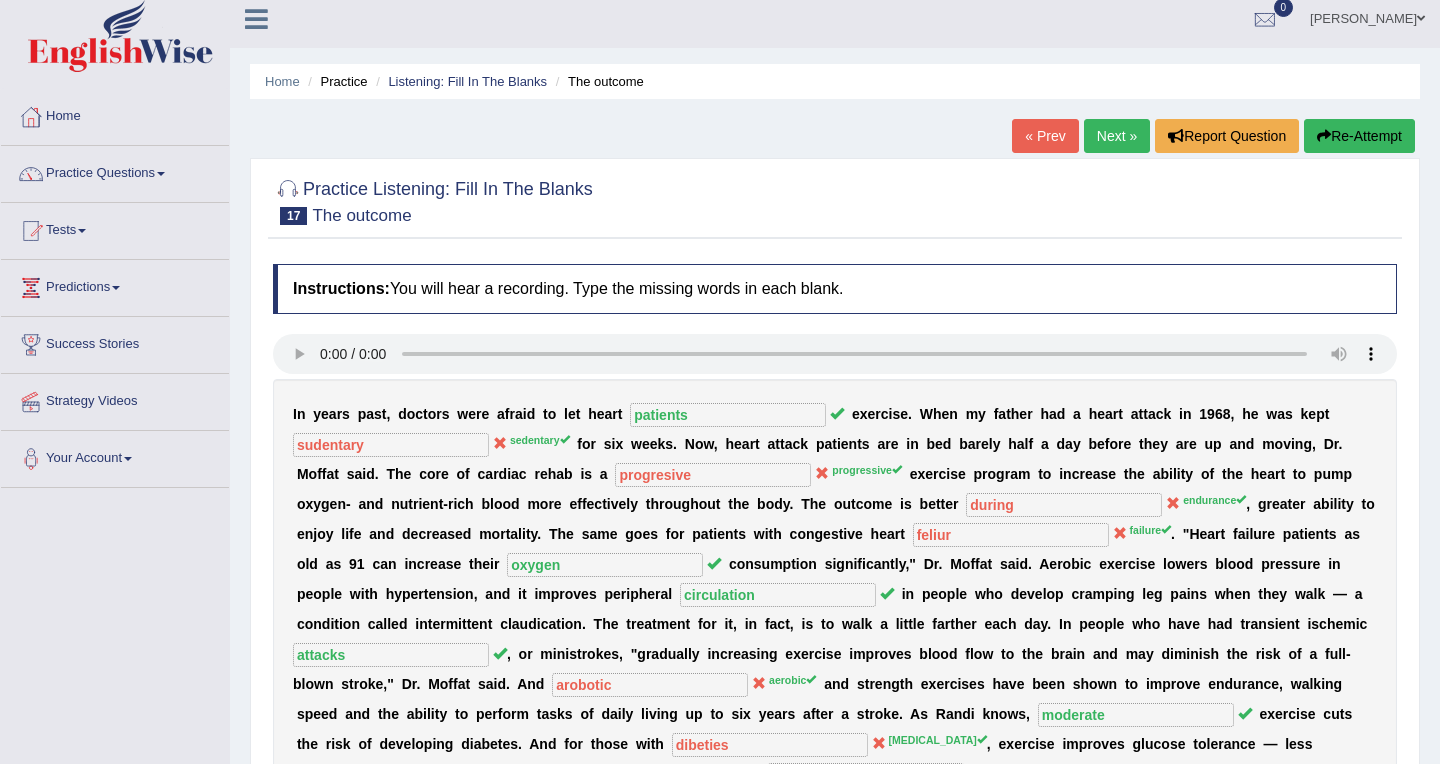 click on "Re-Attempt" at bounding box center [1359, 136] 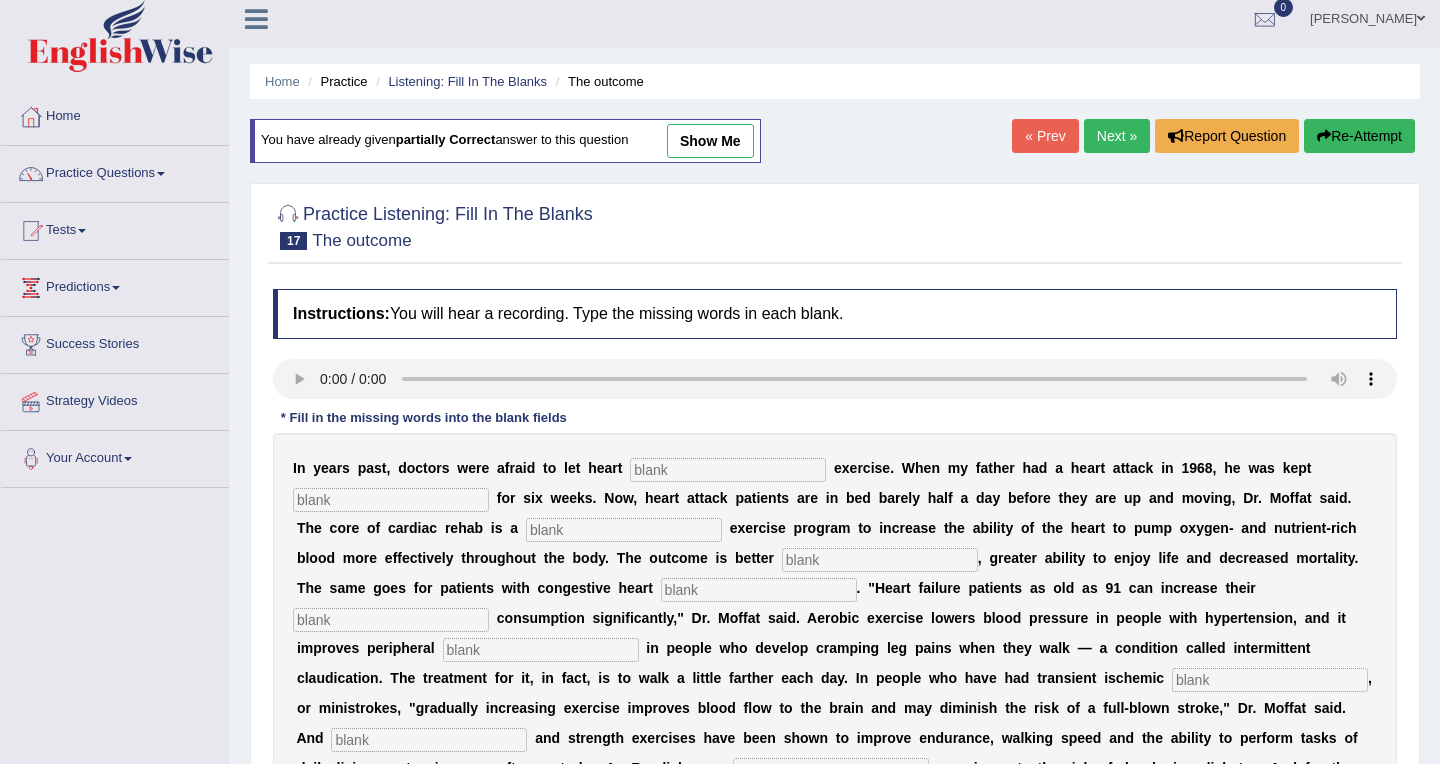 scroll, scrollTop: 10, scrollLeft: 0, axis: vertical 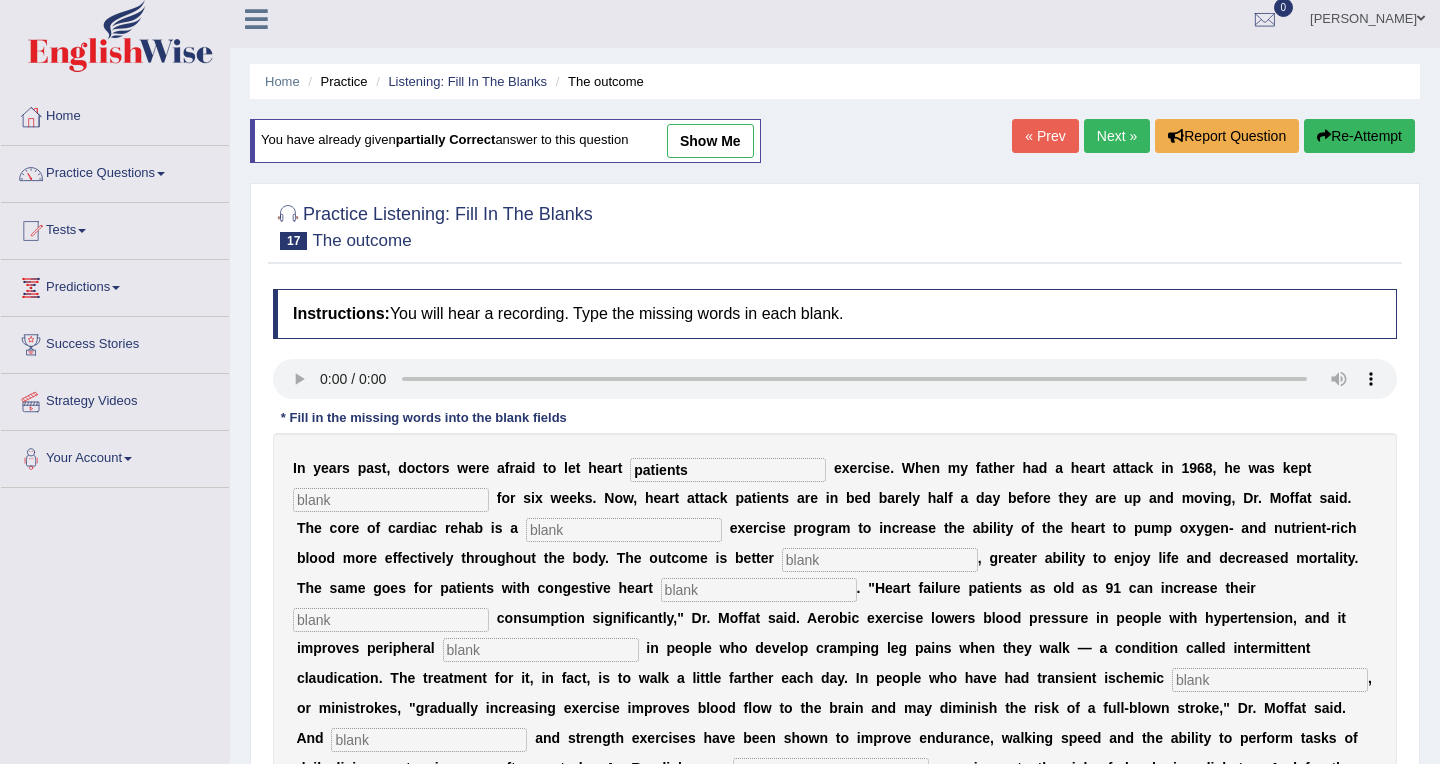 type on "patients" 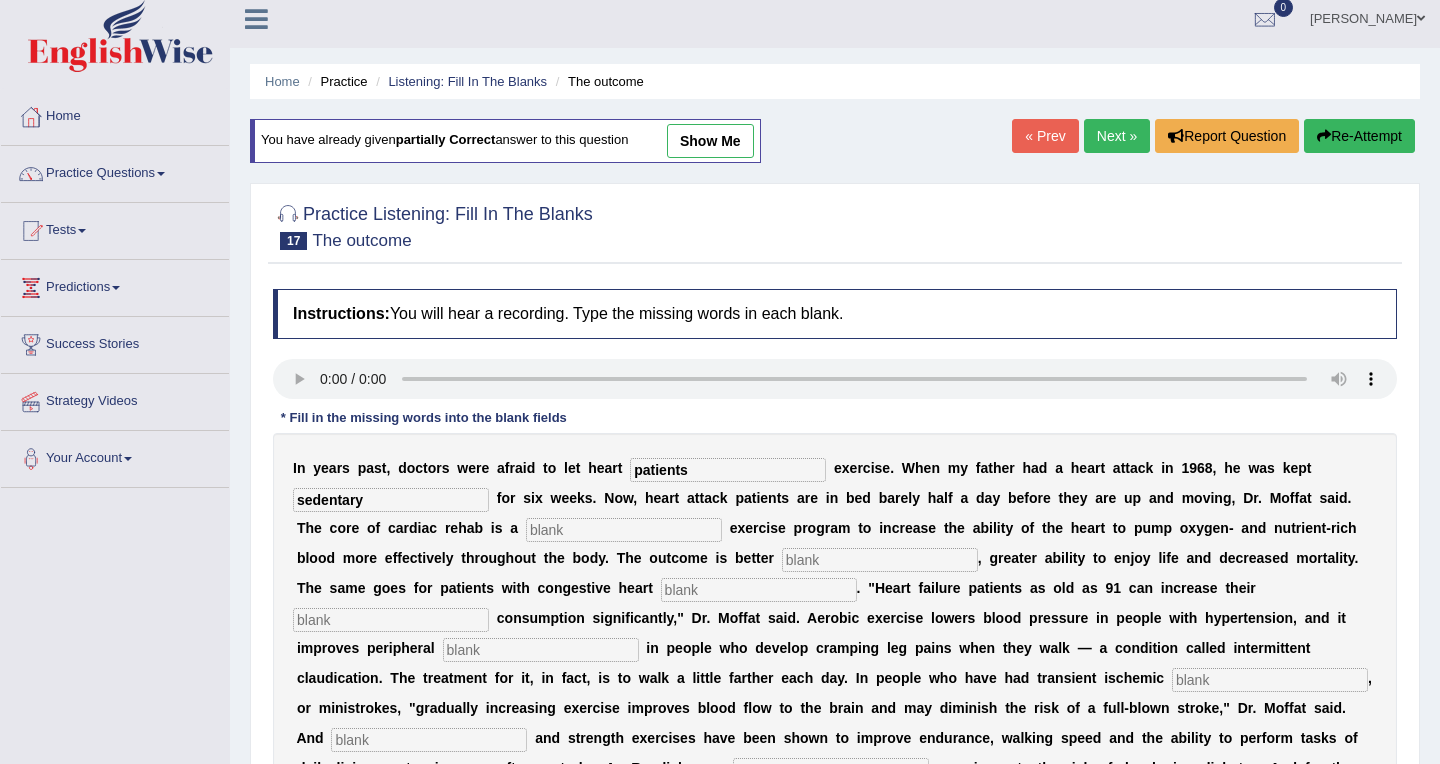 type on "sedentary" 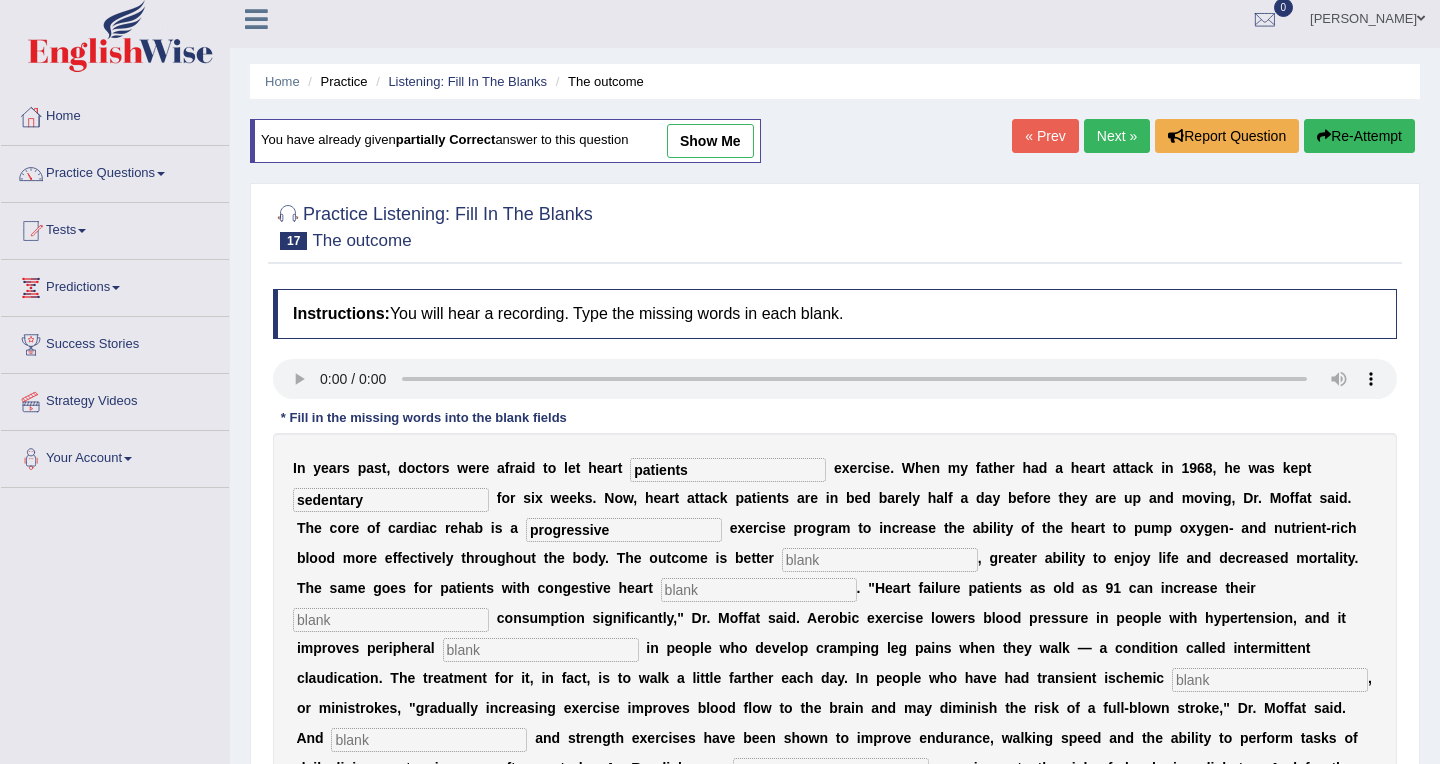 type on "progressive" 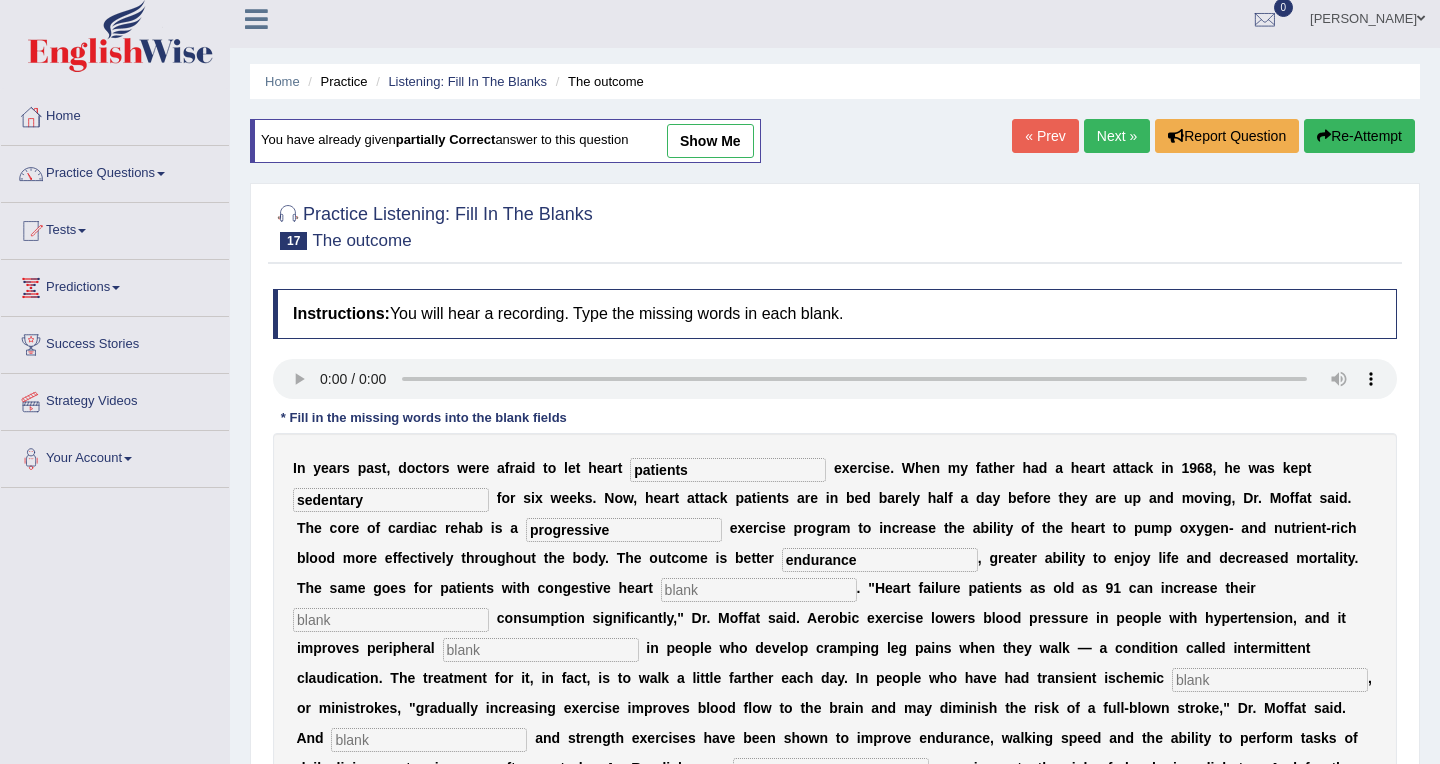 type on "endurance" 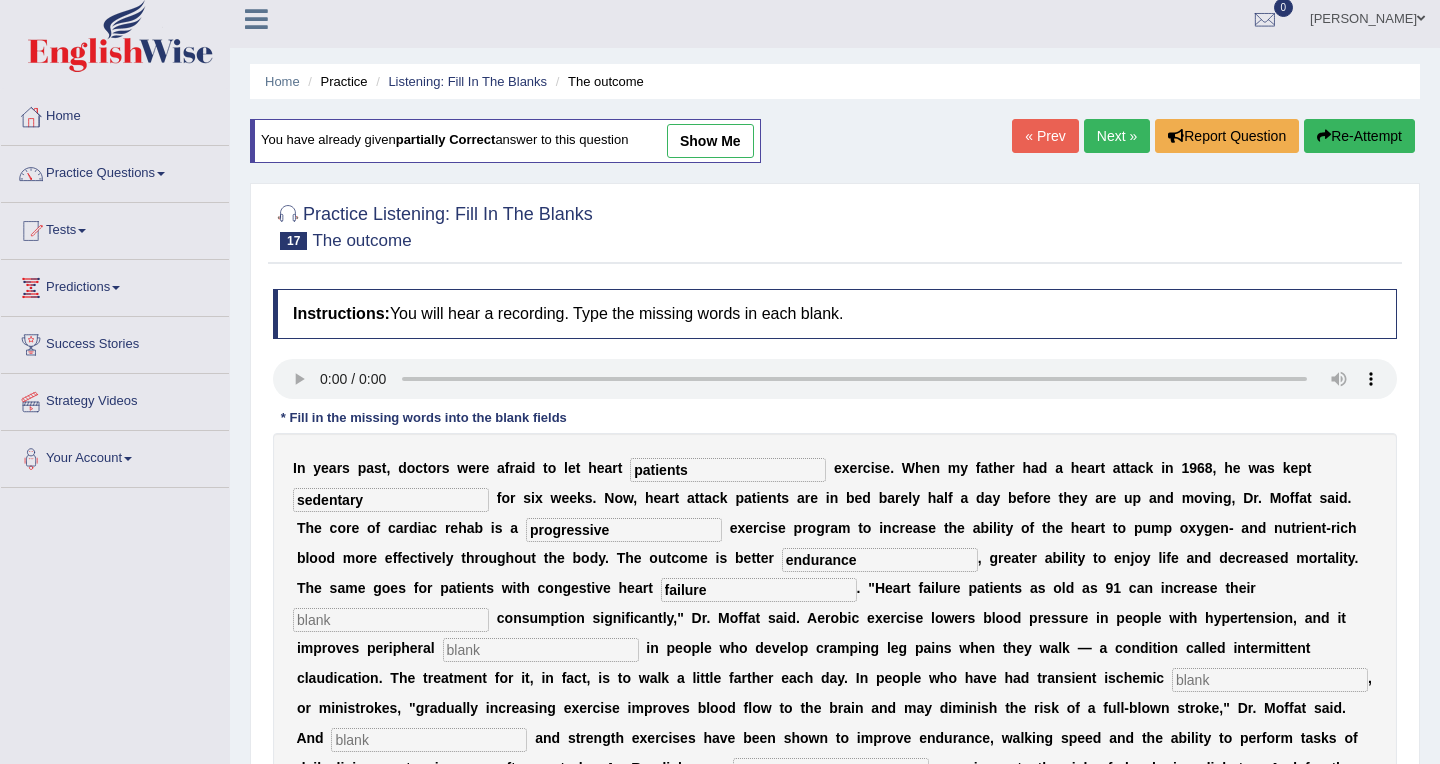 type on "failure" 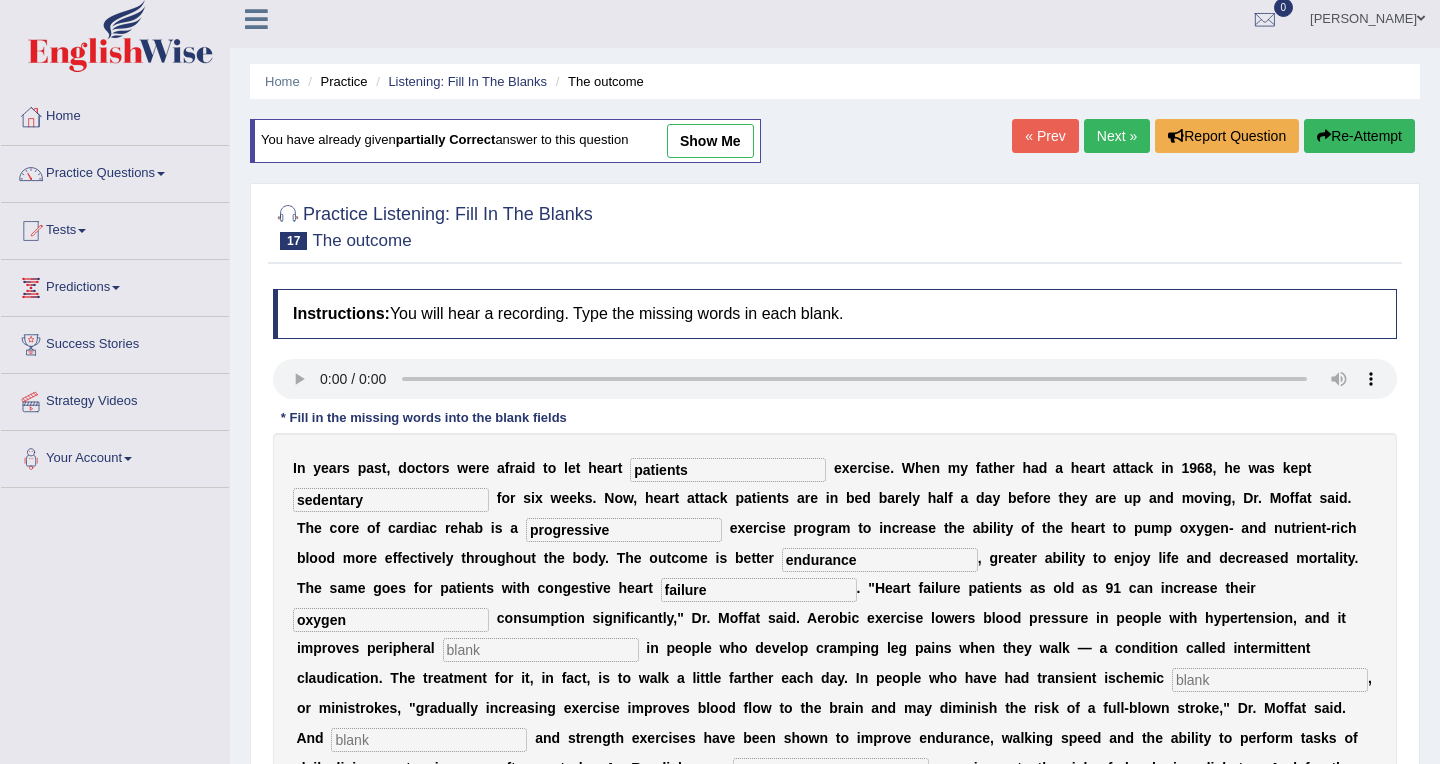 type on "oxygen" 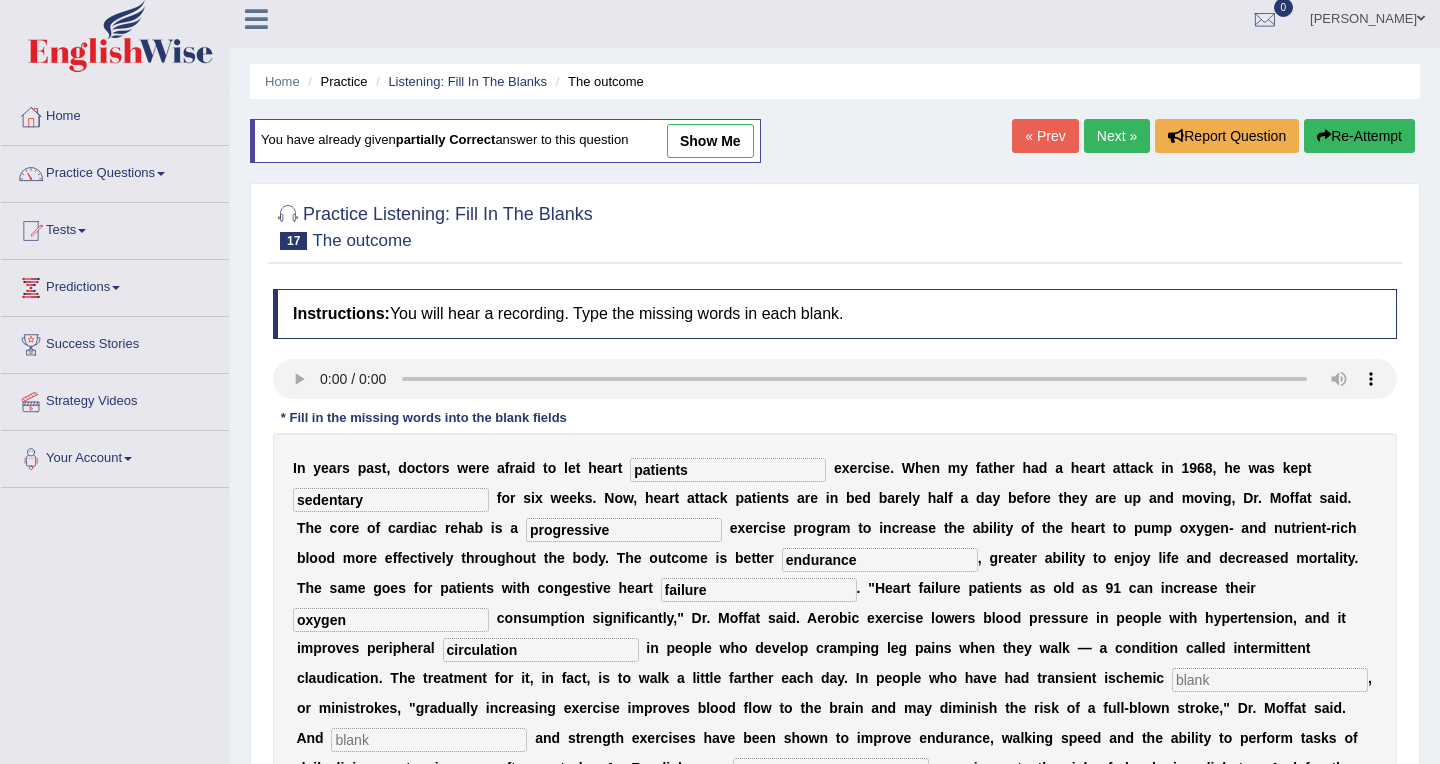 type on "circulation" 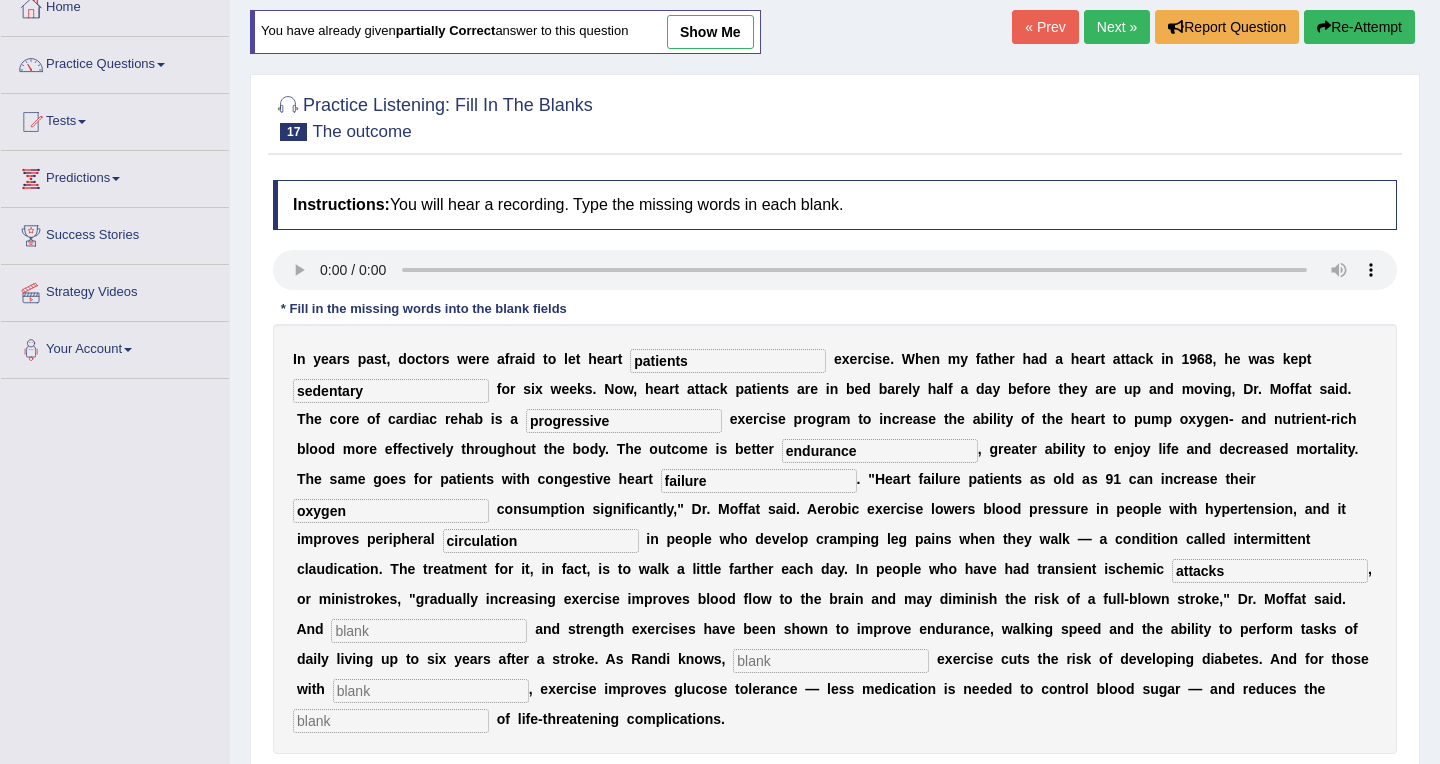 scroll, scrollTop: 126, scrollLeft: 0, axis: vertical 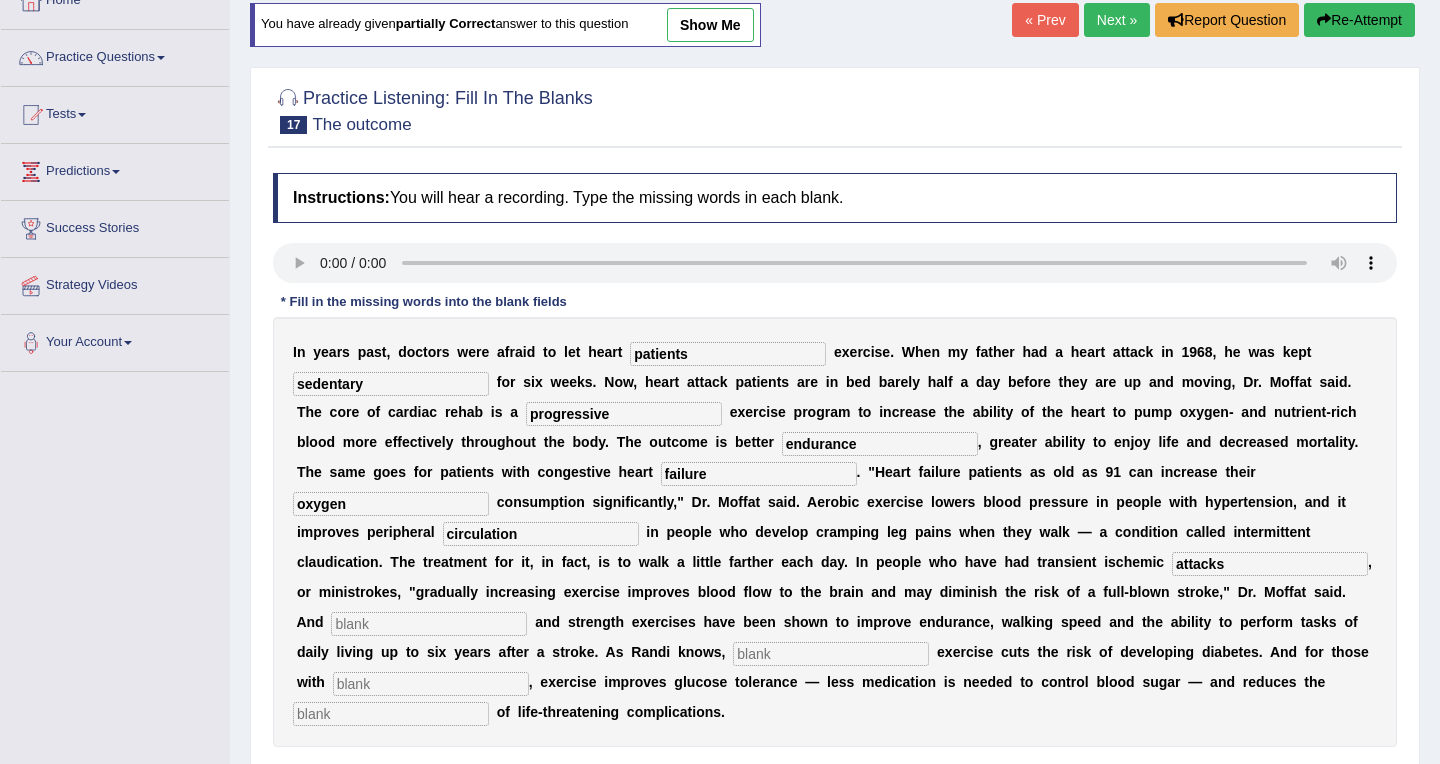 type on "attacks" 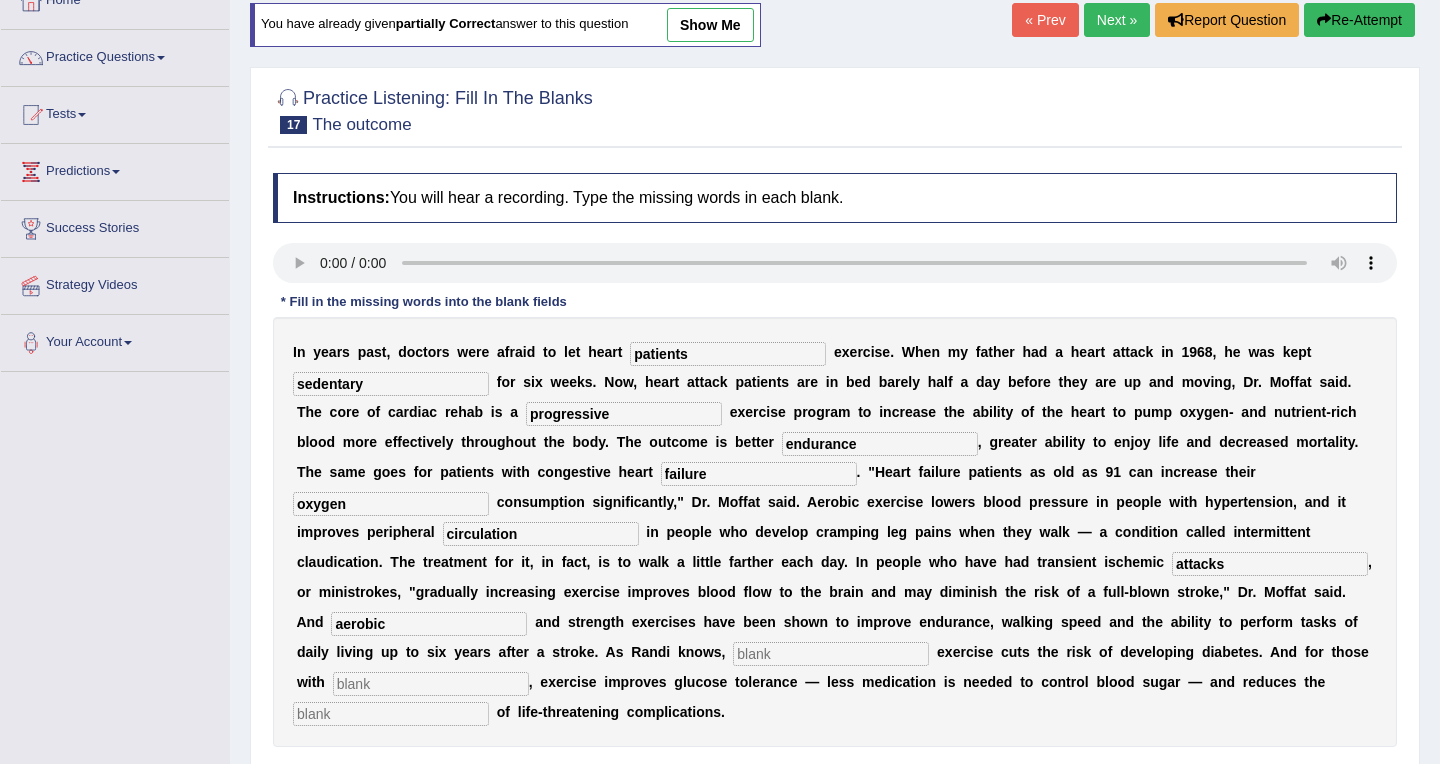 type on "aerobic" 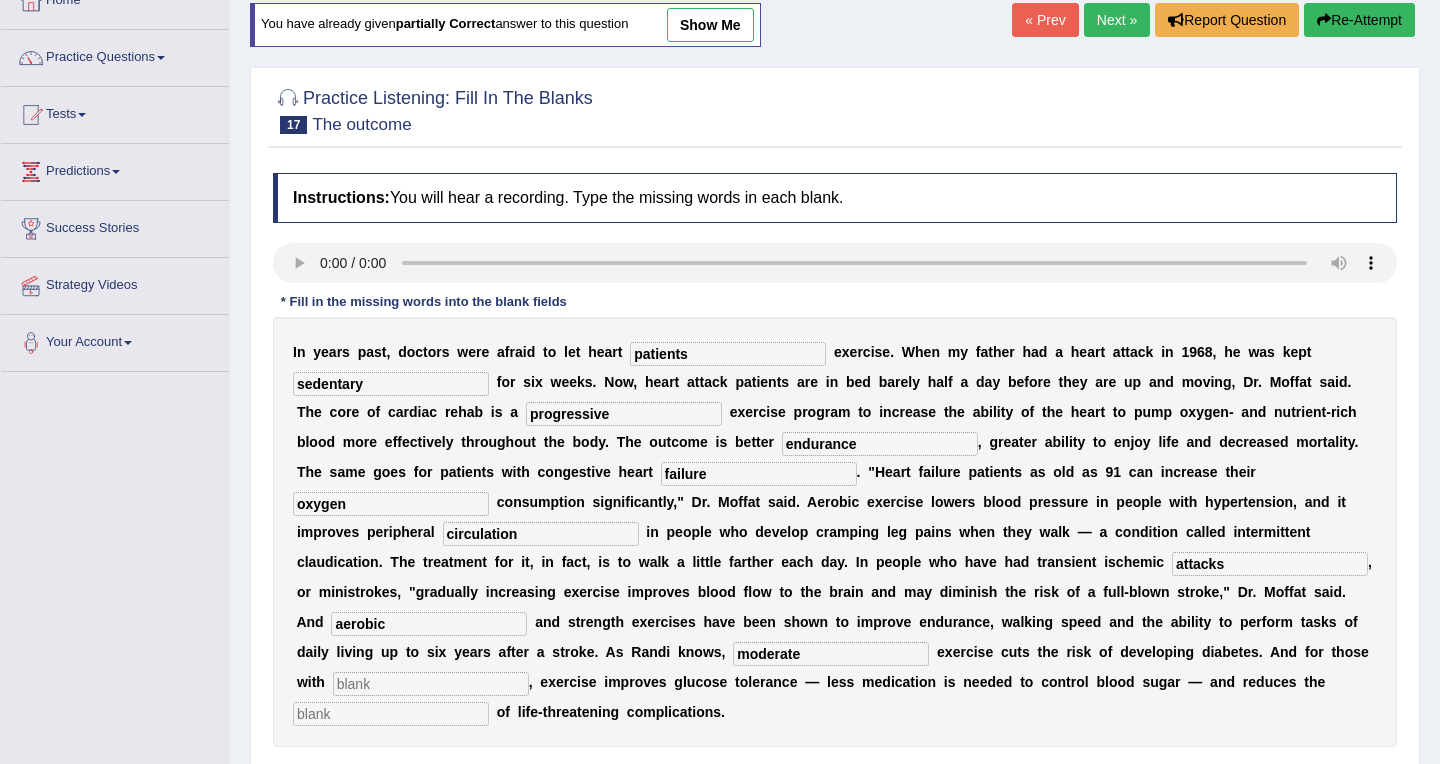 type on "moderate" 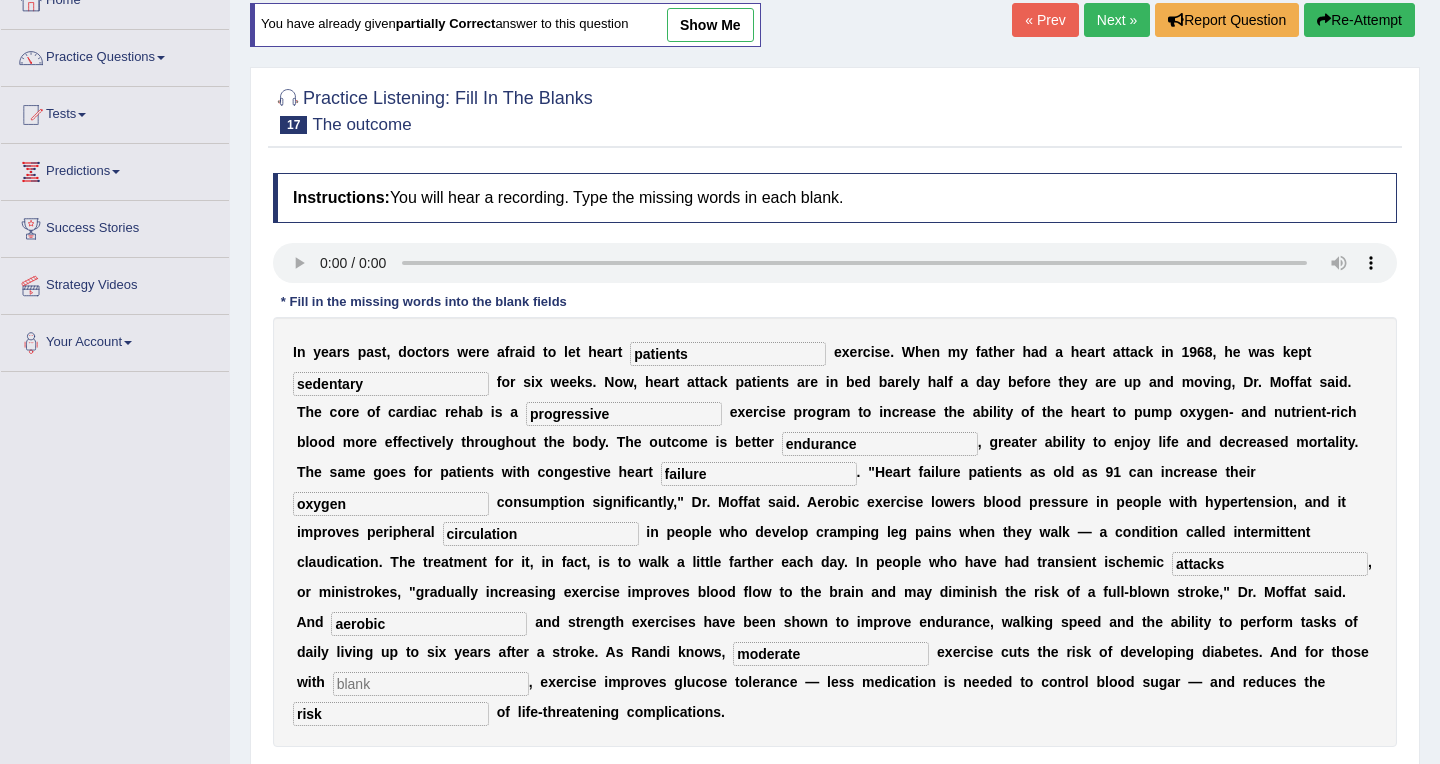type on "risk" 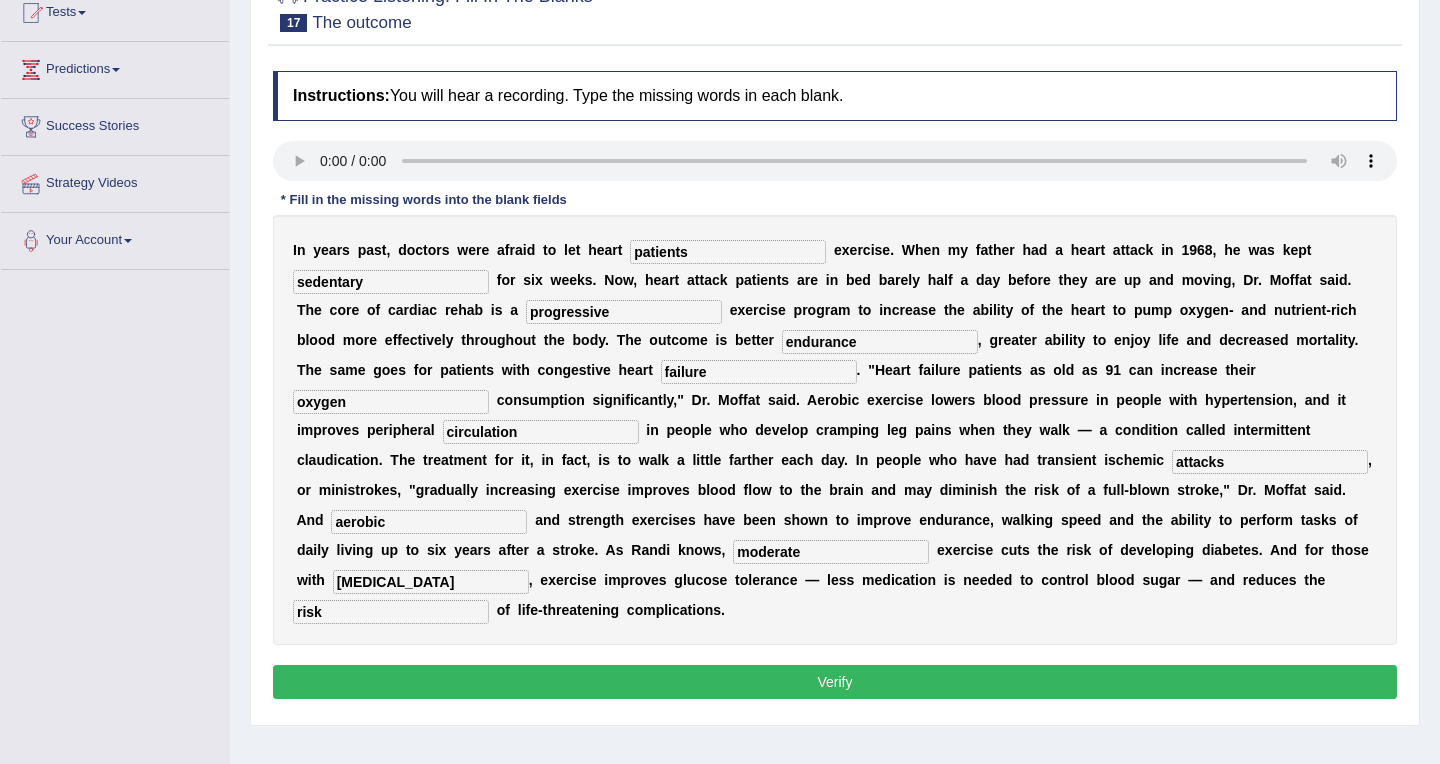 scroll, scrollTop: 277, scrollLeft: 0, axis: vertical 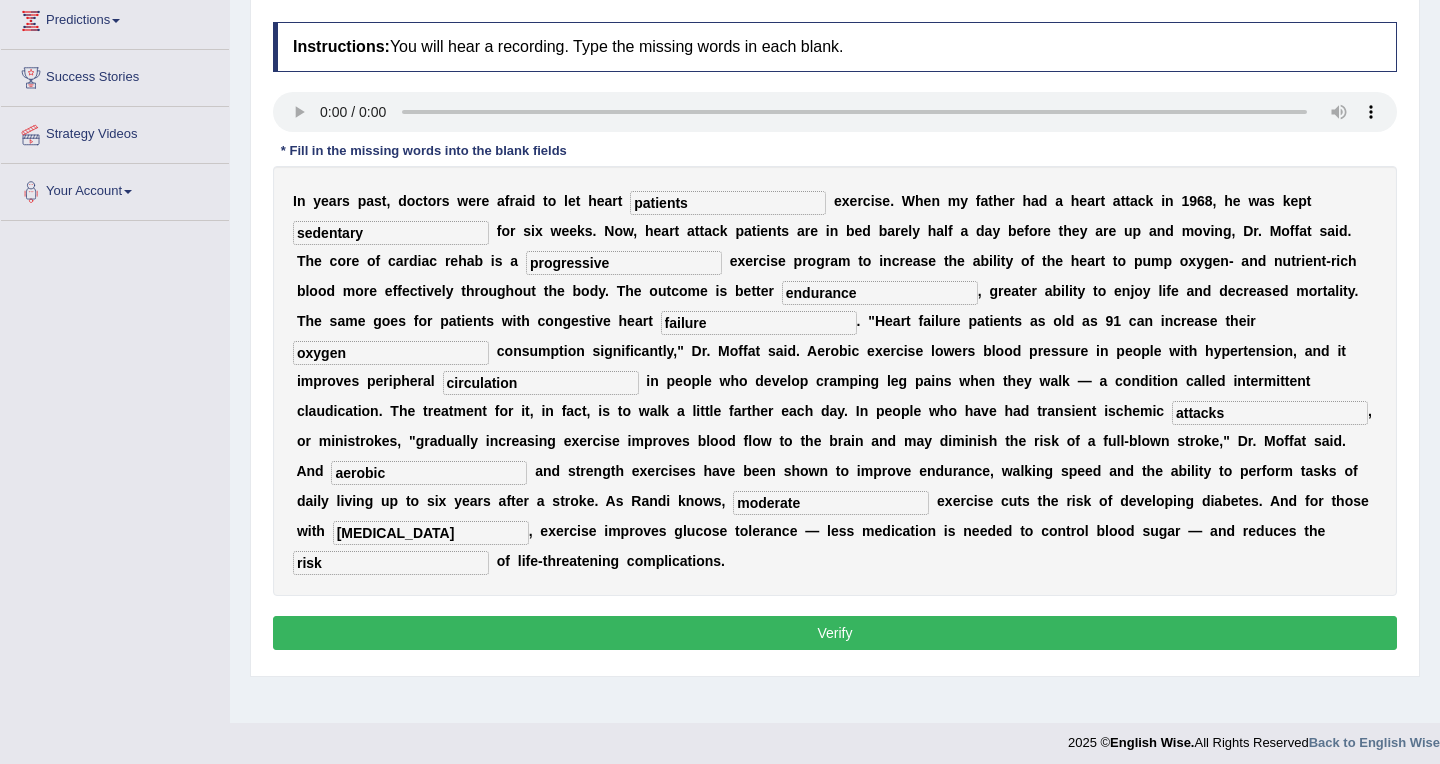 type on "[MEDICAL_DATA]" 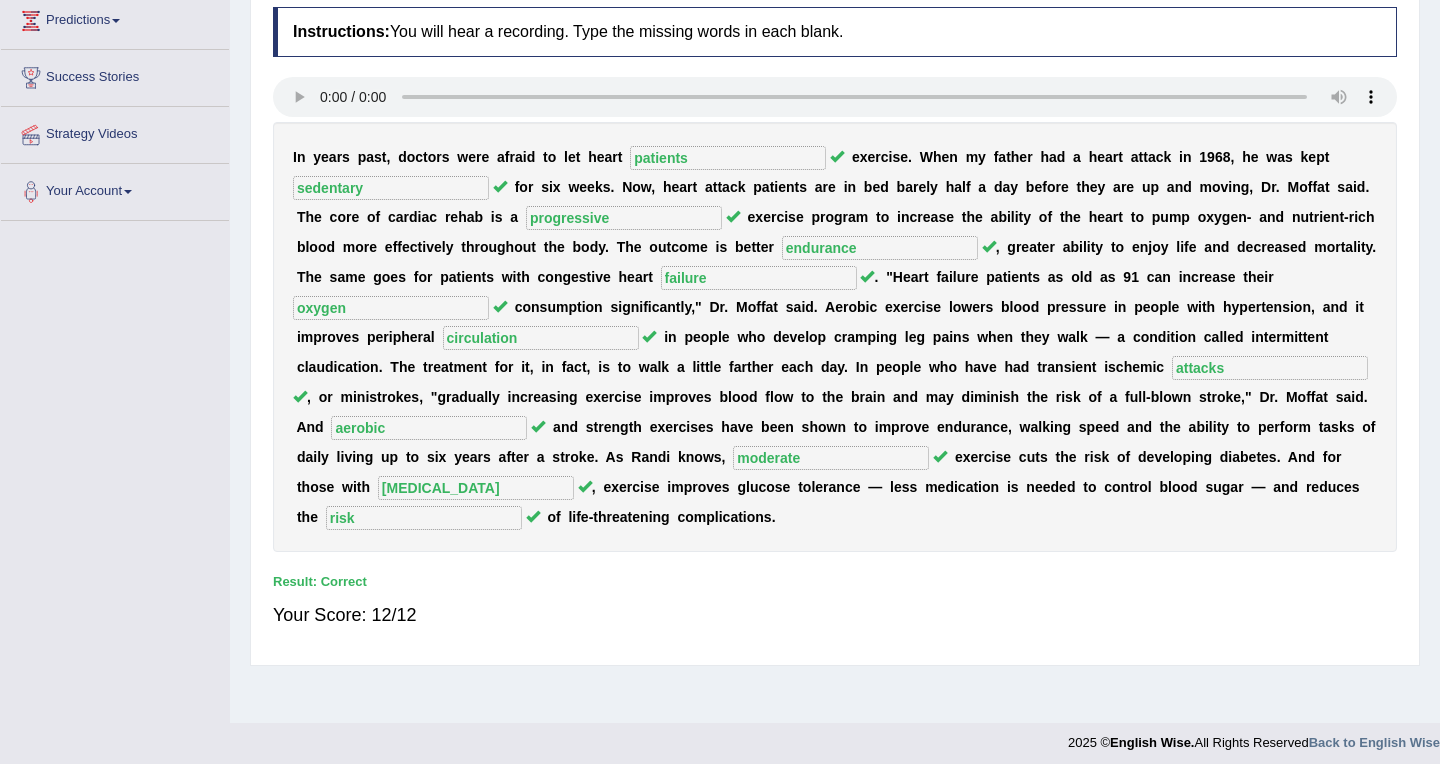 scroll, scrollTop: 0, scrollLeft: 0, axis: both 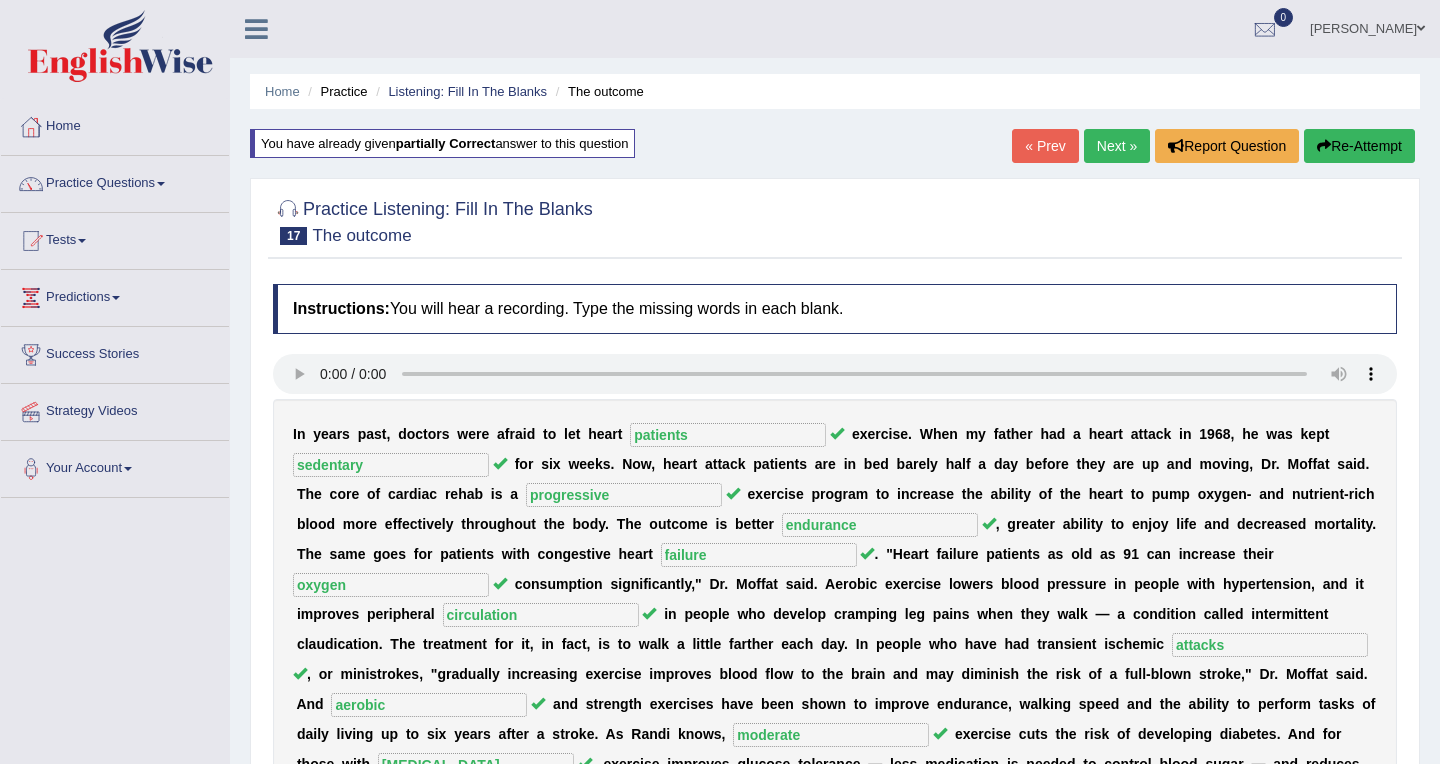 click on "Next »" at bounding box center (1117, 146) 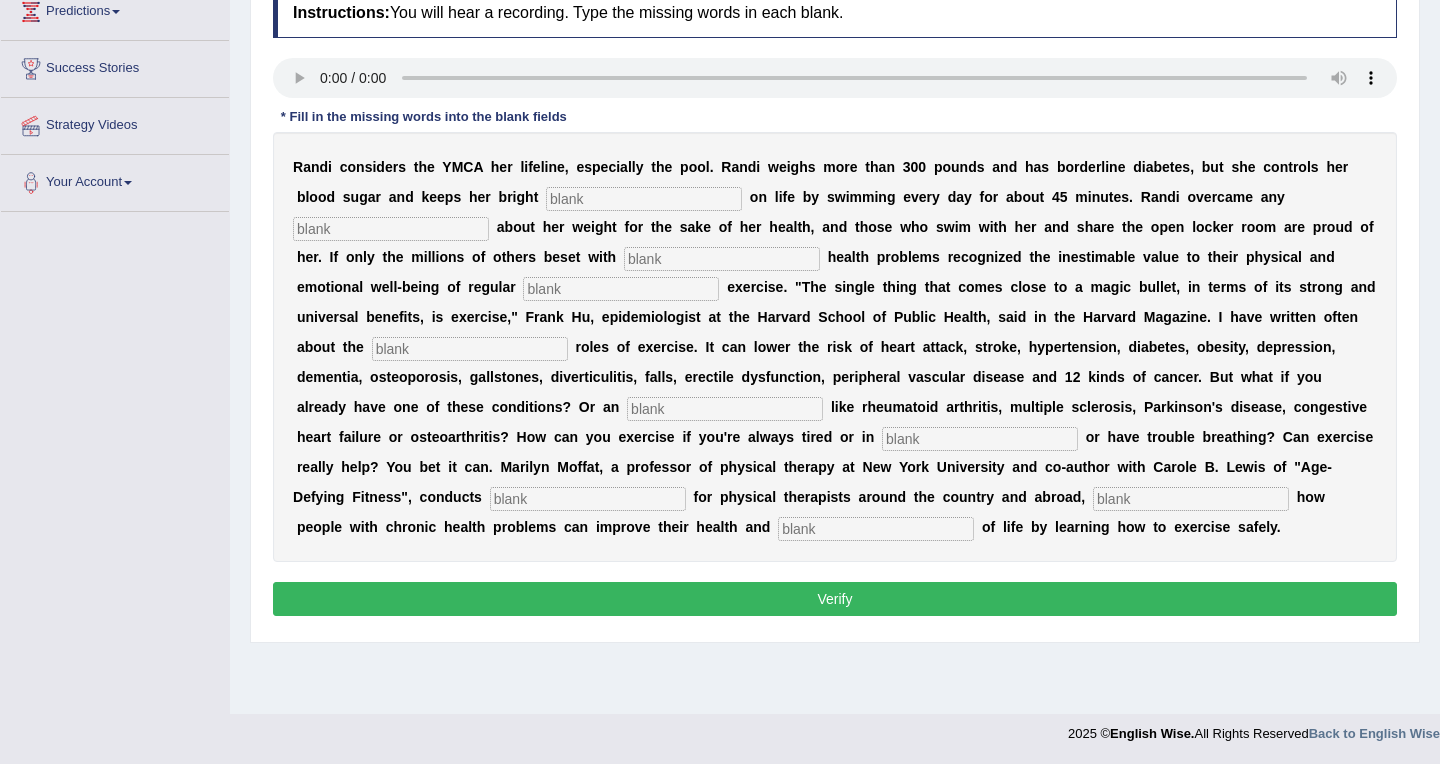 scroll, scrollTop: 286, scrollLeft: 0, axis: vertical 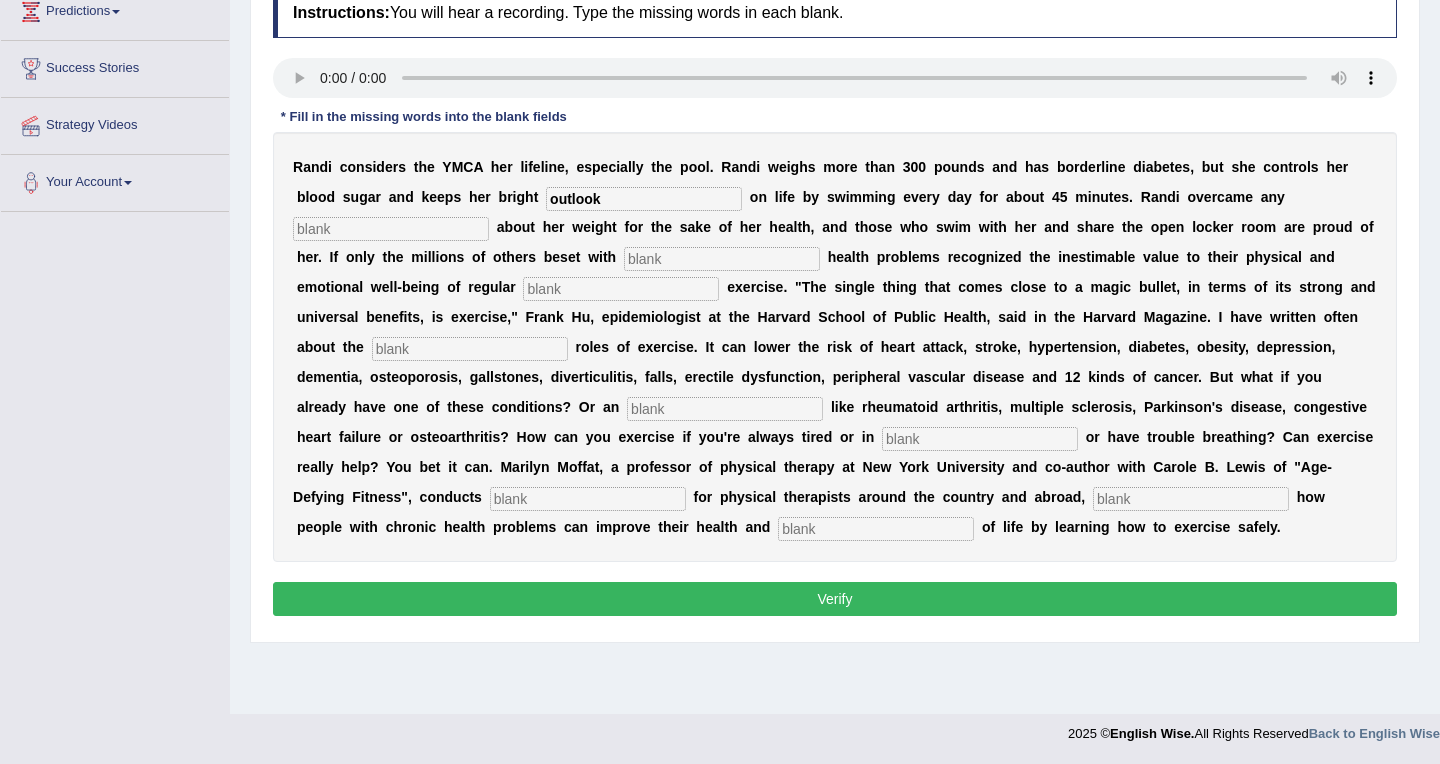 type on "outlook" 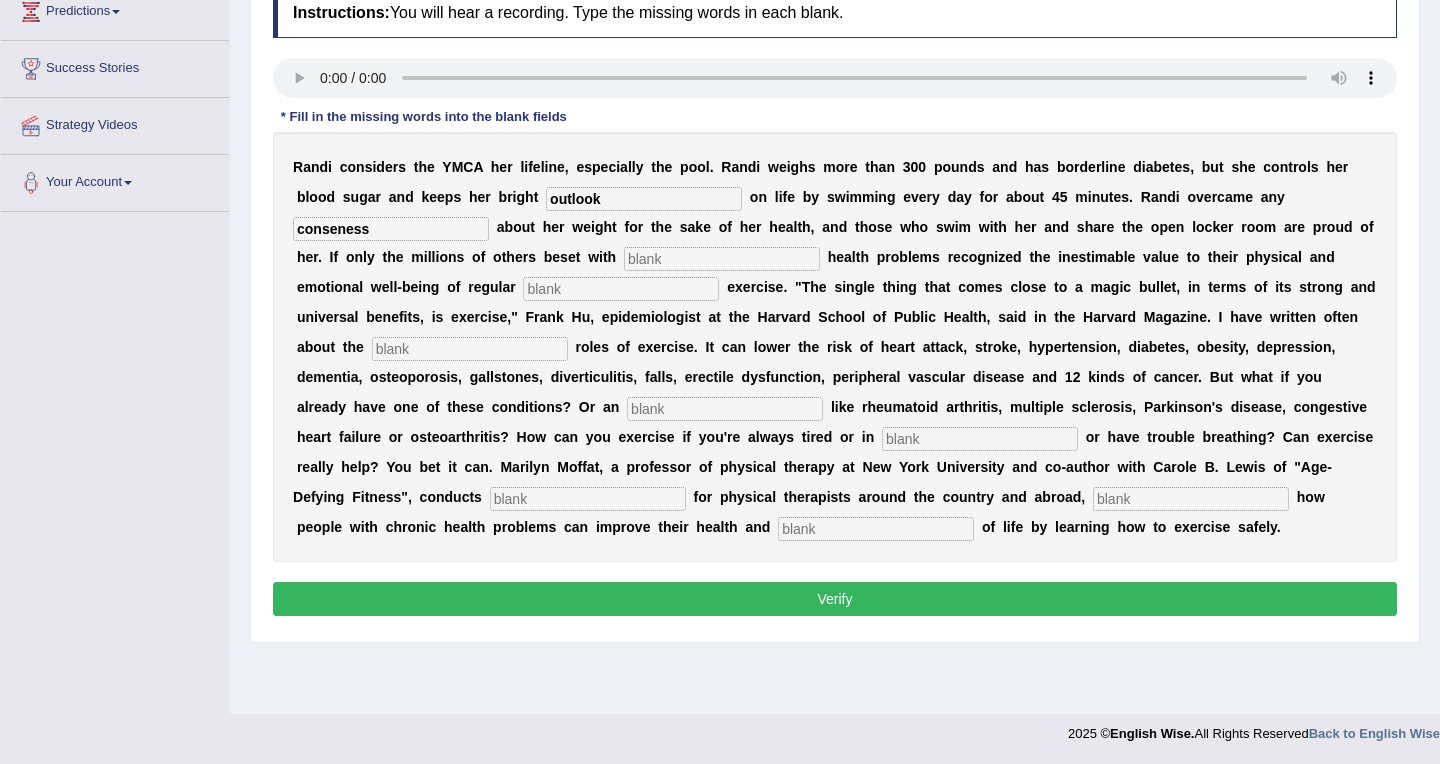 type on "conseness" 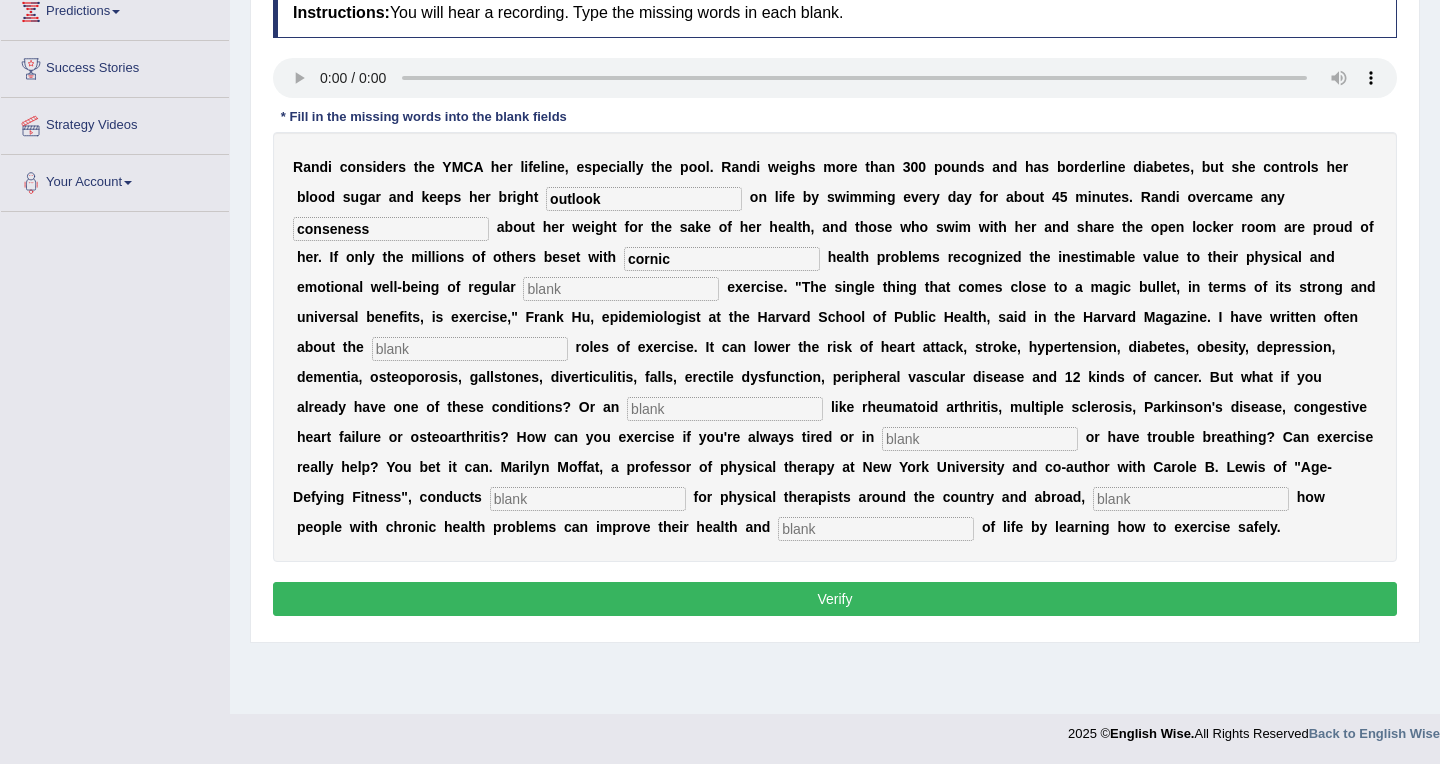 type on "cornic" 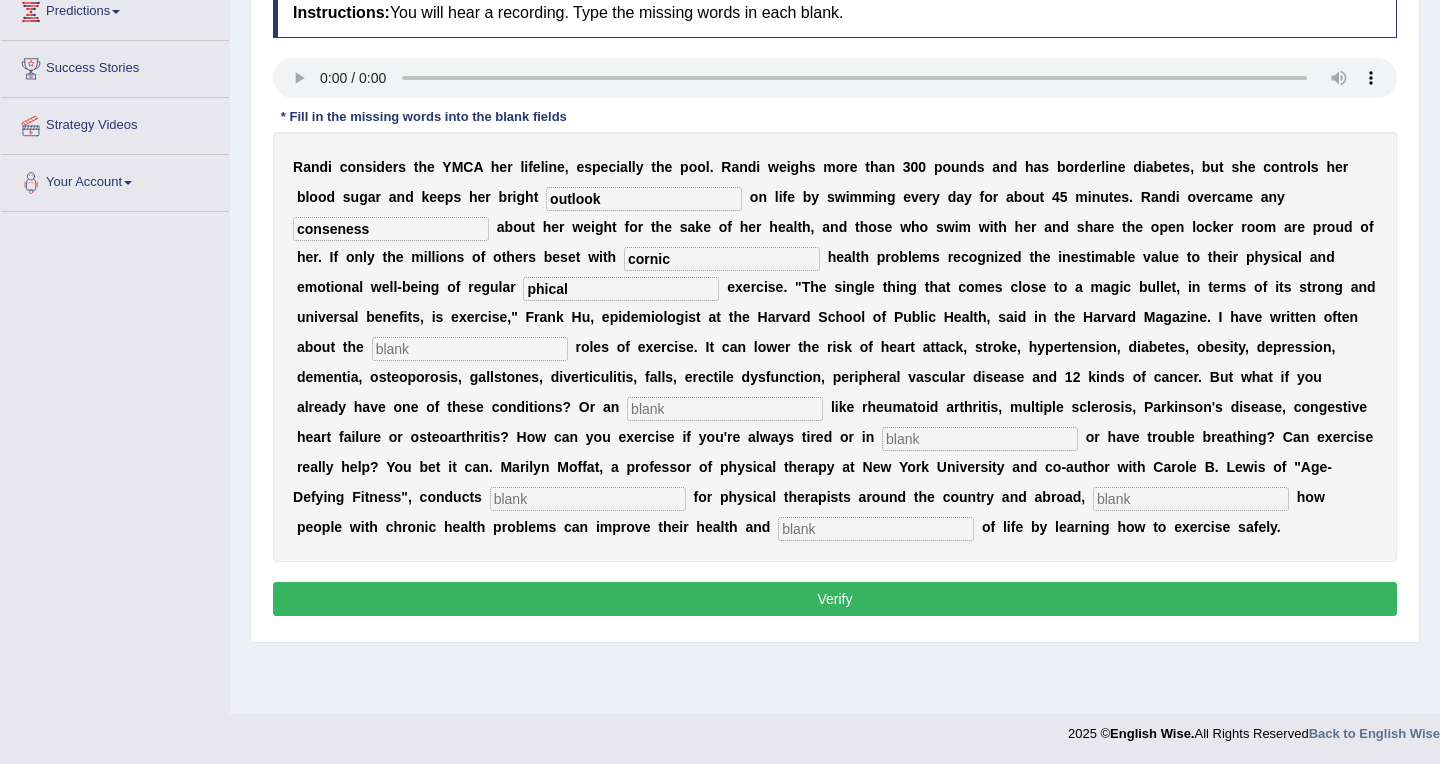 type on "phical" 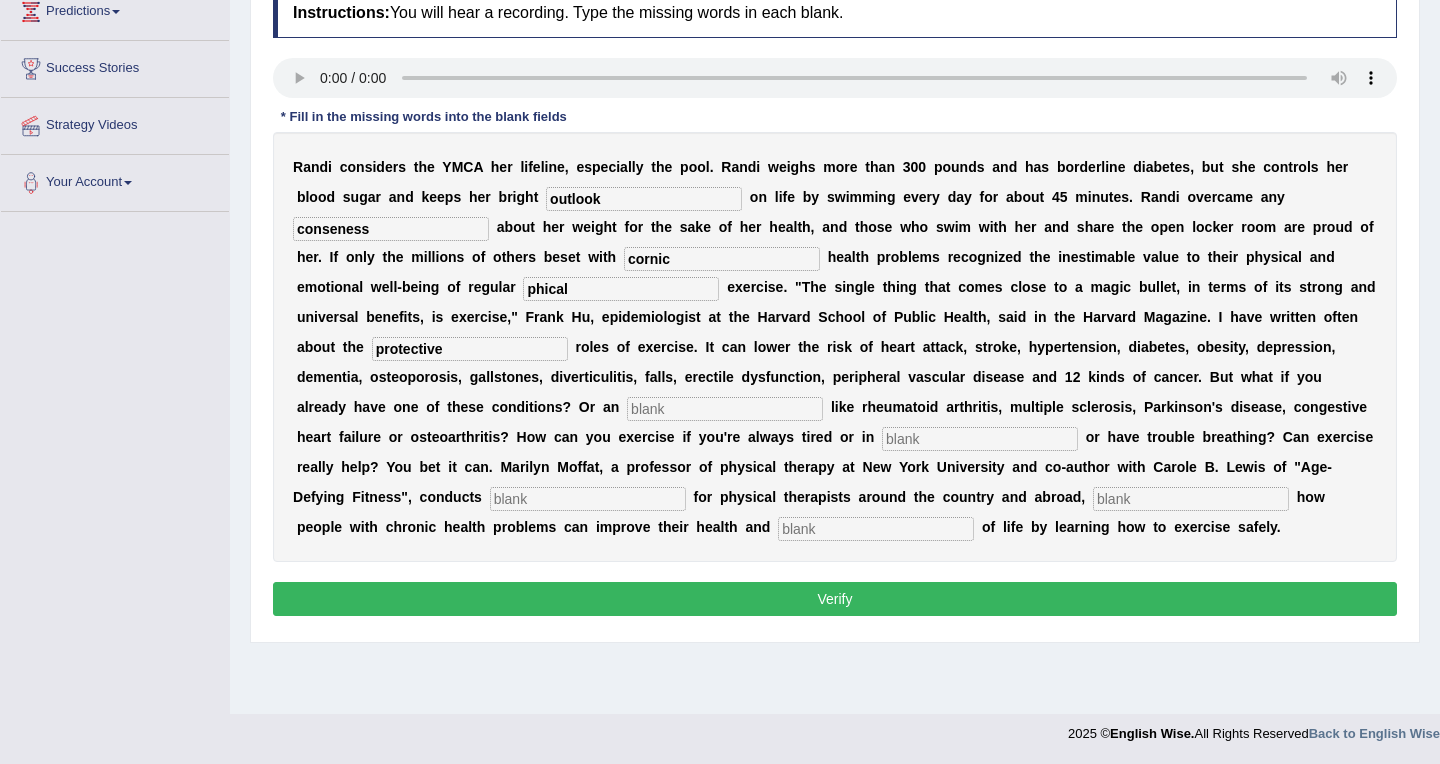 type on "protective" 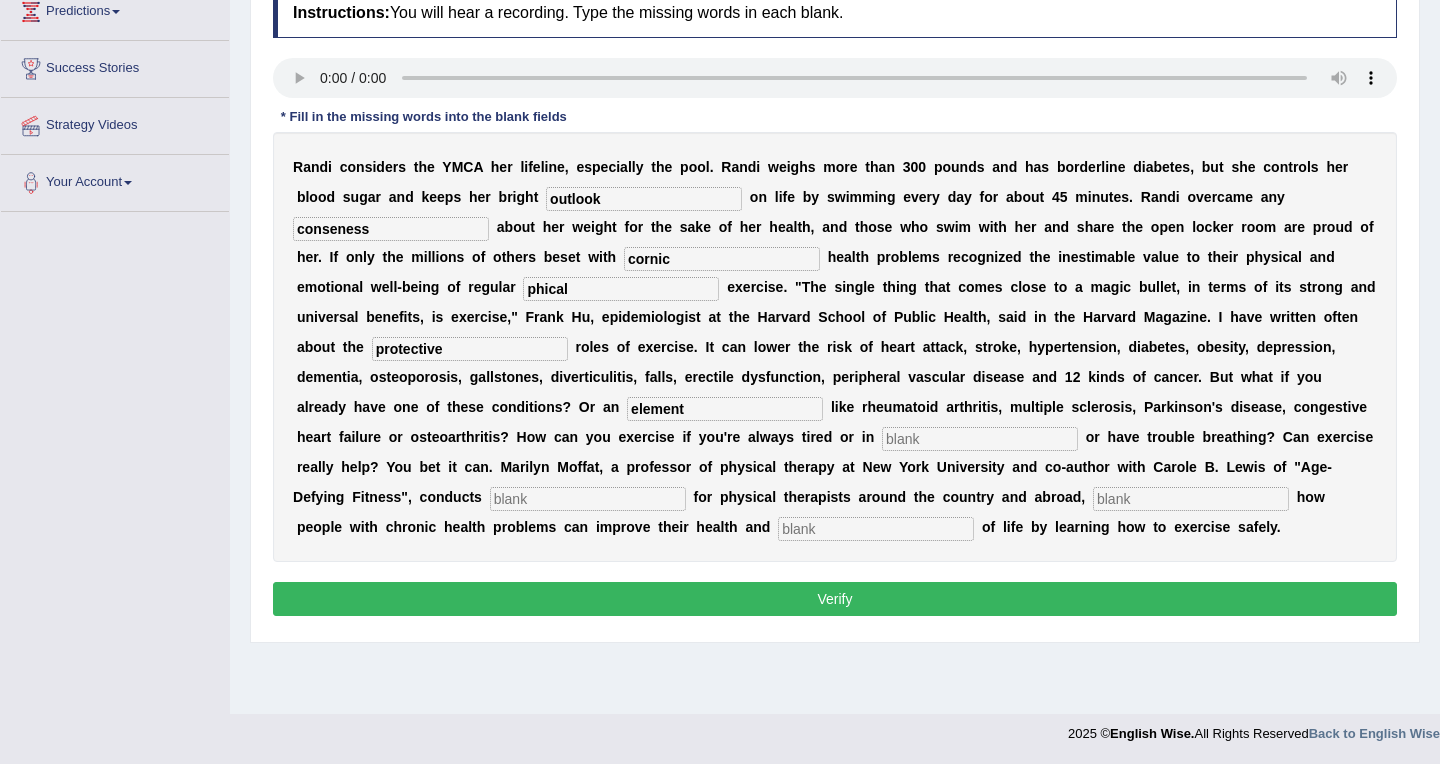 type on "element" 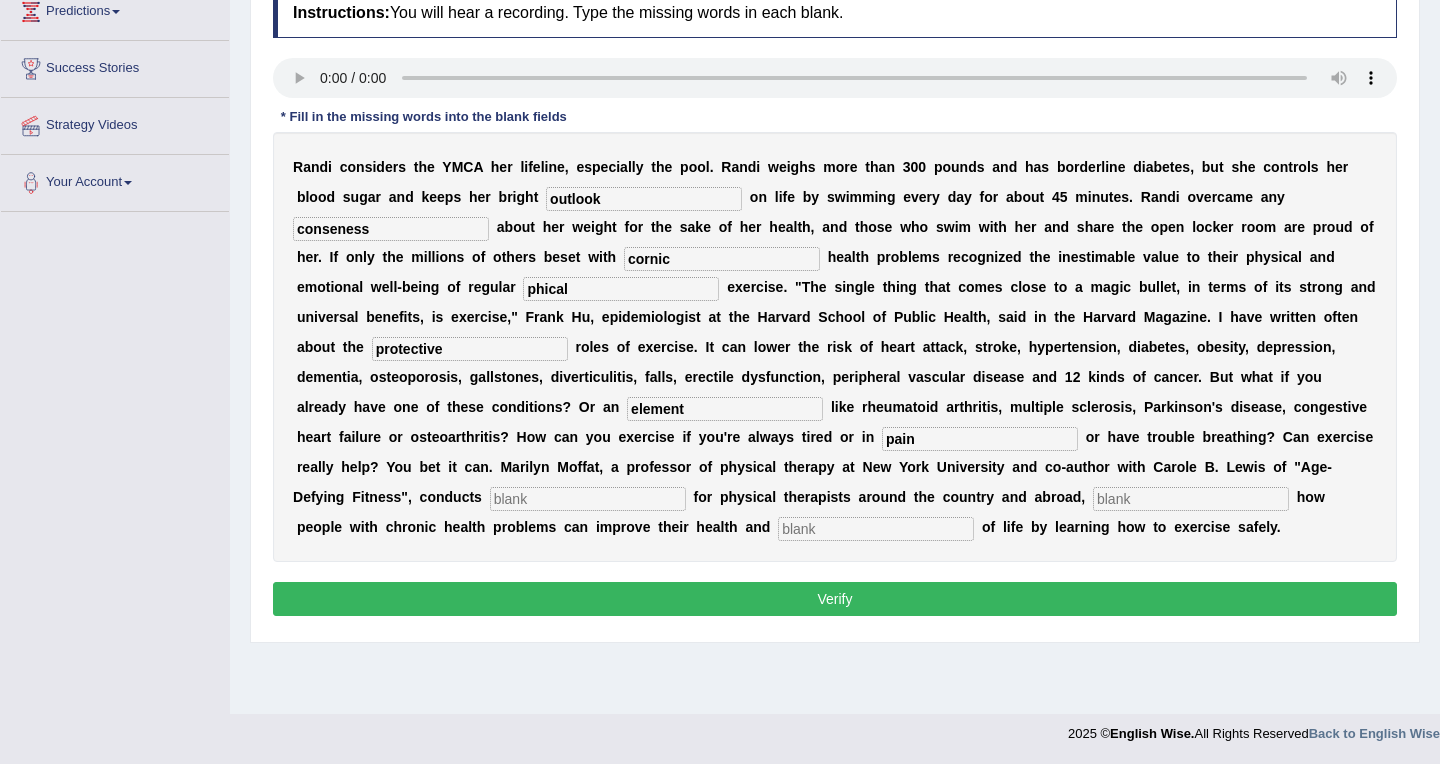 type on "pain" 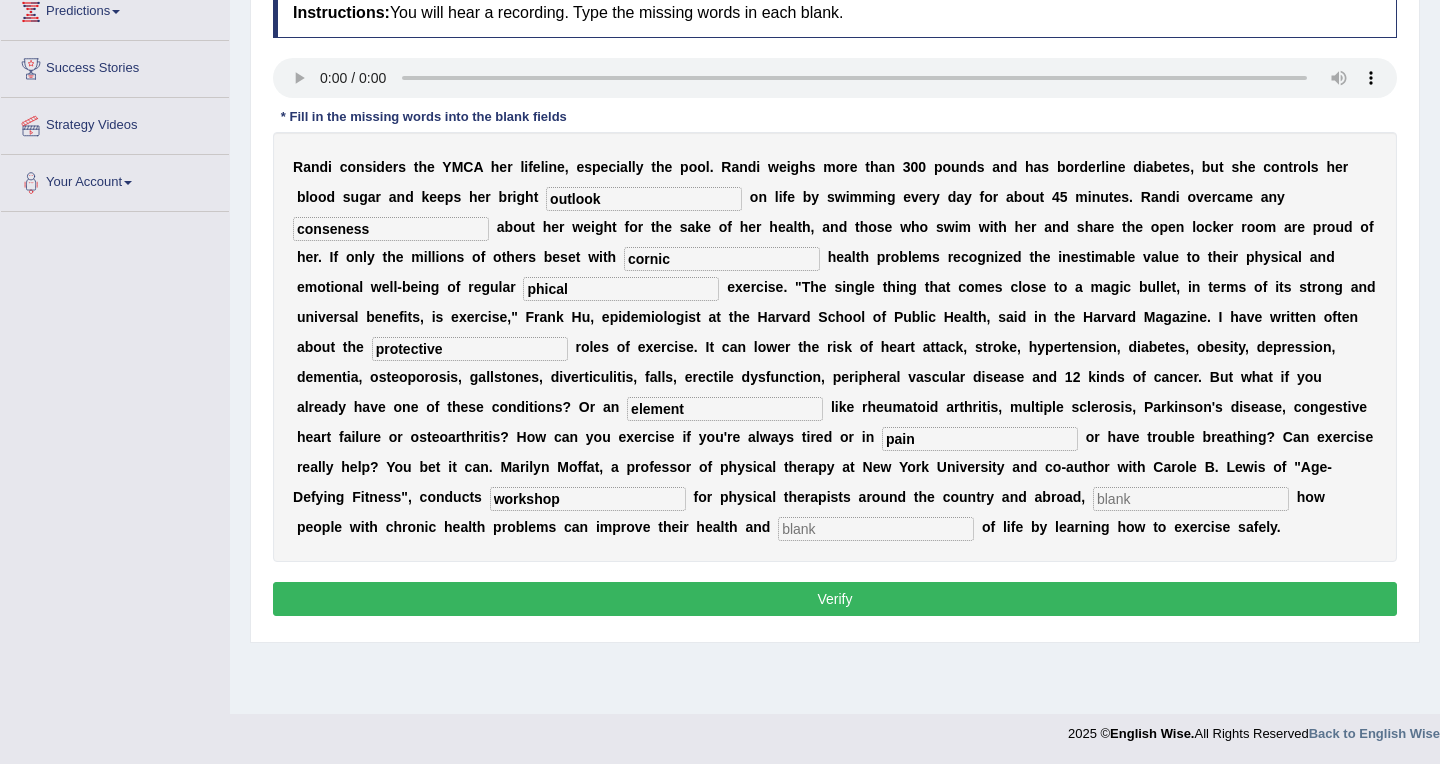 type on "workshop" 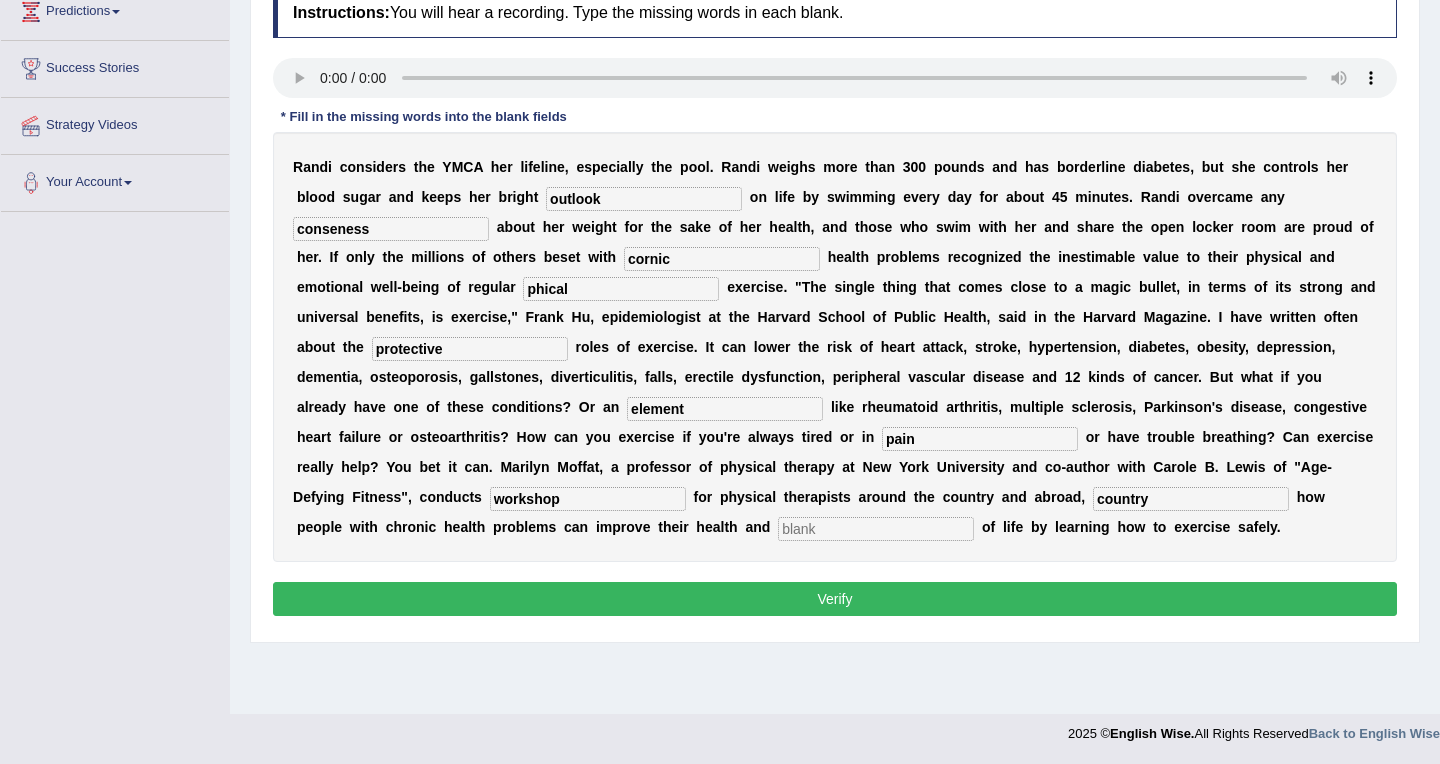 type on "country" 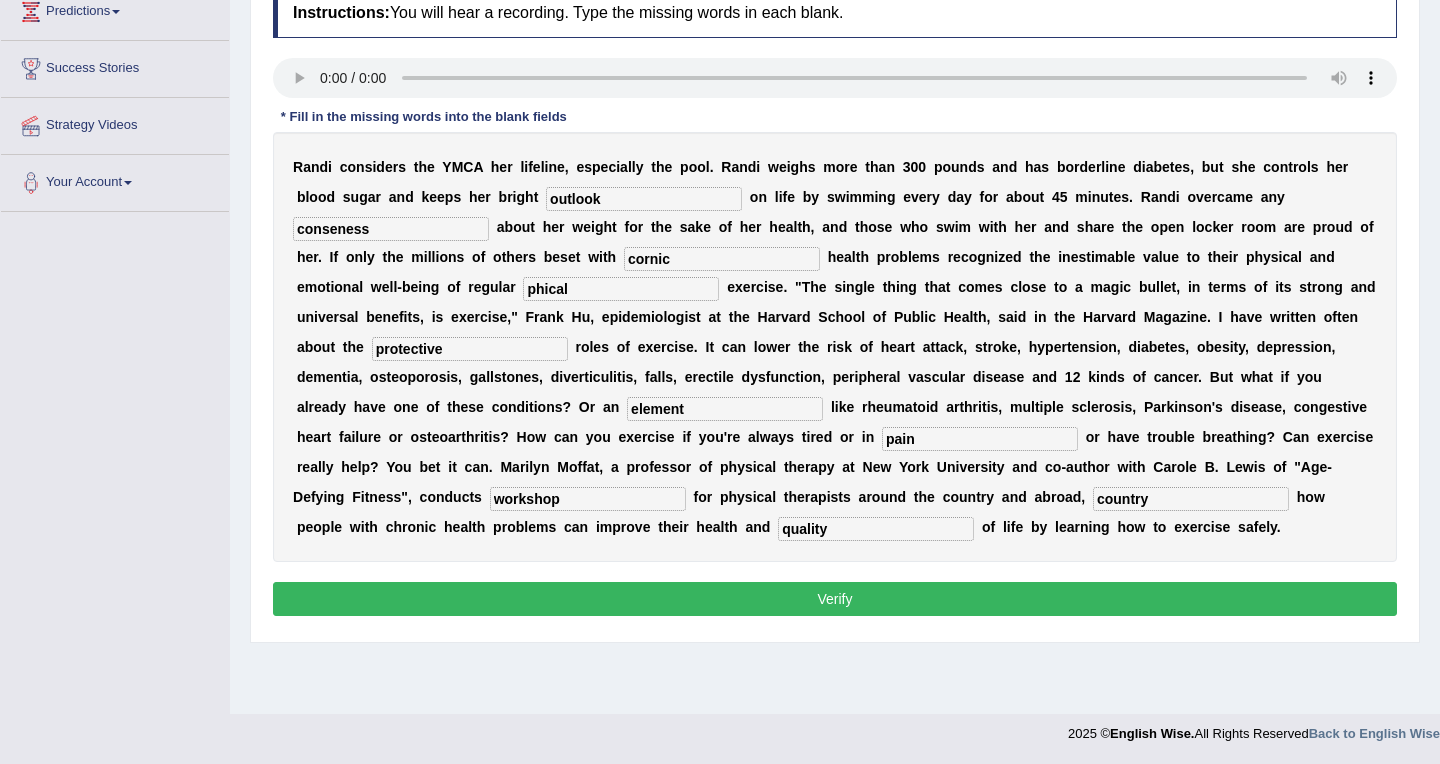type on "quality" 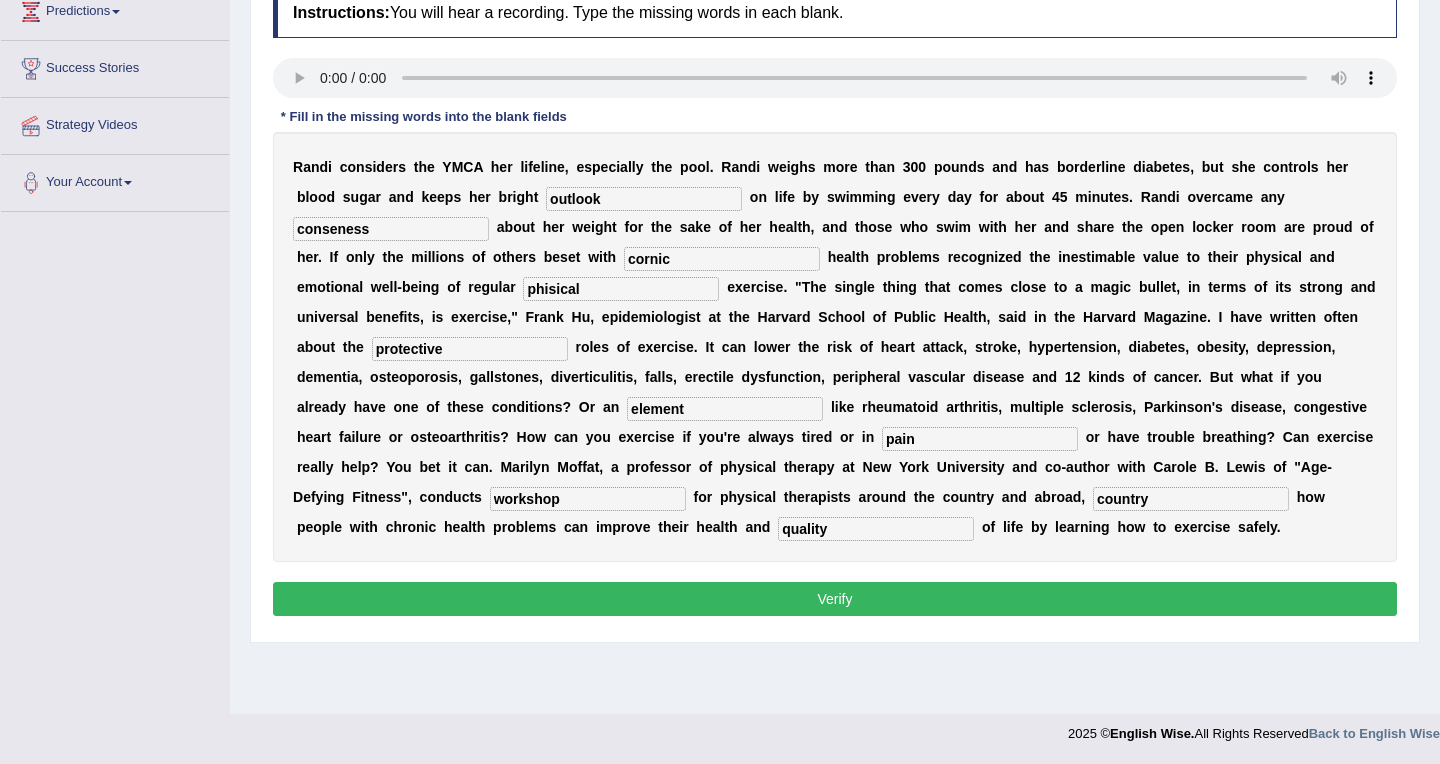 type on "phisical" 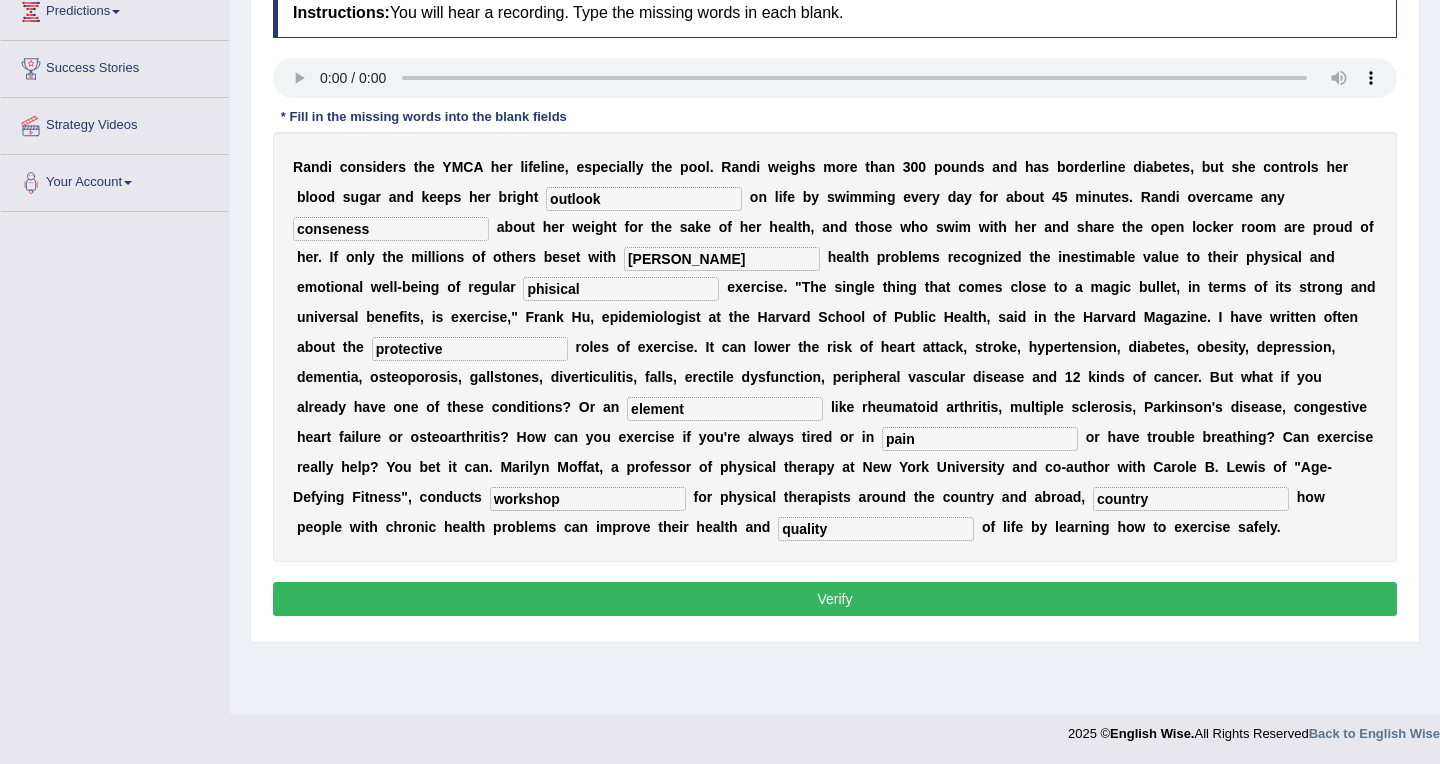 type on "cronic" 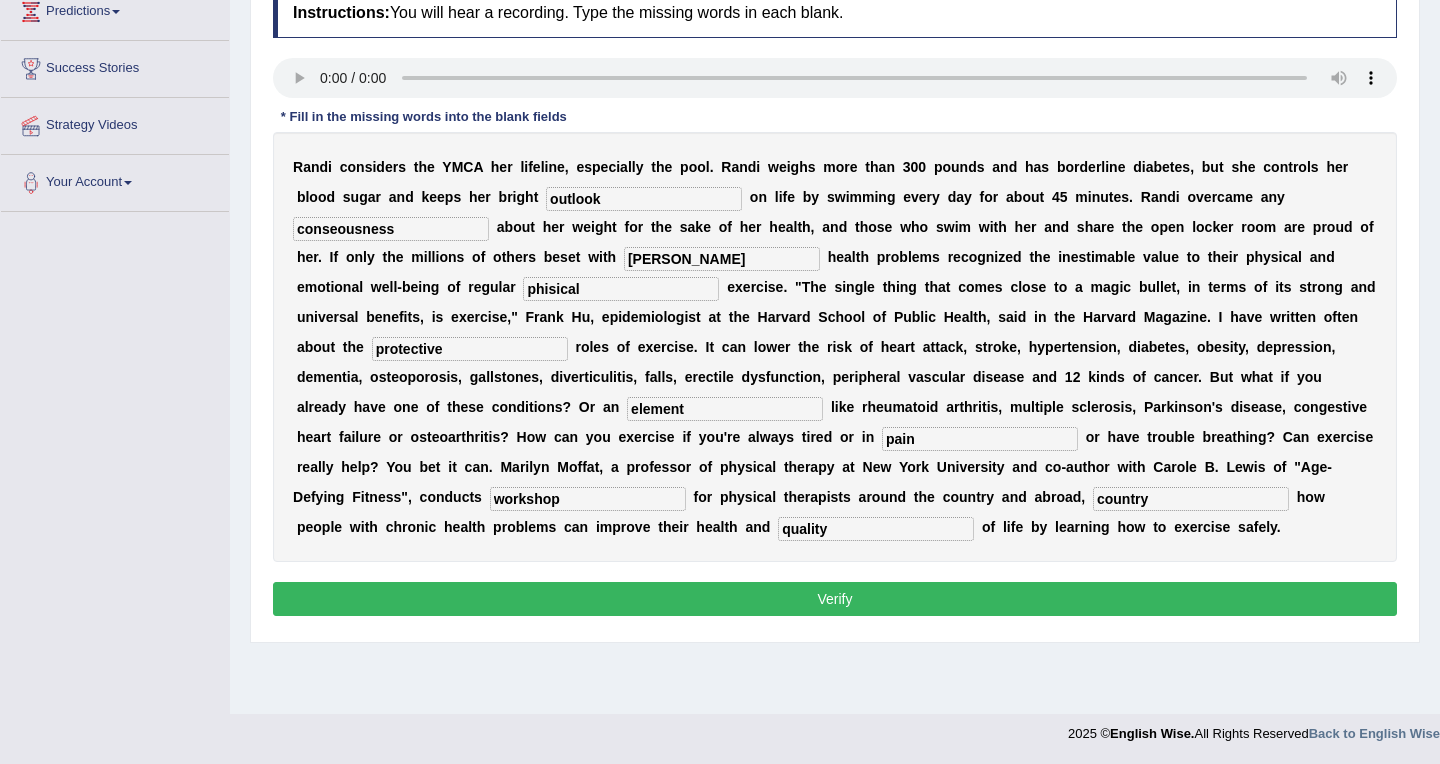 type on "conseousness" 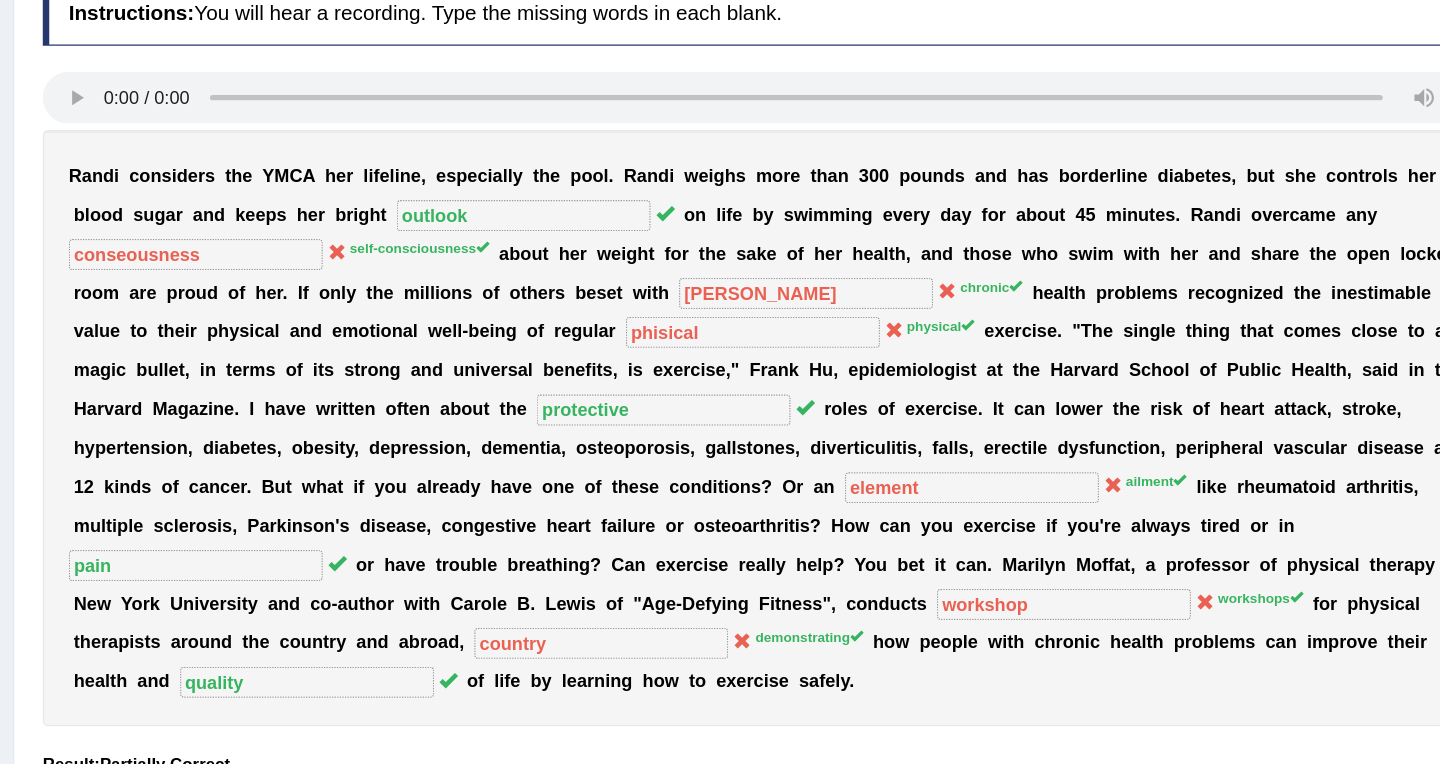 scroll, scrollTop: 116, scrollLeft: 0, axis: vertical 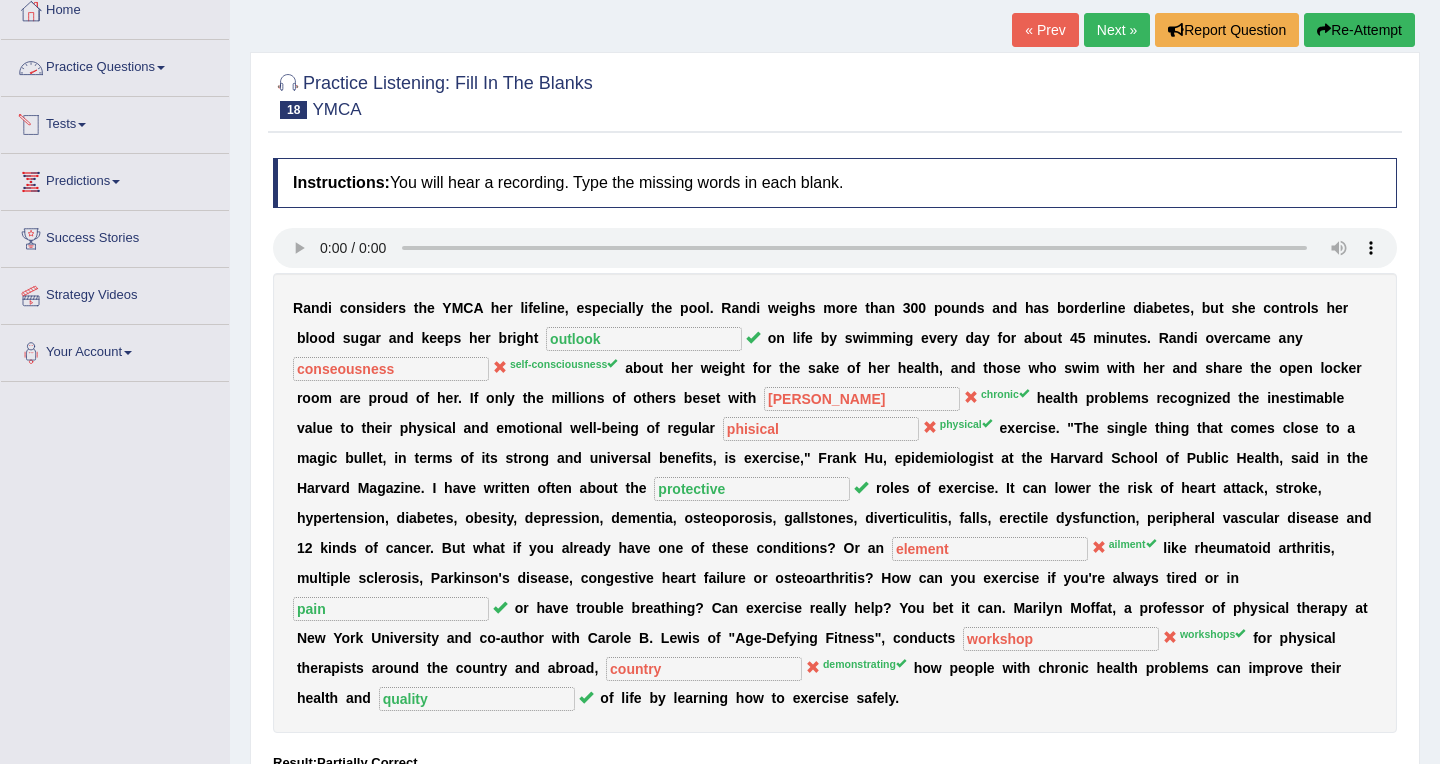 click on "Practice Questions" at bounding box center (115, 65) 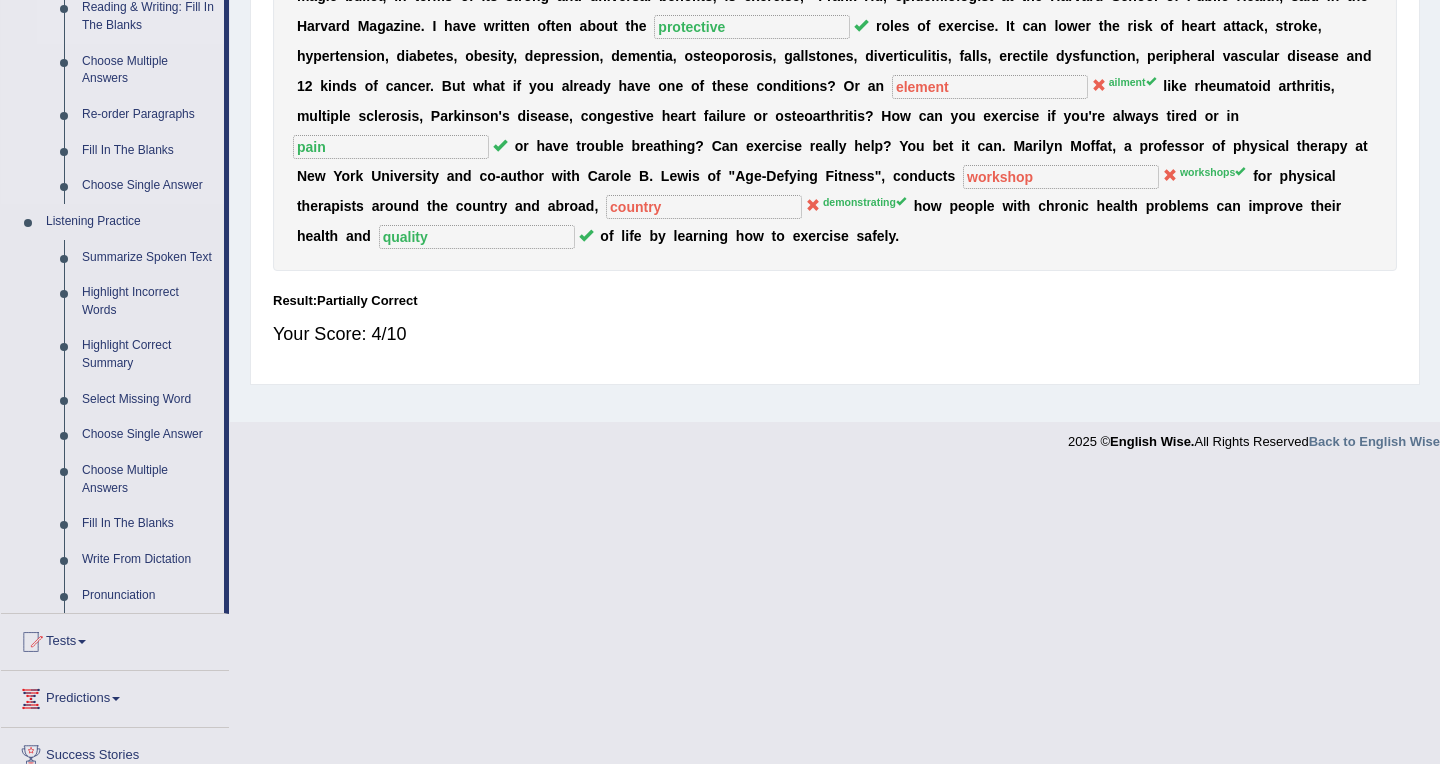 scroll, scrollTop: 588, scrollLeft: 0, axis: vertical 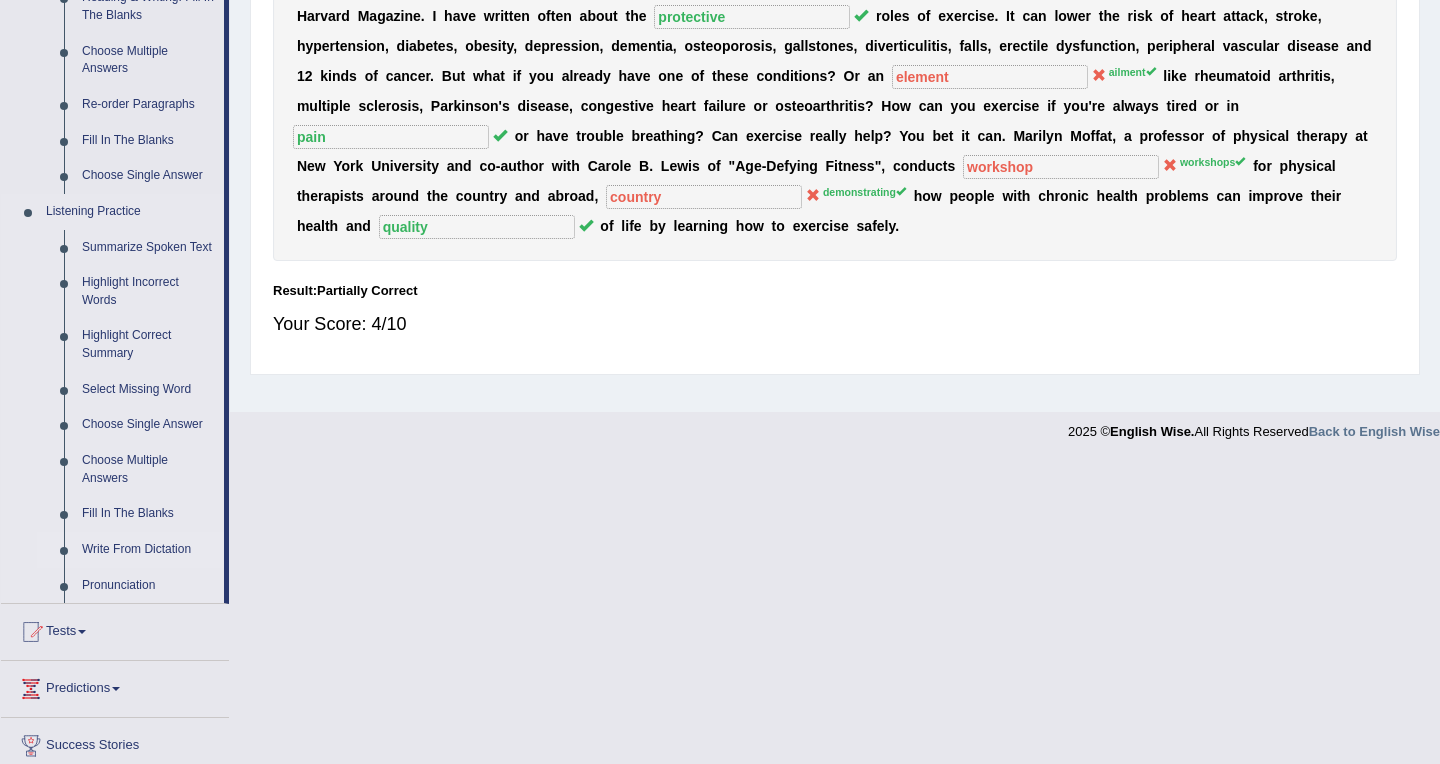 click on "Write From Dictation" at bounding box center (148, 550) 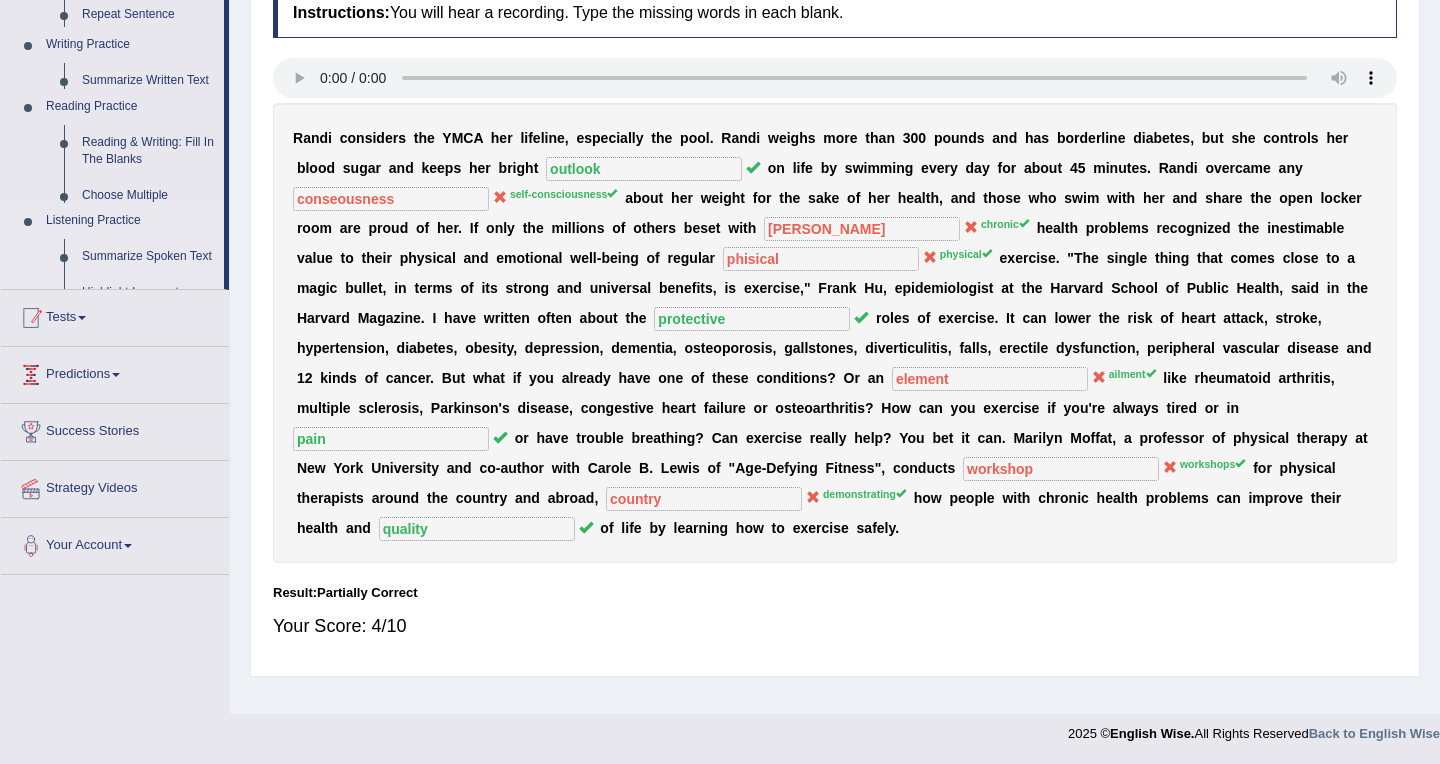 scroll, scrollTop: 286, scrollLeft: 0, axis: vertical 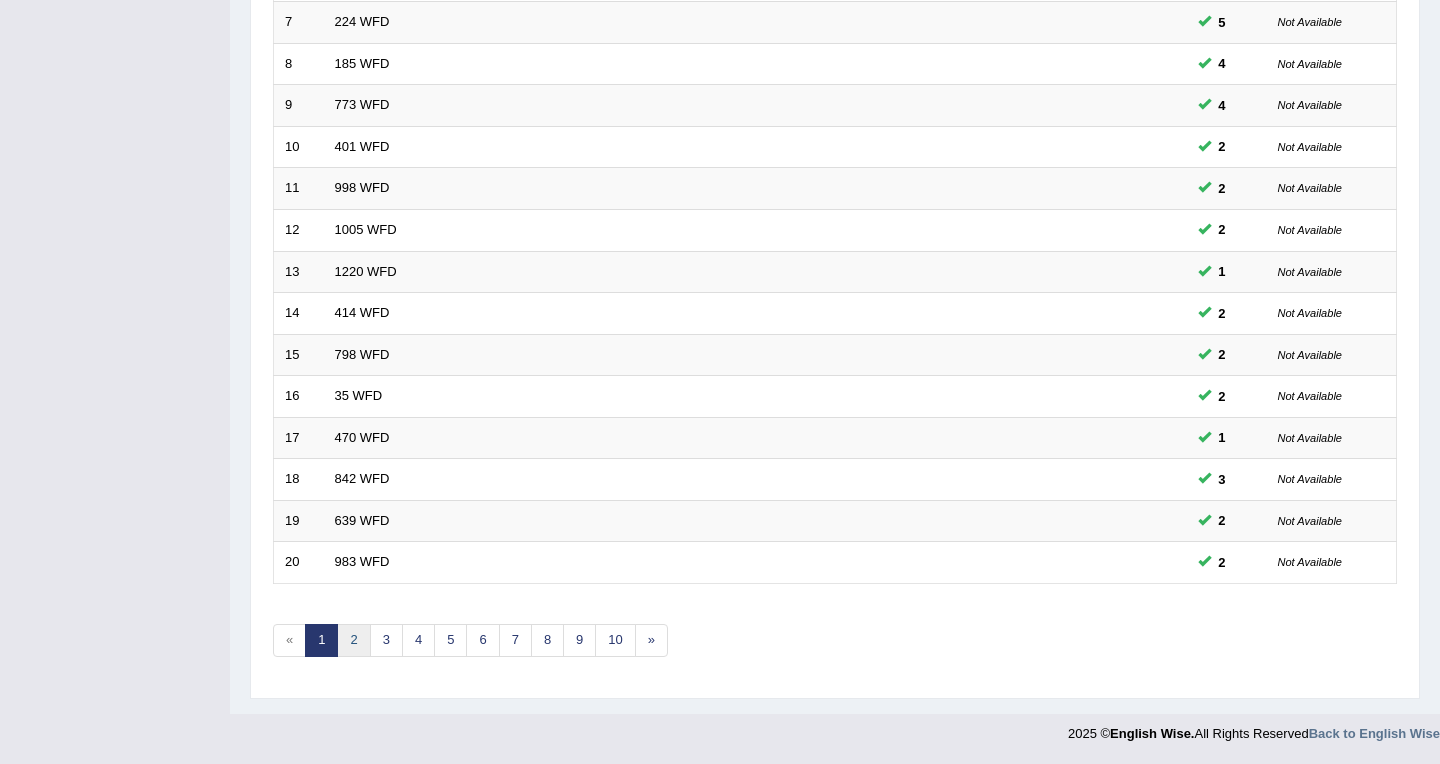 click on "2" at bounding box center [353, 640] 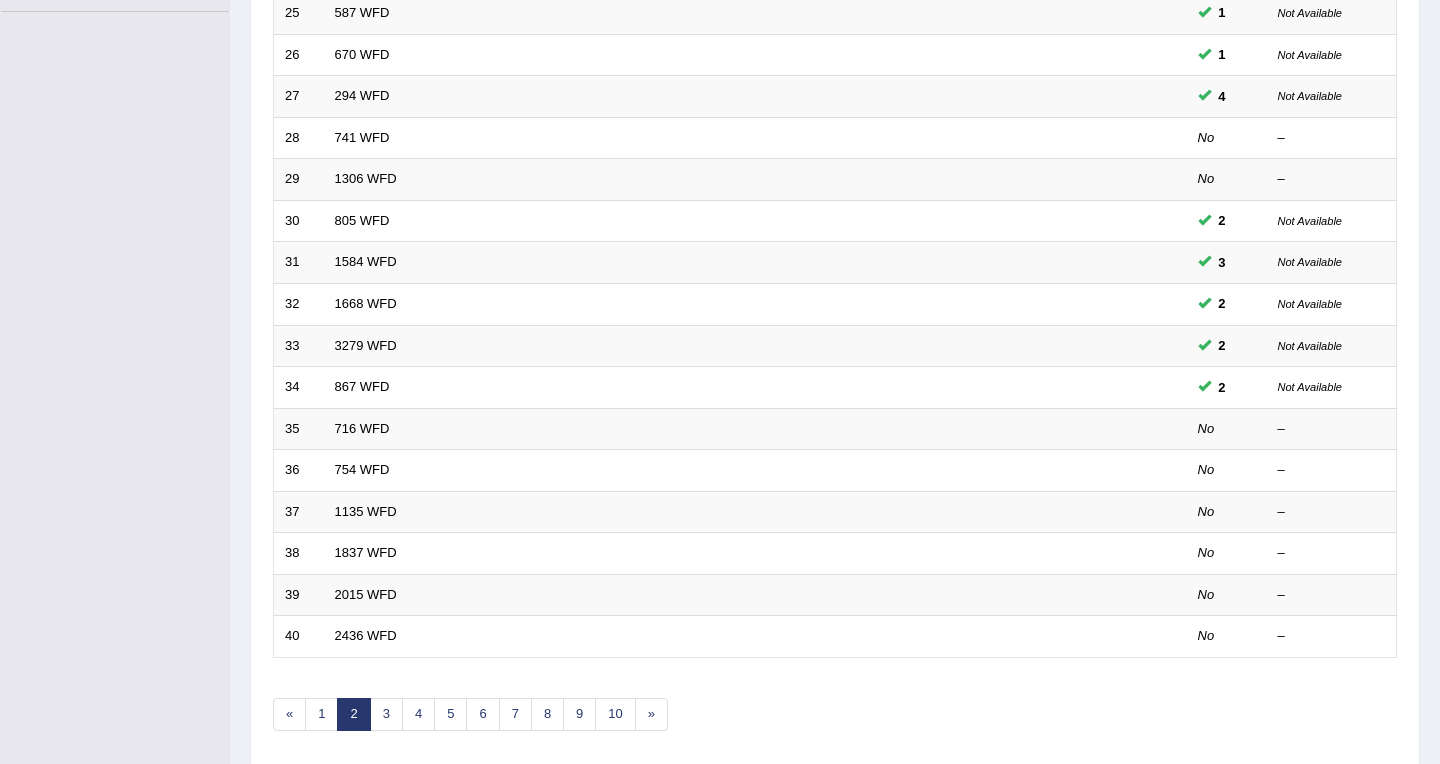 scroll, scrollTop: 497, scrollLeft: 0, axis: vertical 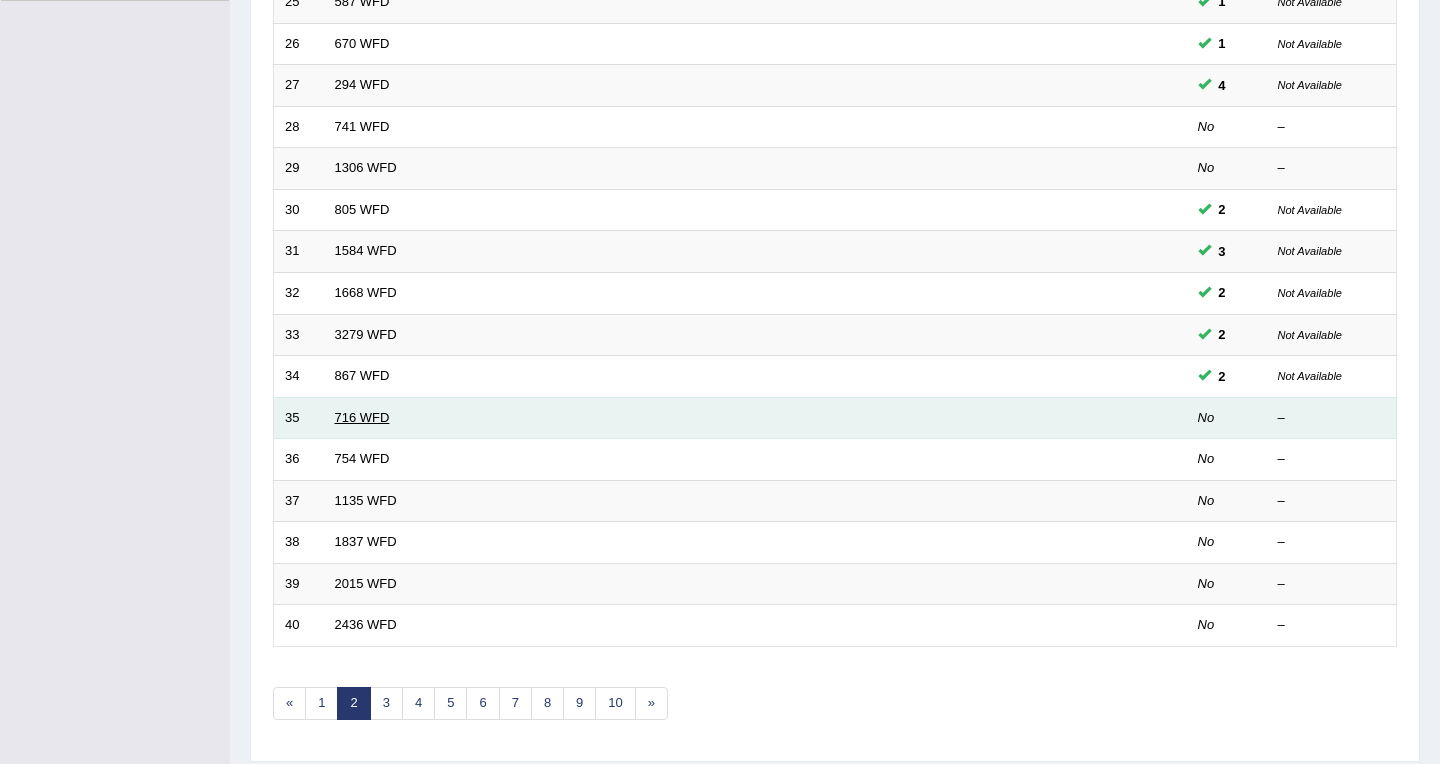 click on "716 WFD" at bounding box center (362, 417) 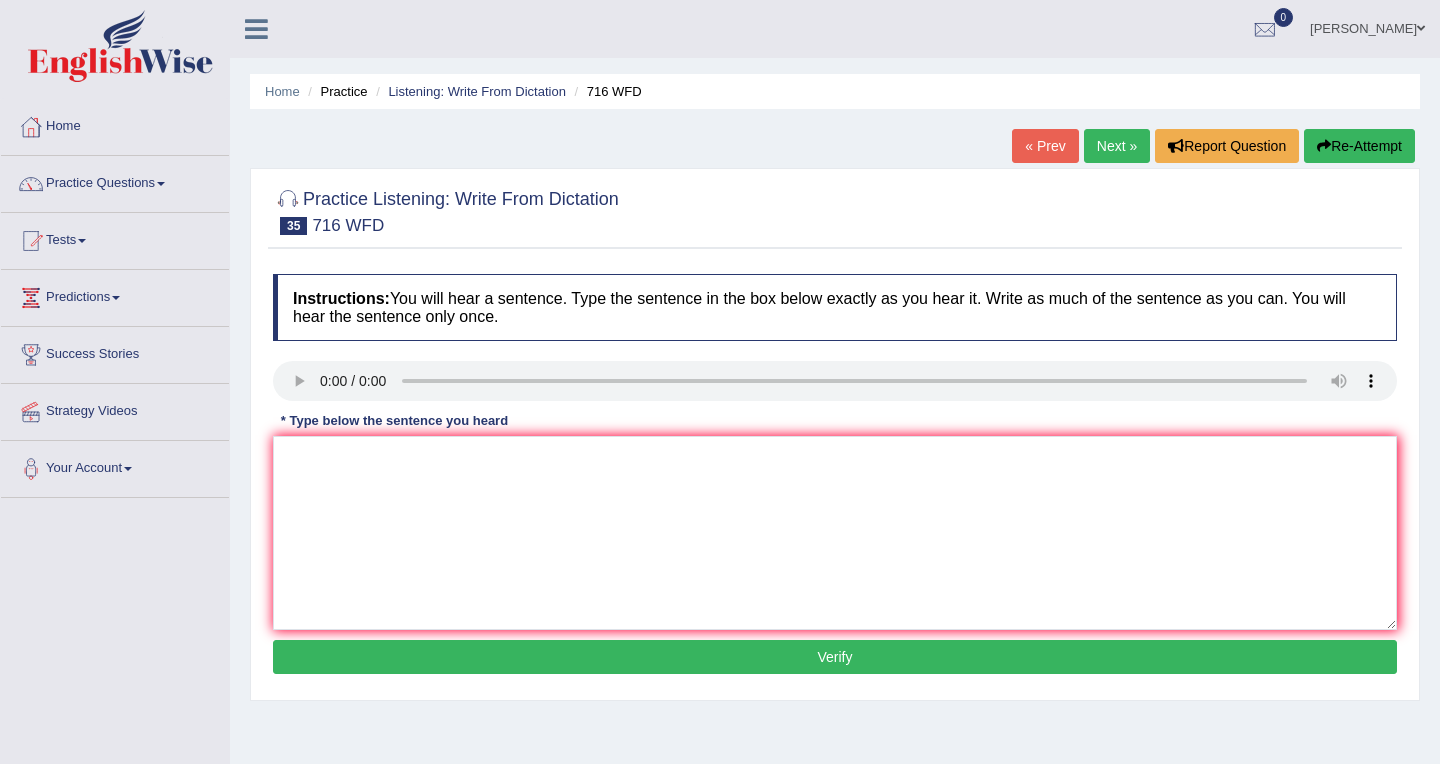 scroll, scrollTop: 0, scrollLeft: 0, axis: both 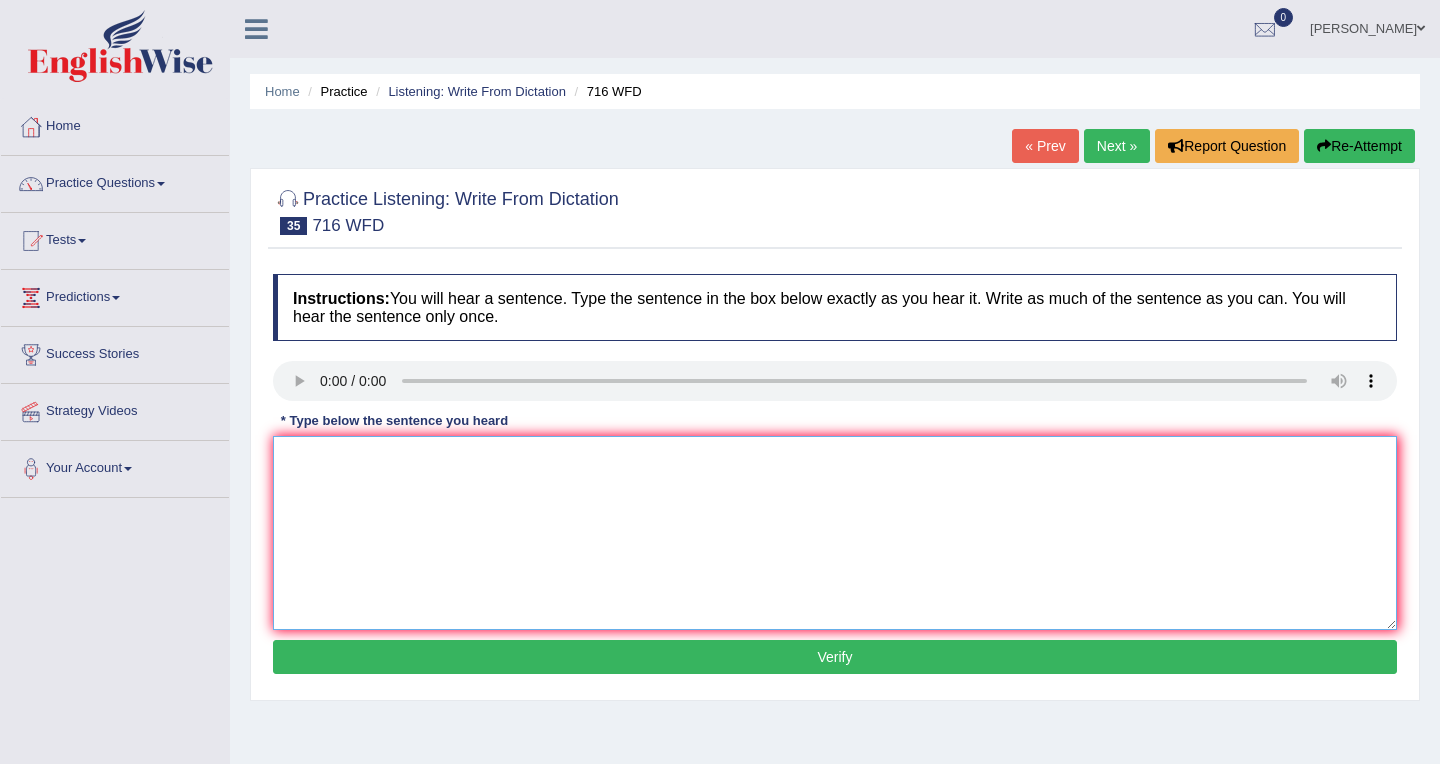 click at bounding box center [835, 533] 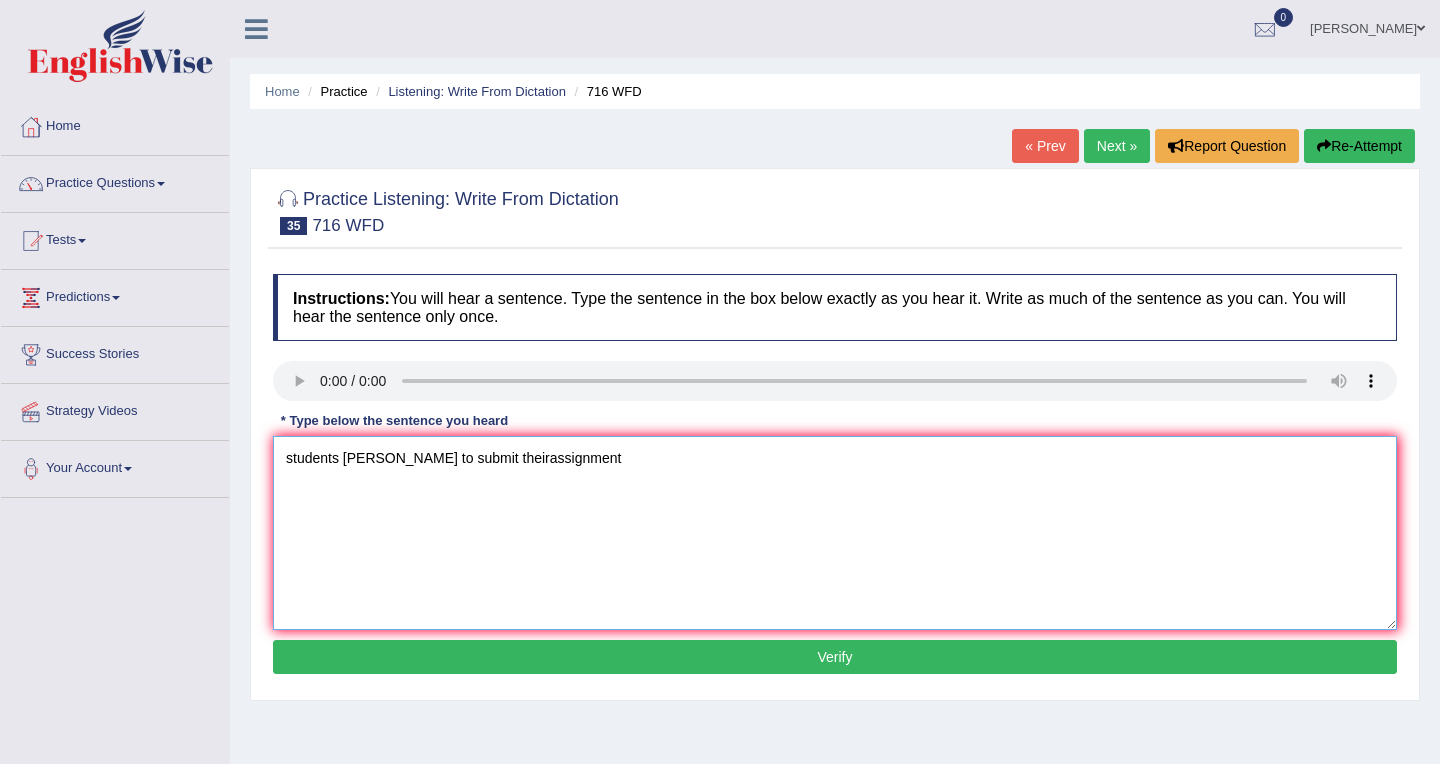 click on "students nedd to submit theirassignment" at bounding box center [835, 533] 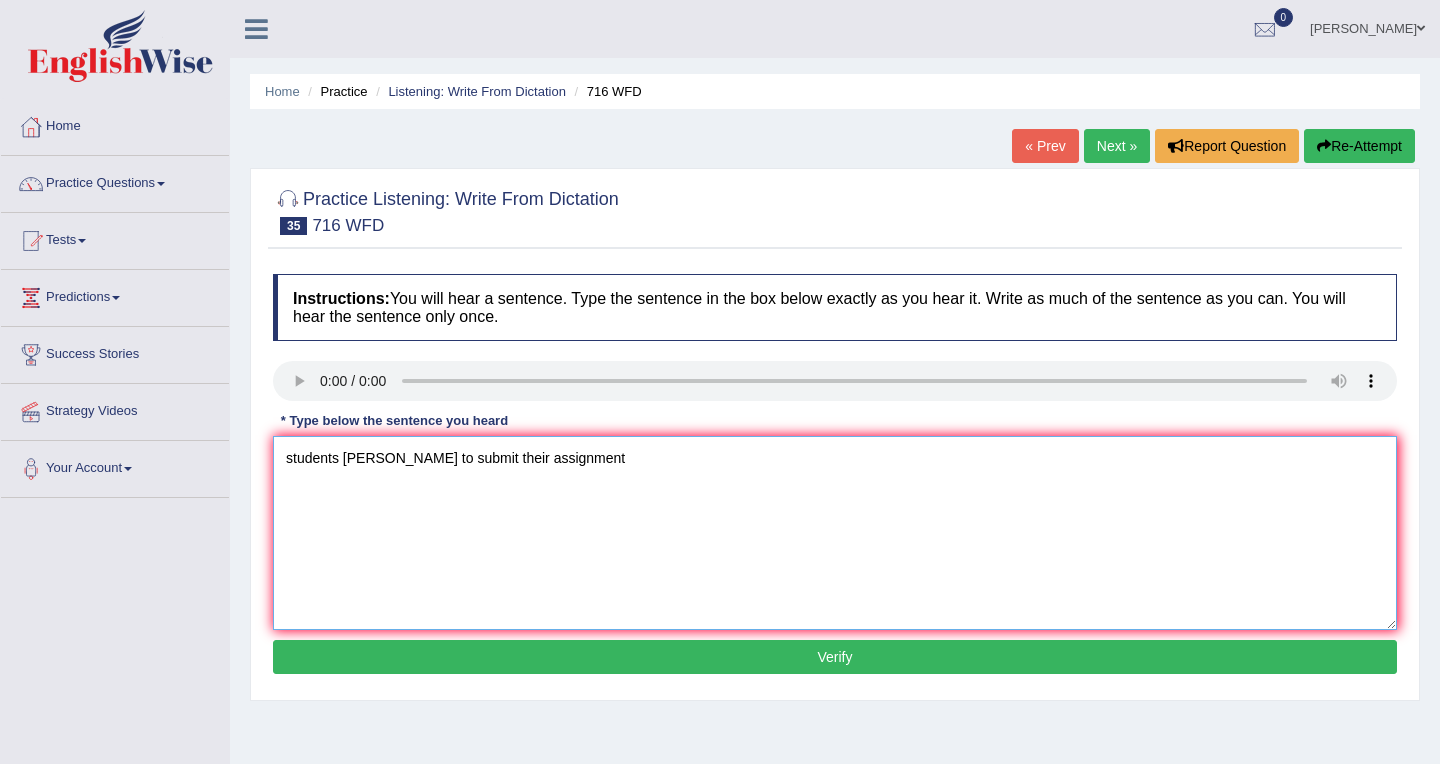 click on "students nedd to submit their assignment" at bounding box center [835, 533] 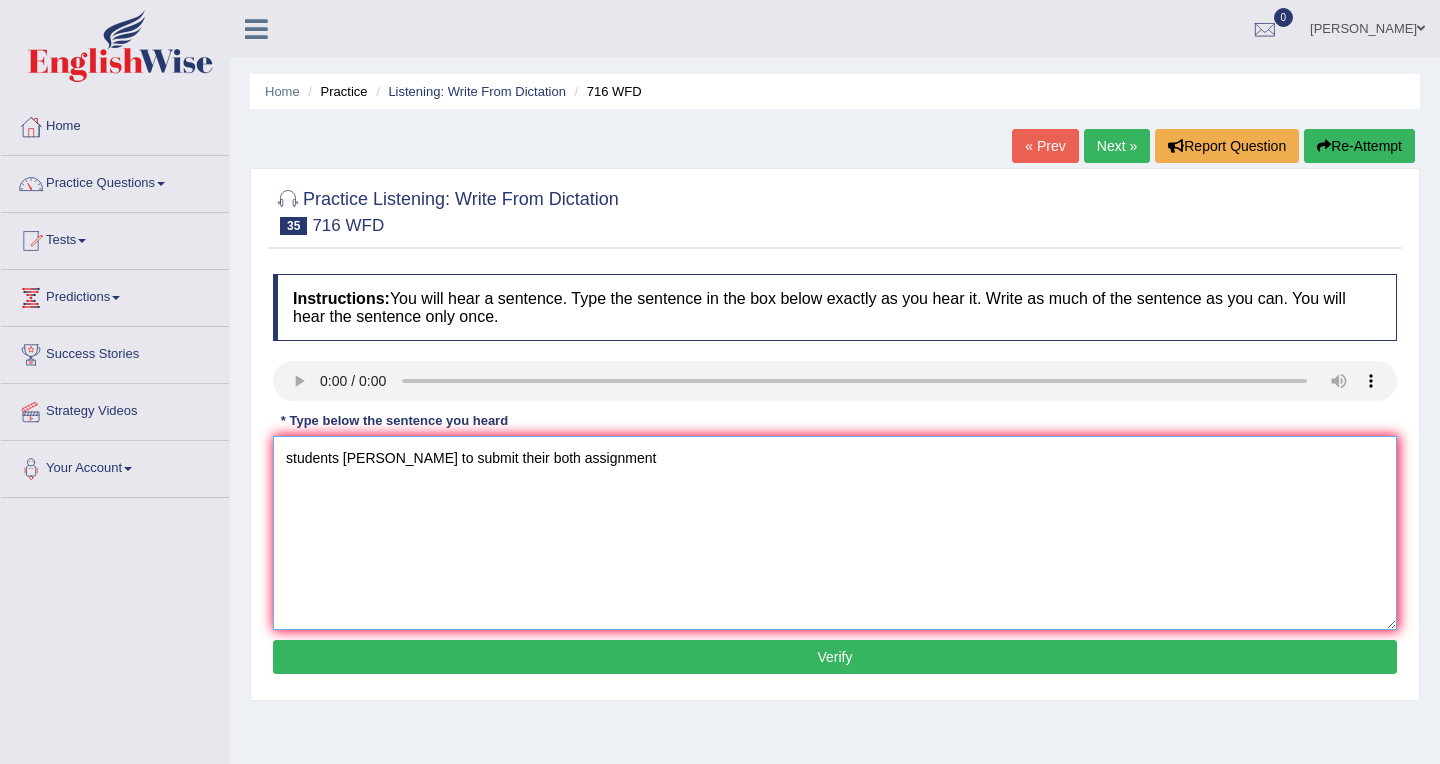 click on "students nedd to submit their both assignment" at bounding box center (835, 533) 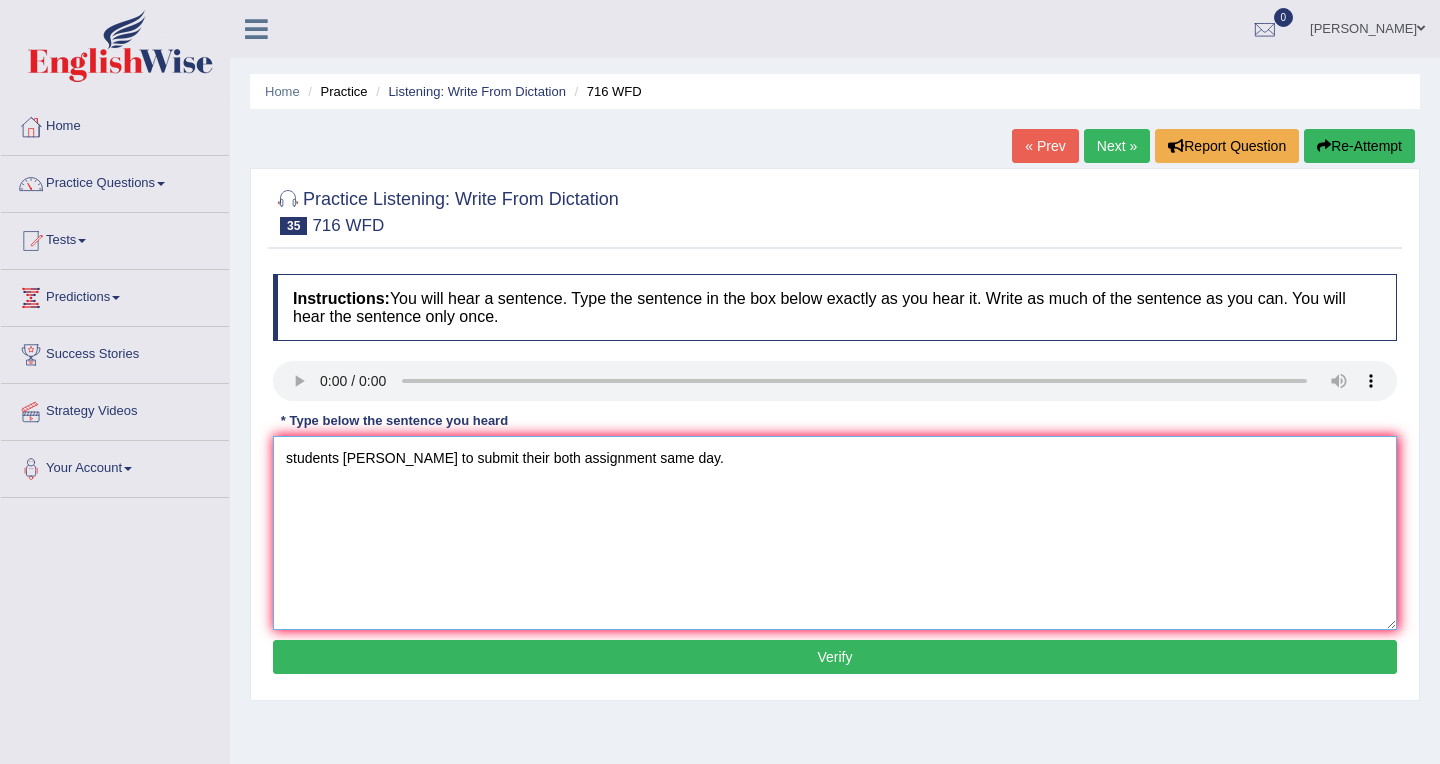 click on "students nedd to submit their both assignment same day." at bounding box center (835, 533) 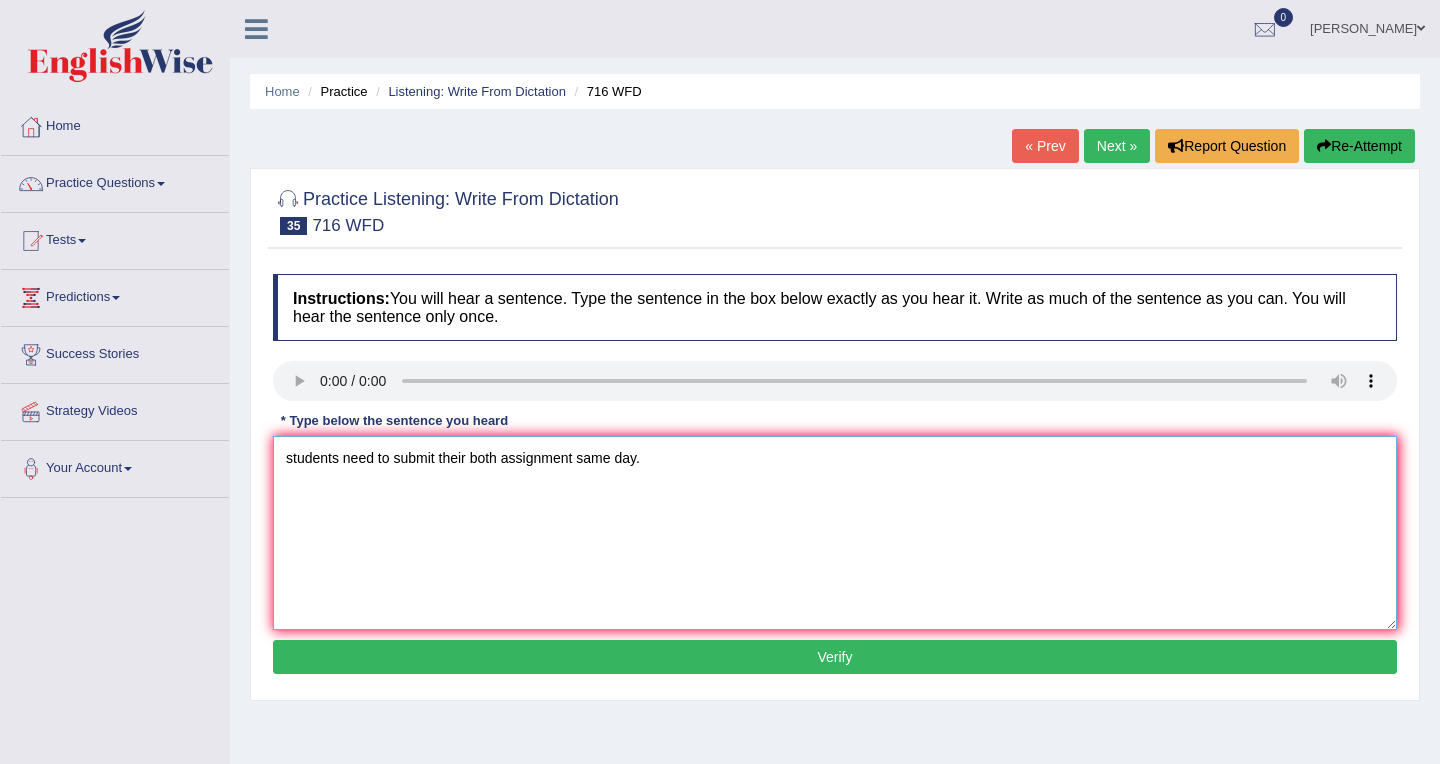 type on "students need to submit their both assignment same day." 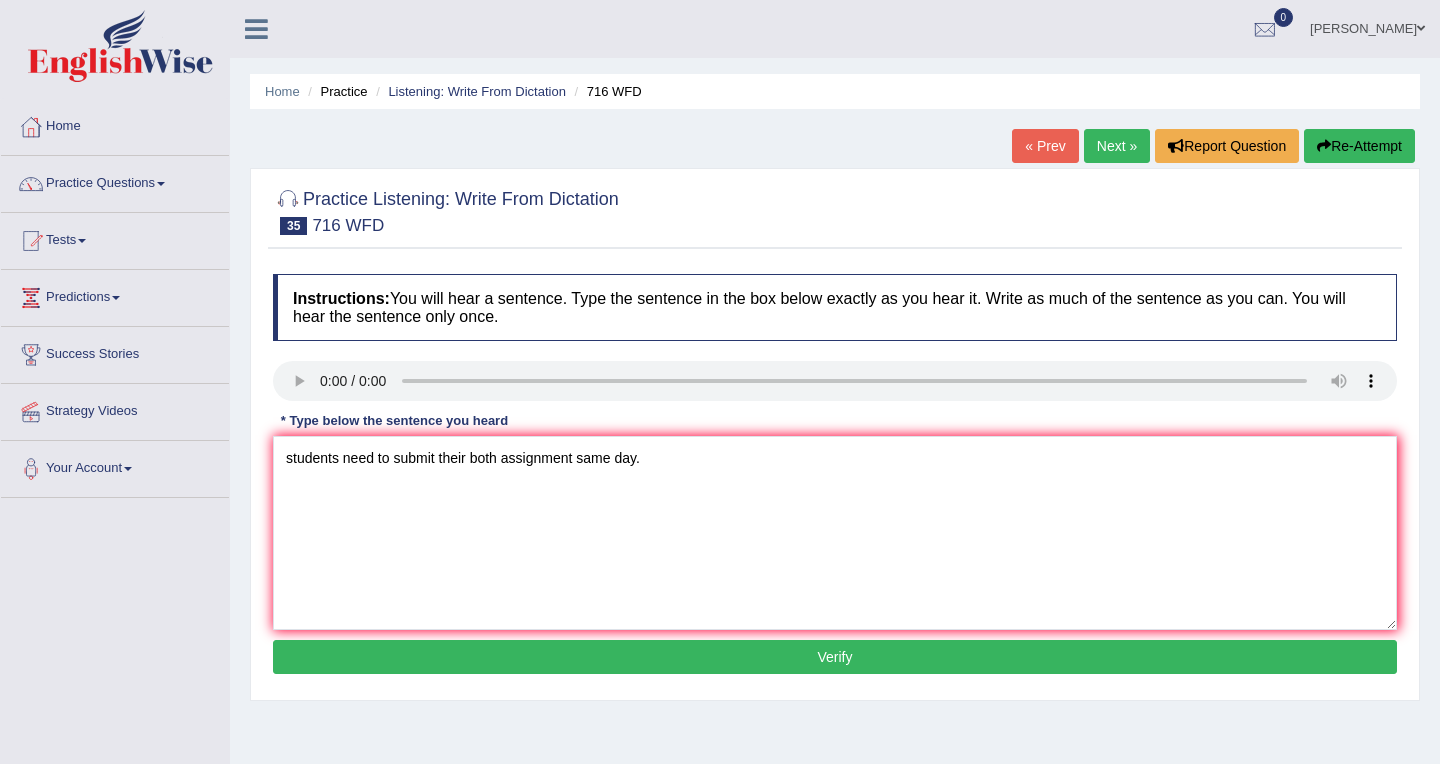 click on "Verify" at bounding box center [835, 657] 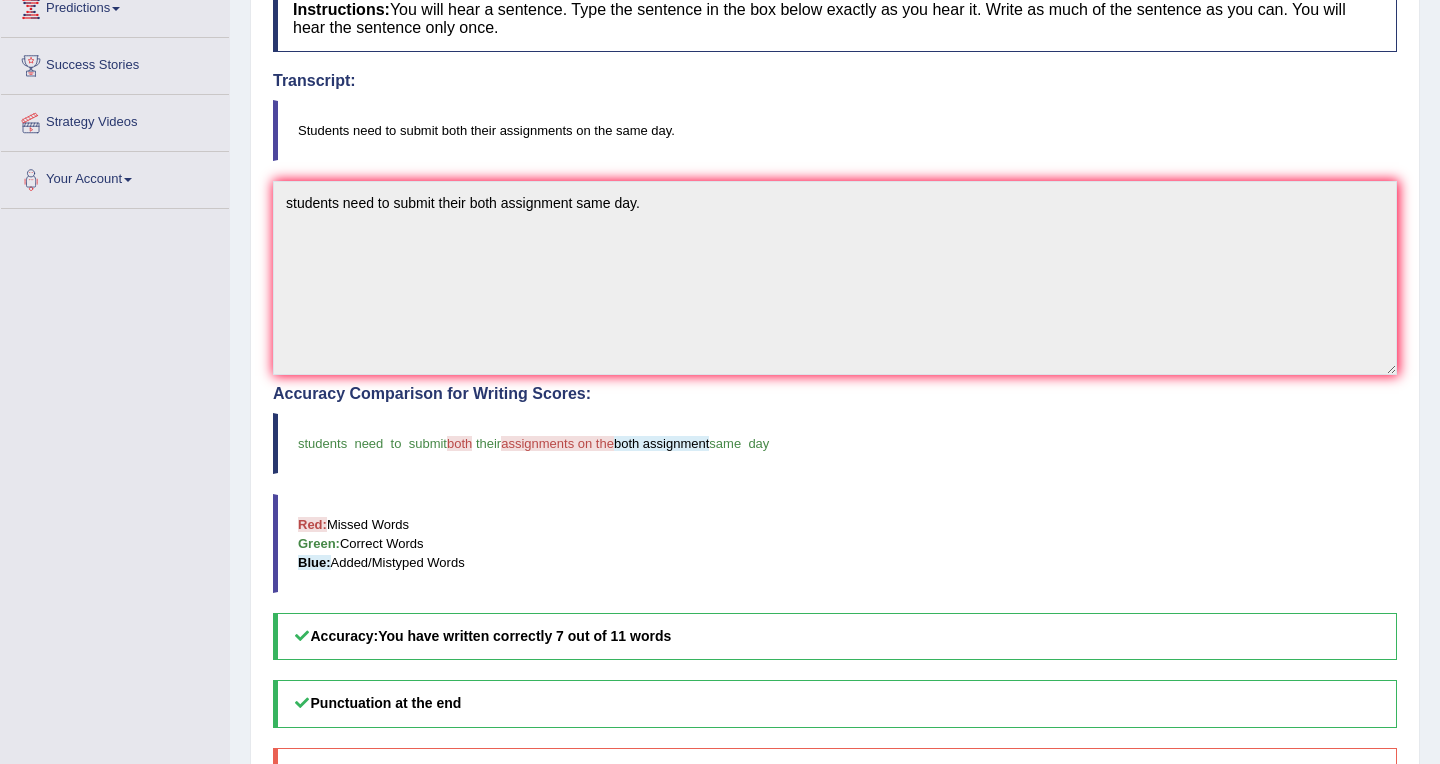 scroll, scrollTop: 0, scrollLeft: 0, axis: both 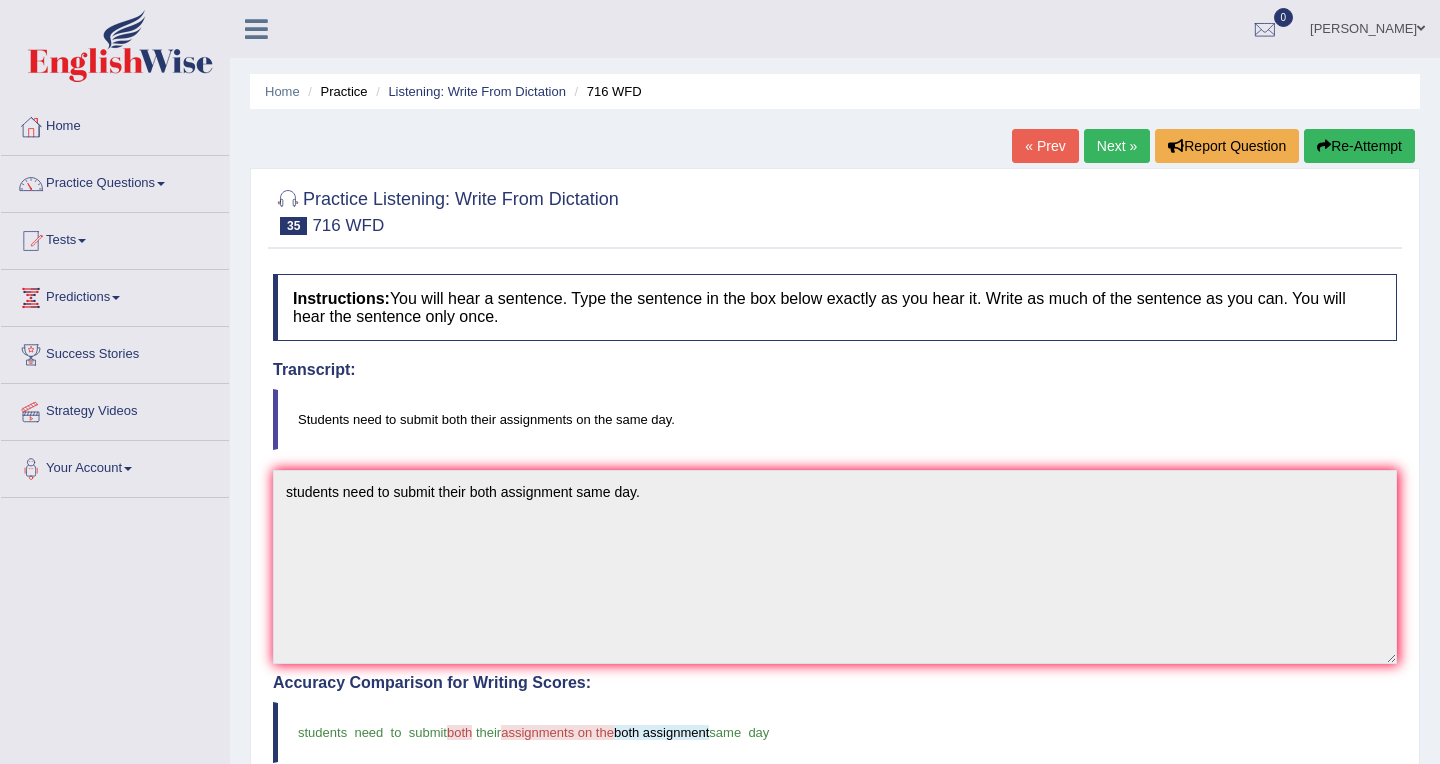 click on "Re-Attempt" at bounding box center (1359, 146) 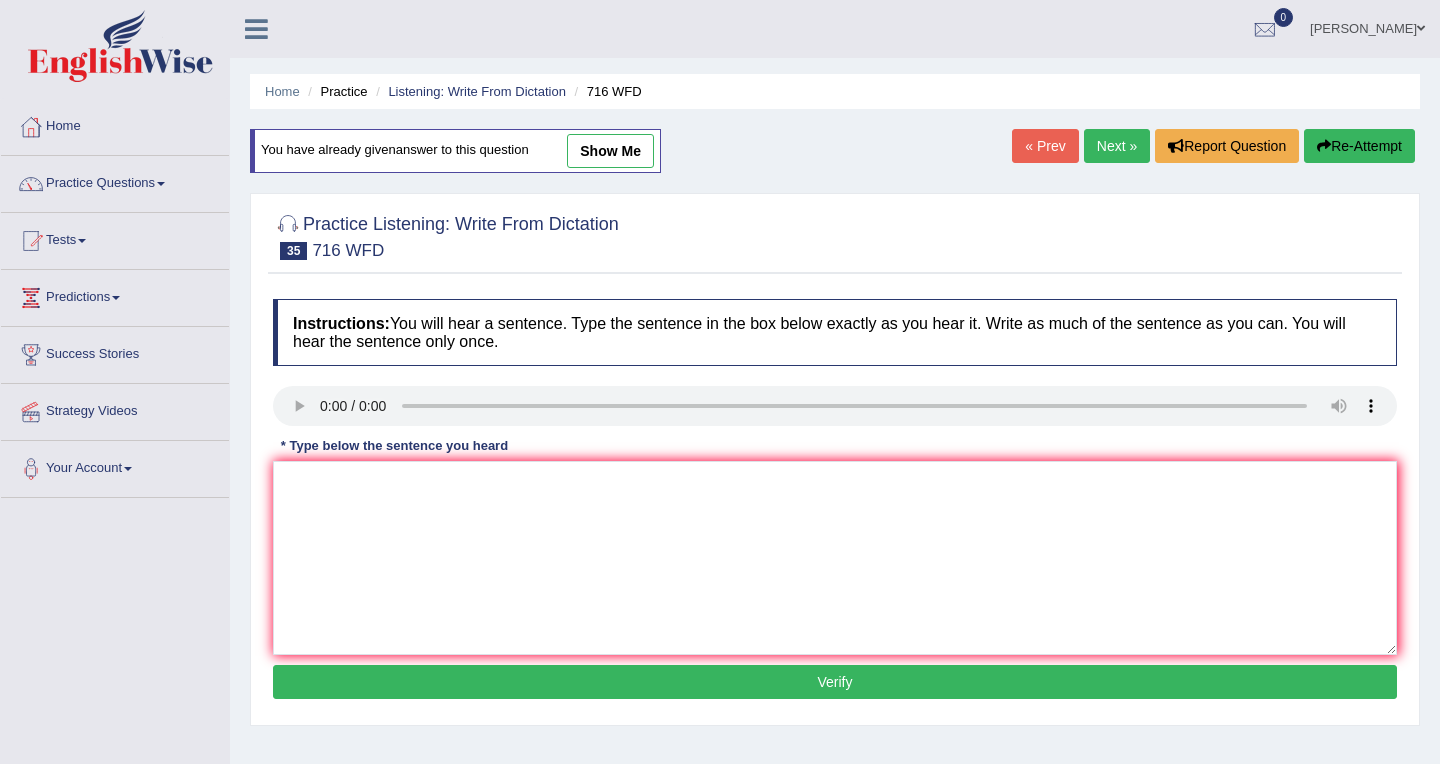 scroll, scrollTop: 0, scrollLeft: 0, axis: both 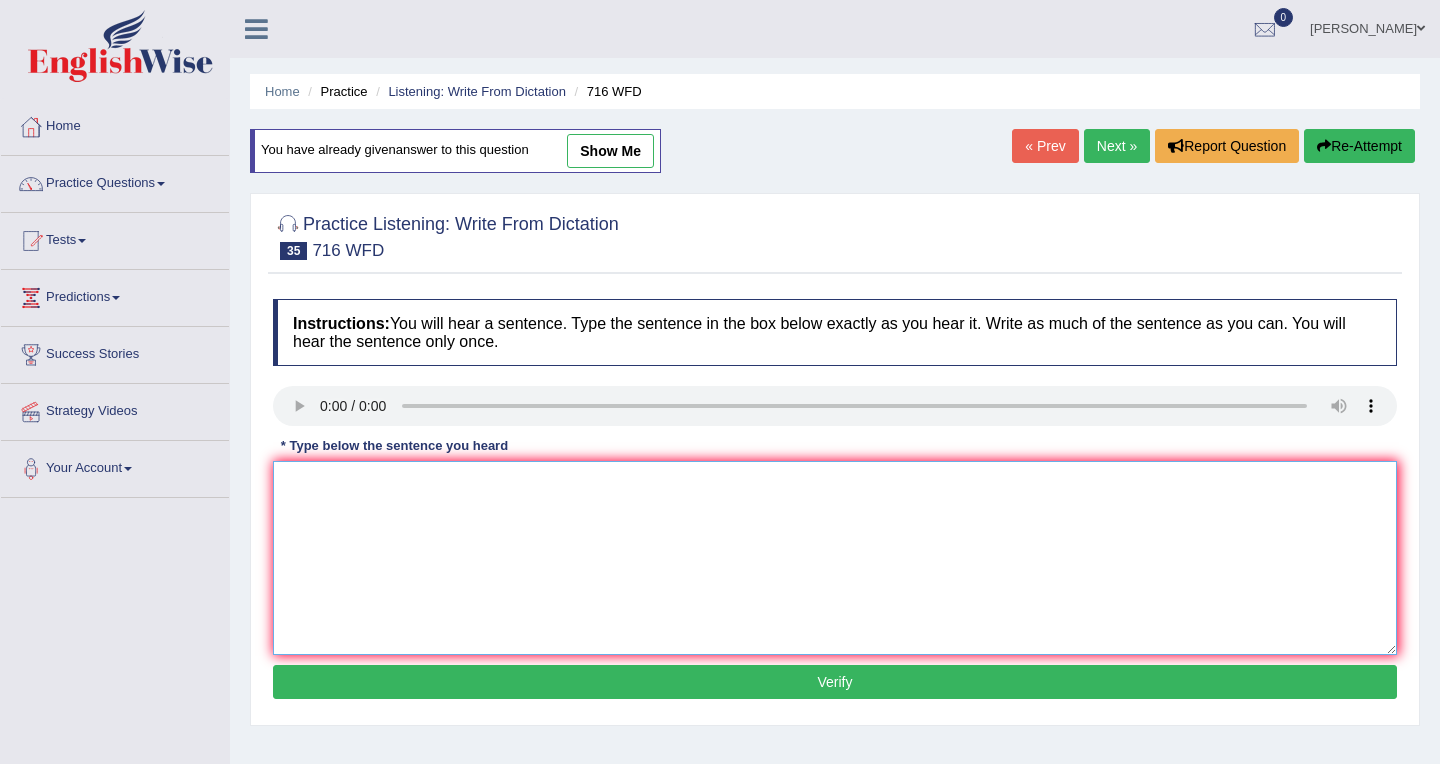click at bounding box center [835, 558] 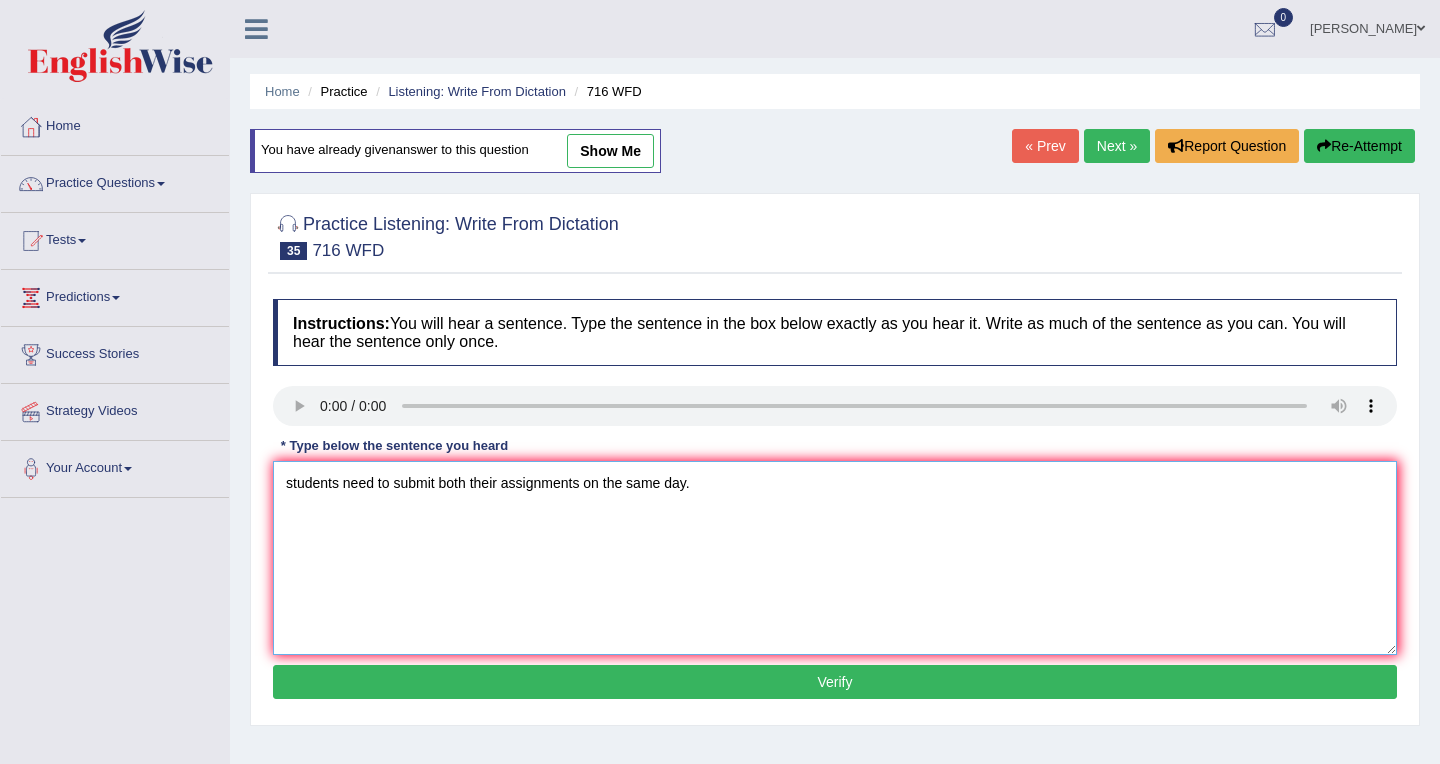 type on "students need to submit both their assignments on the same day." 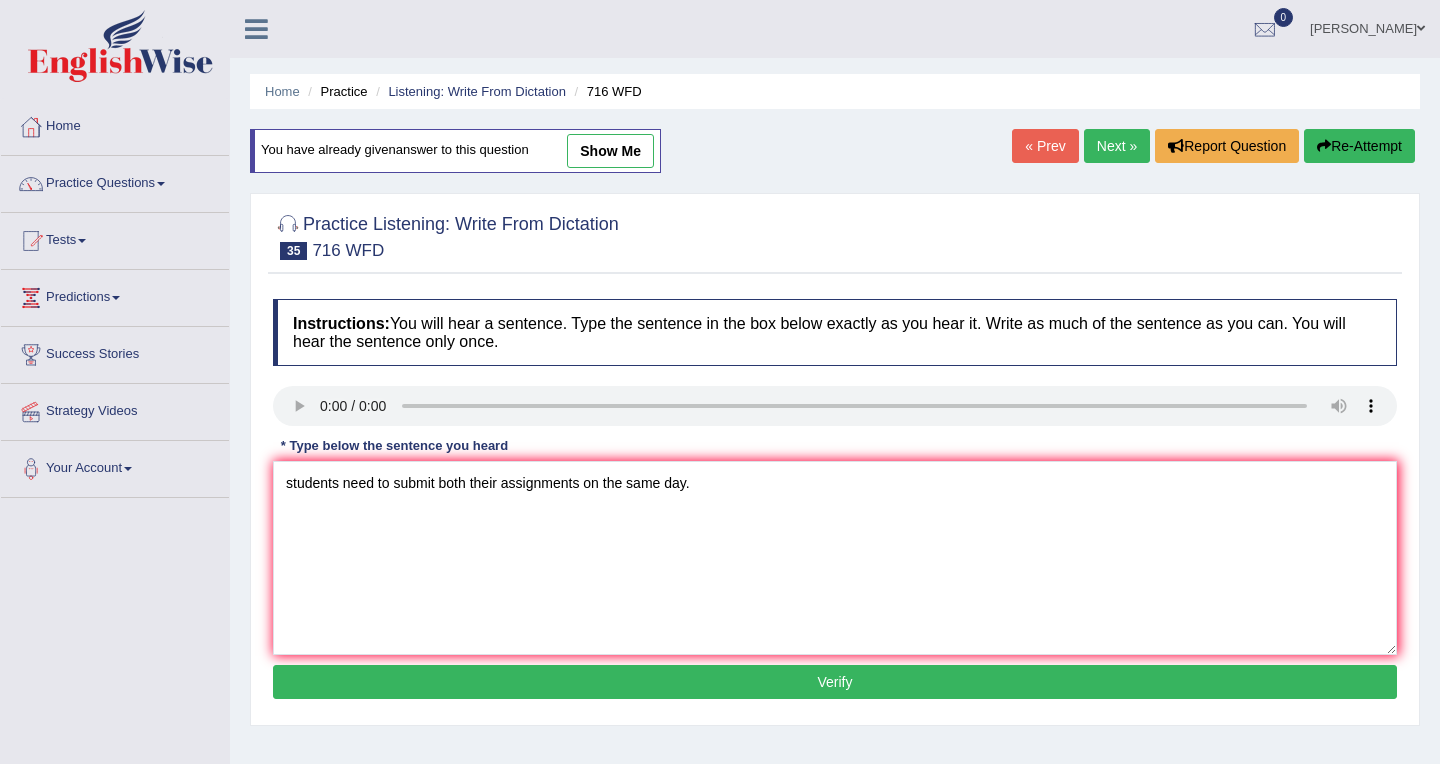 click on "Verify" at bounding box center [835, 682] 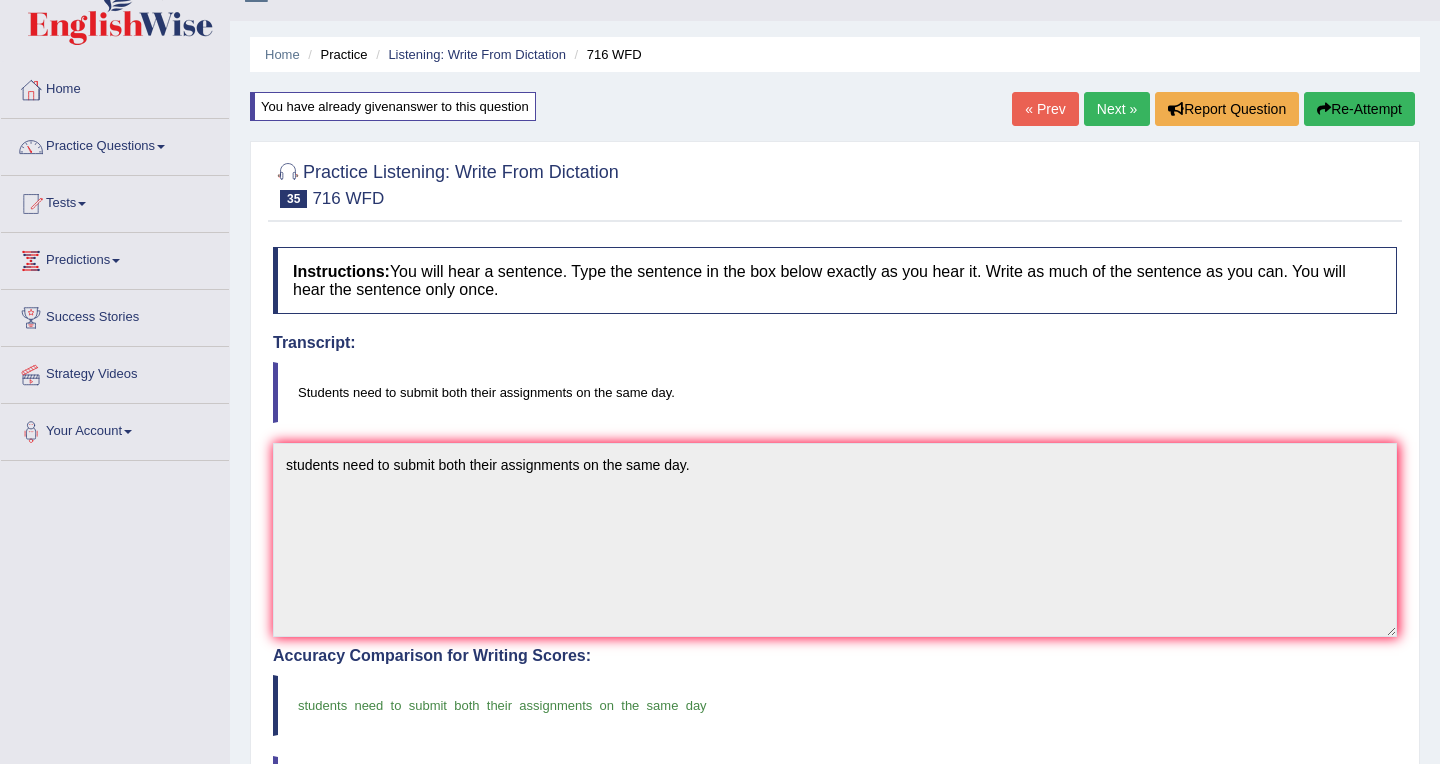 scroll, scrollTop: 0, scrollLeft: 0, axis: both 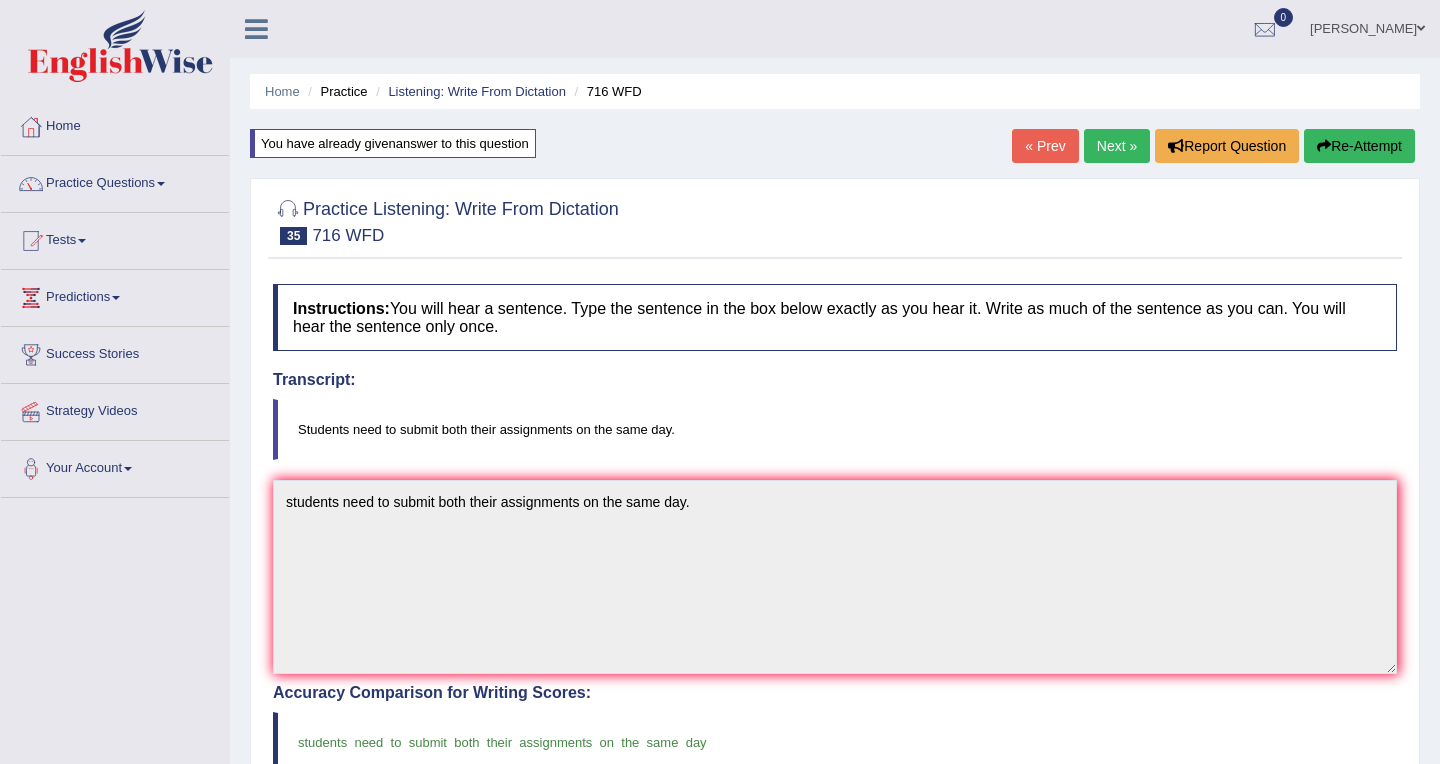 click on "Next »" at bounding box center [1117, 146] 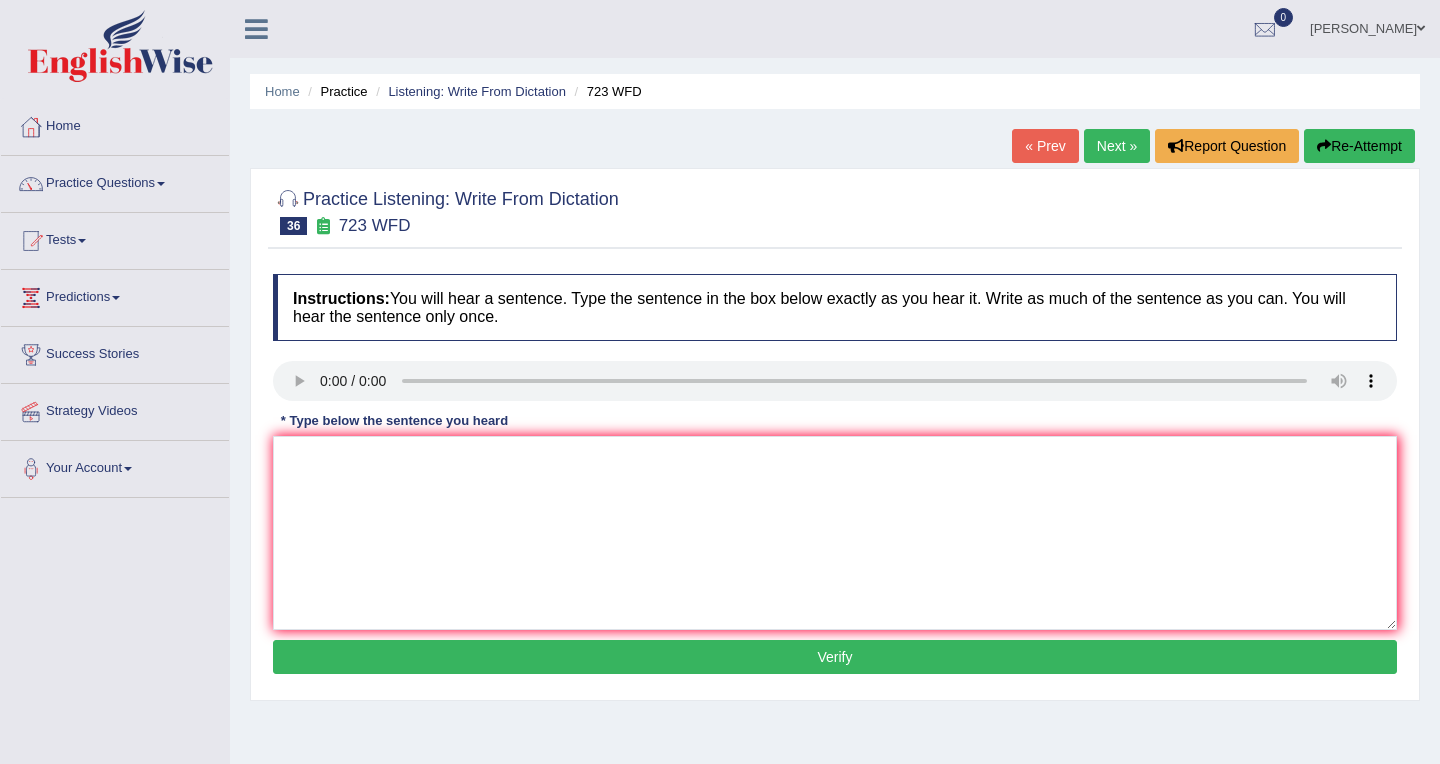 scroll, scrollTop: 0, scrollLeft: 0, axis: both 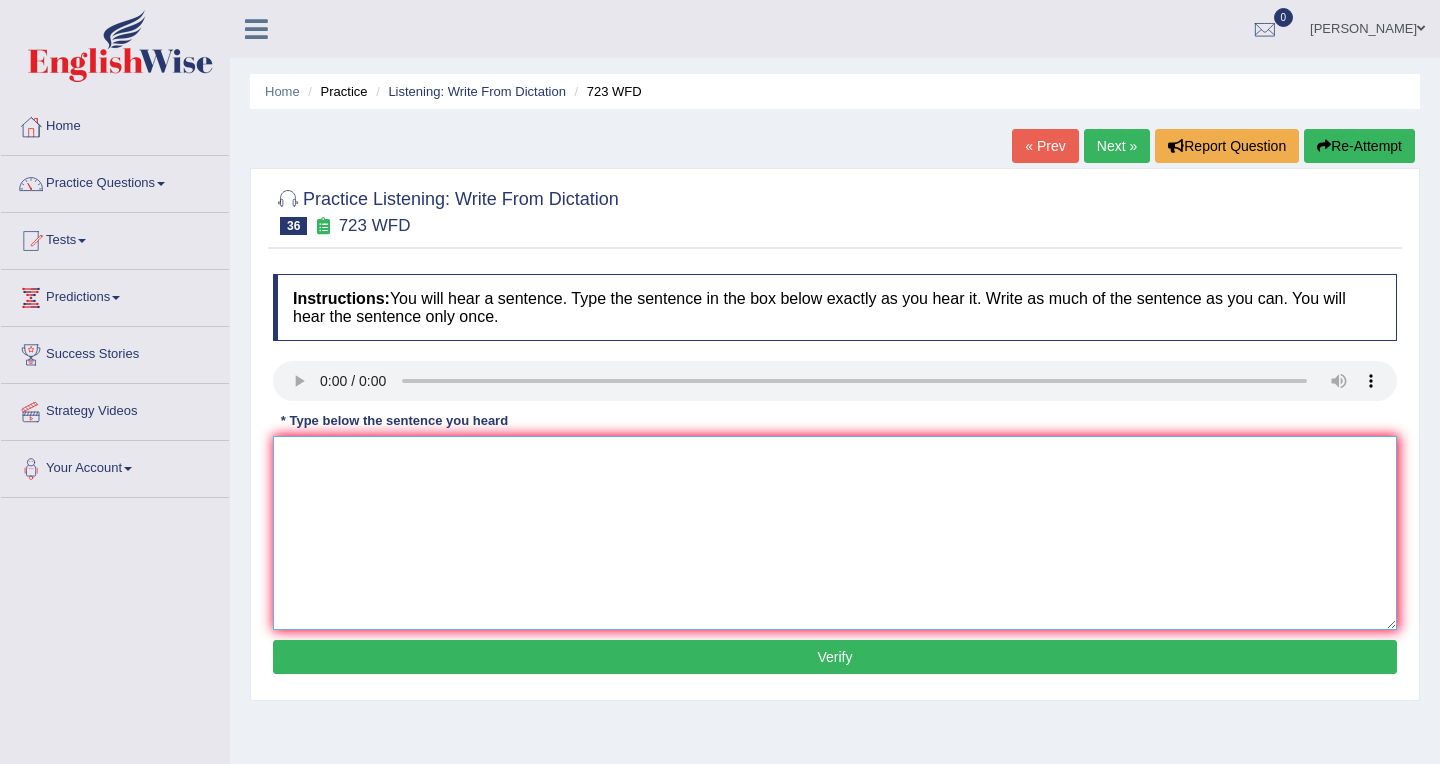 click at bounding box center (835, 533) 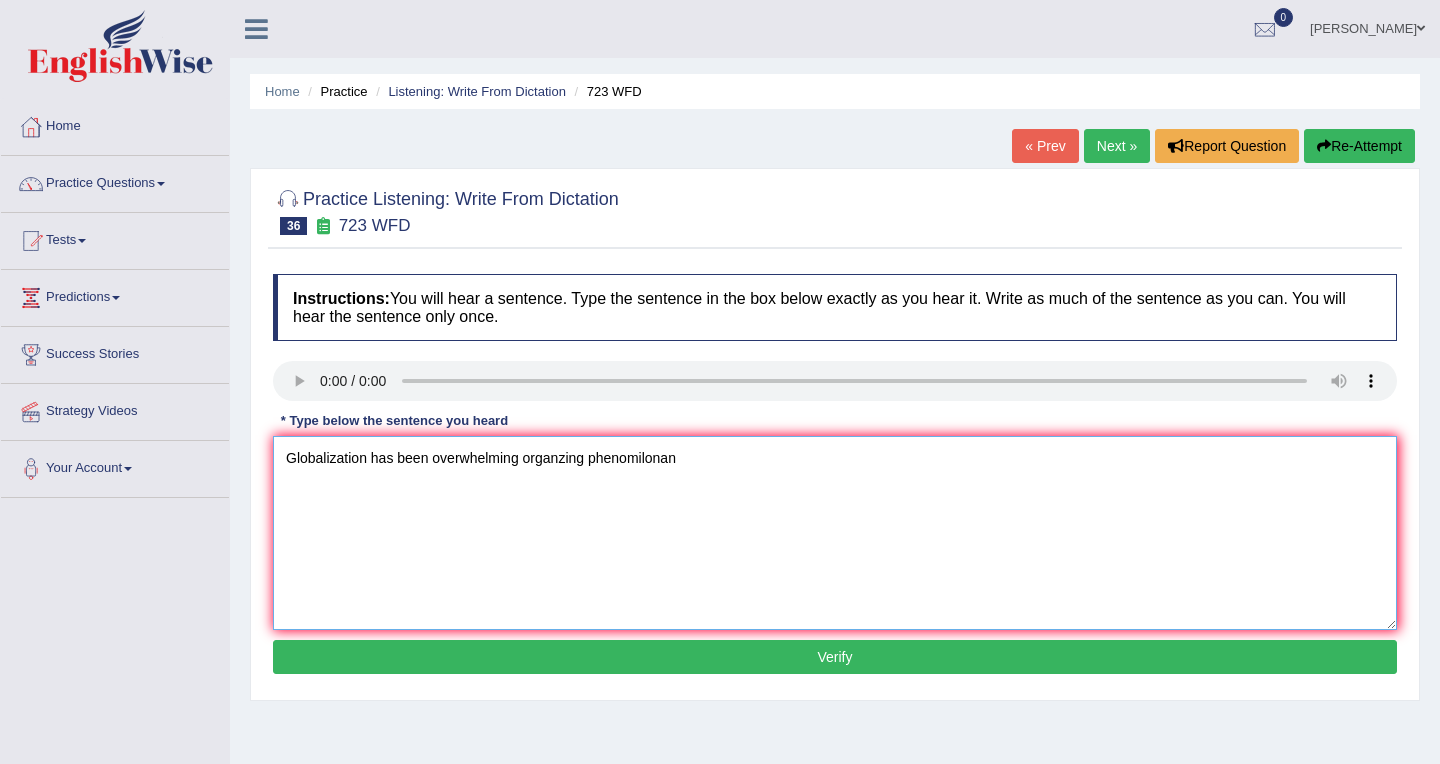 type on "Globalization has been overwhelming organzing phenomilonan" 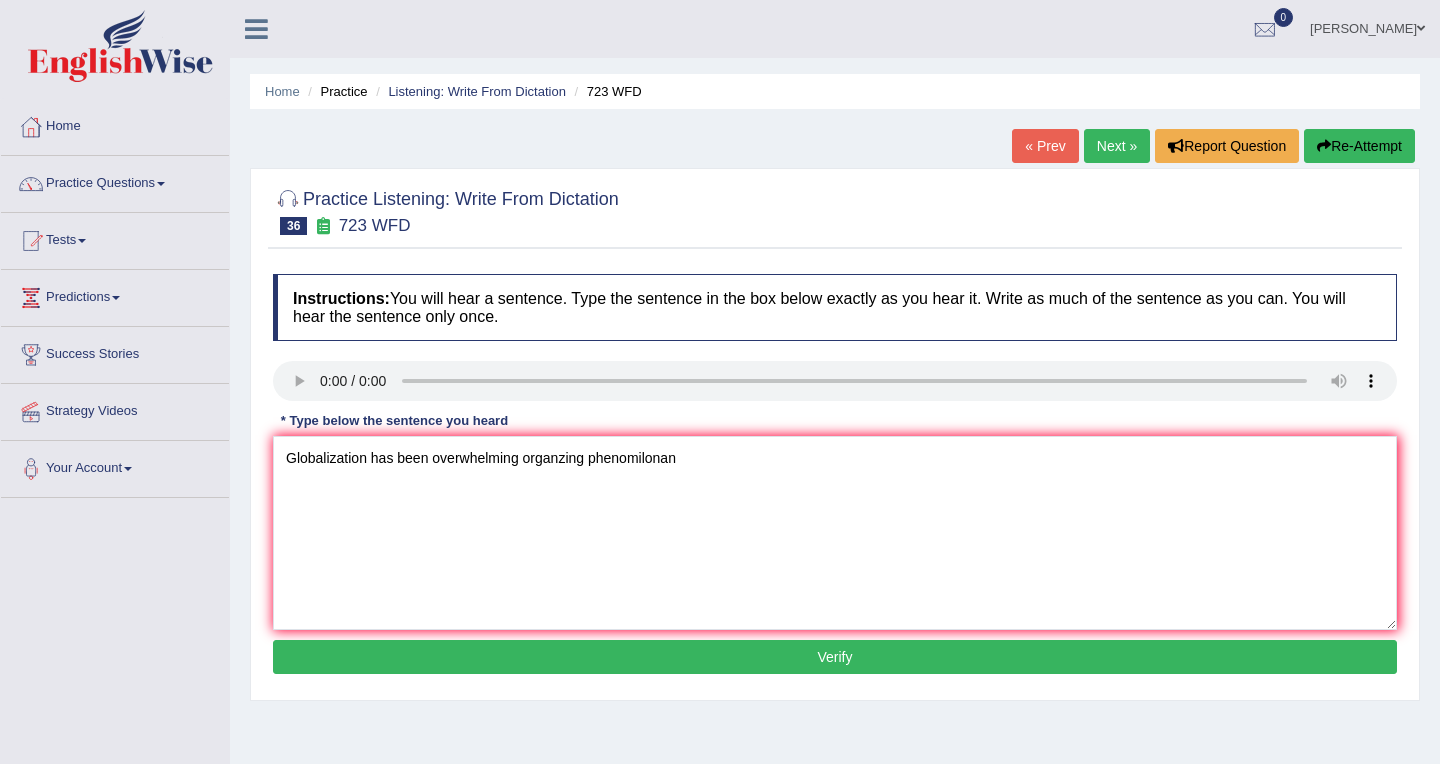 click on "Verify" at bounding box center [835, 657] 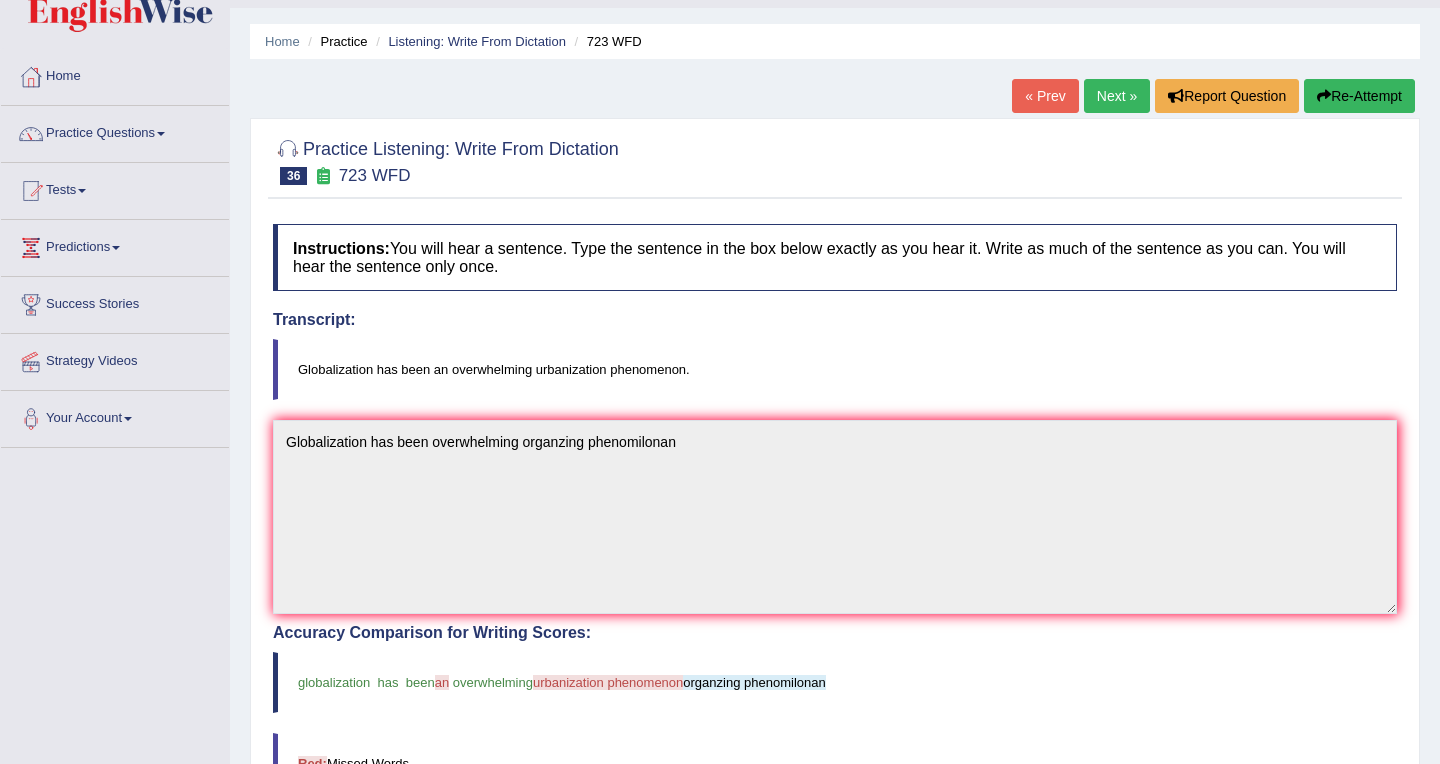 scroll, scrollTop: 17, scrollLeft: 0, axis: vertical 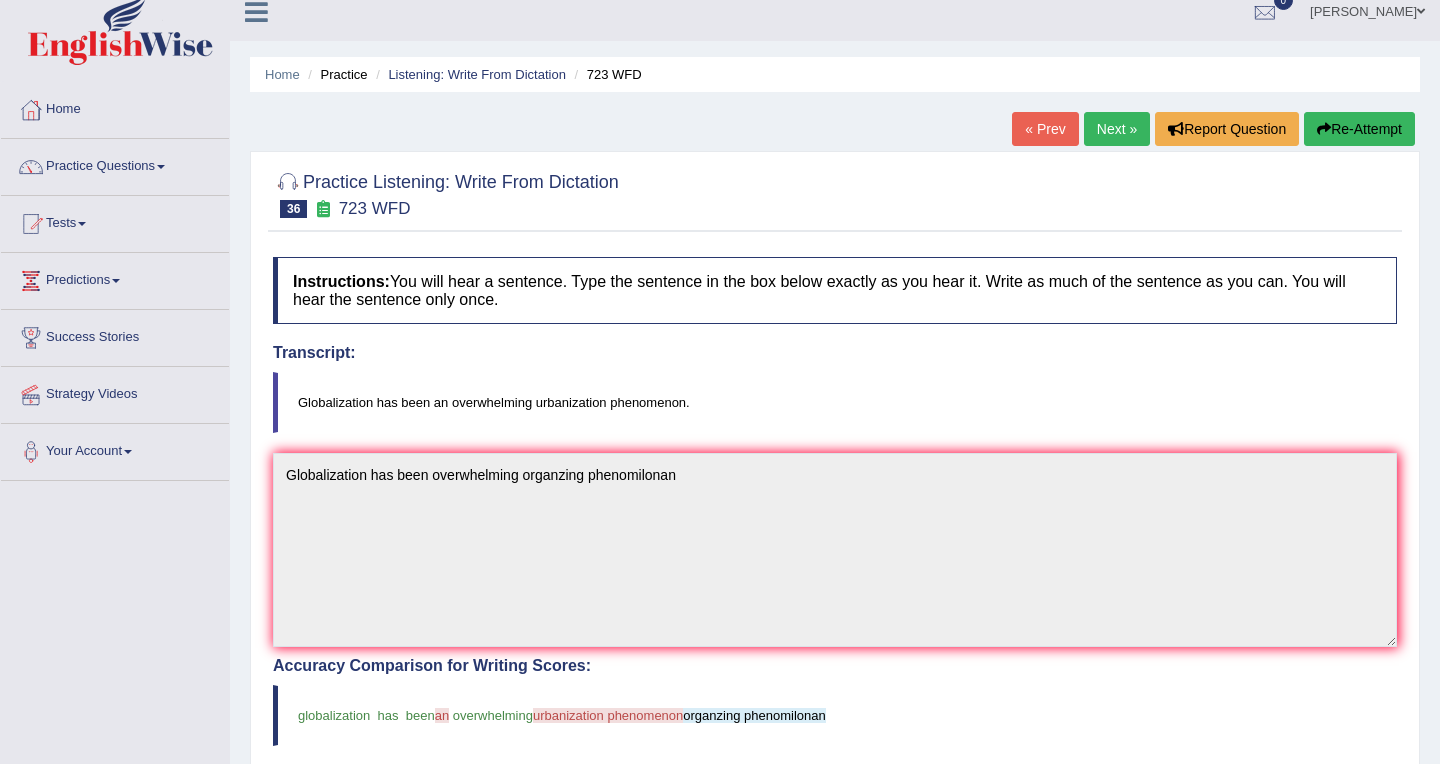 click on "Re-Attempt" at bounding box center [1359, 129] 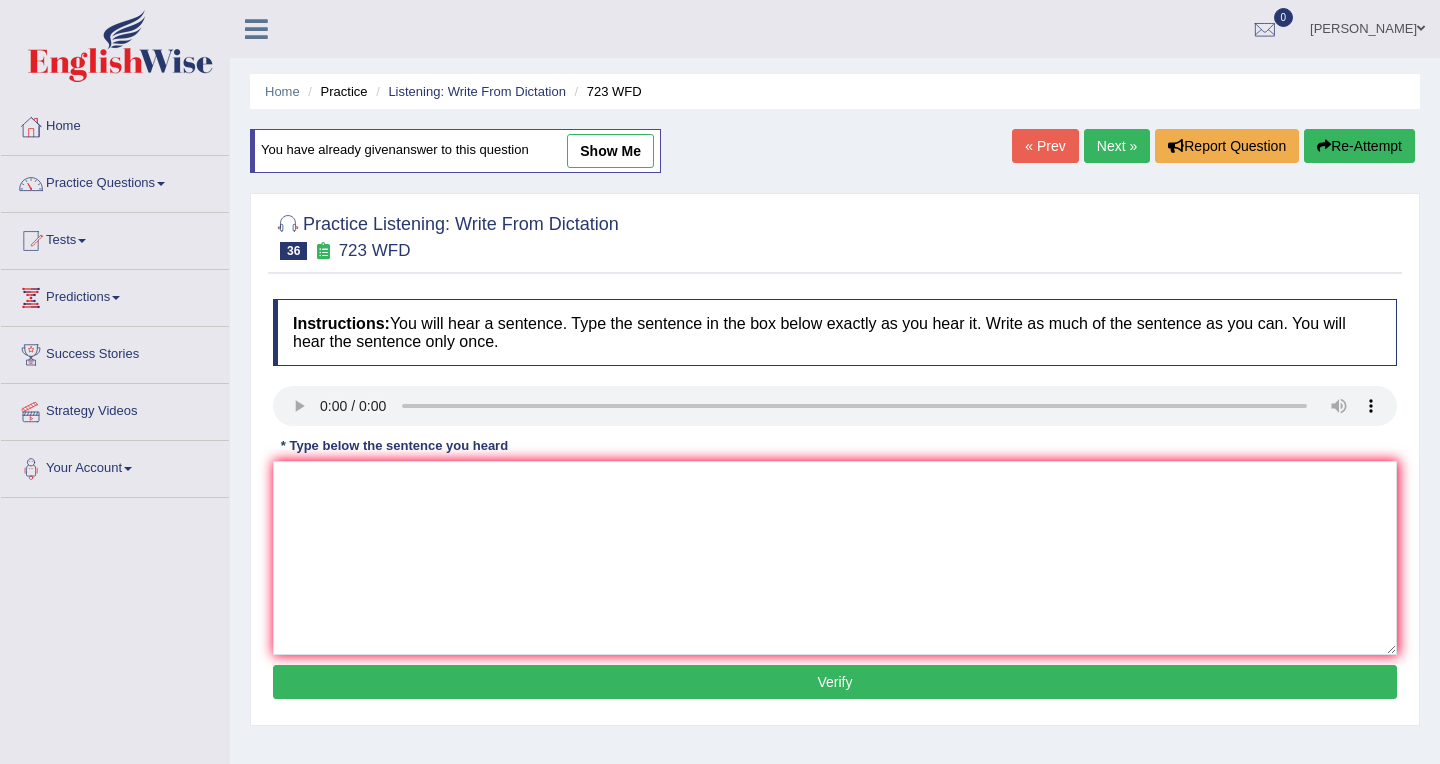scroll, scrollTop: 17, scrollLeft: 0, axis: vertical 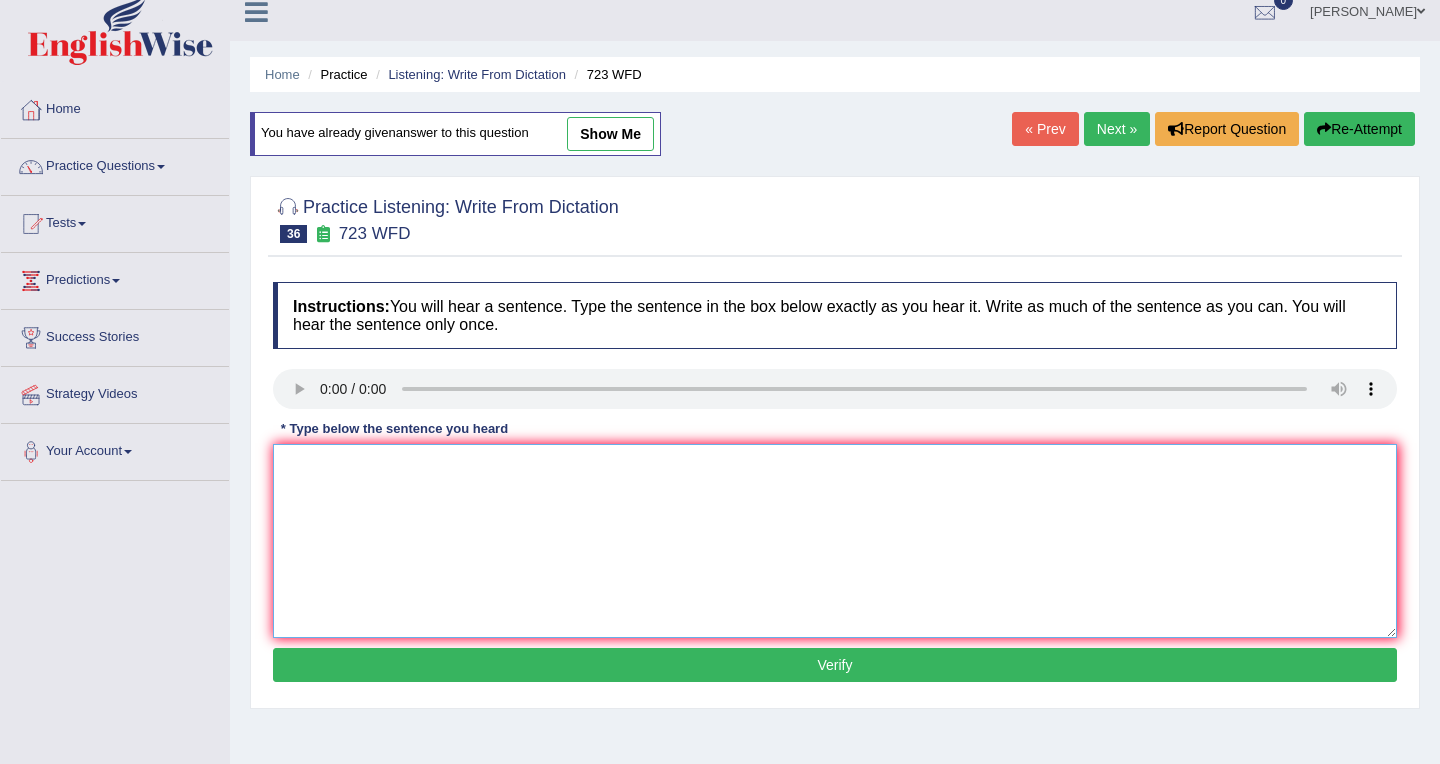 click at bounding box center (835, 541) 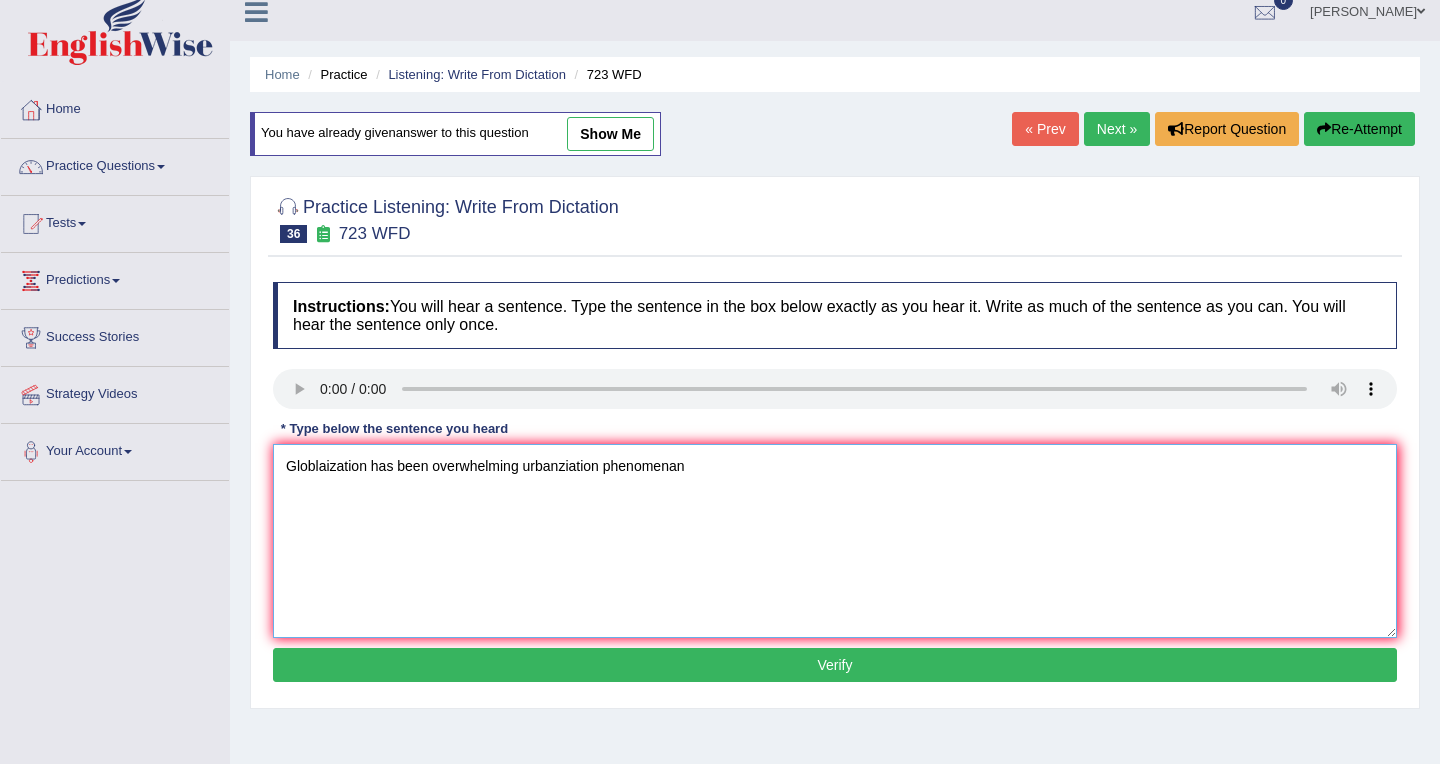type on "Globlaization has been overwhelming urbanziation phenomenan" 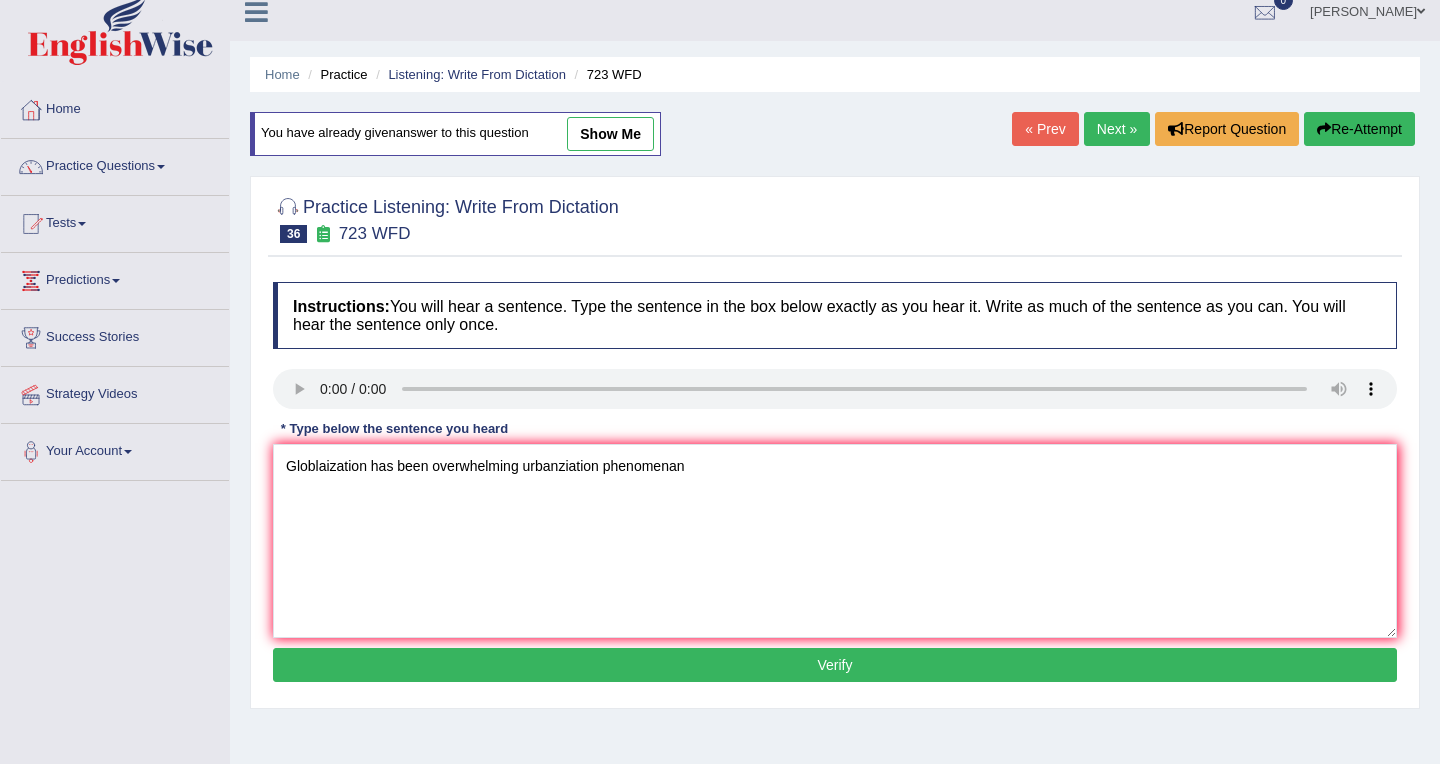 click on "Verify" at bounding box center [835, 665] 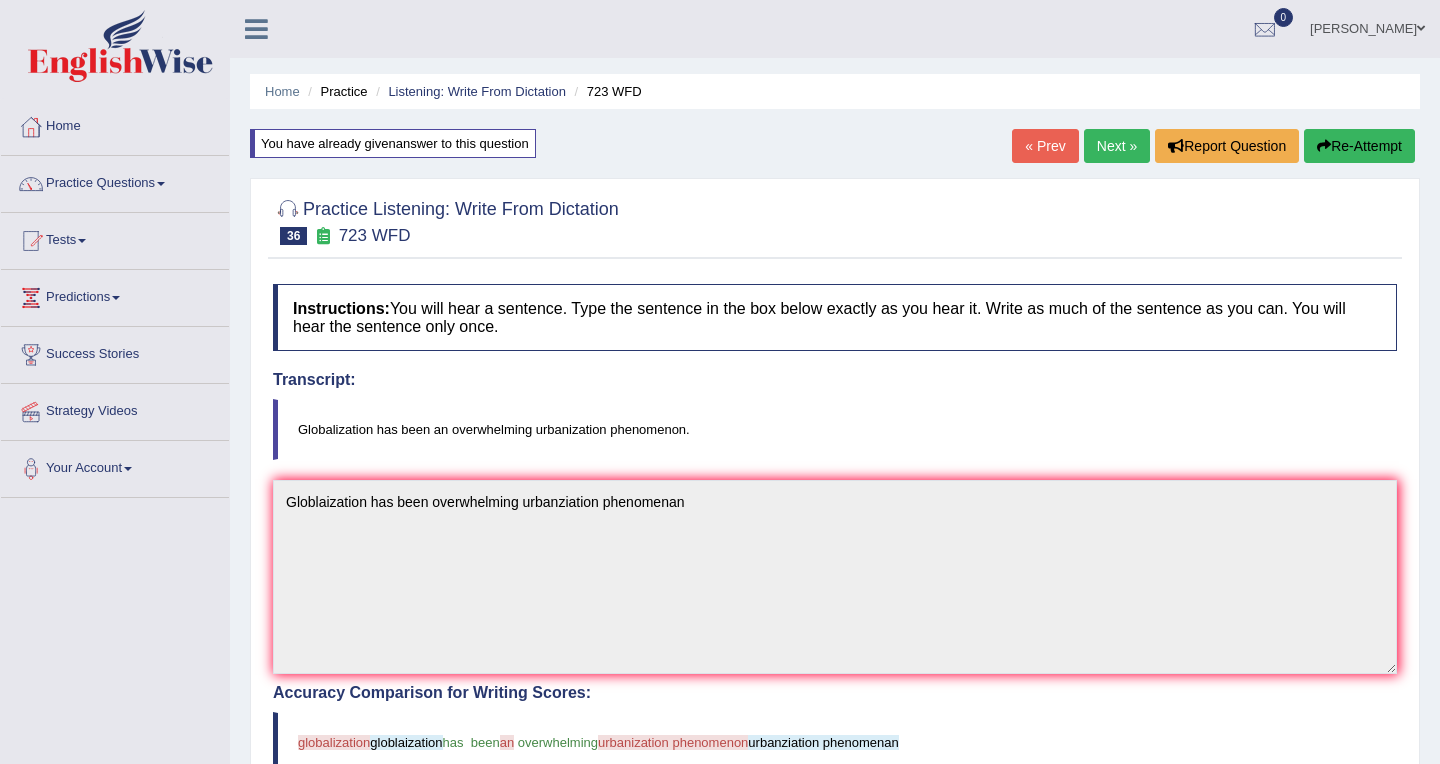 scroll, scrollTop: 9, scrollLeft: 0, axis: vertical 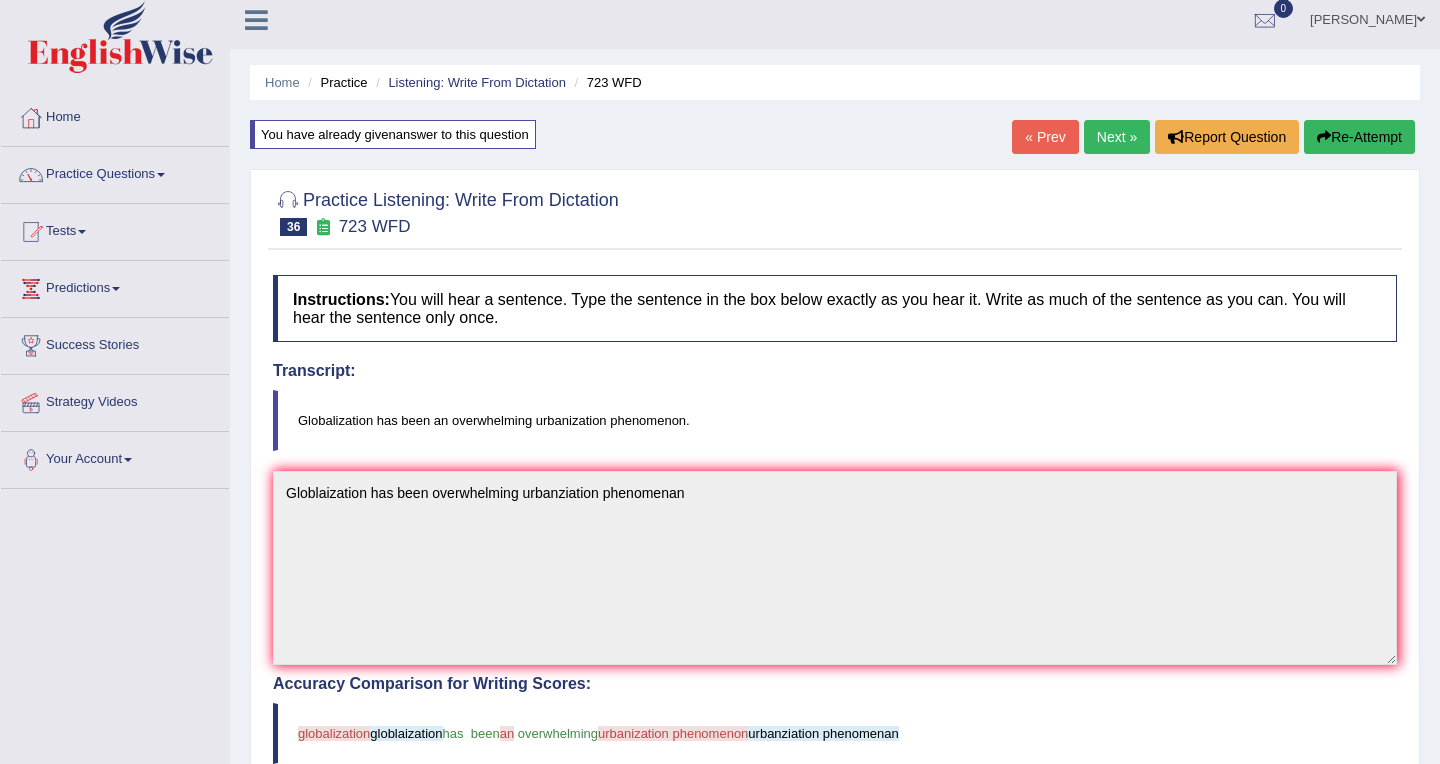 click on "Re-Attempt" at bounding box center (1359, 137) 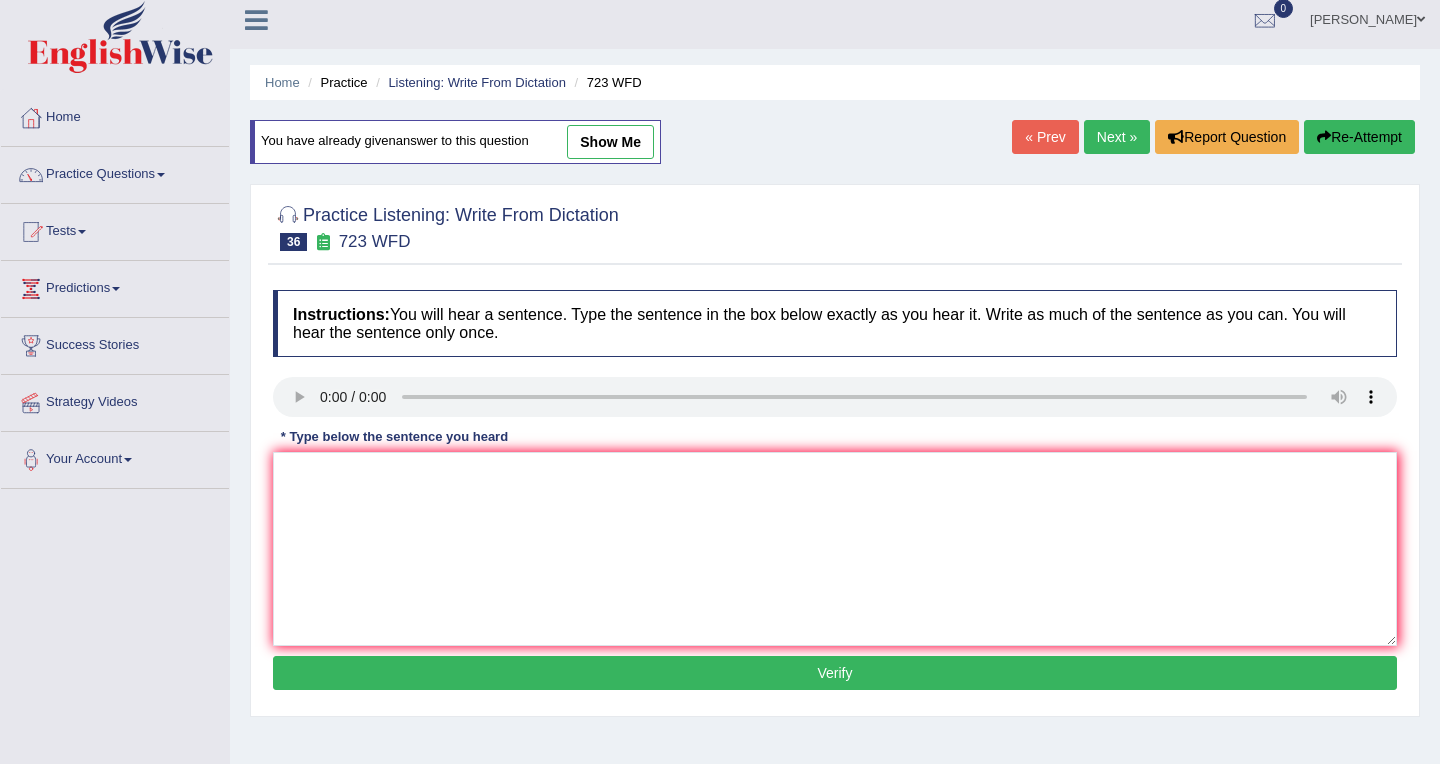 scroll, scrollTop: 9, scrollLeft: 0, axis: vertical 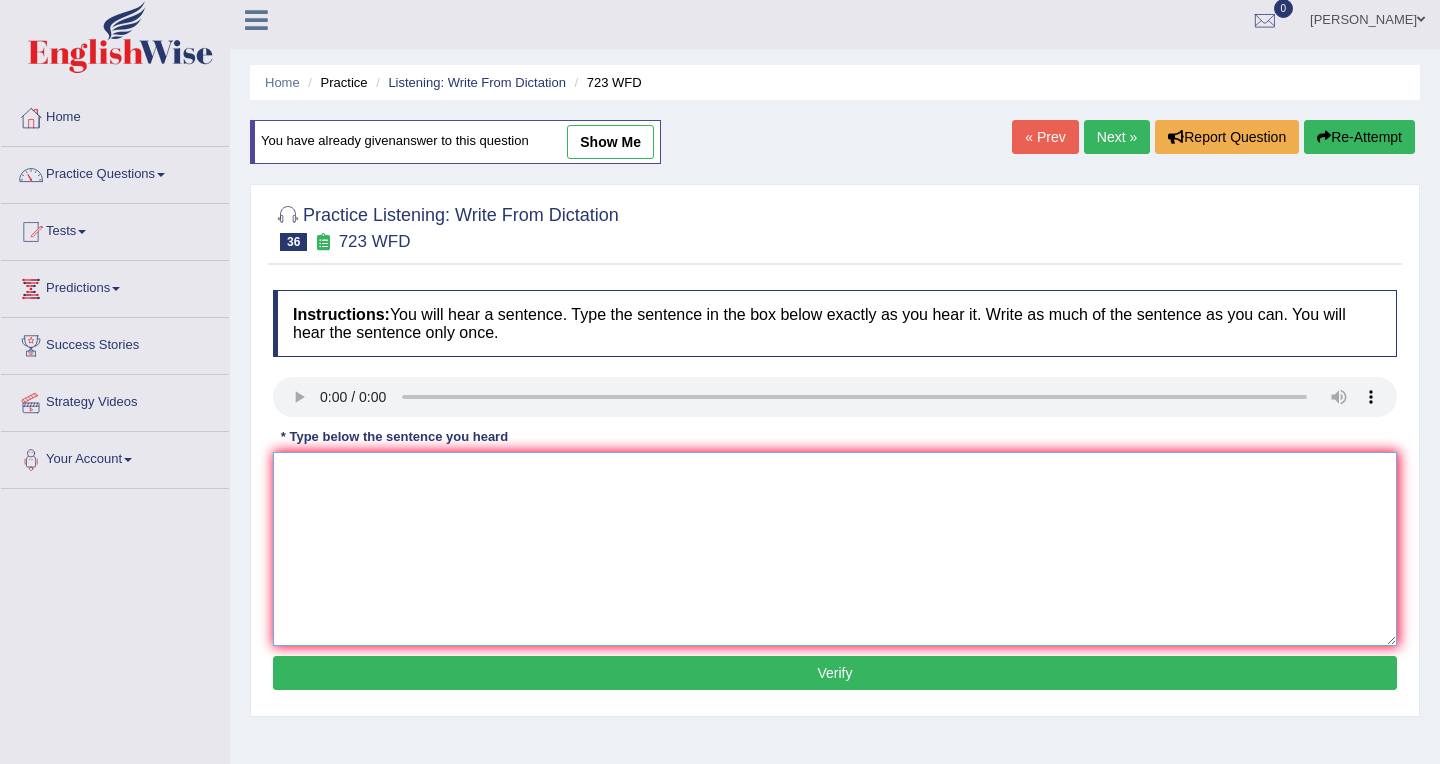 click at bounding box center (835, 549) 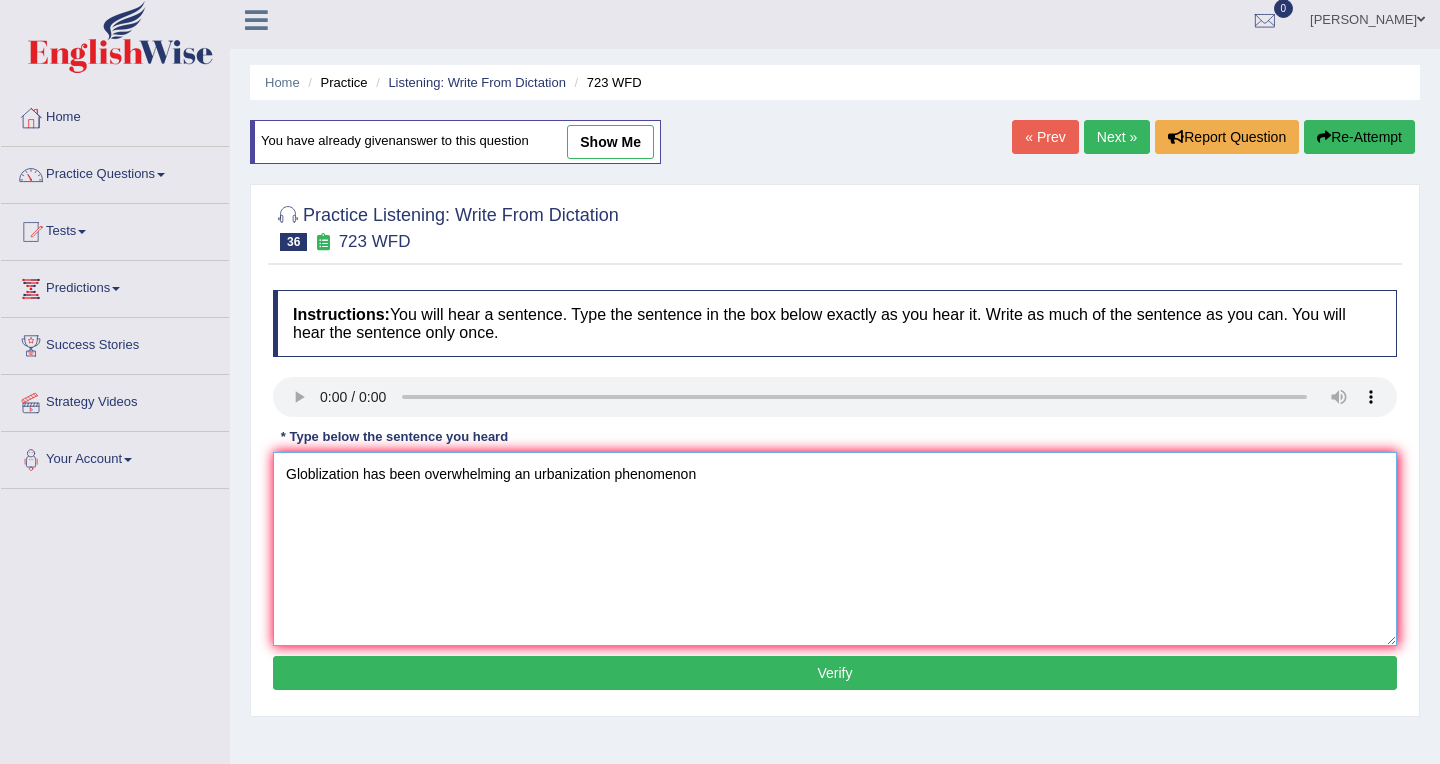 type on "Globlization has been overwhelming an urbanization phenomenon" 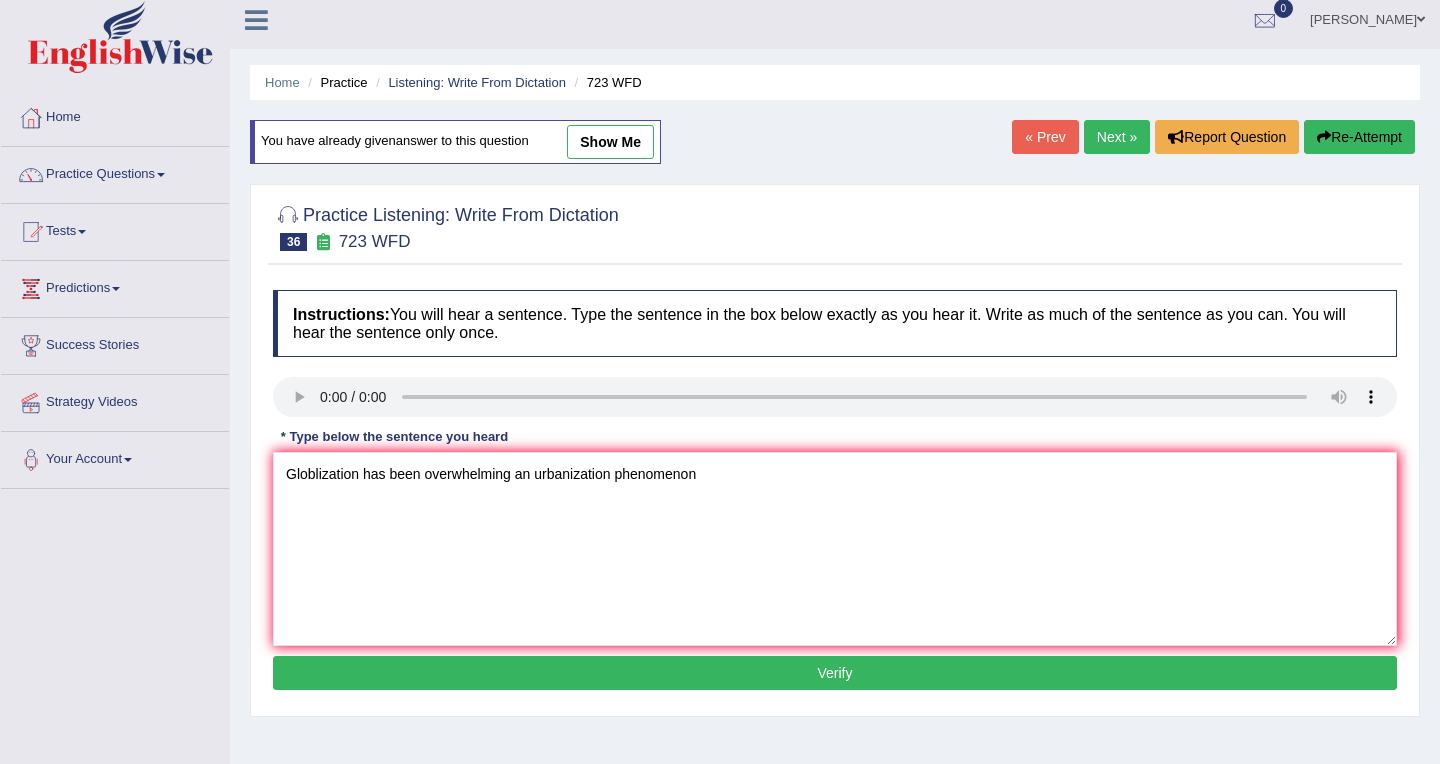click on "Verify" at bounding box center [835, 673] 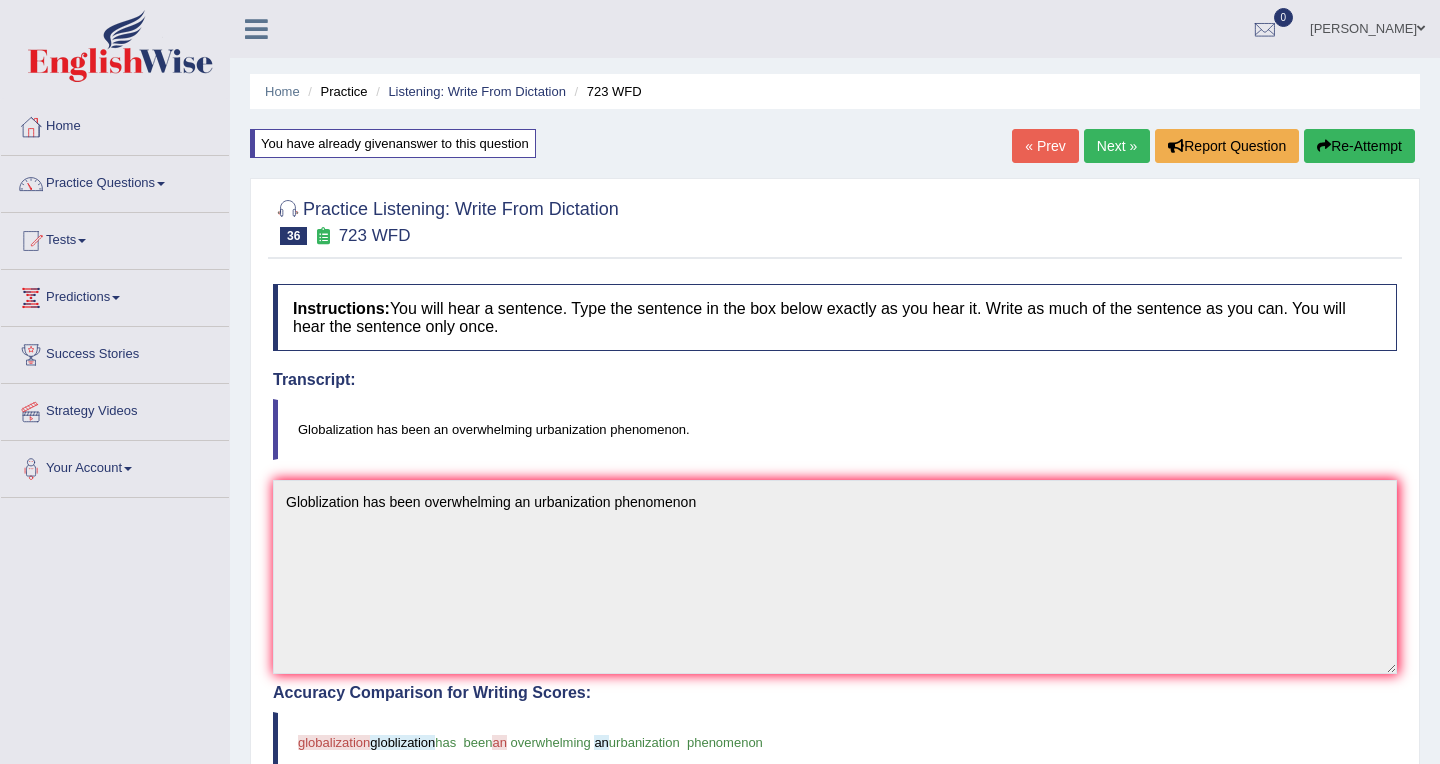 scroll, scrollTop: 3, scrollLeft: 0, axis: vertical 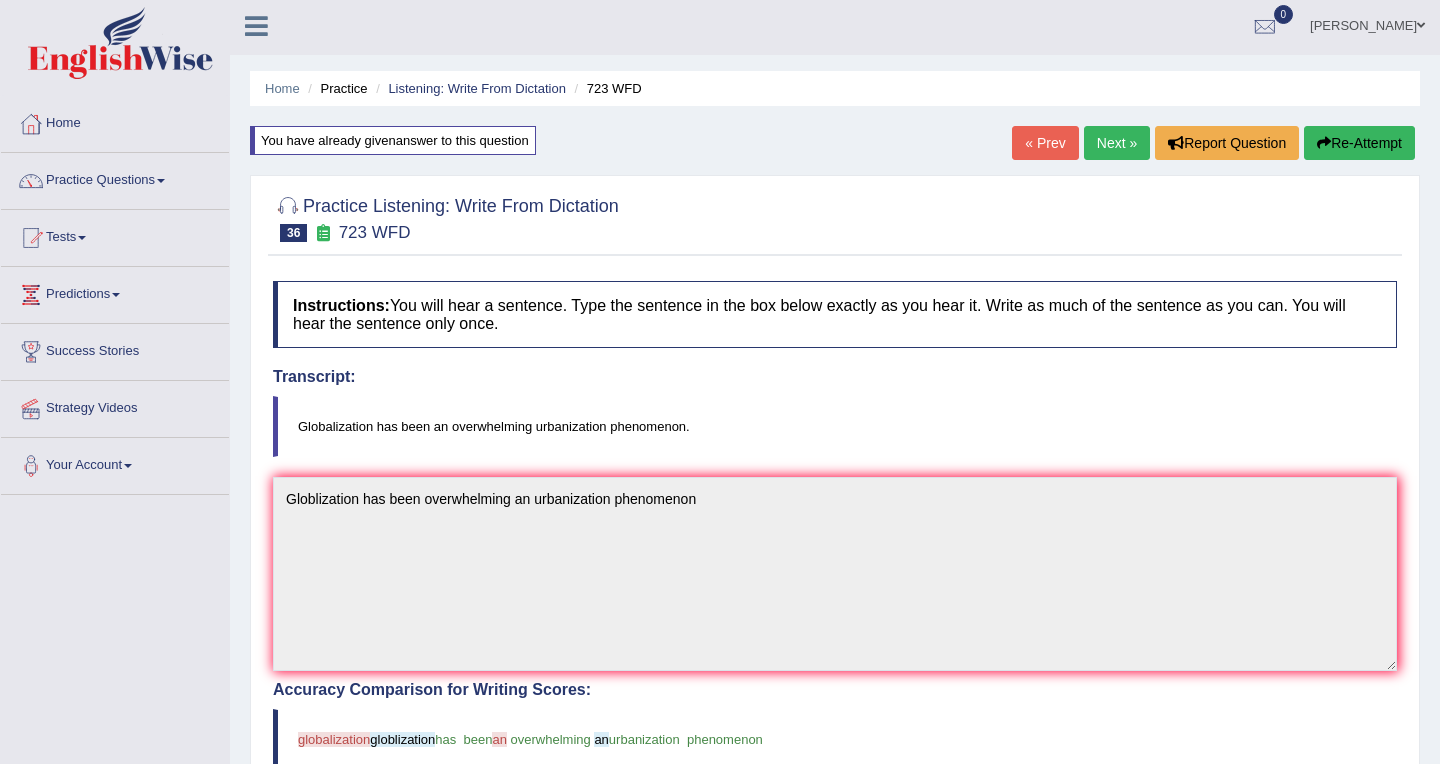 click on "Re-Attempt" at bounding box center [1359, 143] 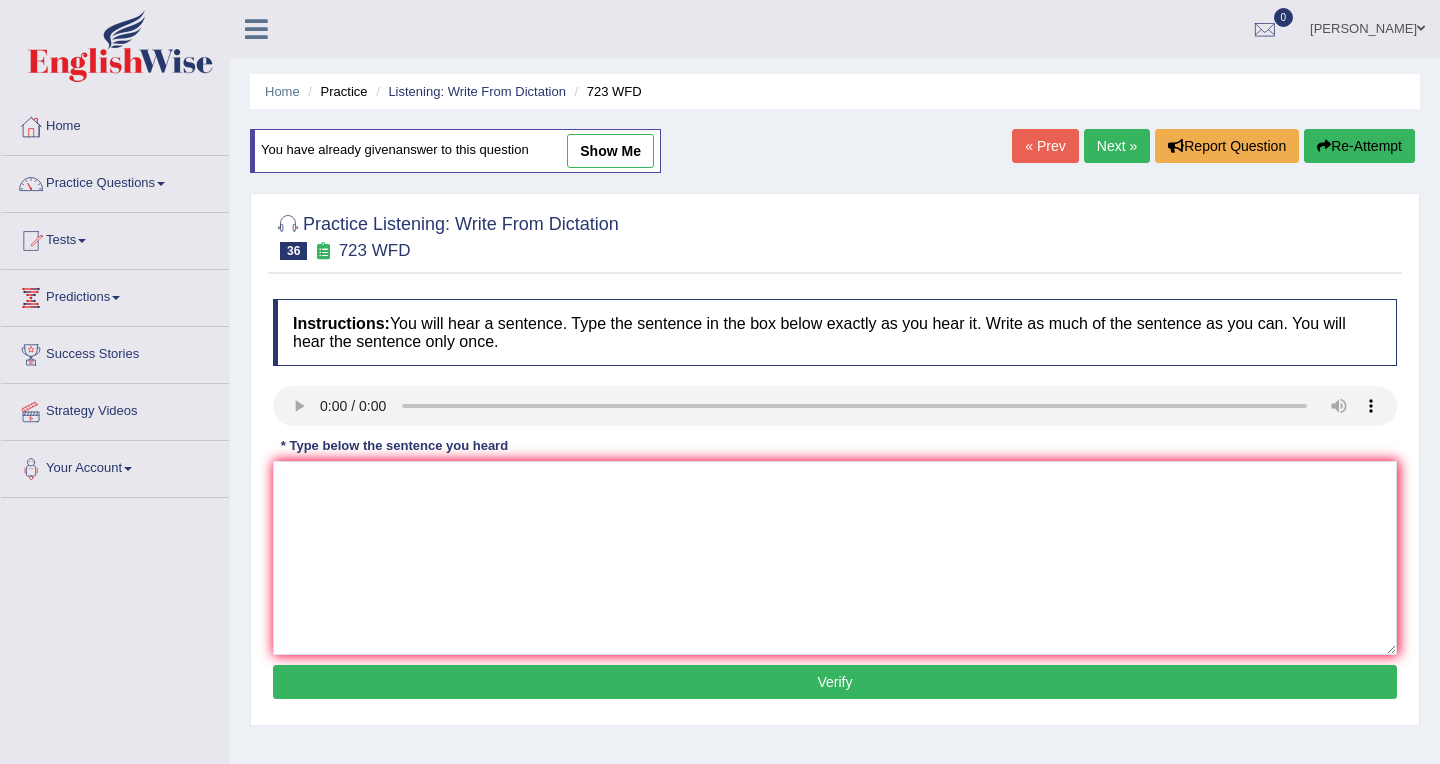 scroll, scrollTop: 3, scrollLeft: 0, axis: vertical 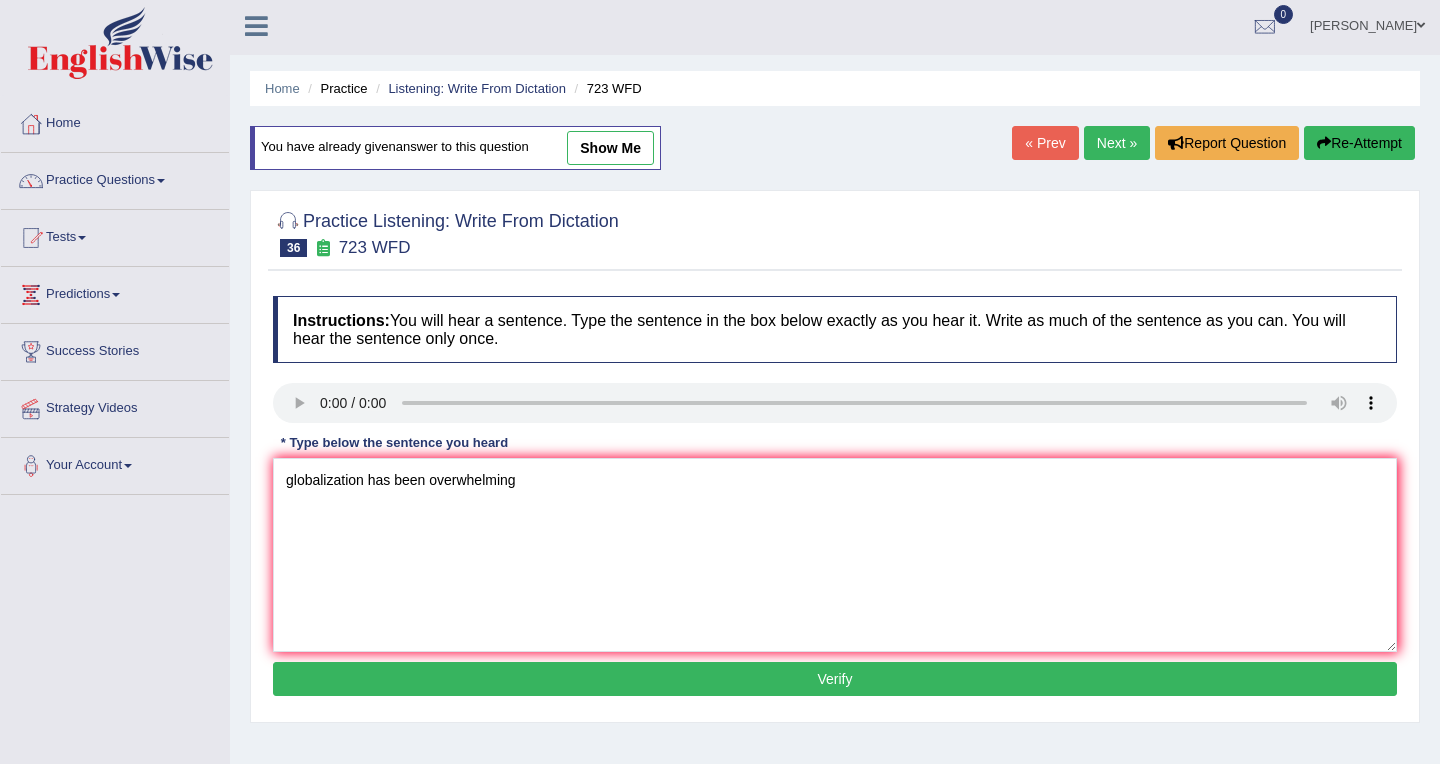 click on "globalization has been overwhelming" at bounding box center [835, 555] 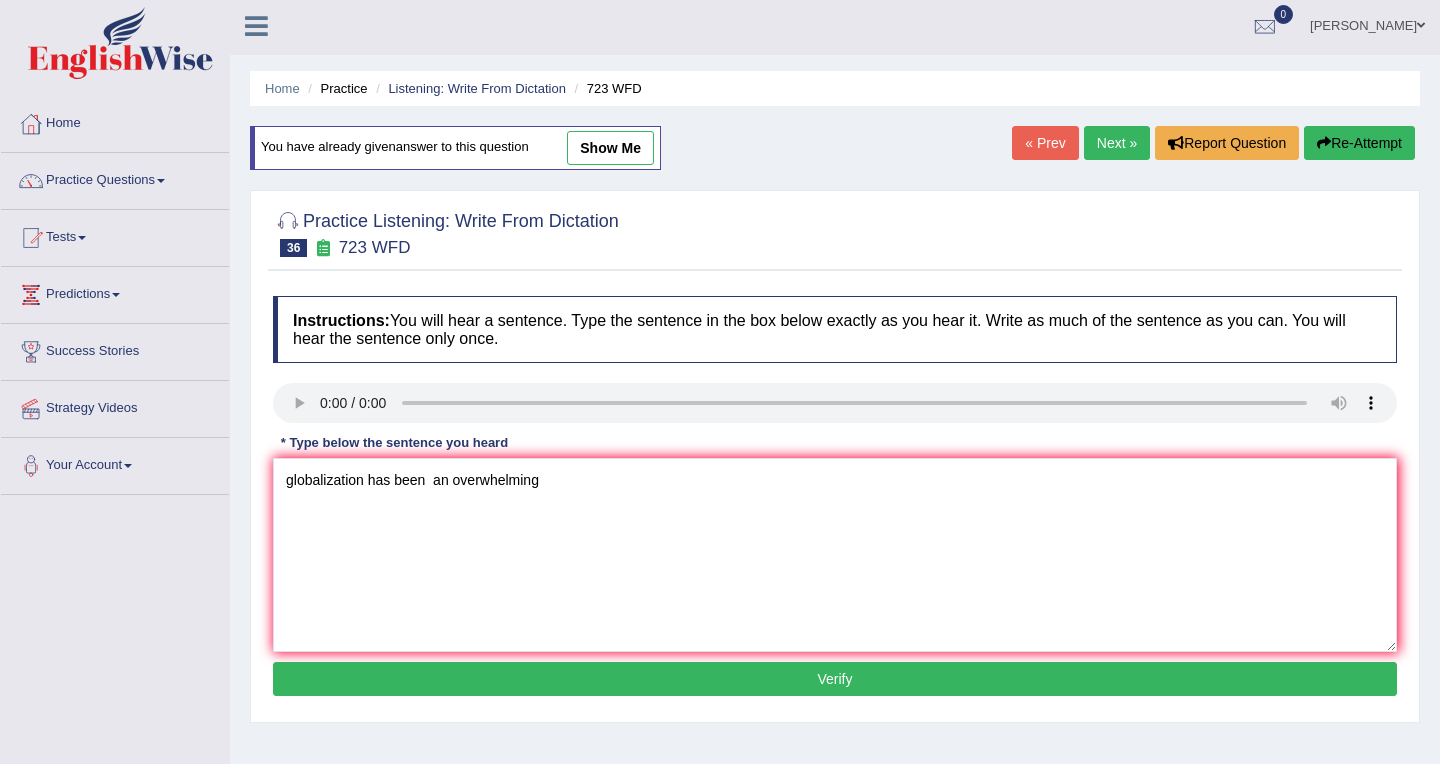 click on "globalization has been  an overwhelming" at bounding box center [835, 555] 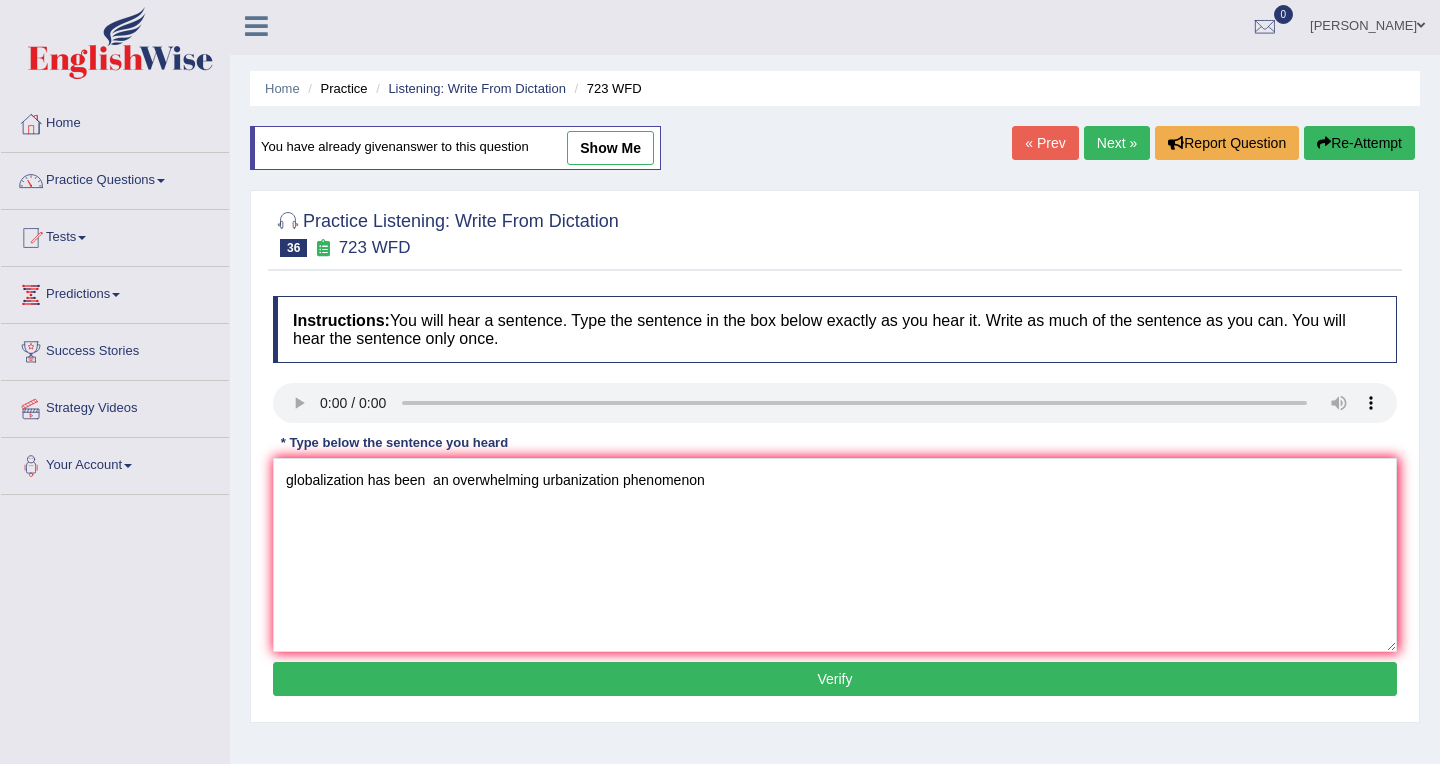 type on "globalization has been  an overwhelming urbanization phenomenon" 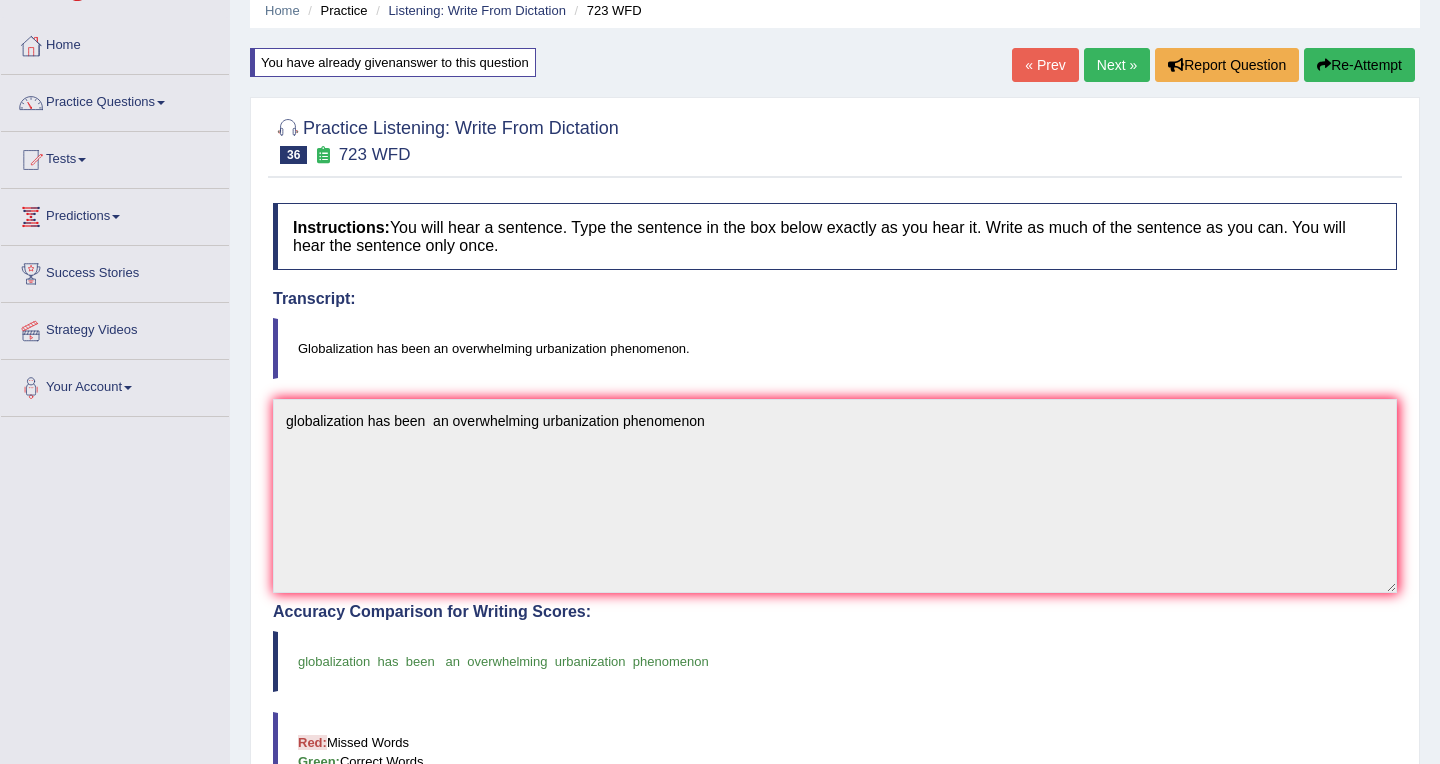 scroll, scrollTop: 0, scrollLeft: 0, axis: both 